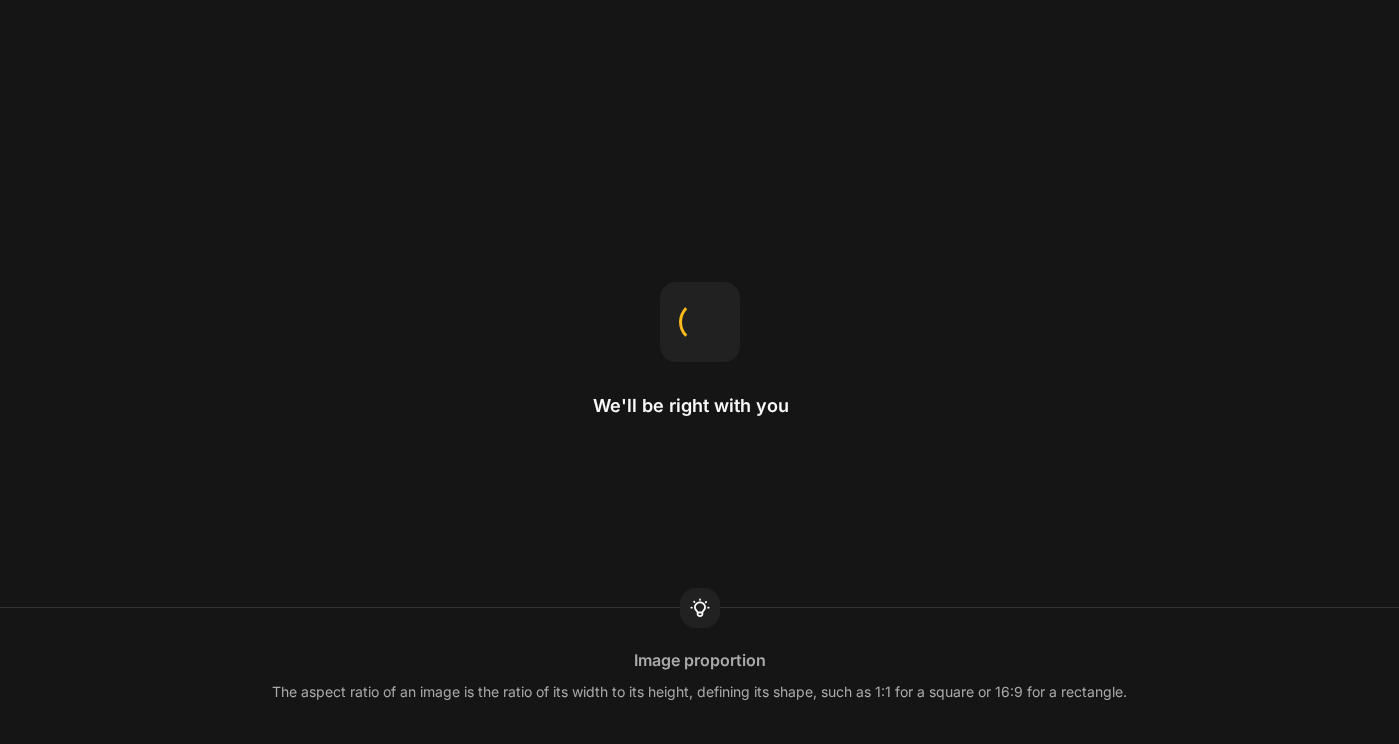 scroll, scrollTop: 0, scrollLeft: 0, axis: both 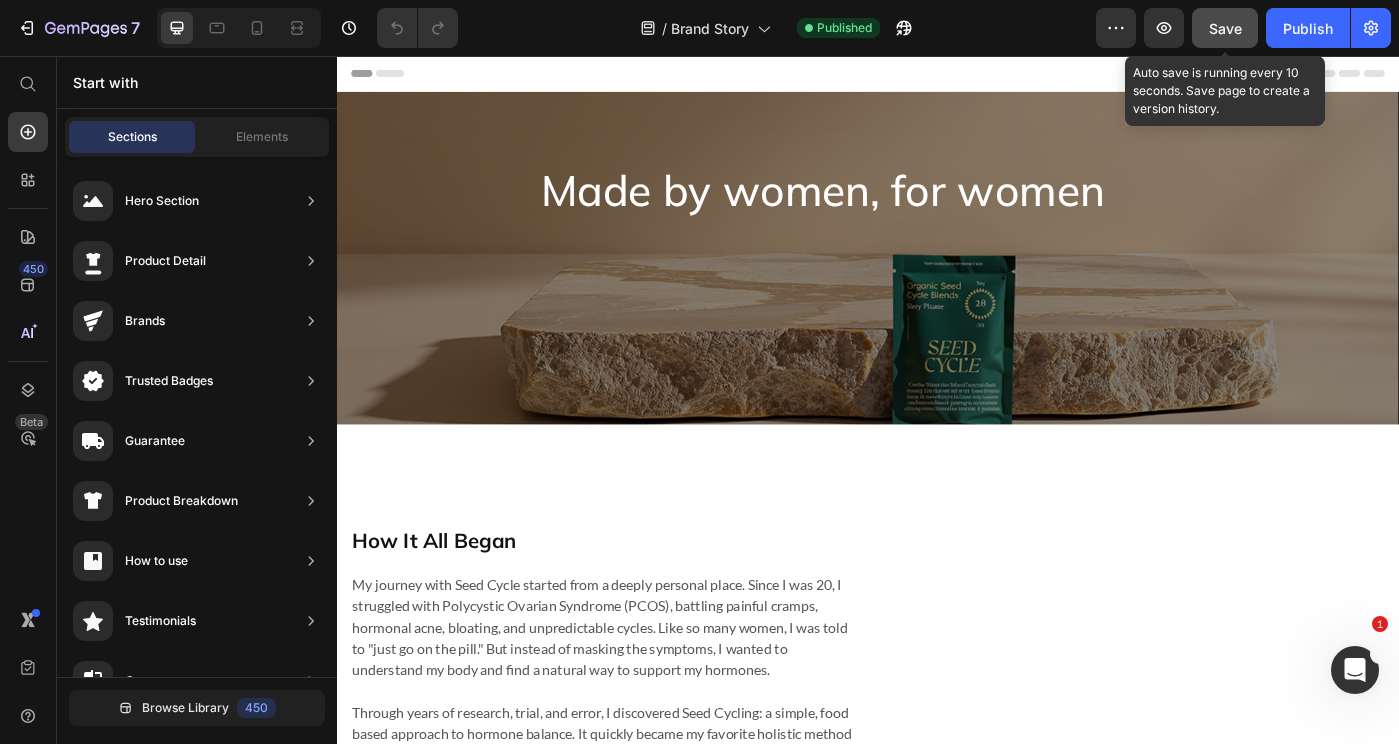 click on "Save" at bounding box center [1225, 28] 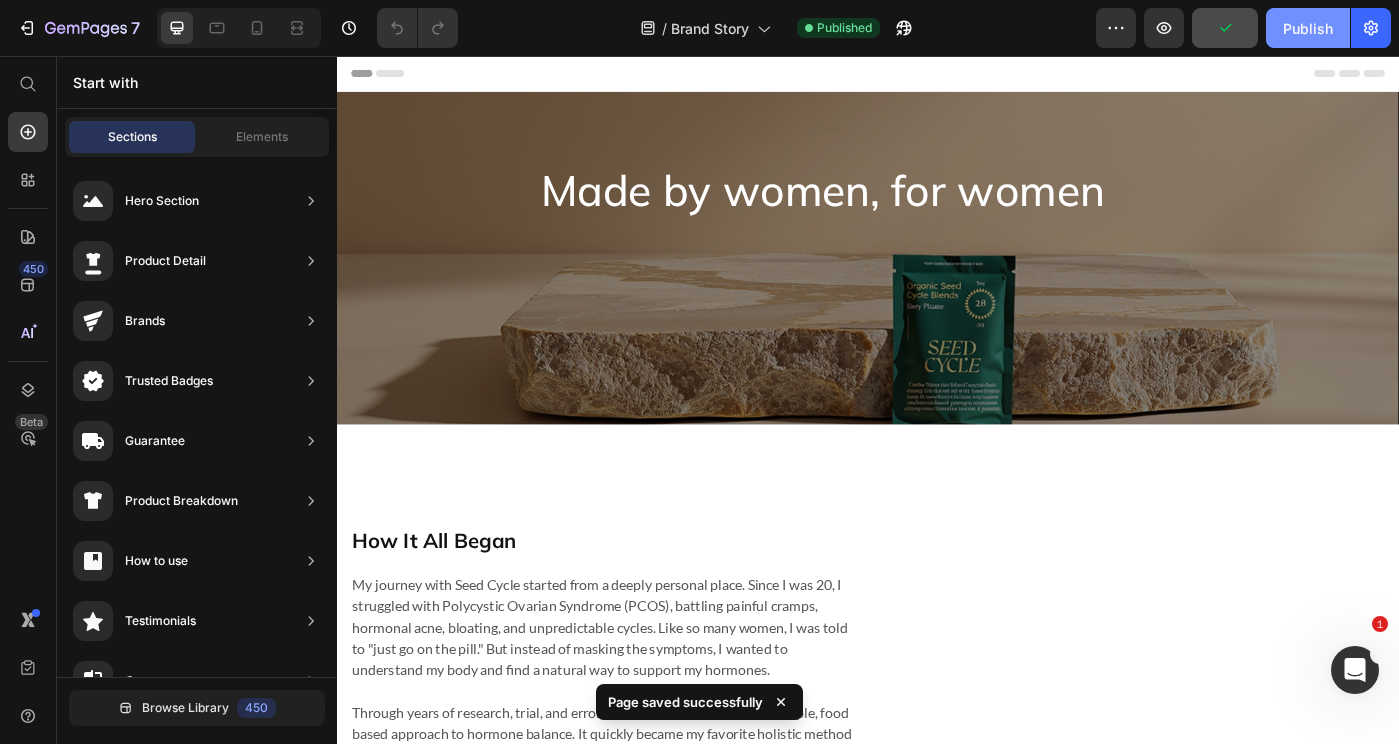 click on "Publish" at bounding box center [1308, 28] 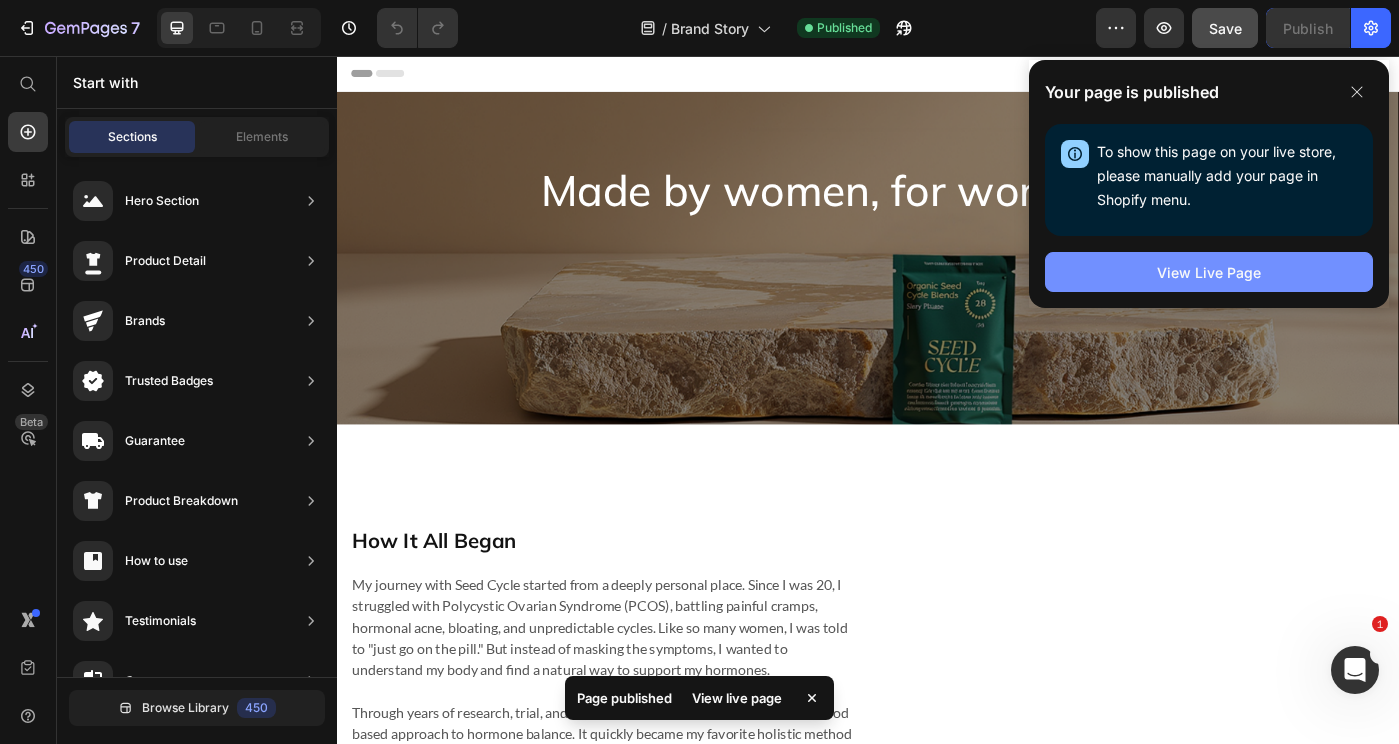 click on "View Live Page" at bounding box center [1209, 272] 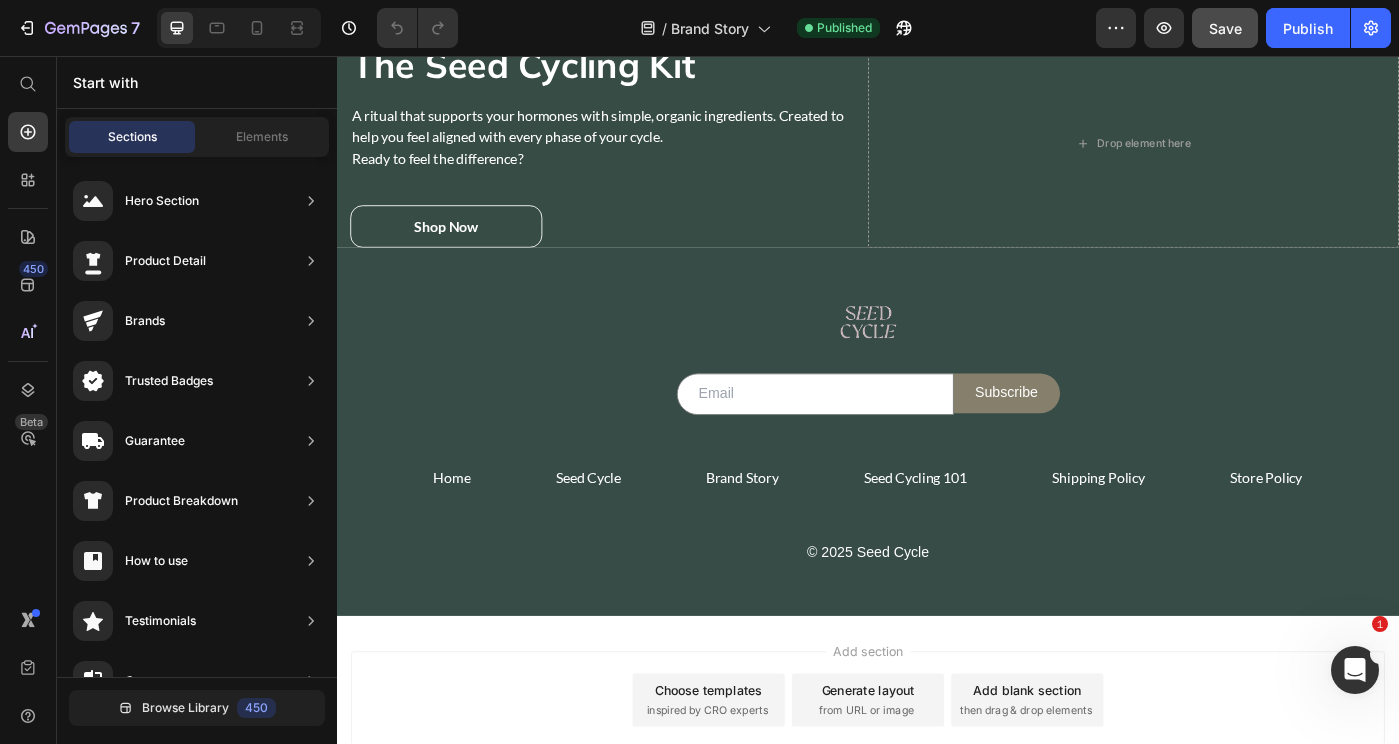 scroll, scrollTop: 1937, scrollLeft: 0, axis: vertical 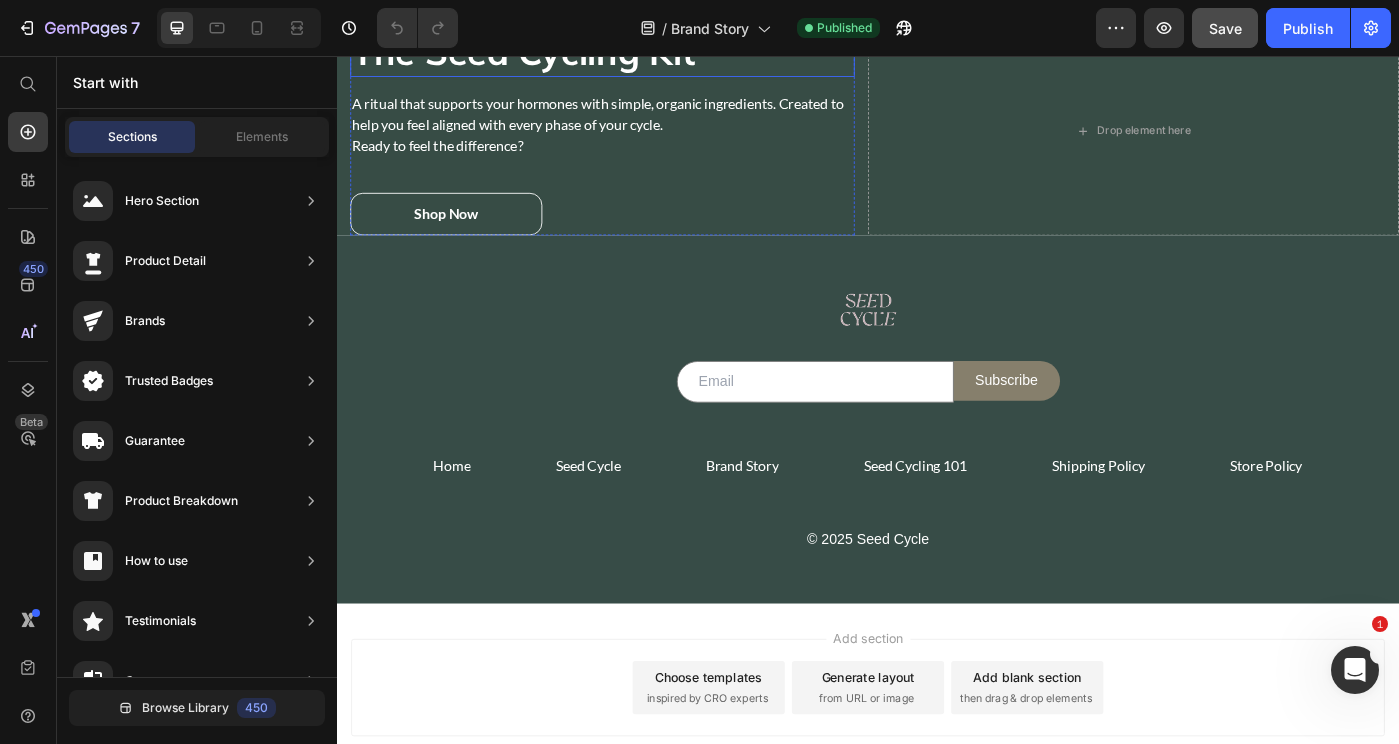 click on "The Seed Cycling Kit" at bounding box center (637, 52) 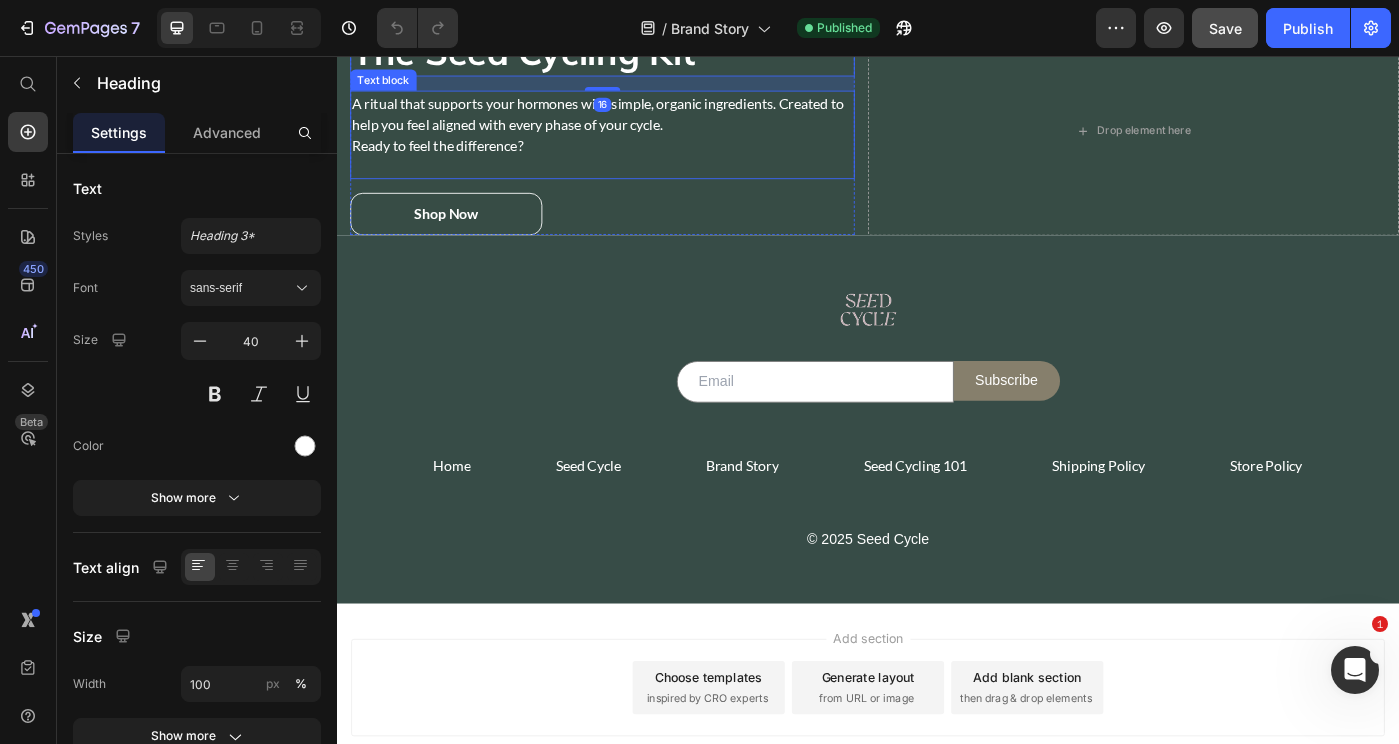 click at bounding box center (637, 182) 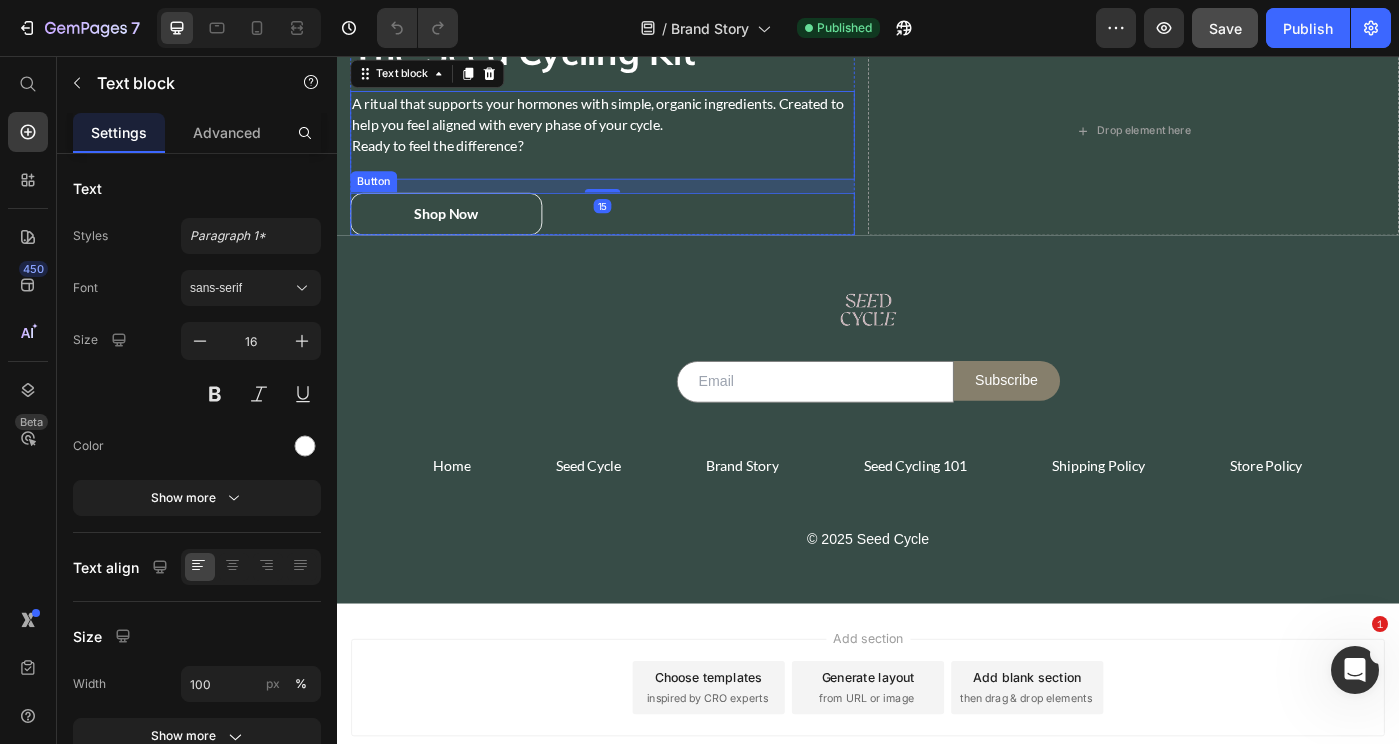 click on "Shop Now Button" at bounding box center [637, 235] 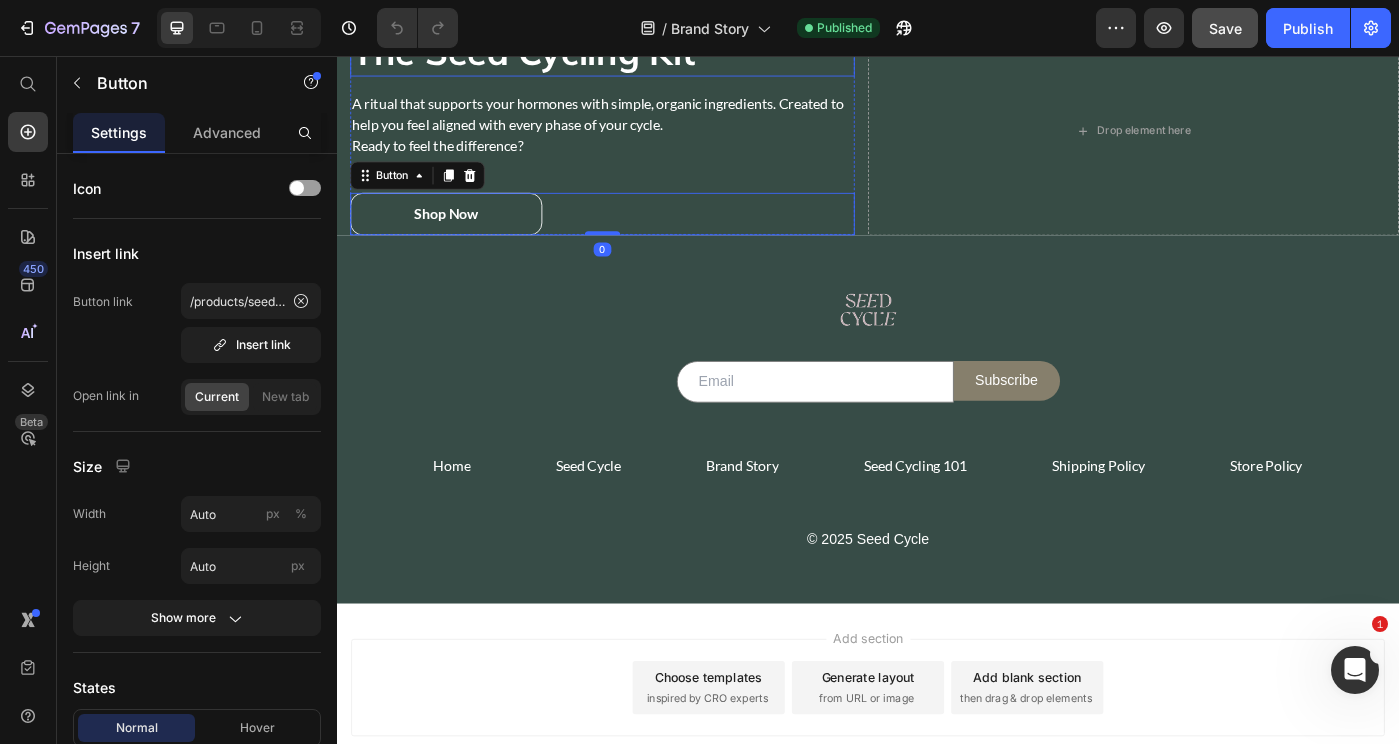 click on "The Seed Cycling Kit" at bounding box center [637, 52] 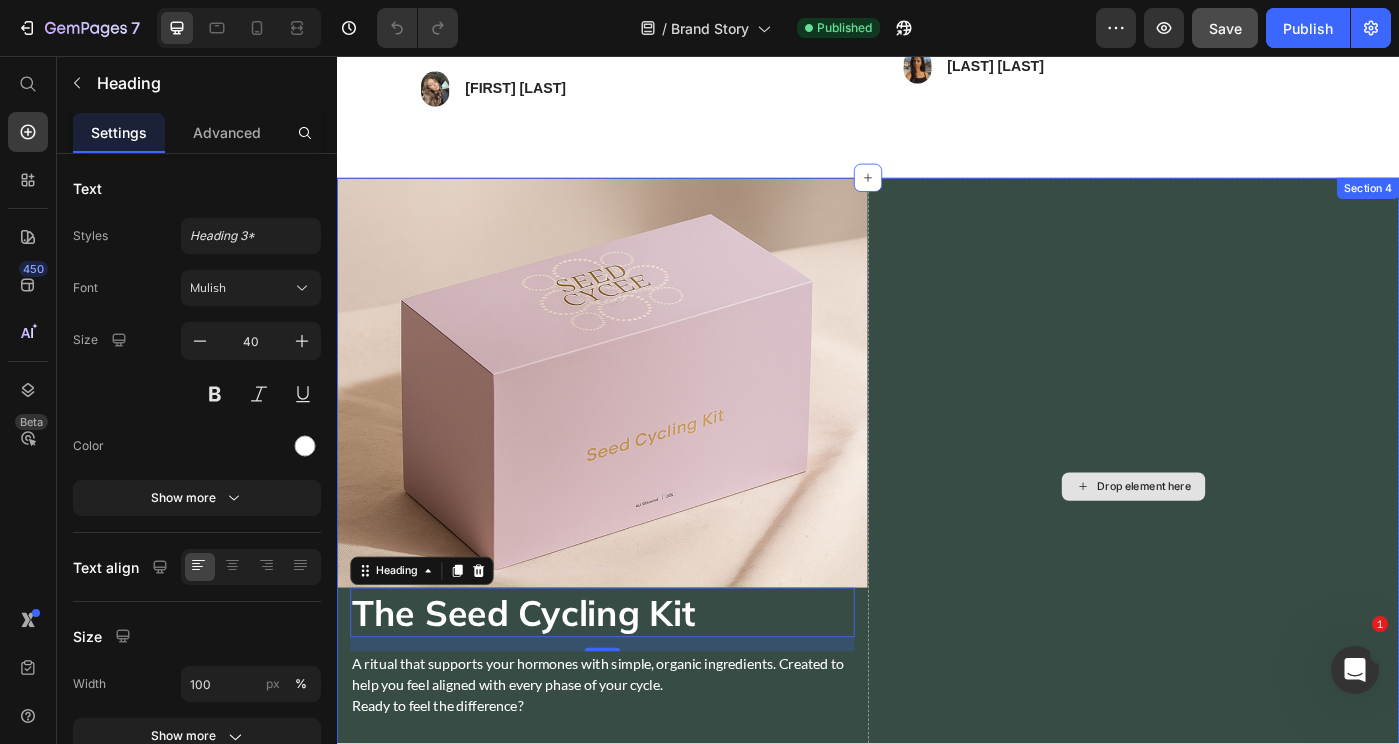 scroll, scrollTop: 1780, scrollLeft: 0, axis: vertical 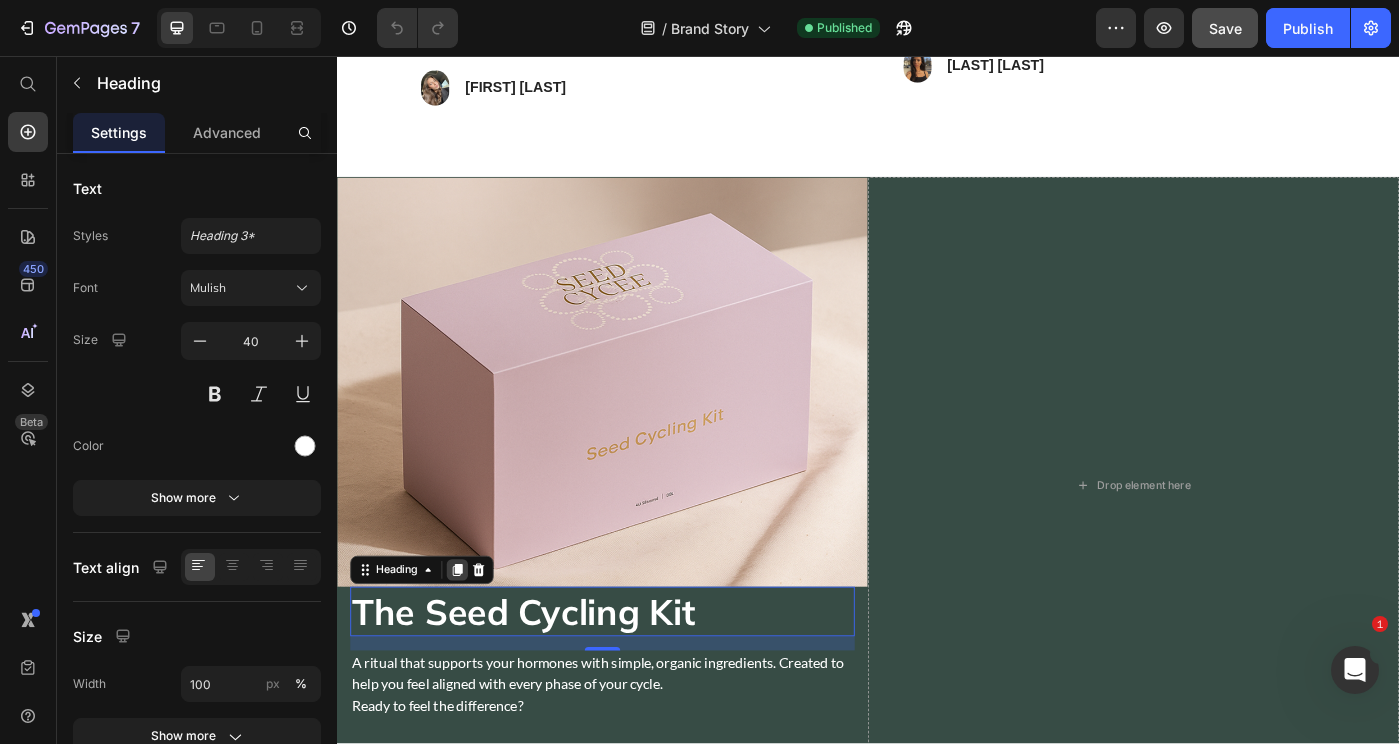 click 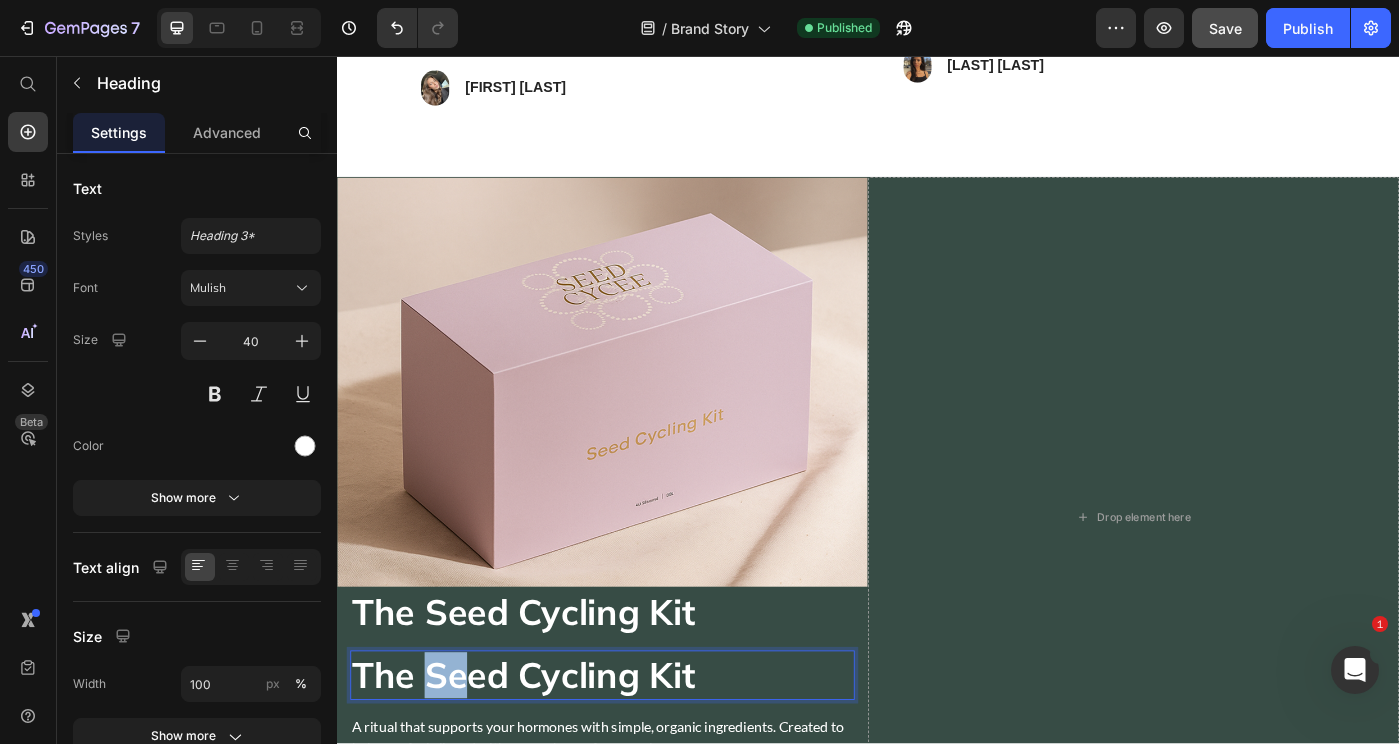 drag, startPoint x: 473, startPoint y: 770, endPoint x: 443, endPoint y: 751, distance: 35.510563 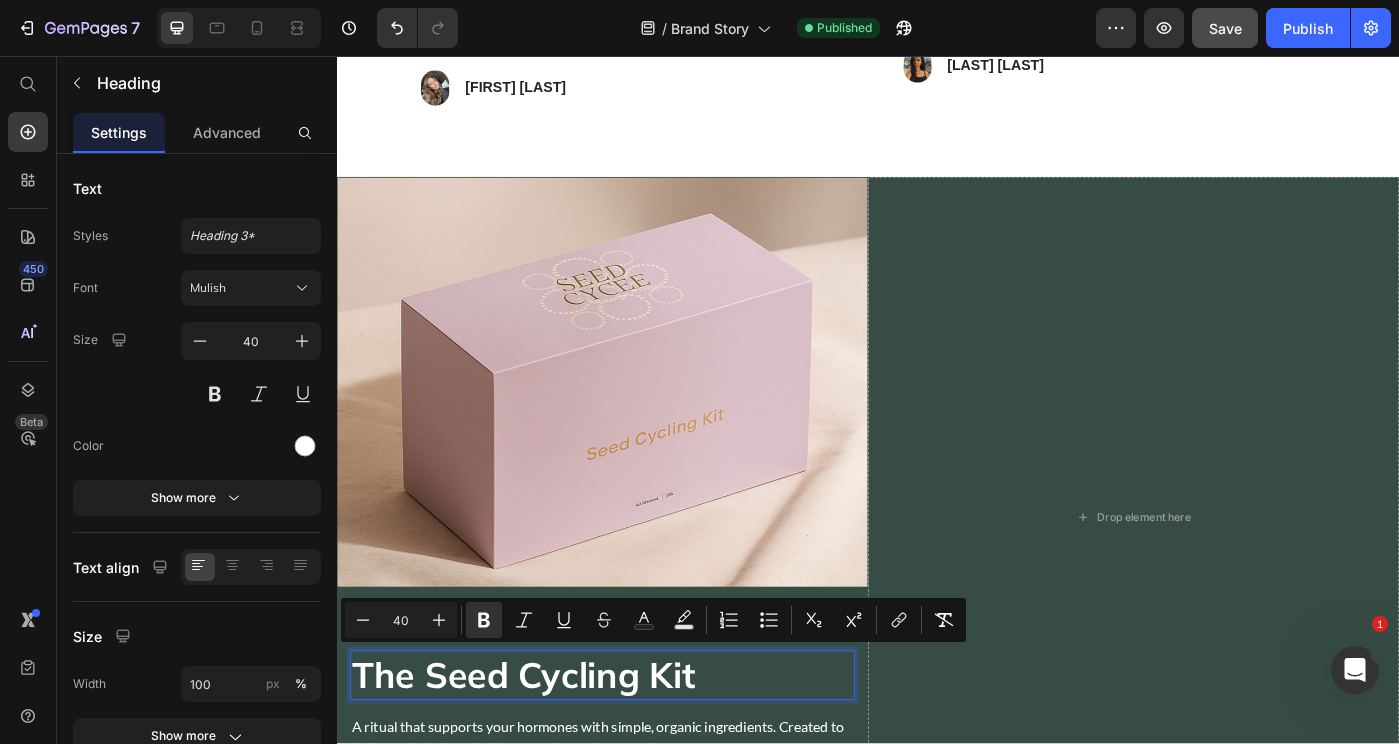click on "The Seed Cycling Kit" at bounding box center [548, 756] 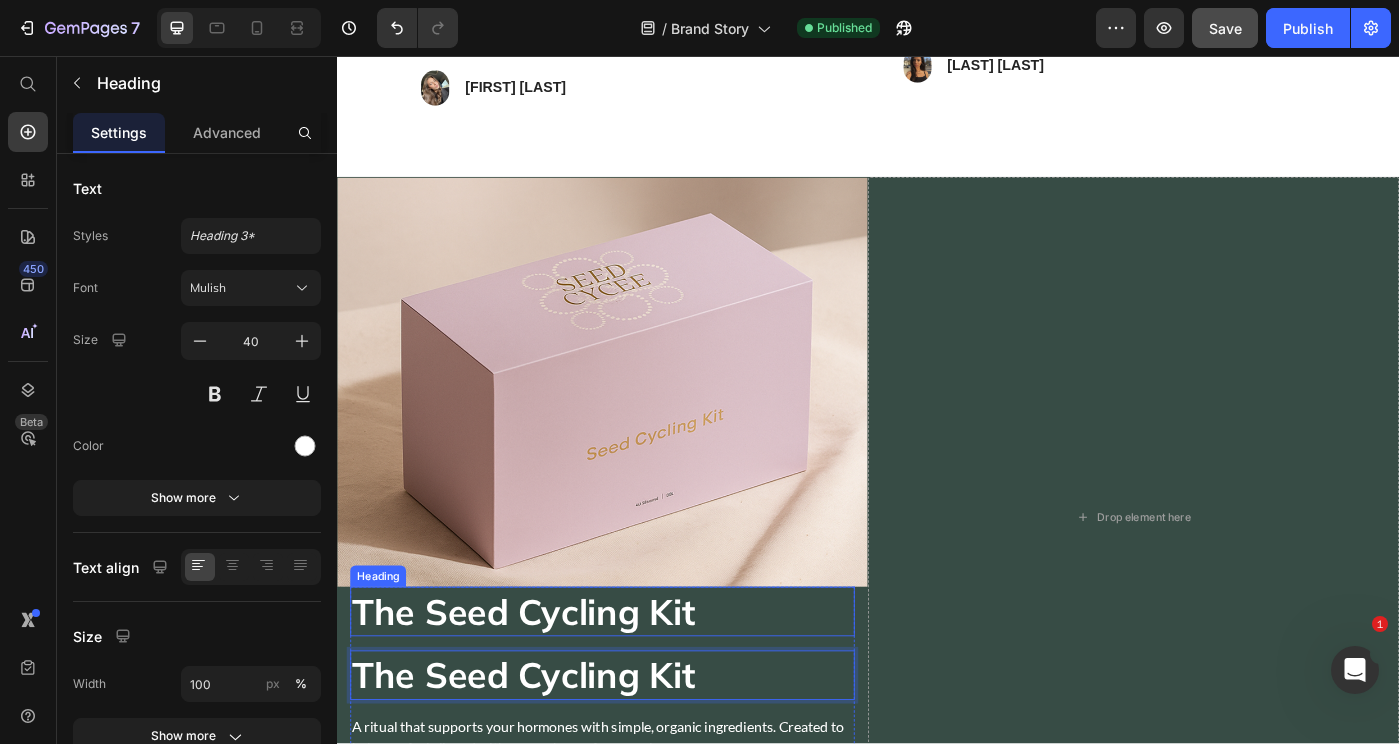 click on "The Seed Cycling Kit" at bounding box center [637, 684] 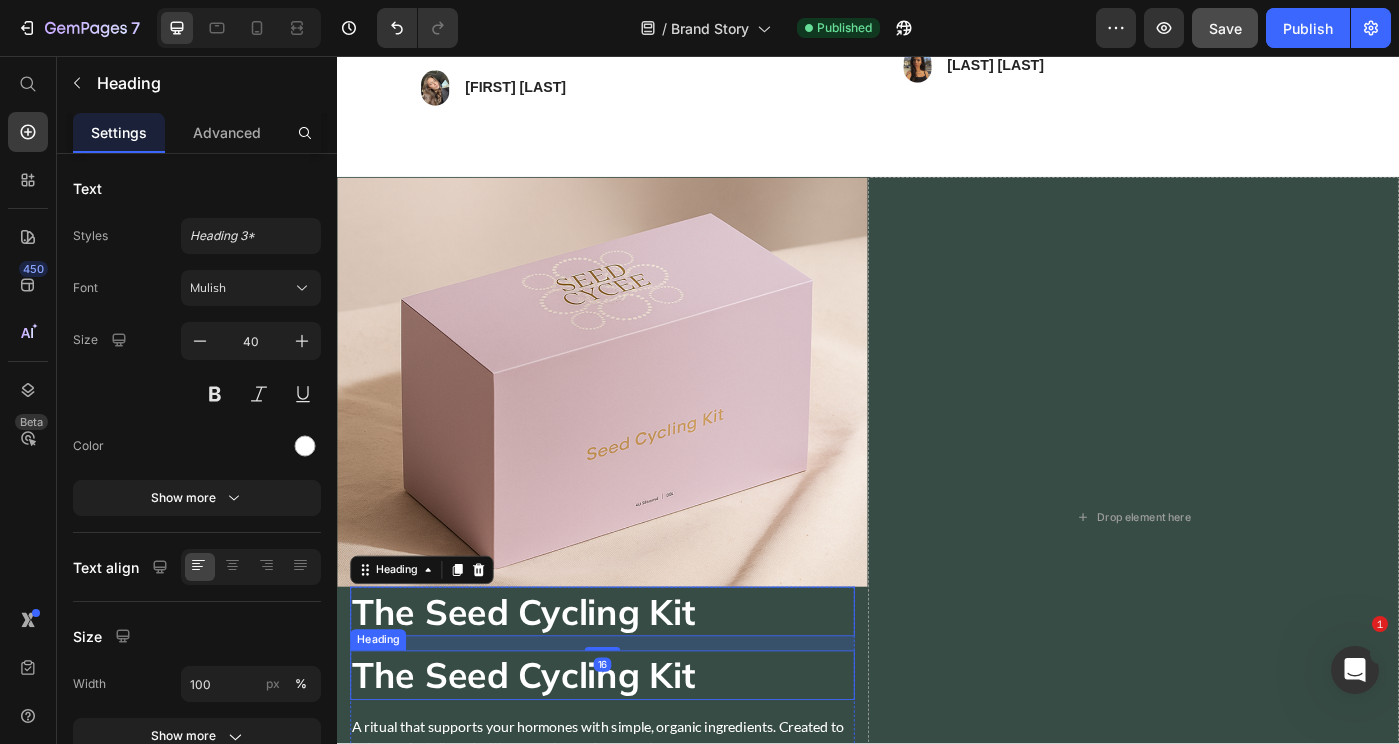 click on "The Seed Cycling Kit" at bounding box center (548, 756) 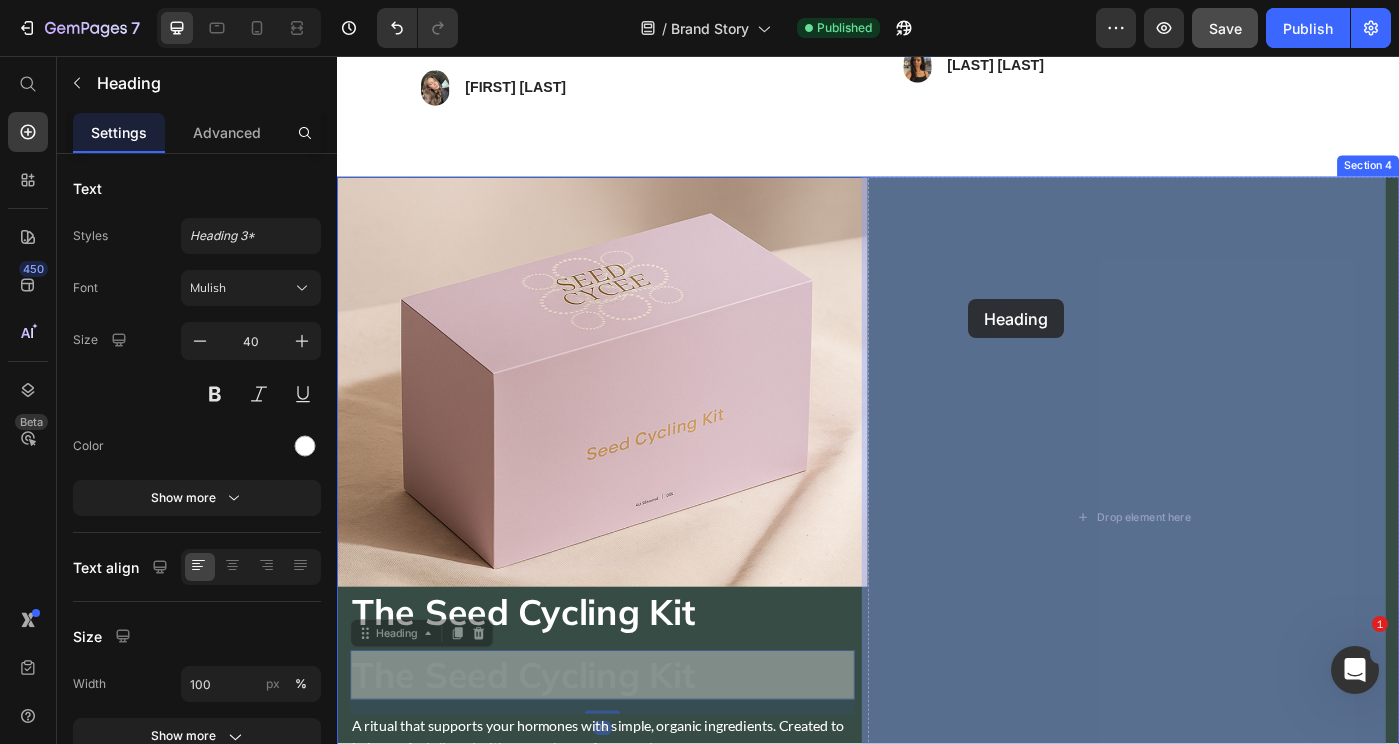 drag, startPoint x: 352, startPoint y: 696, endPoint x: 1050, endPoint y: 331, distance: 787.67316 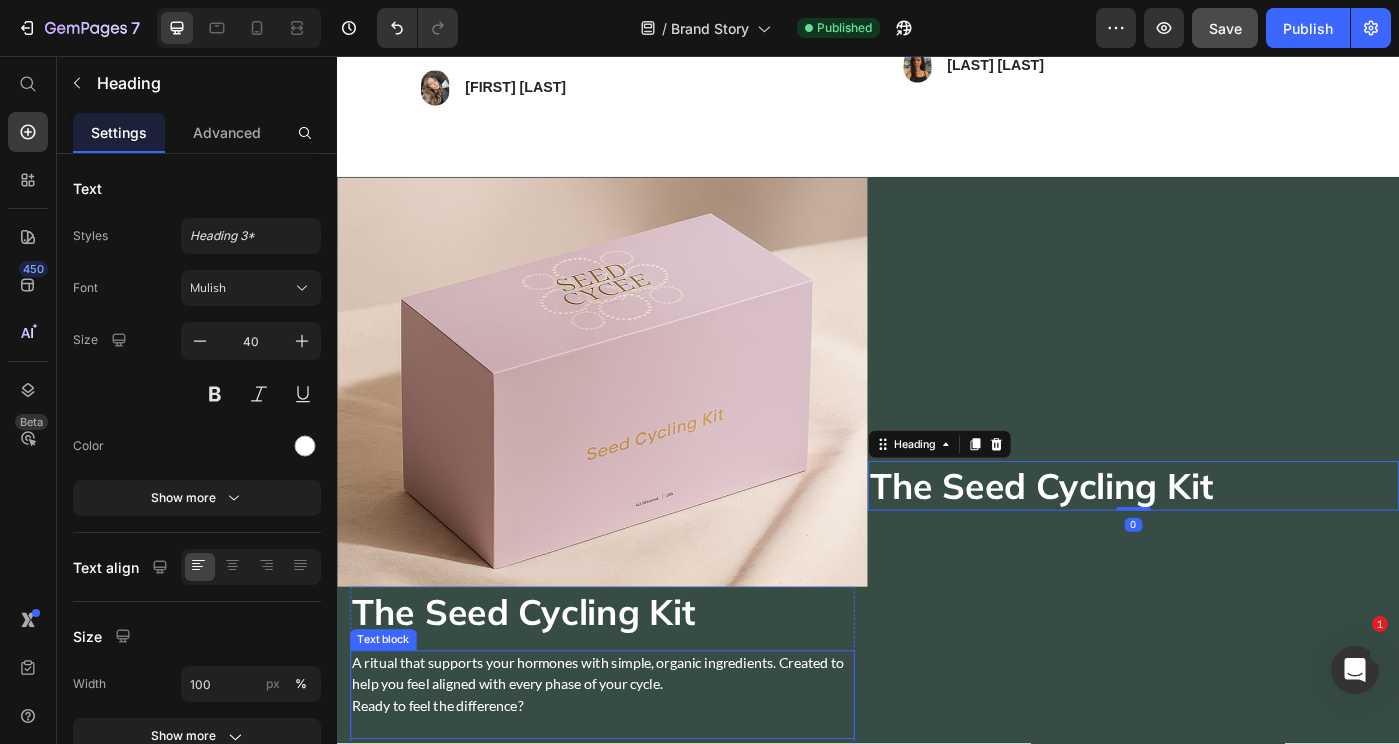 click on "A ritual that supports your hormones with simple, organic ingredients. Created to help you feel aligned with every phase of your cycle." at bounding box center (637, 754) 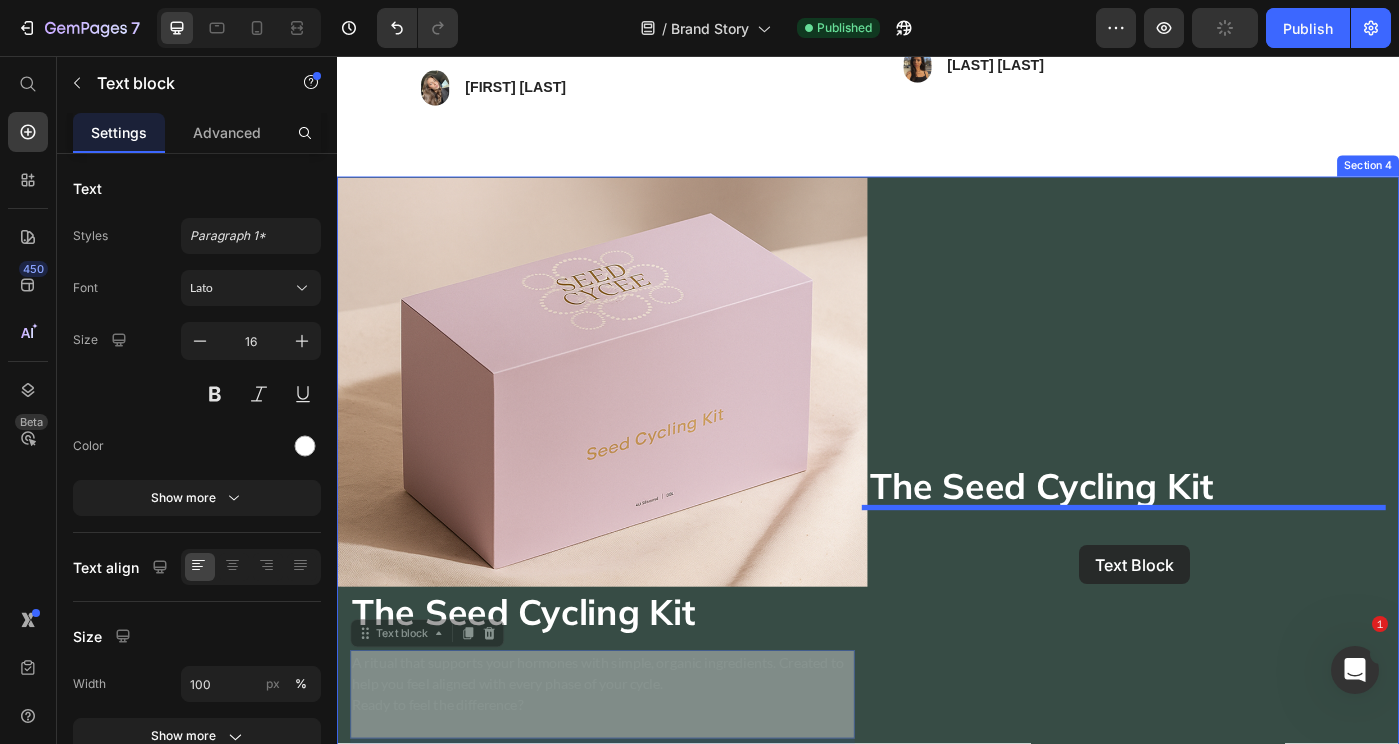 drag, startPoint x: 359, startPoint y: 708, endPoint x: 1174, endPoint y: 609, distance: 820.99084 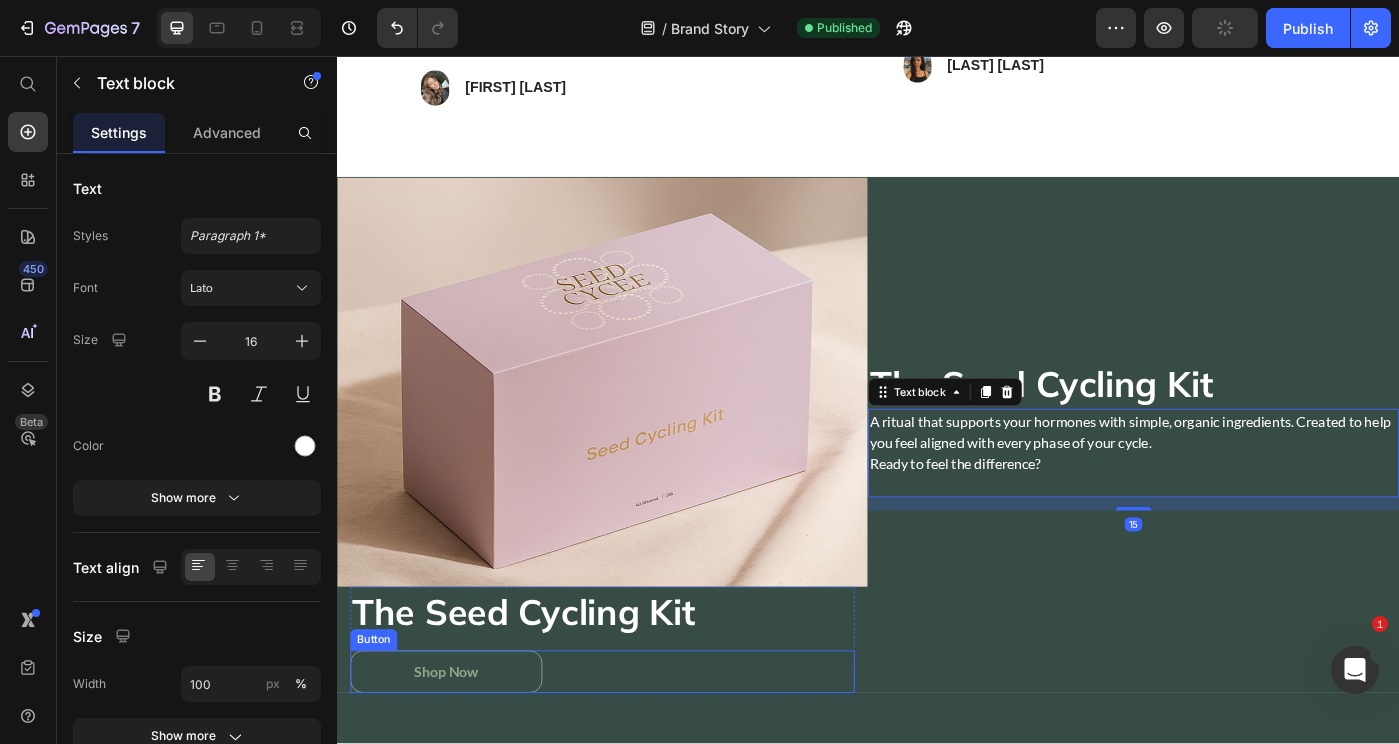 click on "Shop Now" at bounding box center (460, 752) 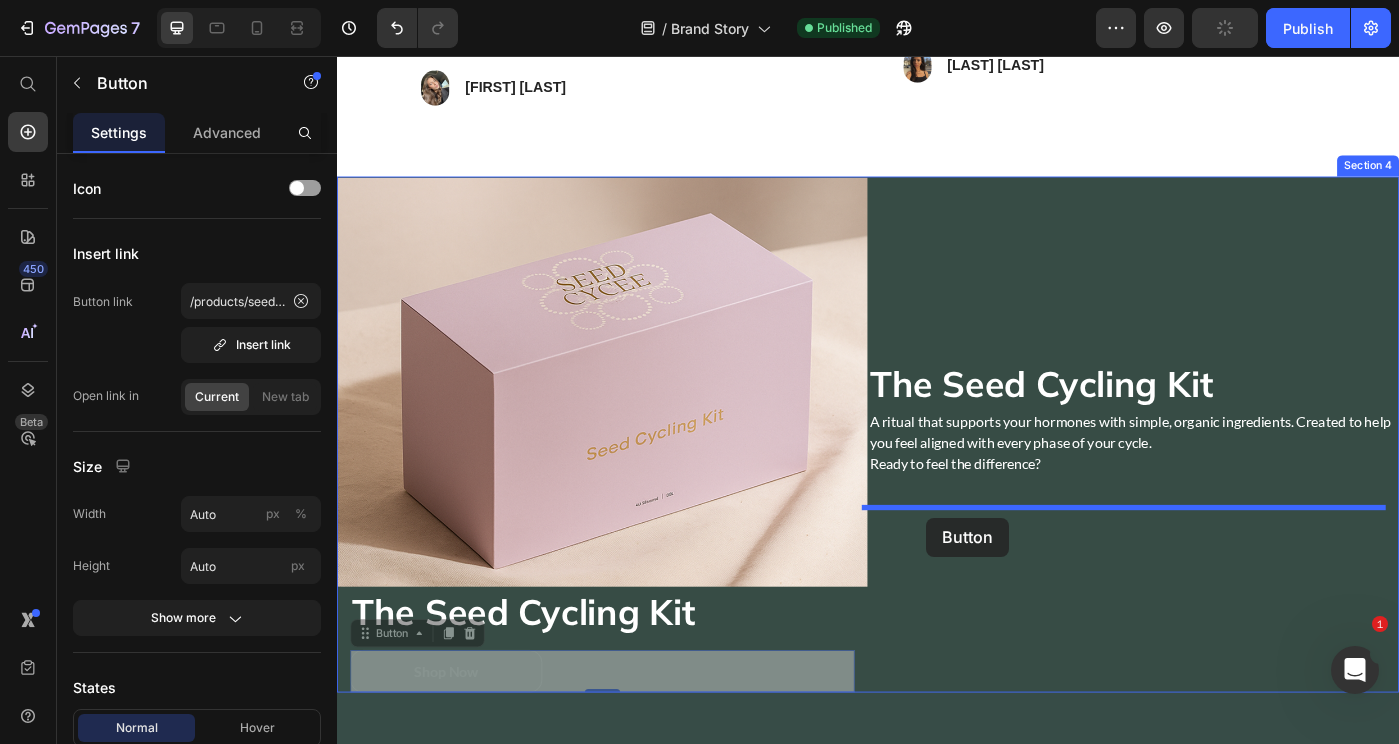 drag, startPoint x: 359, startPoint y: 708, endPoint x: 1002, endPoint y: 578, distance: 656.0099 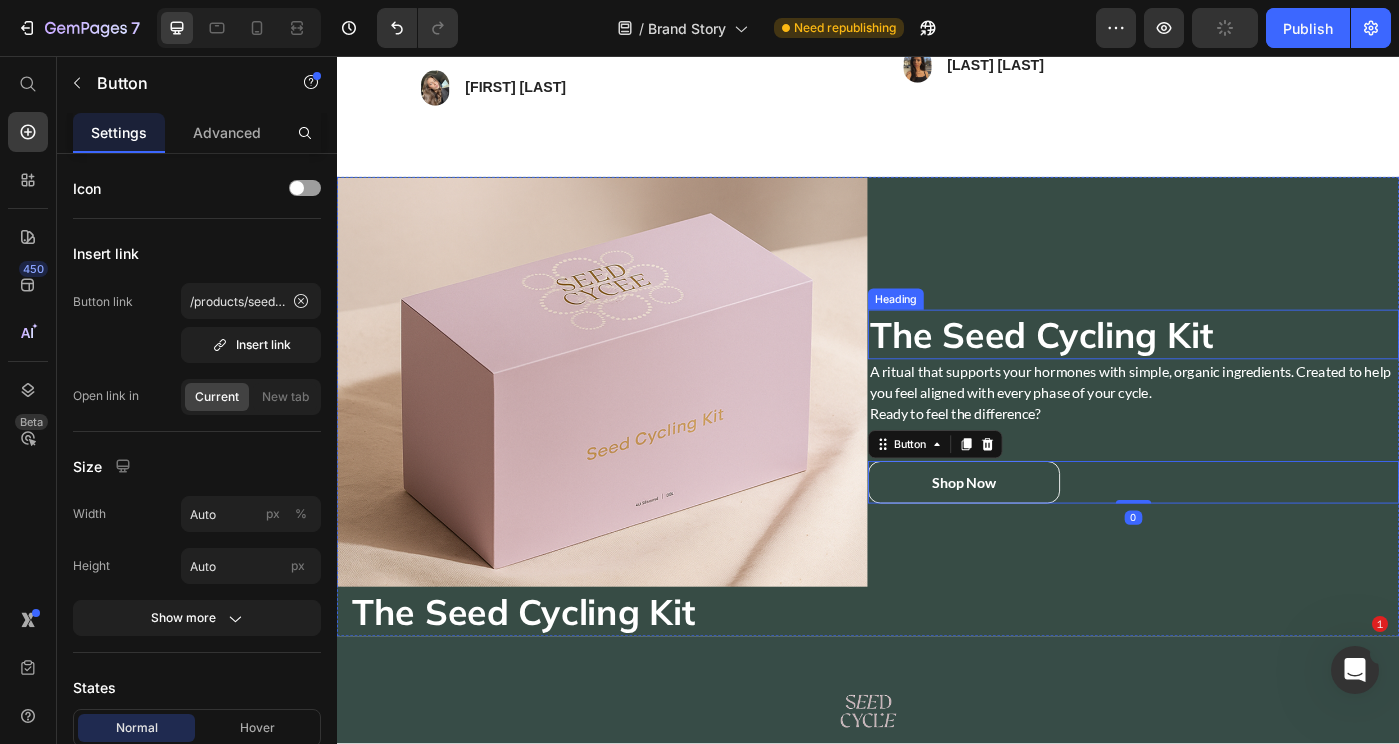 click on "The Seed Cycling Kit" at bounding box center (1133, 371) 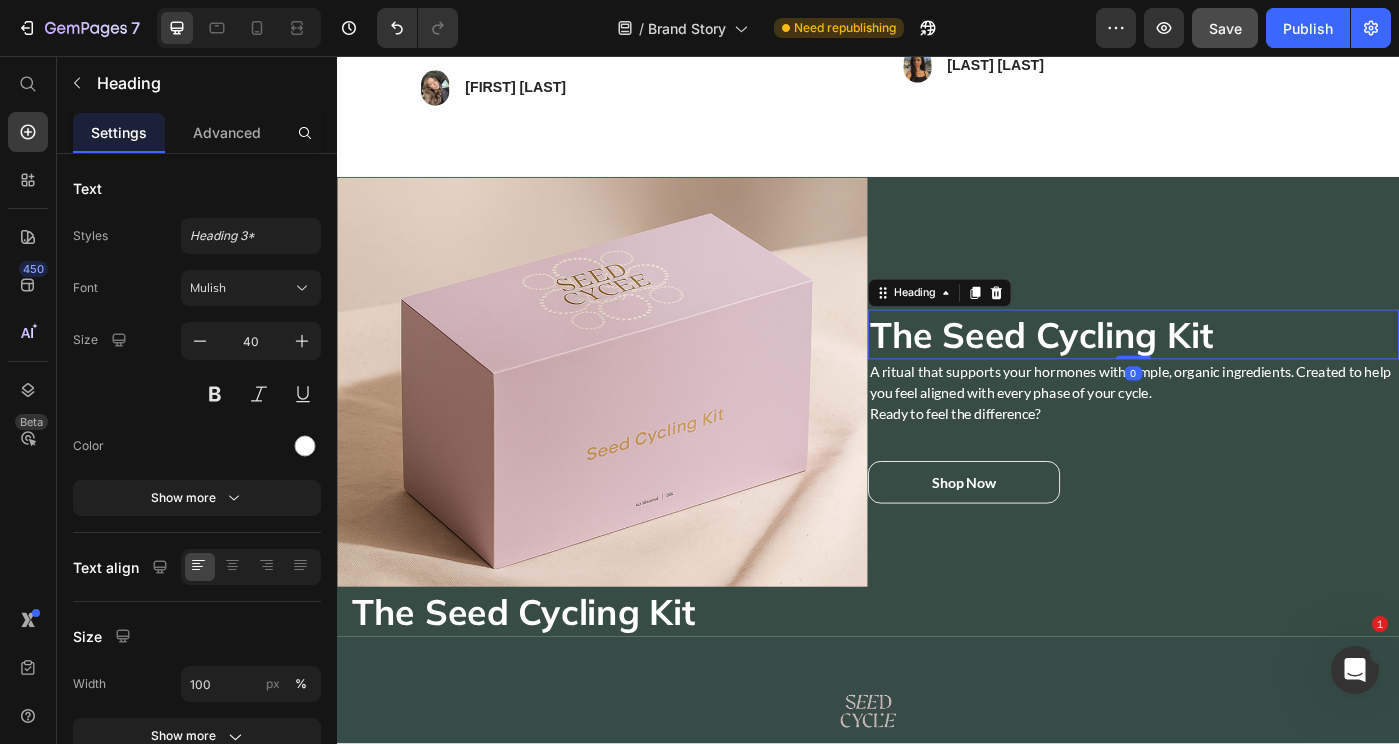 click on "Settings Advanced" at bounding box center [197, 133] 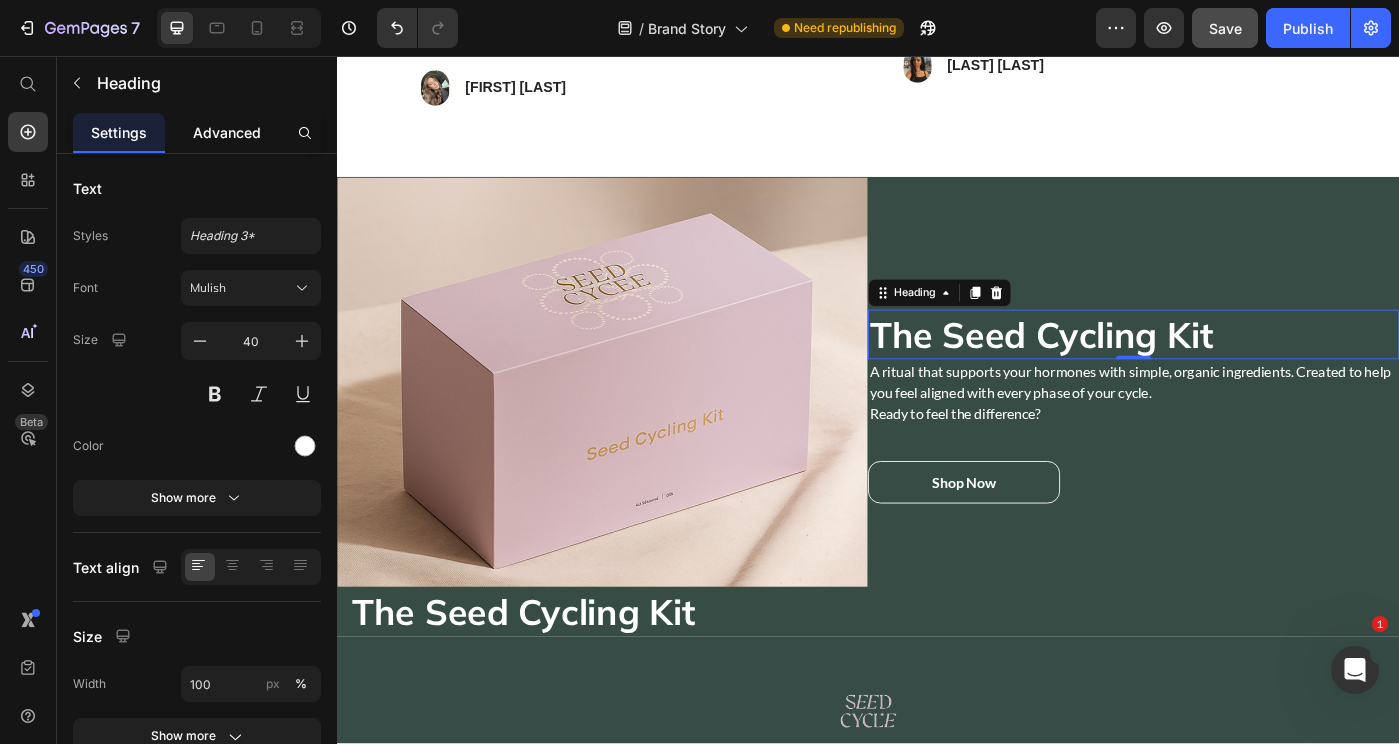 click on "Advanced" 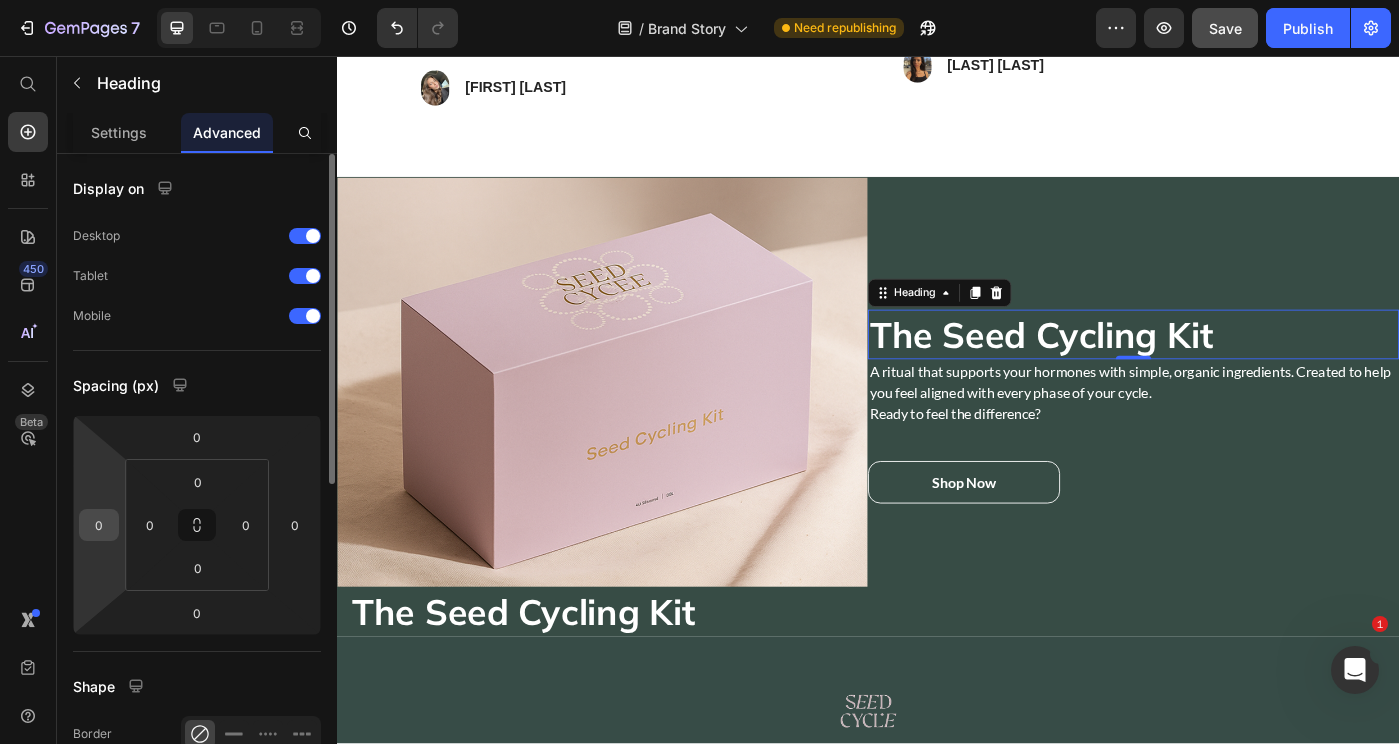click on "0" at bounding box center [99, 525] 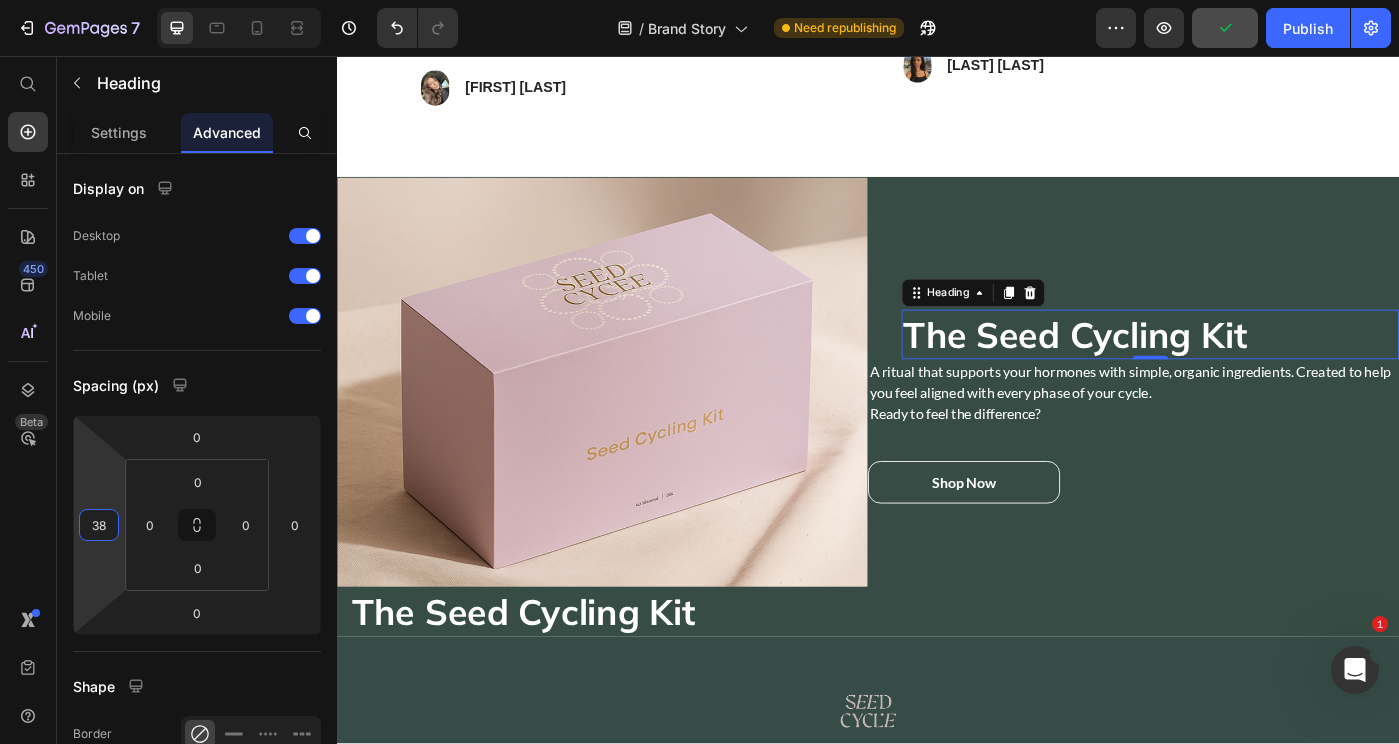 type on "36" 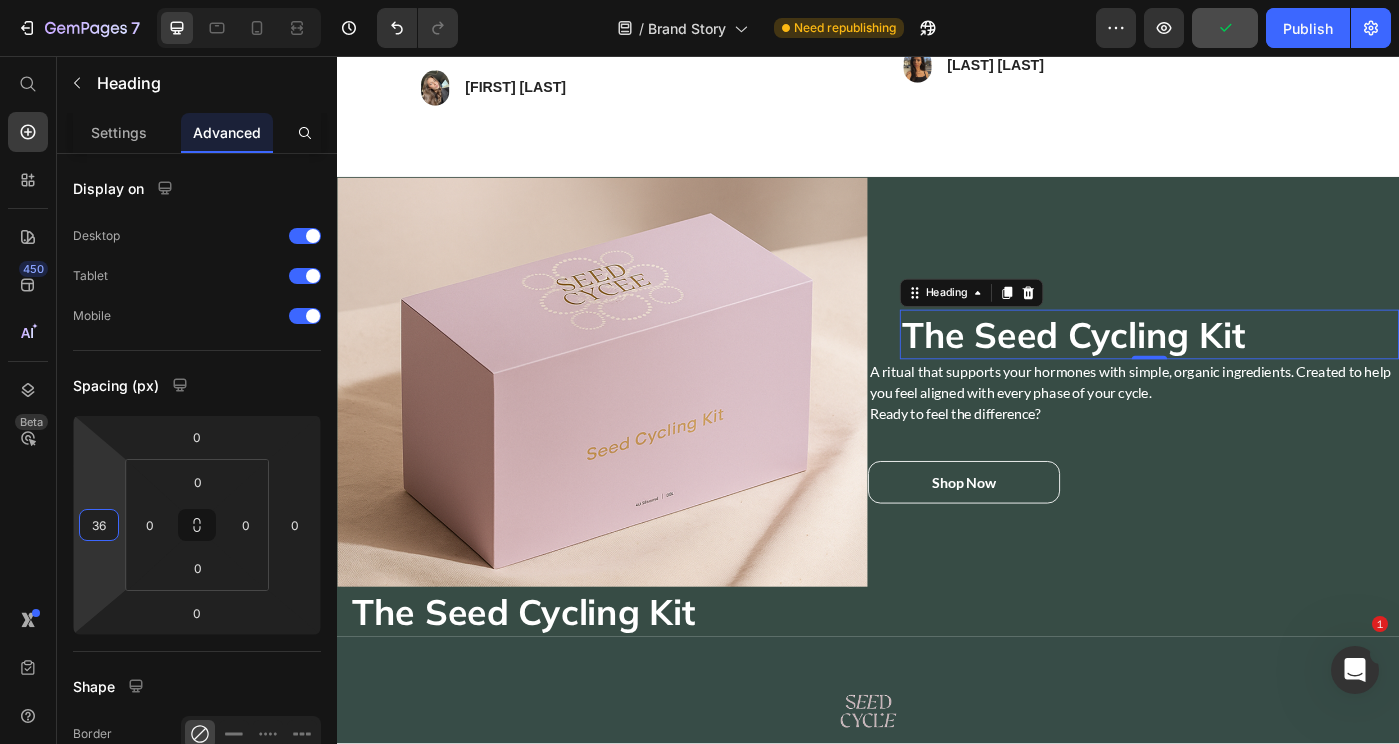 drag, startPoint x: 76, startPoint y: 524, endPoint x: 80, endPoint y: 506, distance: 18.439089 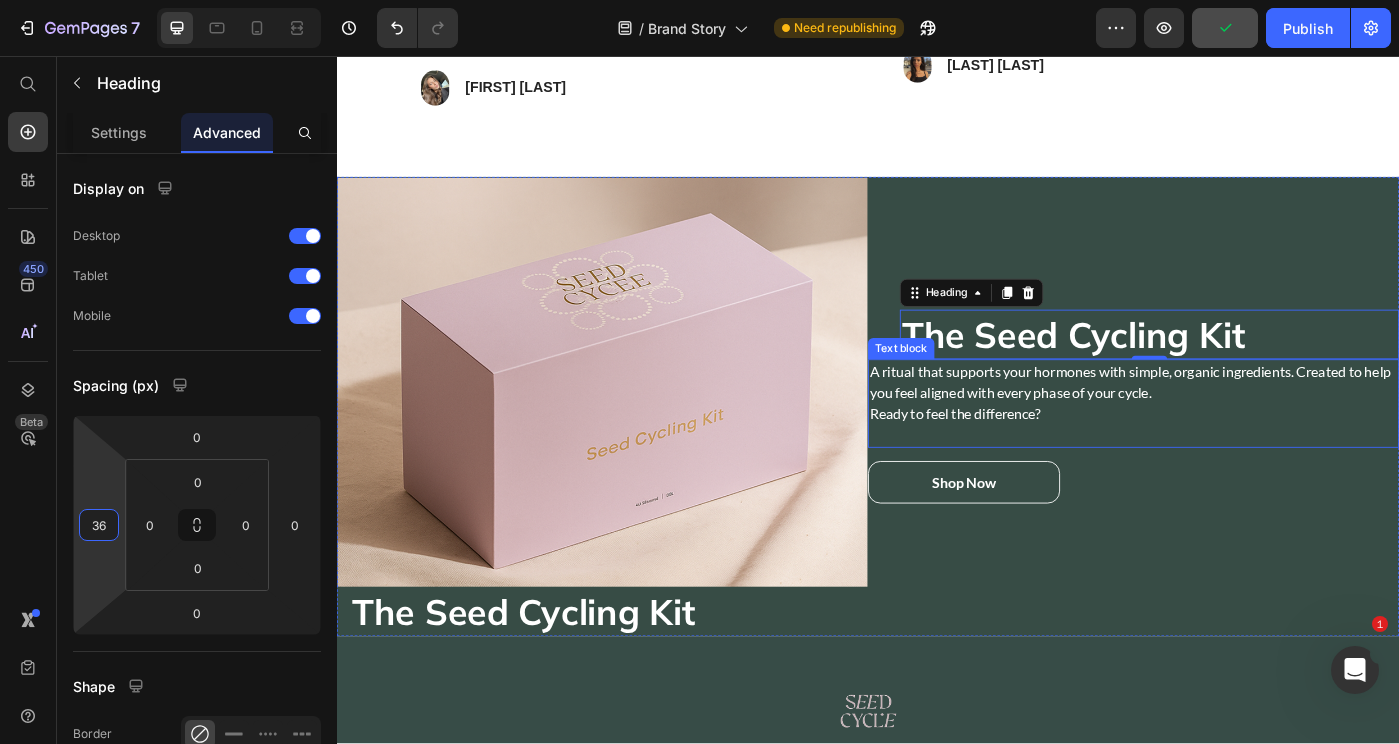 click on "A ritual that supports your hormones with simple, organic ingredients. Created to help you feel aligned with every phase of your cycle." at bounding box center [1237, 425] 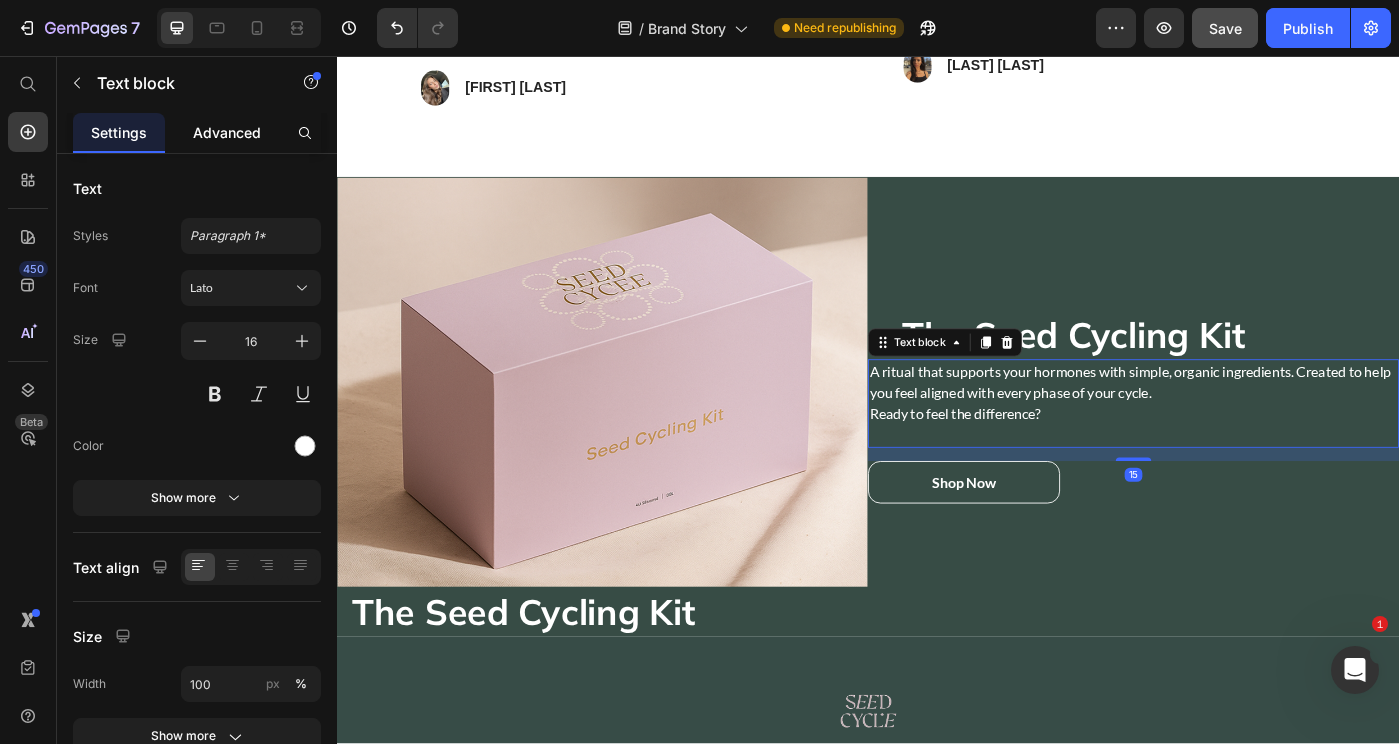 click on "Advanced" 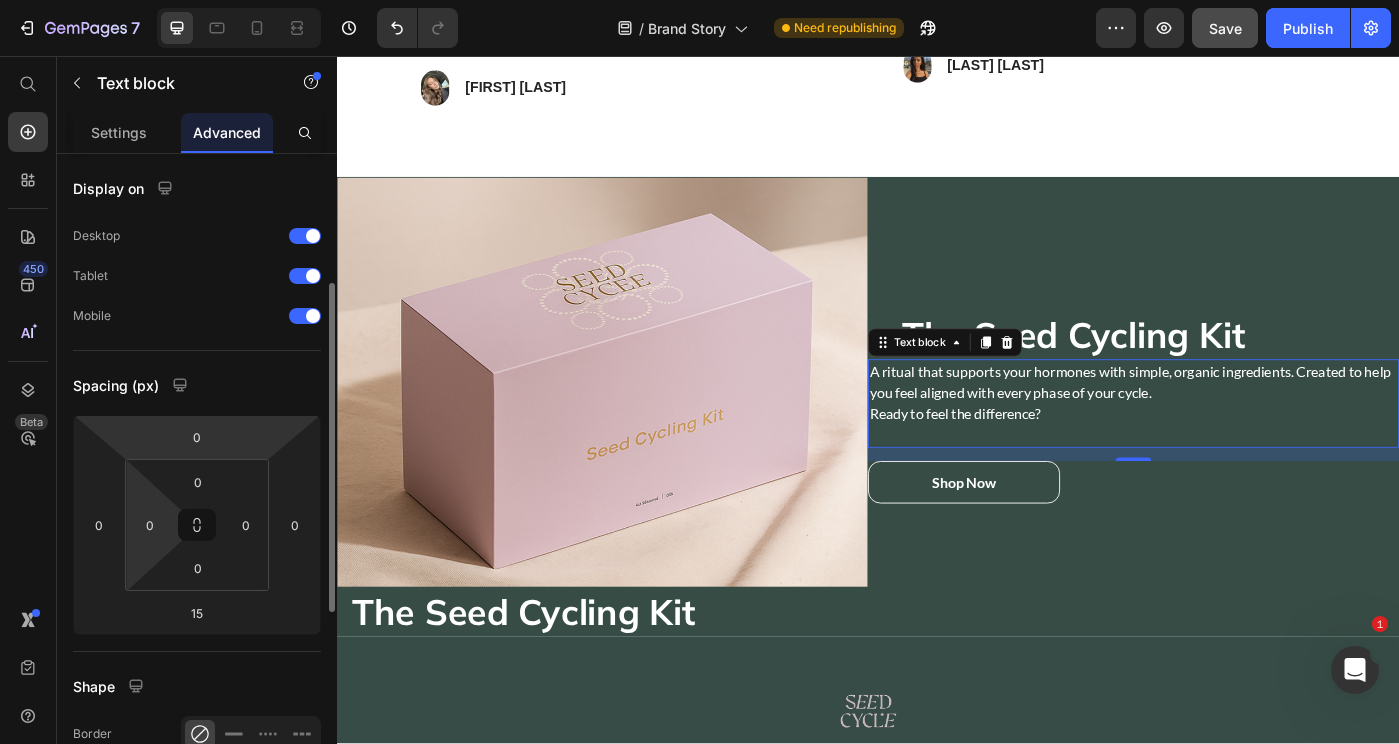 scroll, scrollTop: 182, scrollLeft: 0, axis: vertical 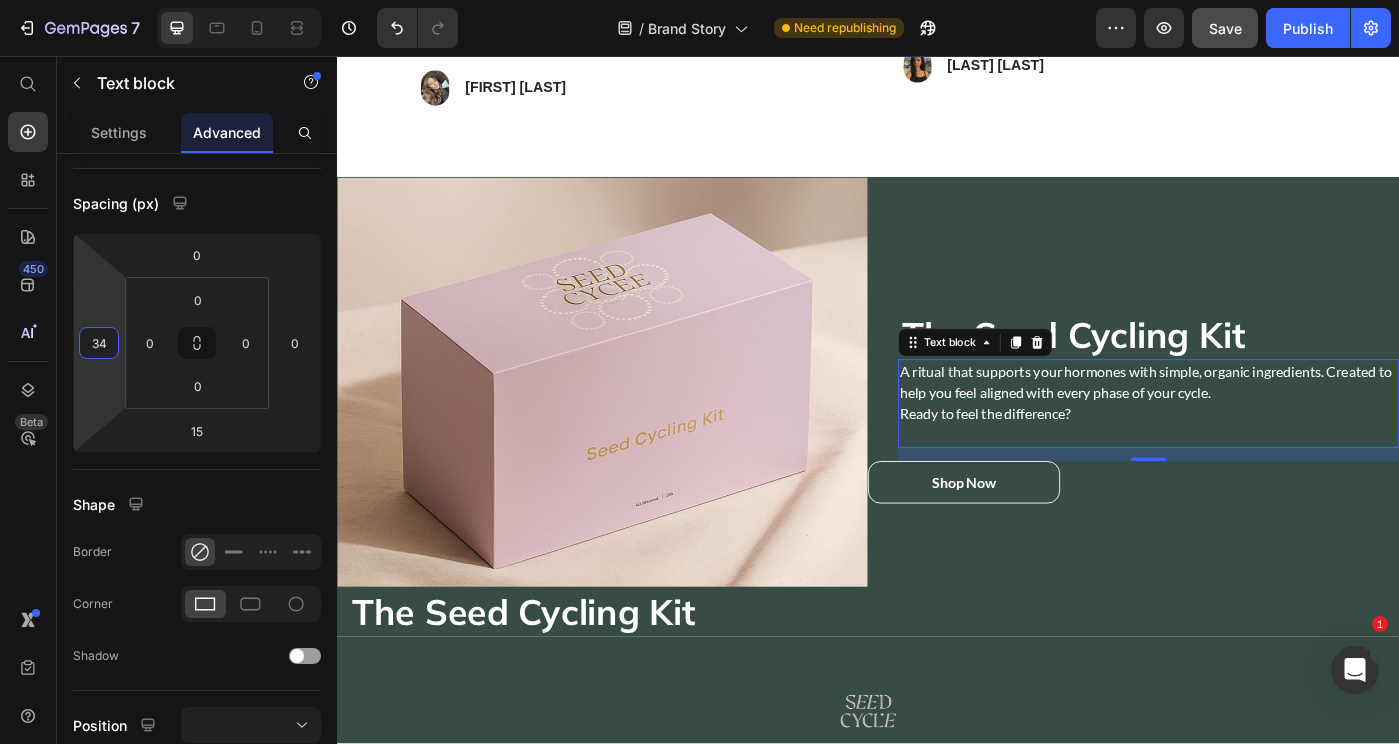 type on "36" 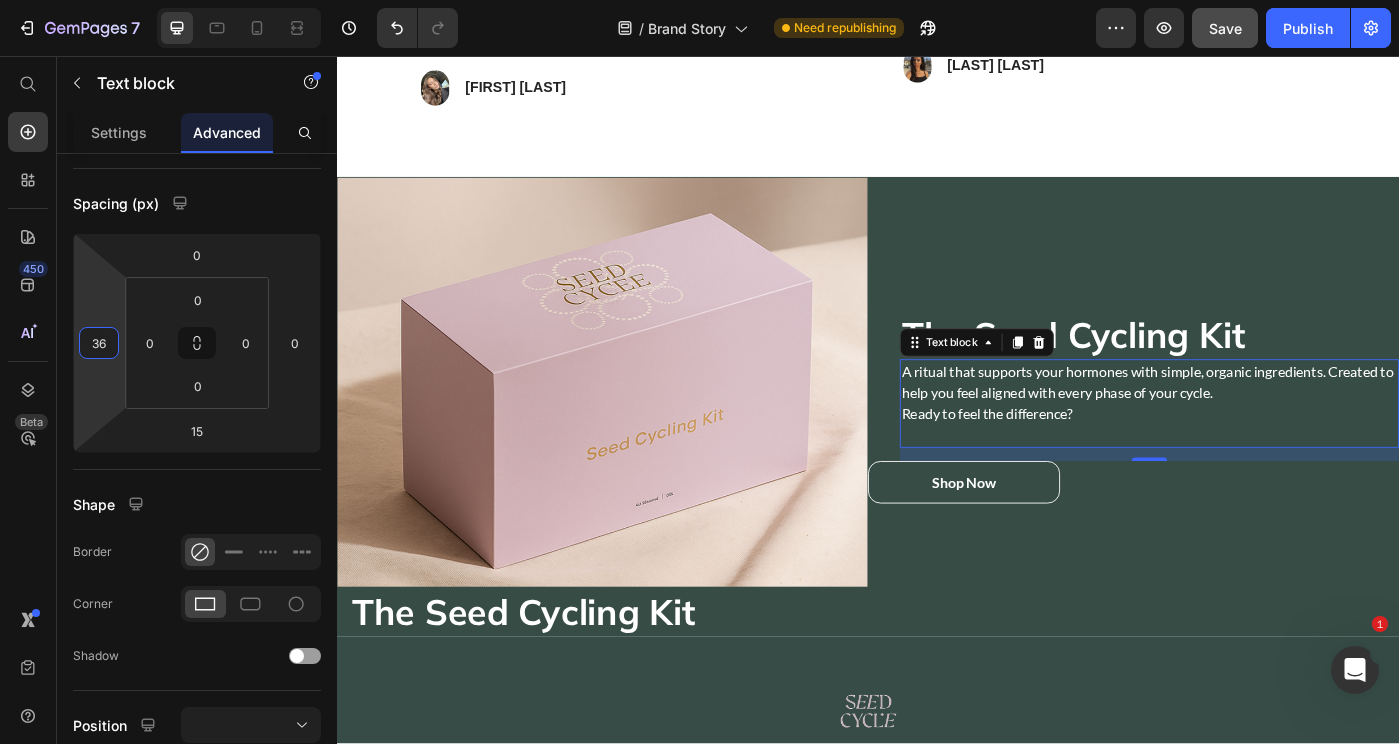 drag, startPoint x: 112, startPoint y: 320, endPoint x: 108, endPoint y: 302, distance: 18.439089 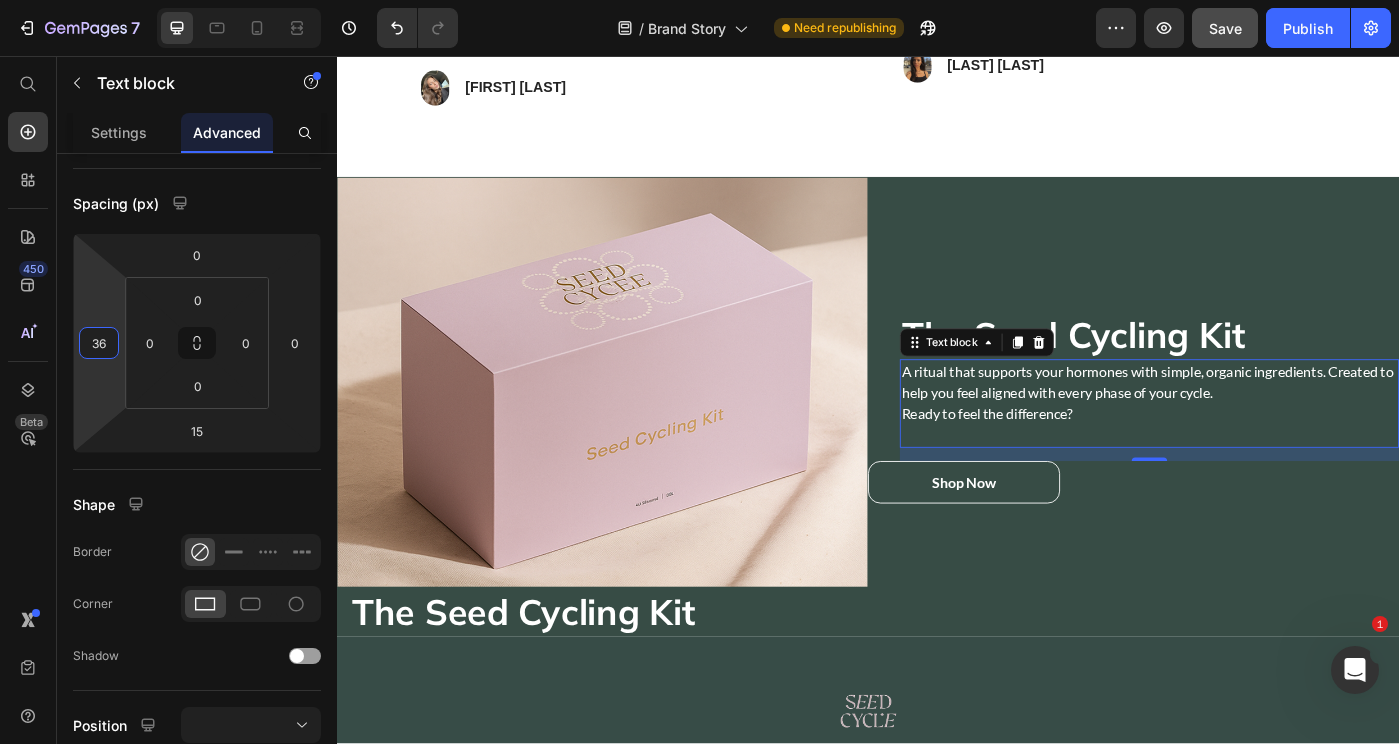 click on "7  Version history  /  Brand Story Need republishing Preview  Save   Publish  450 Beta Start with Sections Elements Hero Section Product Detail Brands Trusted Badges Guarantee Product Breakdown How to use Testimonials Compare Bundle FAQs Social Proof Brand Story Product List Collection Blog List Contact Sticky Add to Cart Custom Footer Browse Library 450 Layout
Row
Row
Row
Row Text
Heading
Text Block Button
Button
Button
Sticky Back to top Media
Image" at bounding box center (699, 0) 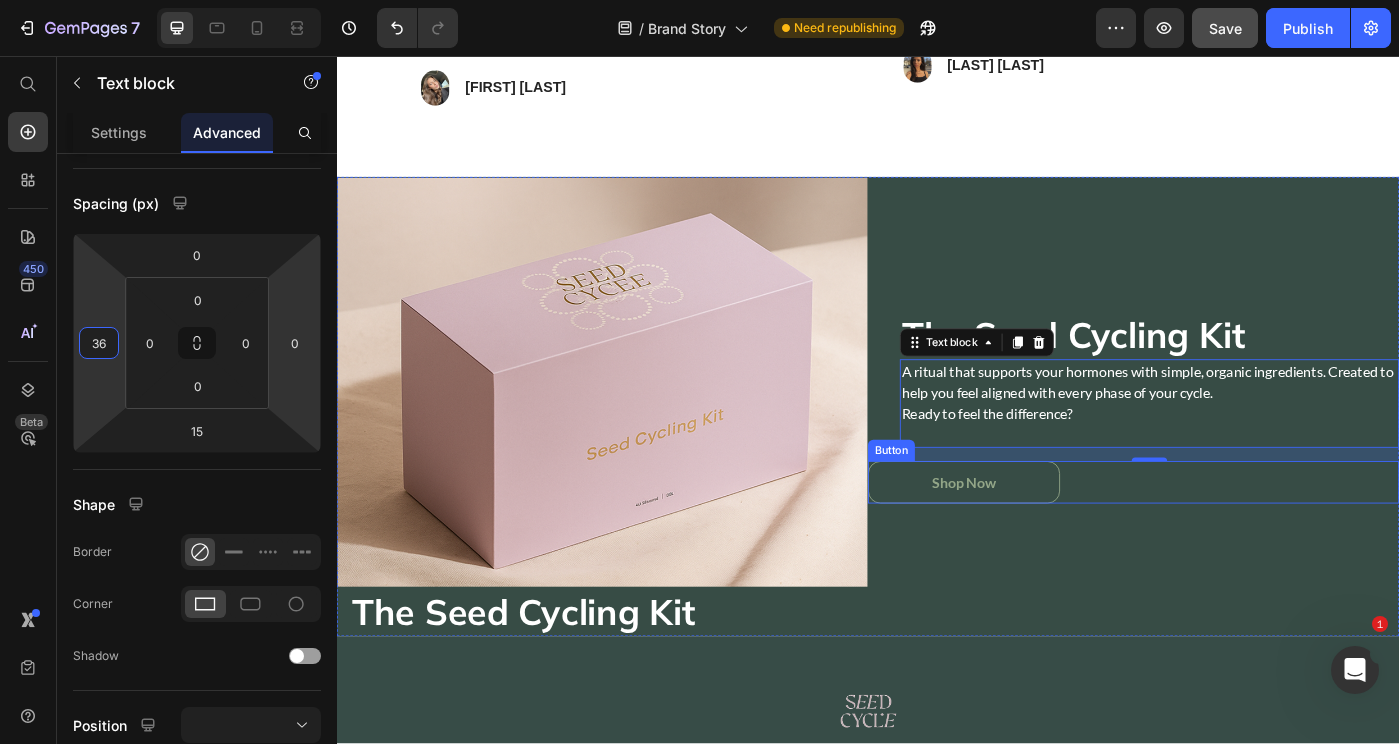 click on "Shop Now" at bounding box center [1045, 538] 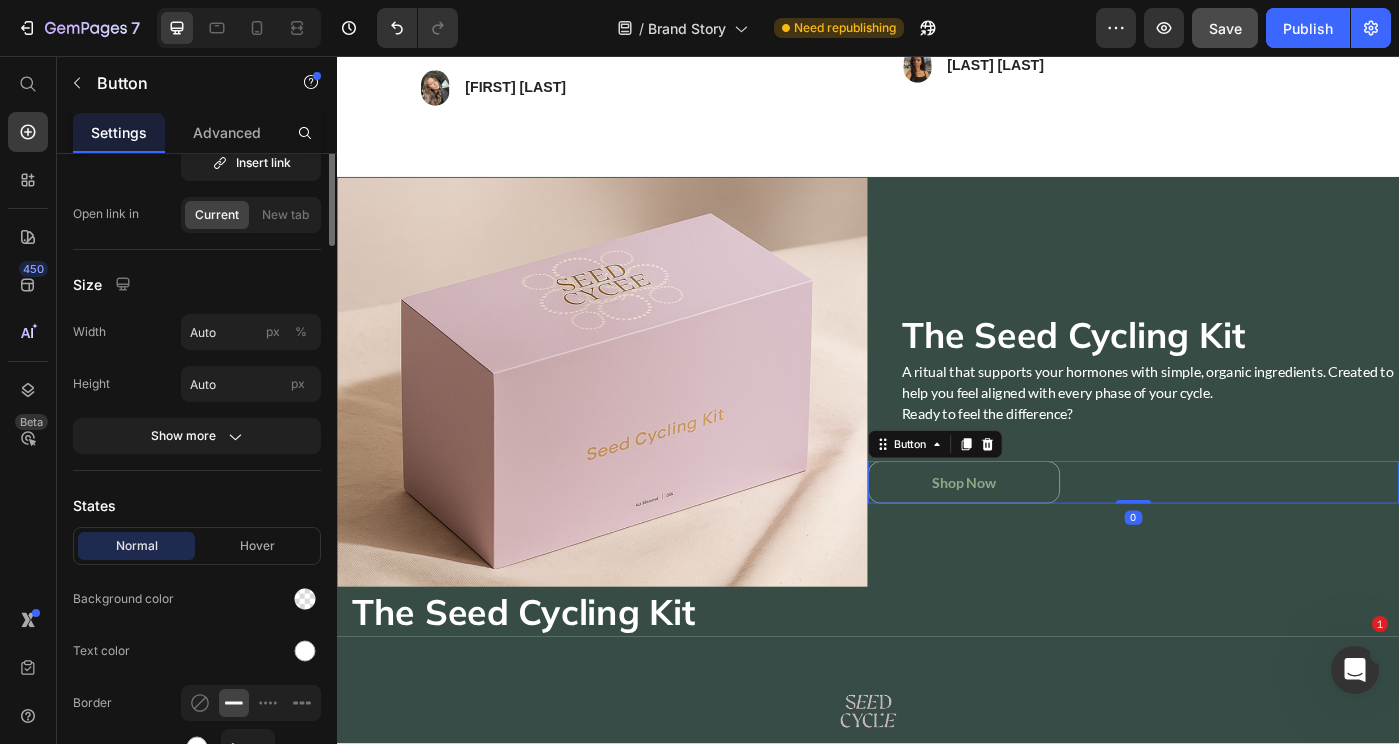 scroll, scrollTop: 0, scrollLeft: 0, axis: both 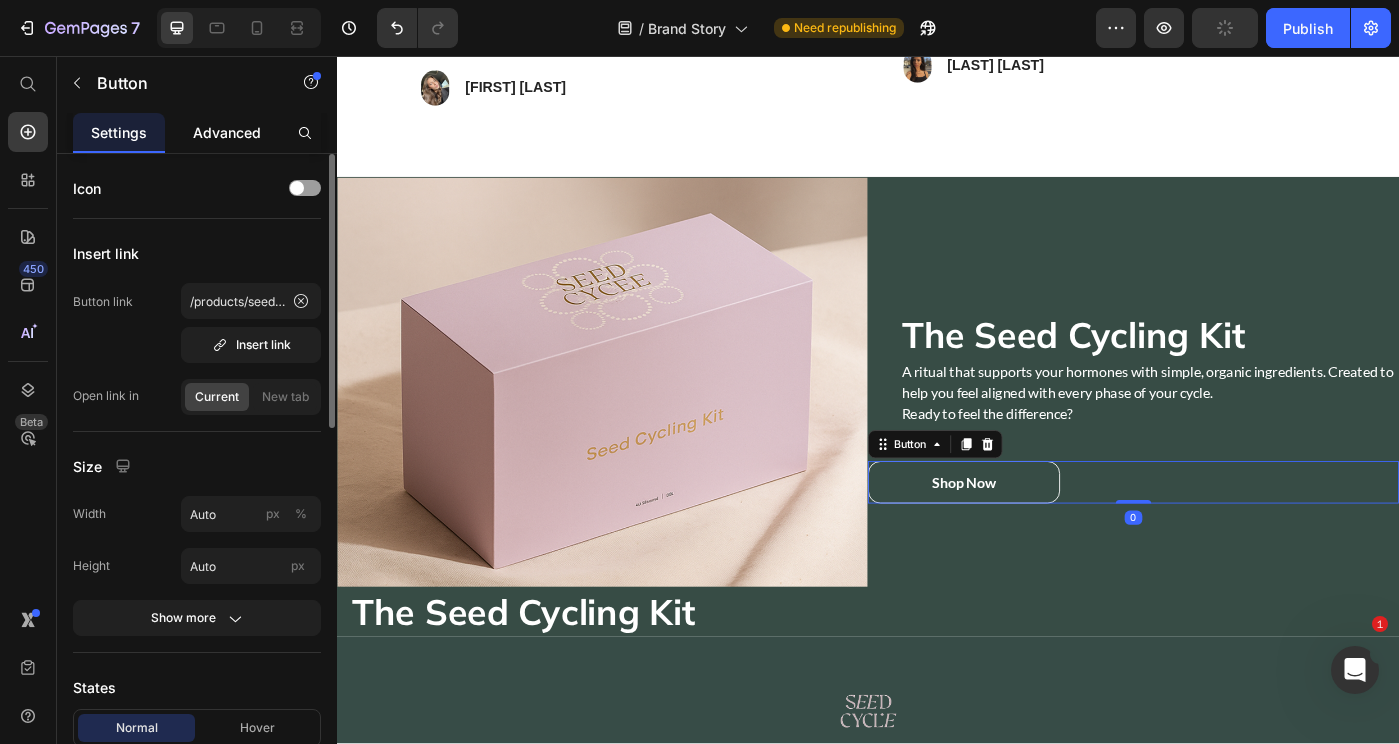 click on "Advanced" 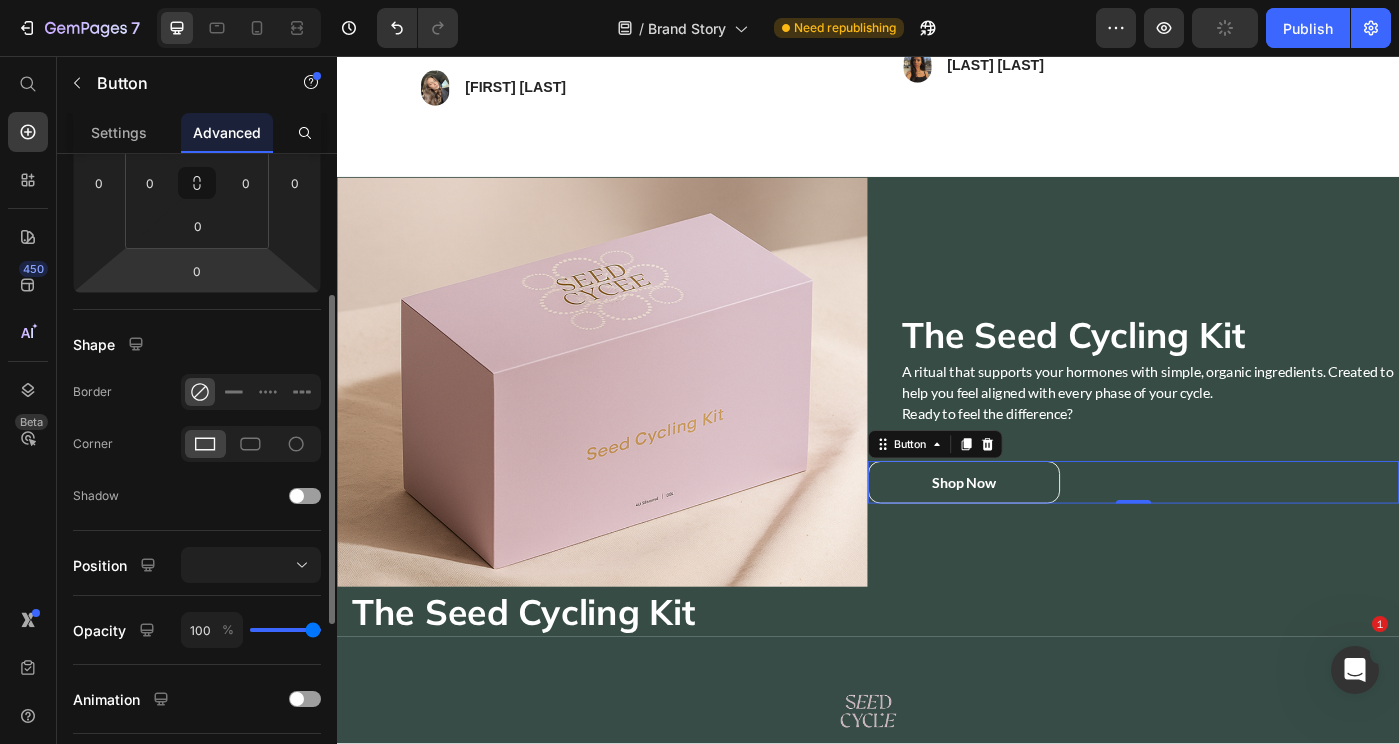 scroll, scrollTop: 318, scrollLeft: 0, axis: vertical 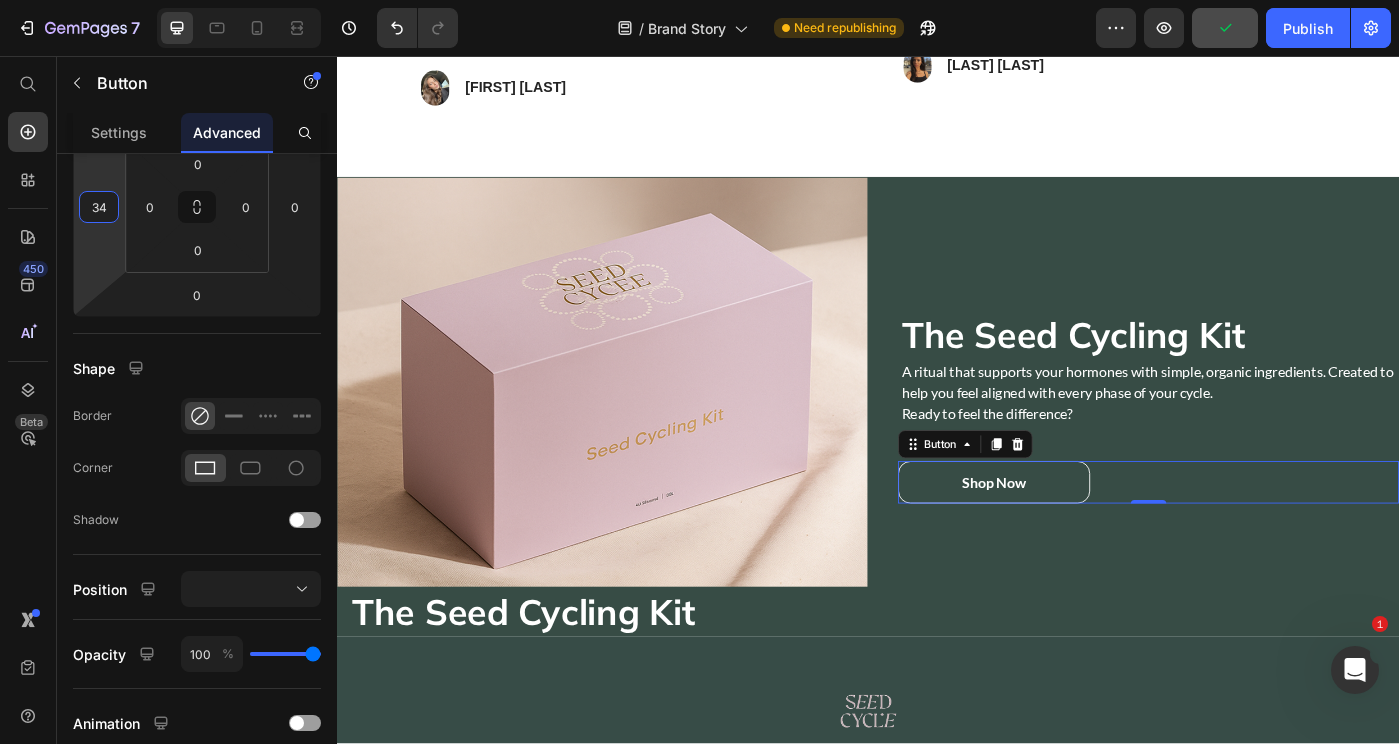type on "36" 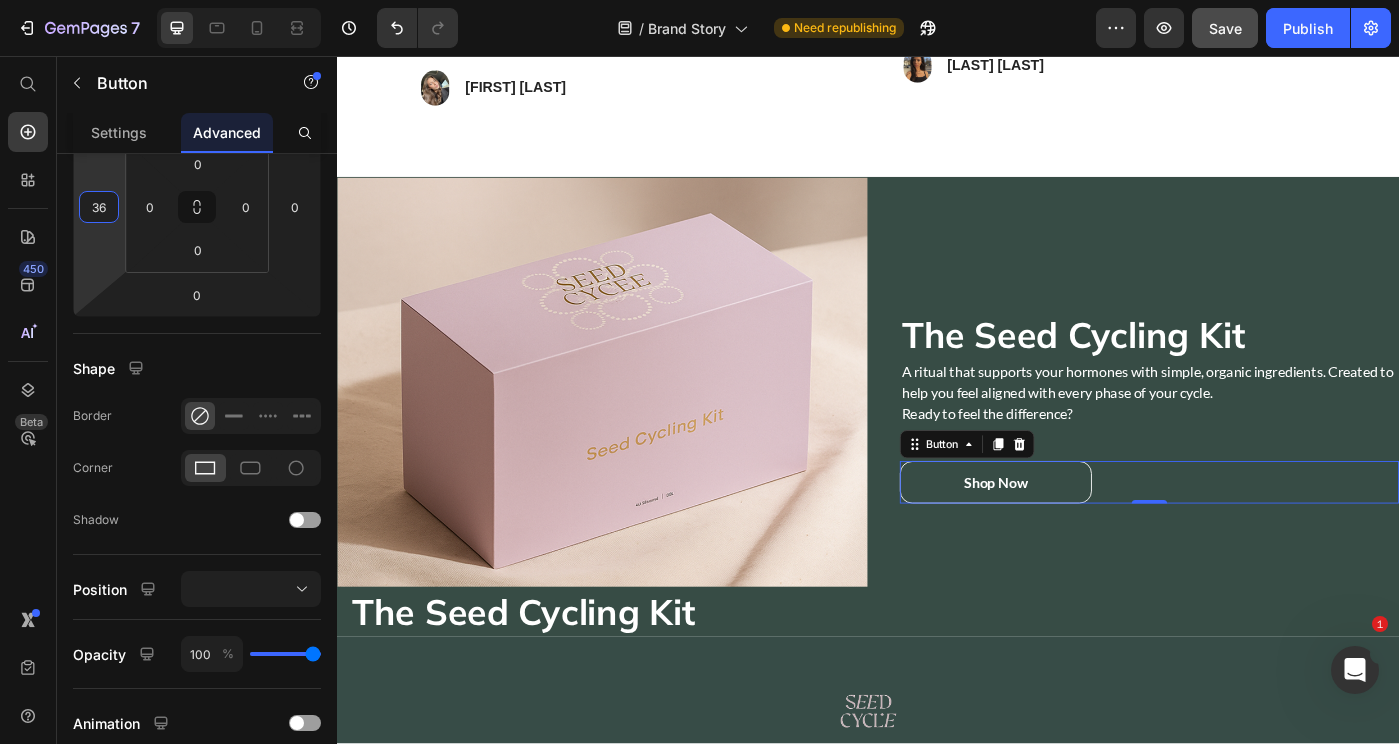 drag, startPoint x: 104, startPoint y: 190, endPoint x: 107, endPoint y: 172, distance: 18.248287 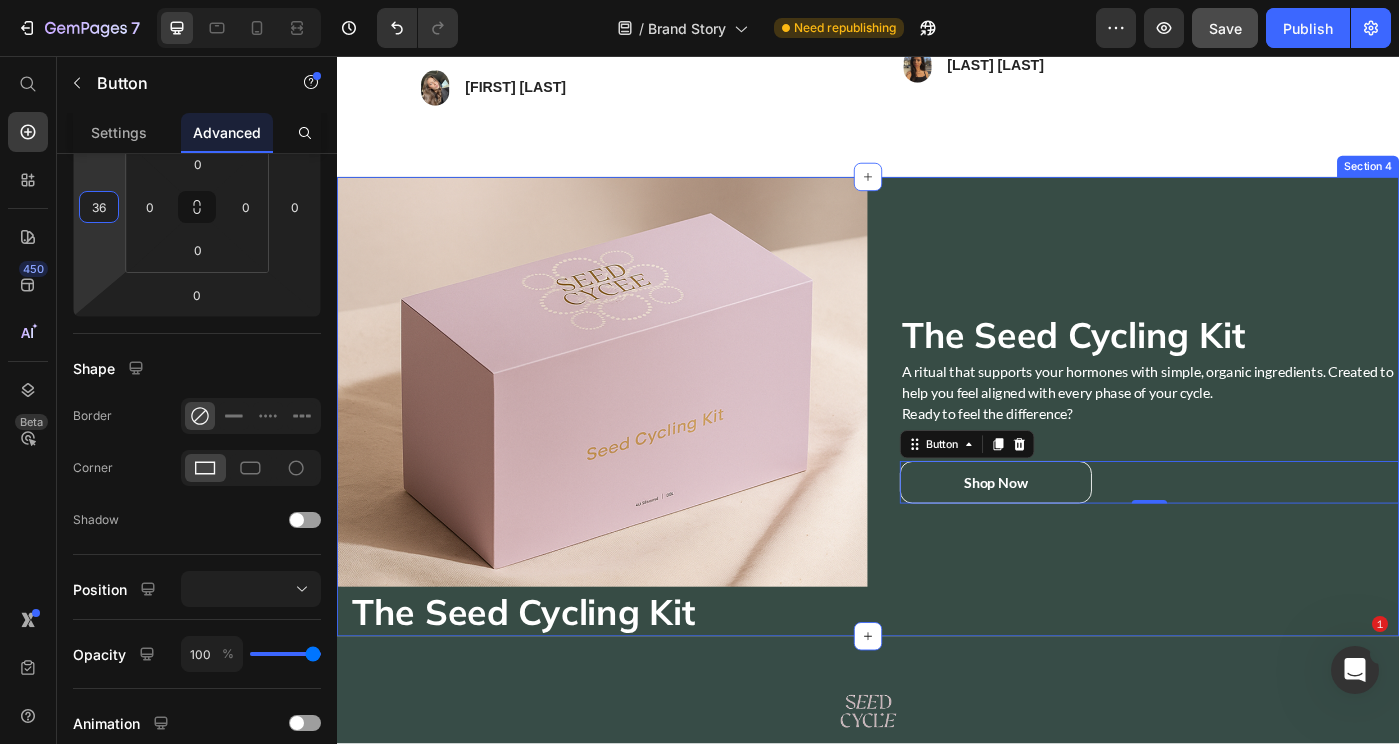 click on "The Seed Cycling Kit Heading A ritual that supports your hormones with simple, organic ingredients. Created to help you feel aligned with every phase of your cycle. Ready to feel the difference?   Text block Shop Now Button   0" at bounding box center [1237, 452] 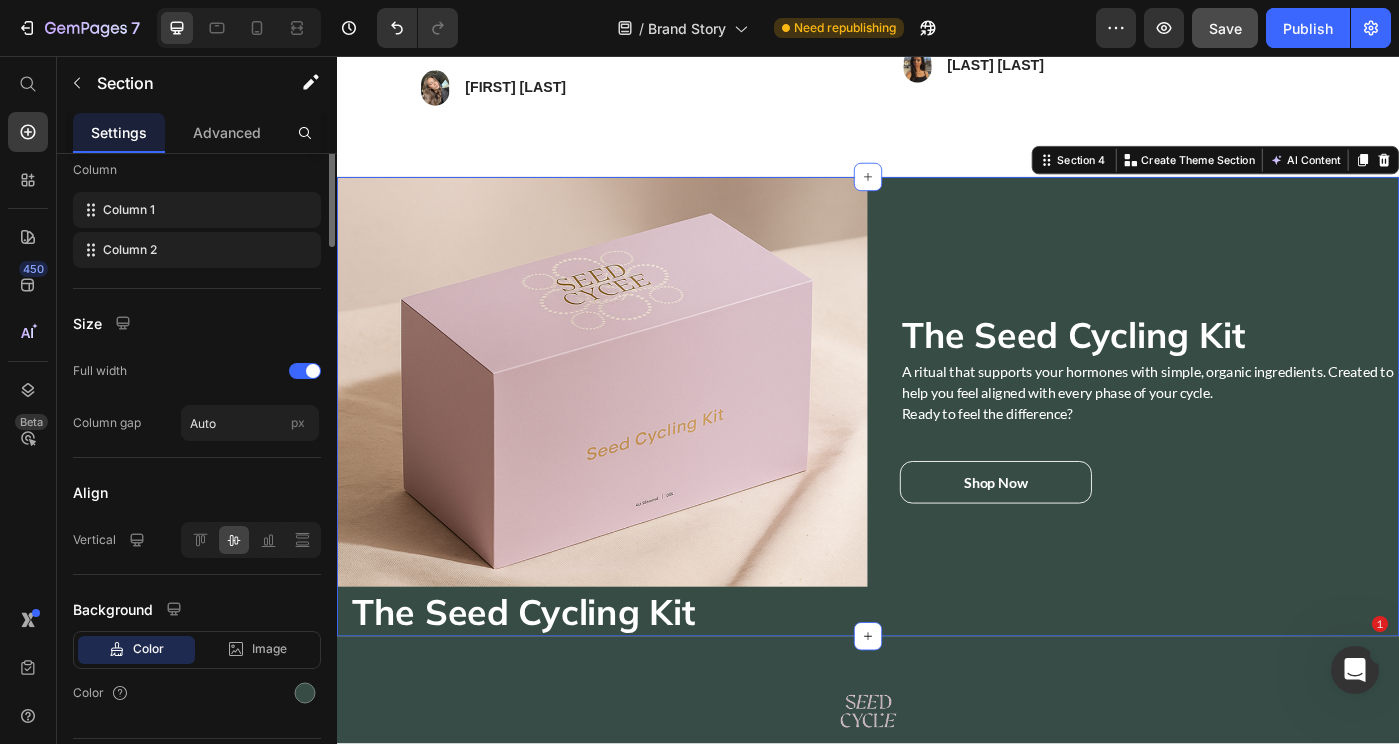 scroll, scrollTop: 0, scrollLeft: 0, axis: both 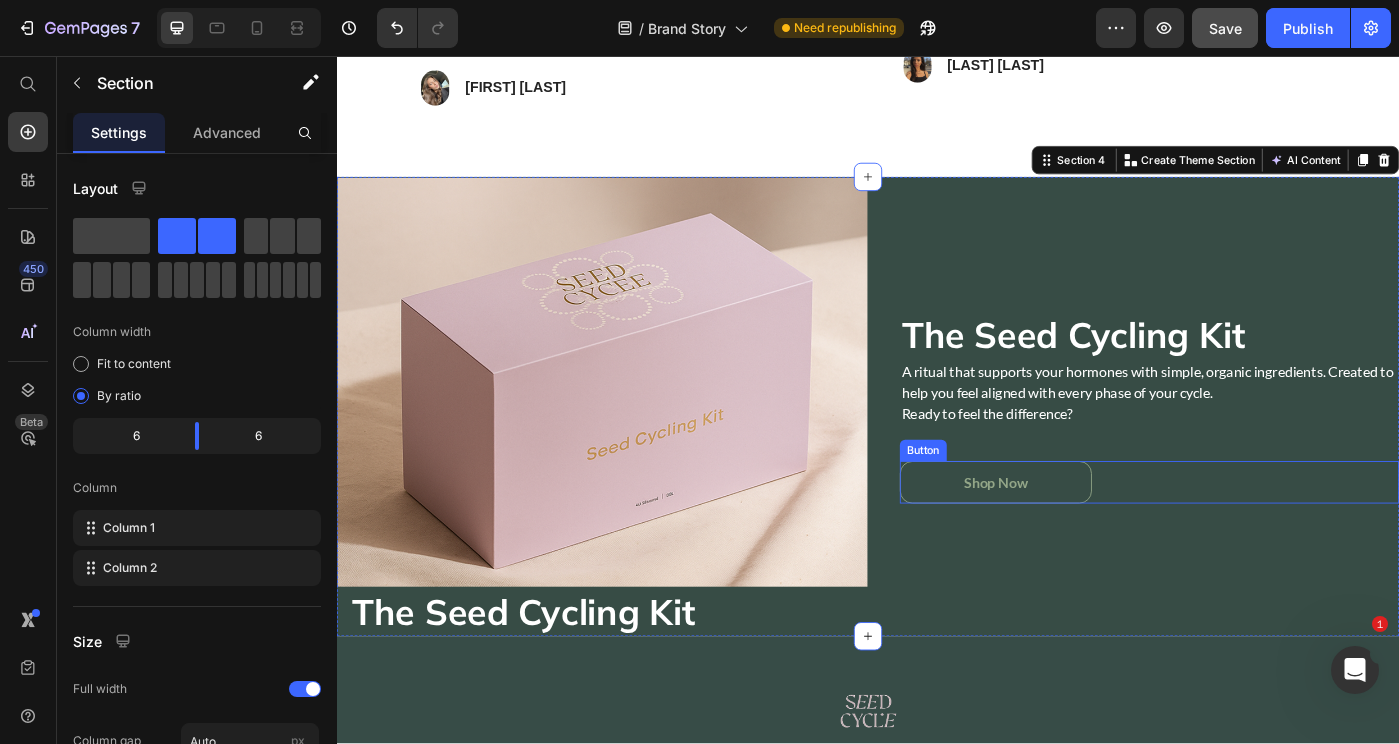 click on "Shop Now" at bounding box center (1081, 538) 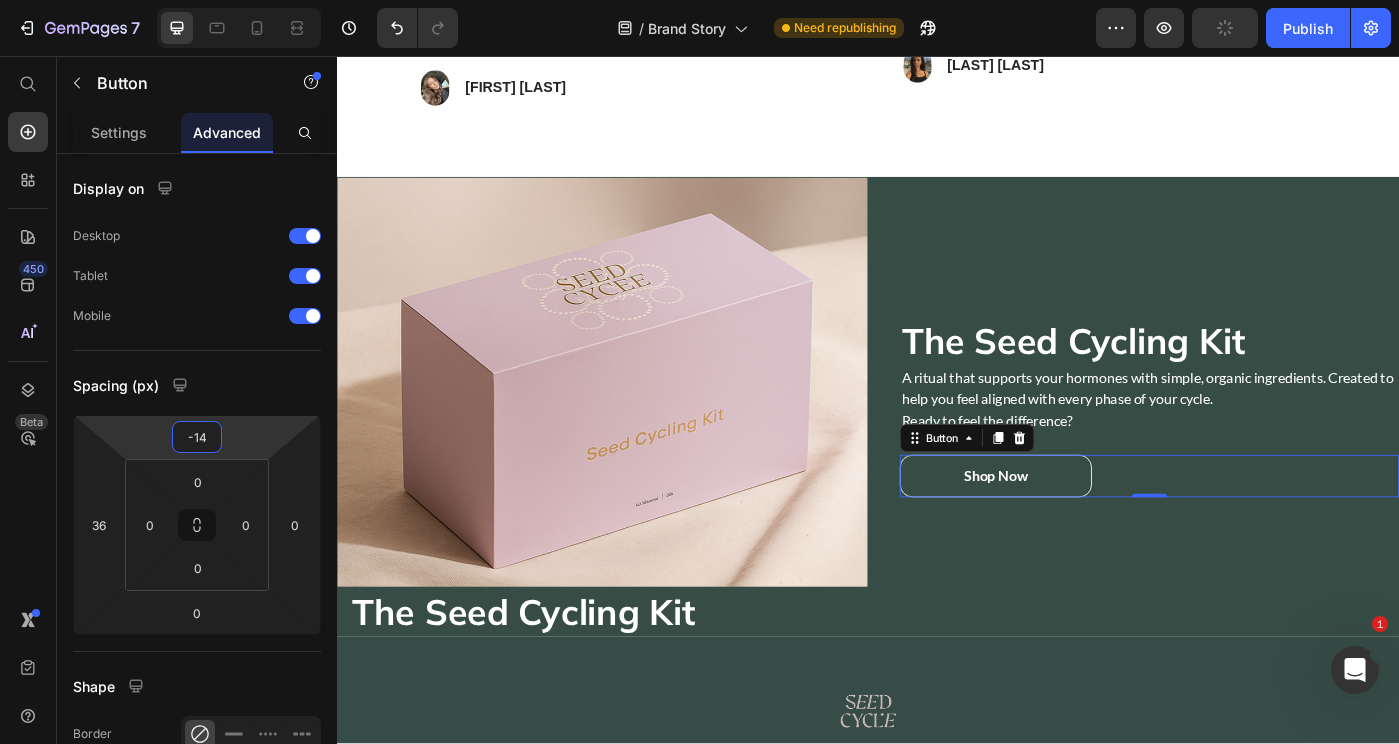 type on "-16" 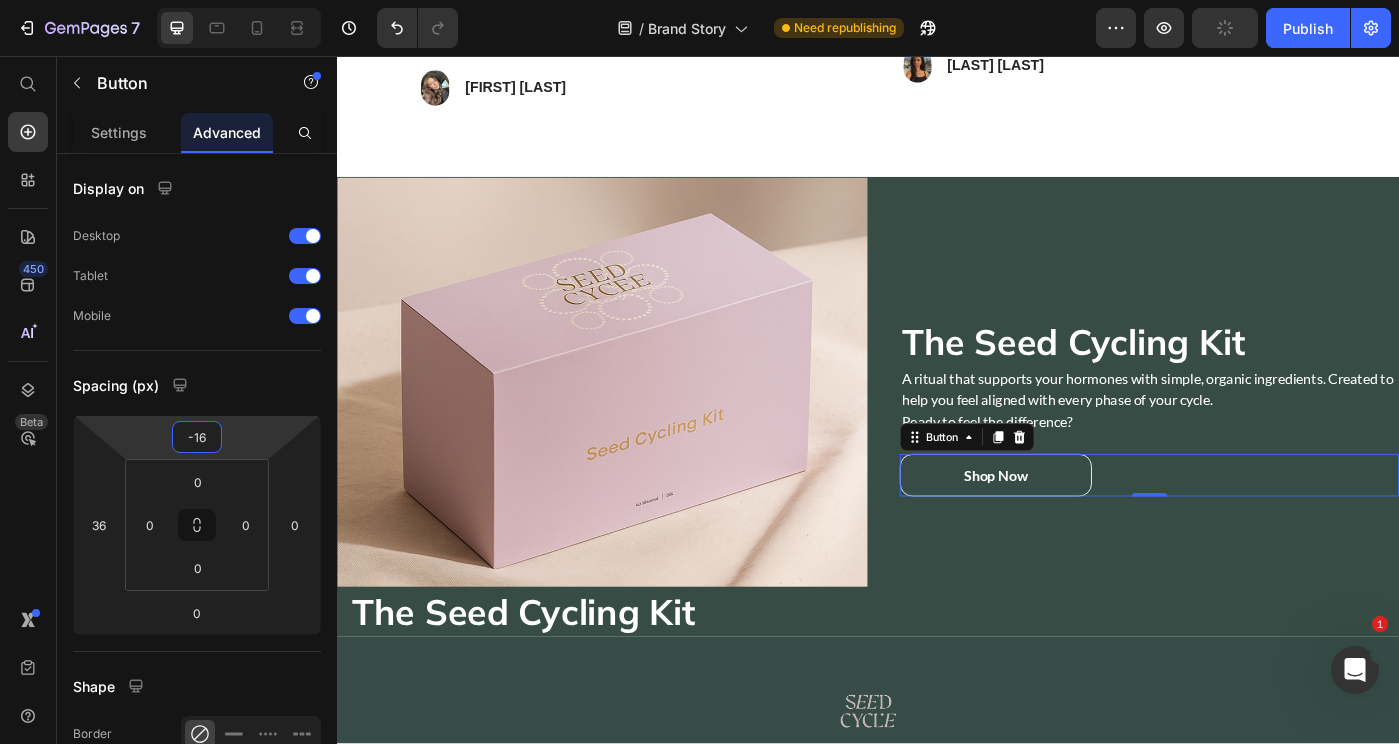 click on "7  Version history  /  Brand Story Need republishing Preview  Publish  450 Beta Start with Sections Elements Hero Section Product Detail Brands Trusted Badges Guarantee Product Breakdown How to use Testimonials Compare Bundle FAQs Social Proof Brand Story Product List Collection Blog List Contact Sticky Add to Cart Custom Footer Browse Library 450 Layout
Row
Row
Row
Row Text
Heading
Text Block Button
Button
Button
Sticky Back to top Media
Image" at bounding box center (699, 0) 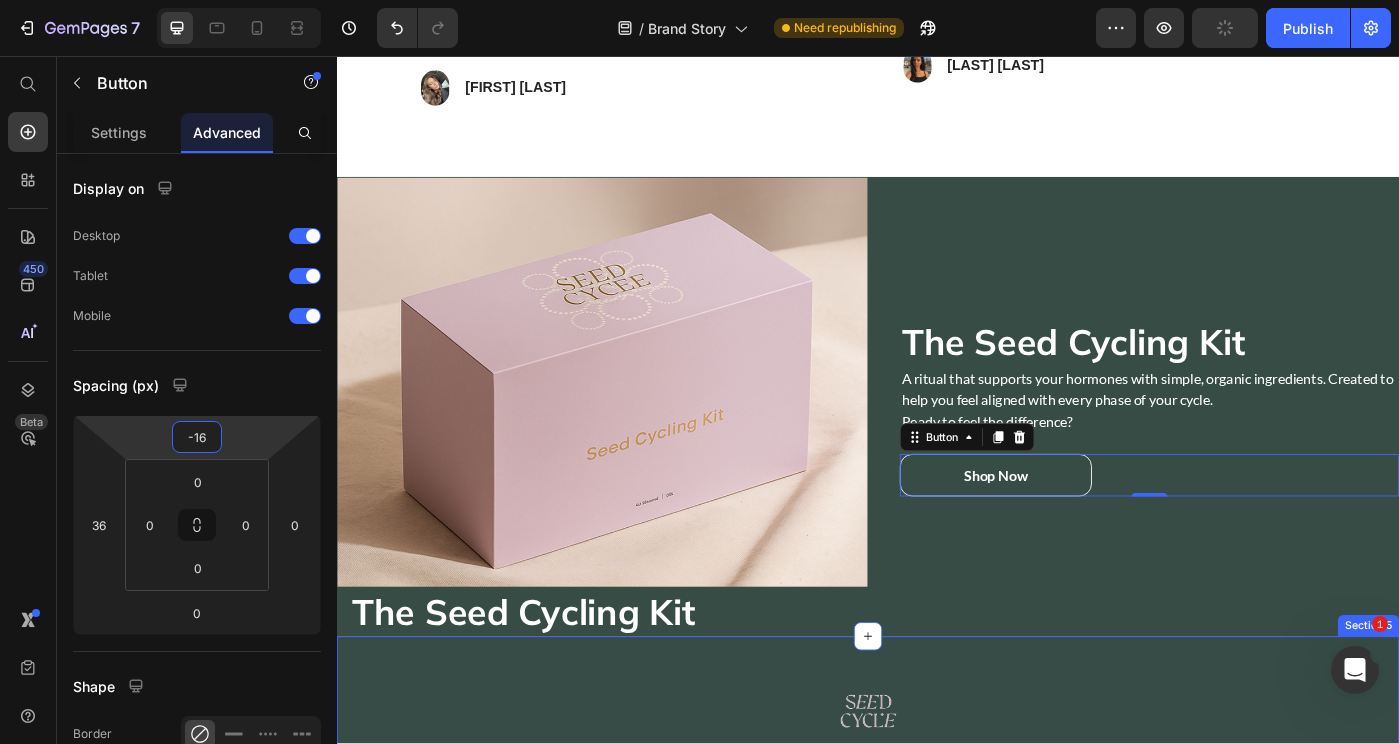 click on "Image Row Email Field Subscribe Submit Button Row Newsletter Home Button Seed Cycle Button Shipping Policy Button Store Policy Button Brand Story Button Seed Cycling 101 Button Row © 2025 Seed Cycle Text block Row Section 5" at bounding box center (937, 920) 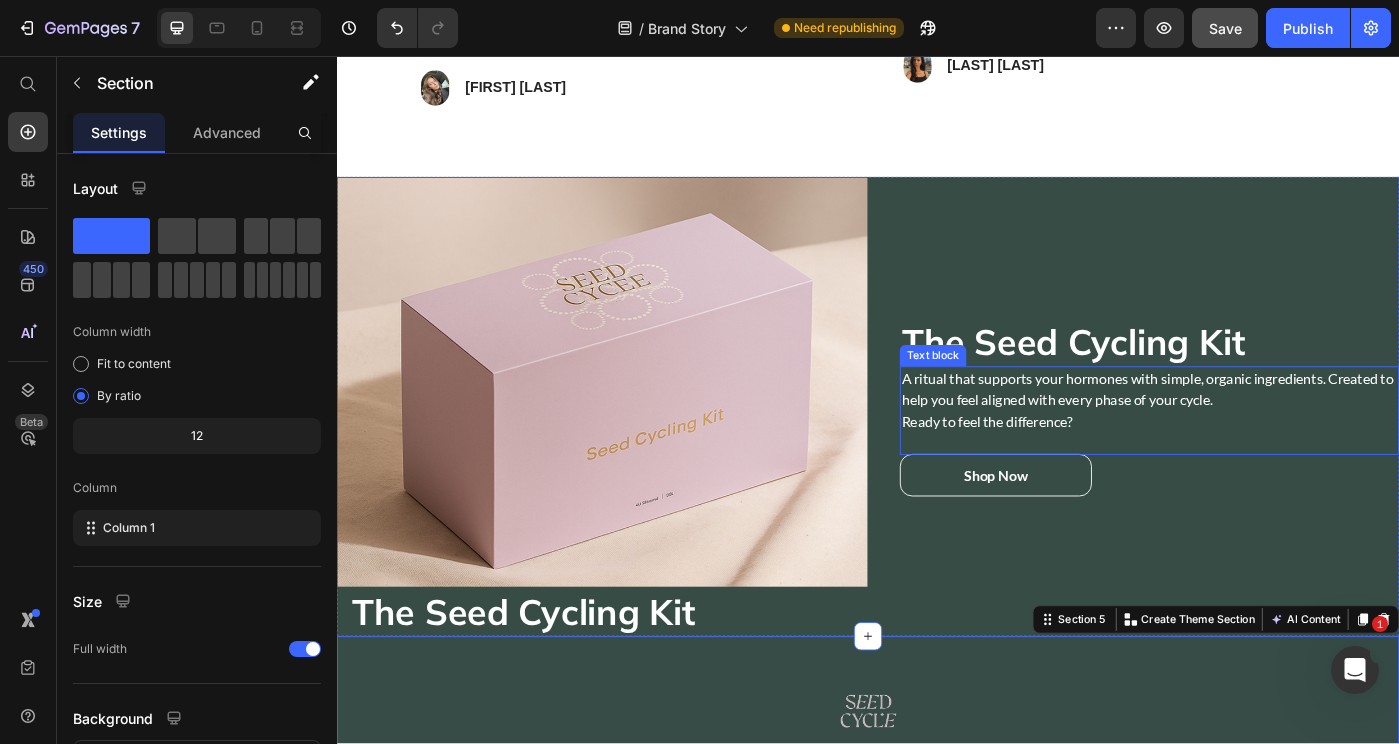 click on "Ready to feel the difference?" at bounding box center (1255, 469) 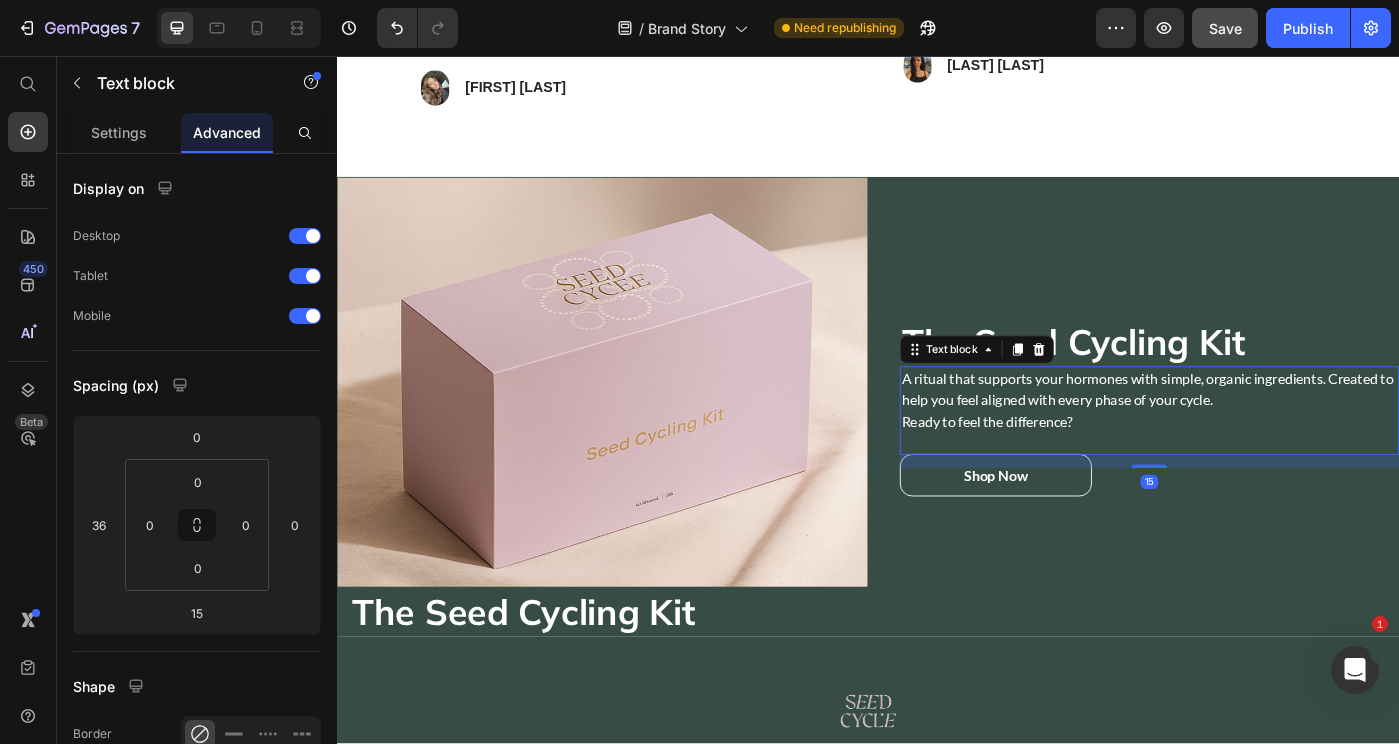 click on "A ritual that supports your hormones with simple, organic ingredients. Created to help you feel aligned with every phase of your cycle." at bounding box center [1255, 433] 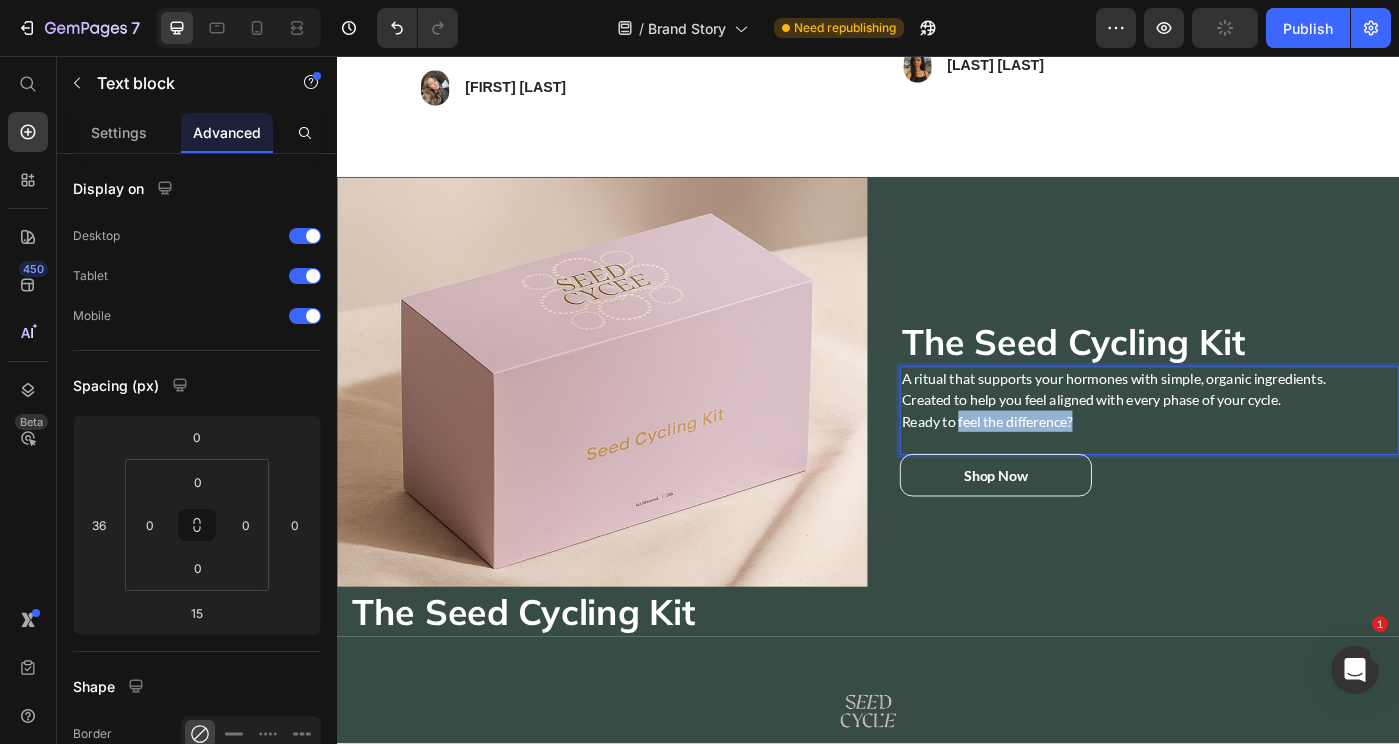 drag, startPoint x: 1033, startPoint y: 471, endPoint x: 1165, endPoint y: 471, distance: 132 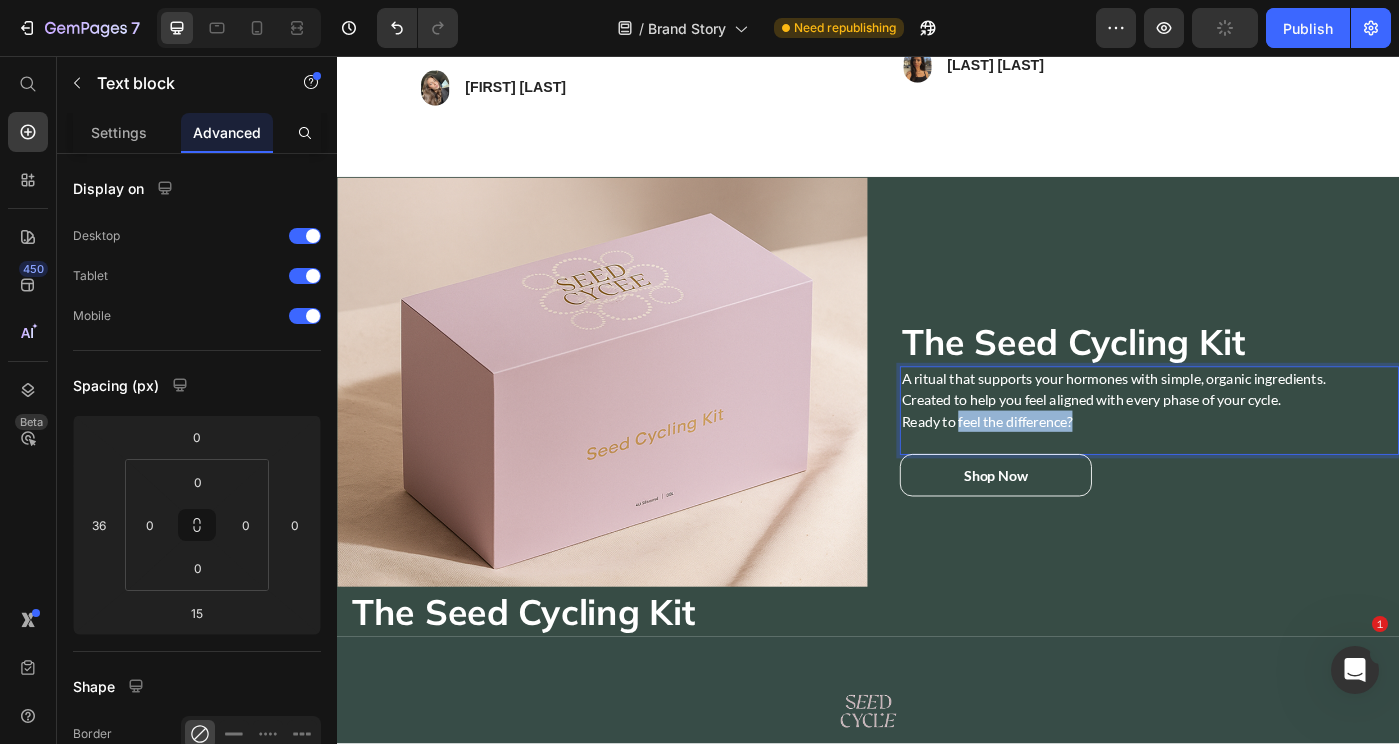 click on "Ready to feel the difference?" at bounding box center [1255, 469] 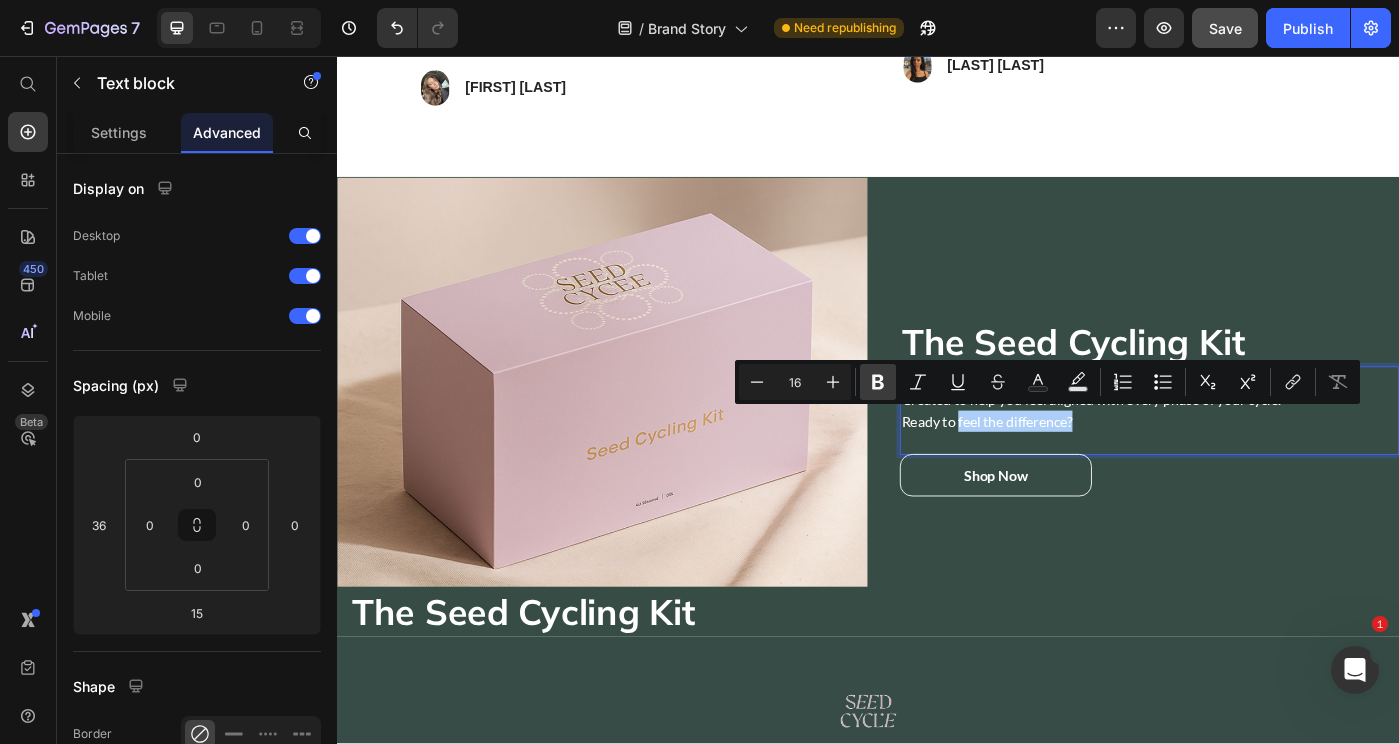 click 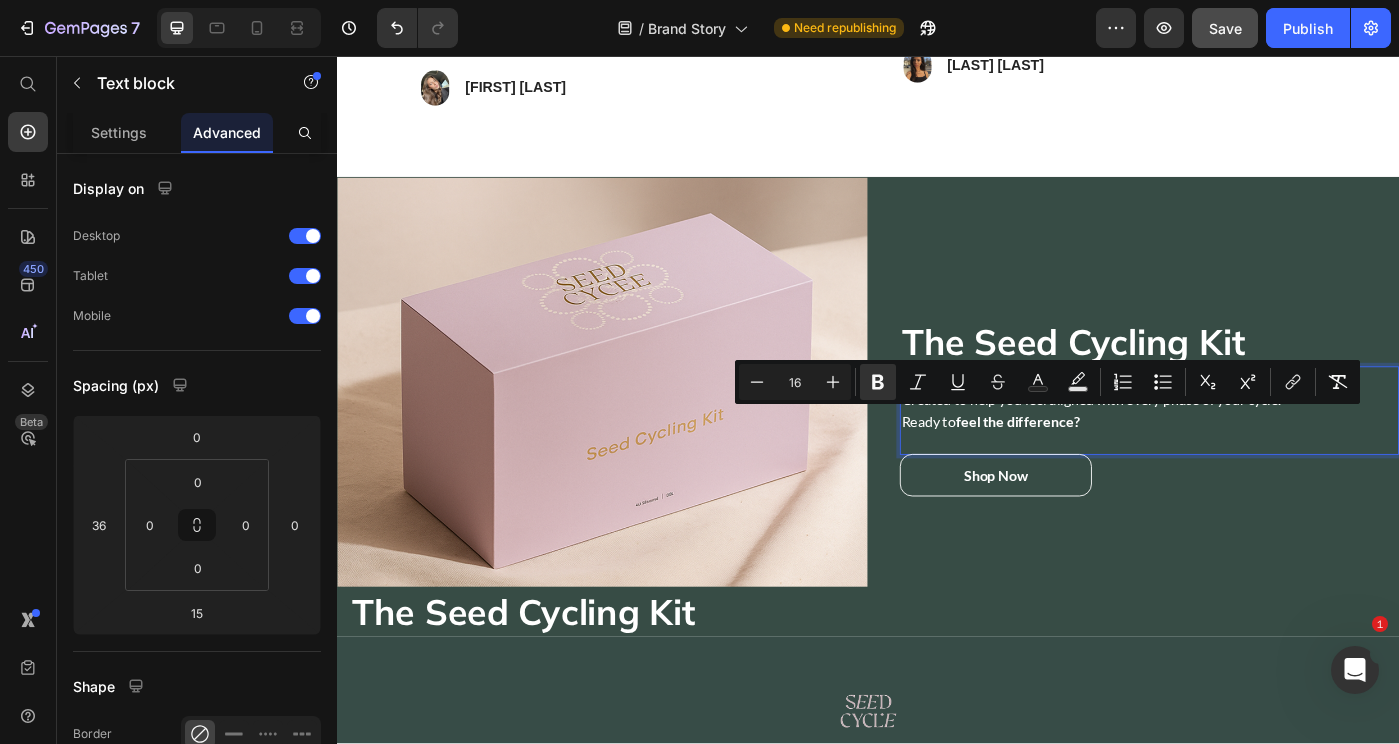 click at bounding box center [1255, 493] 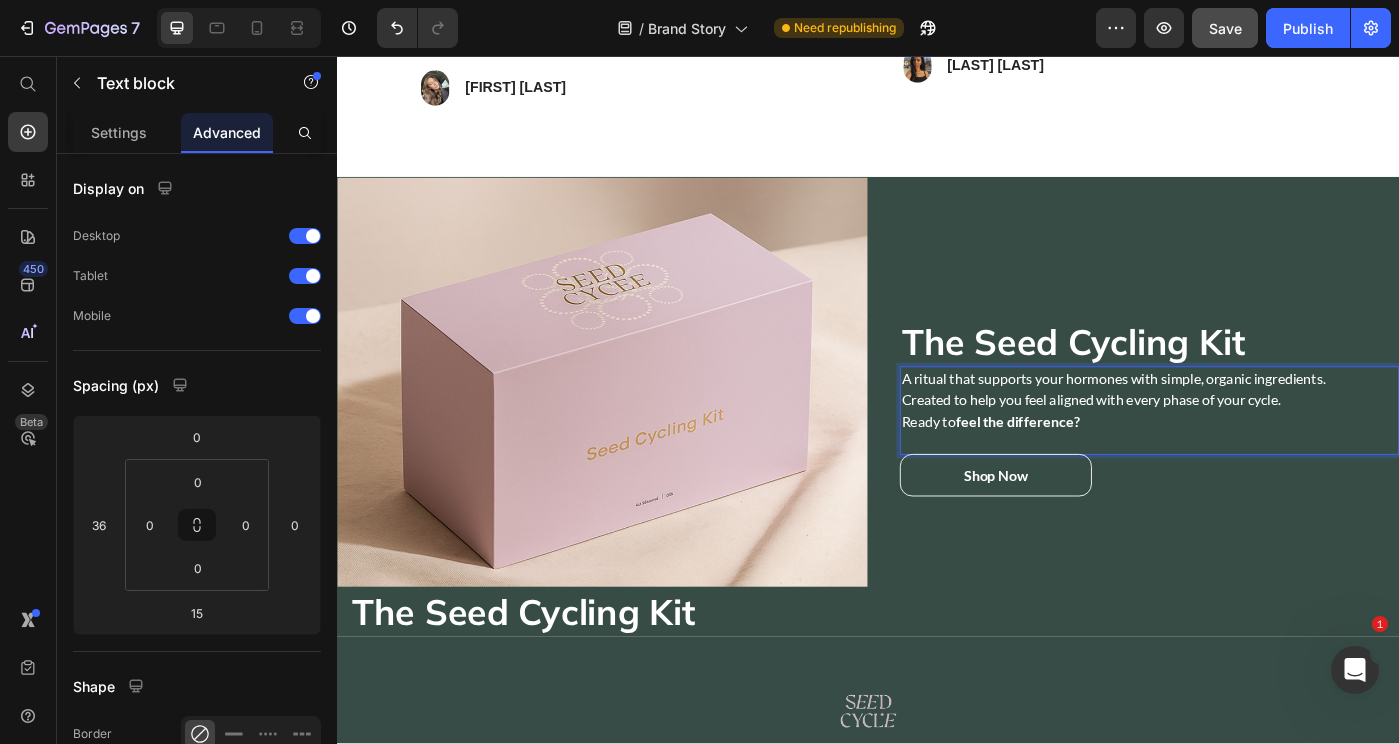 click on "The Seed Cycling Kit Heading A ritual that supports your hormones with simple, organic ingredients. Created to help you feel aligned with every phase of your cycle. Ready to  feel the difference? Text block   15 Shop Now Button" at bounding box center (1237, 452) 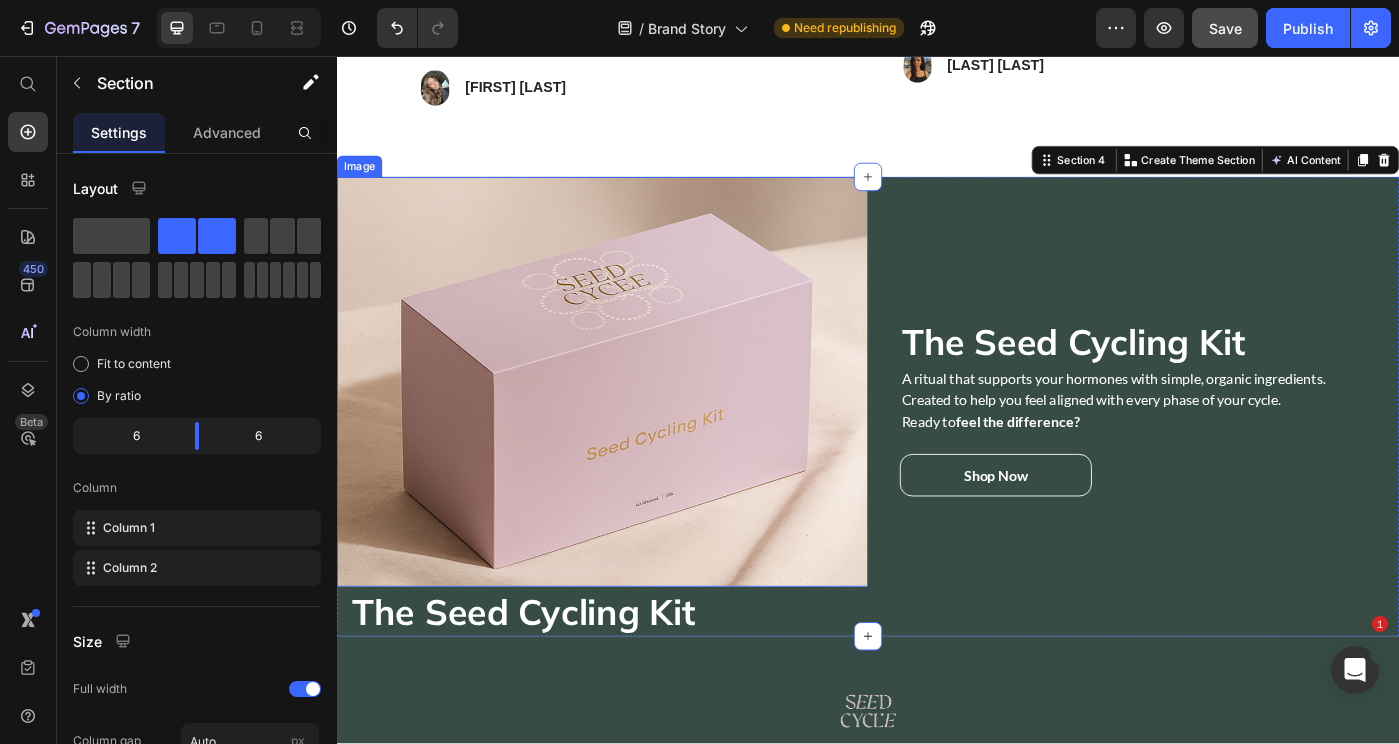click on "The Seed Cycling Kit" at bounding box center [548, 684] 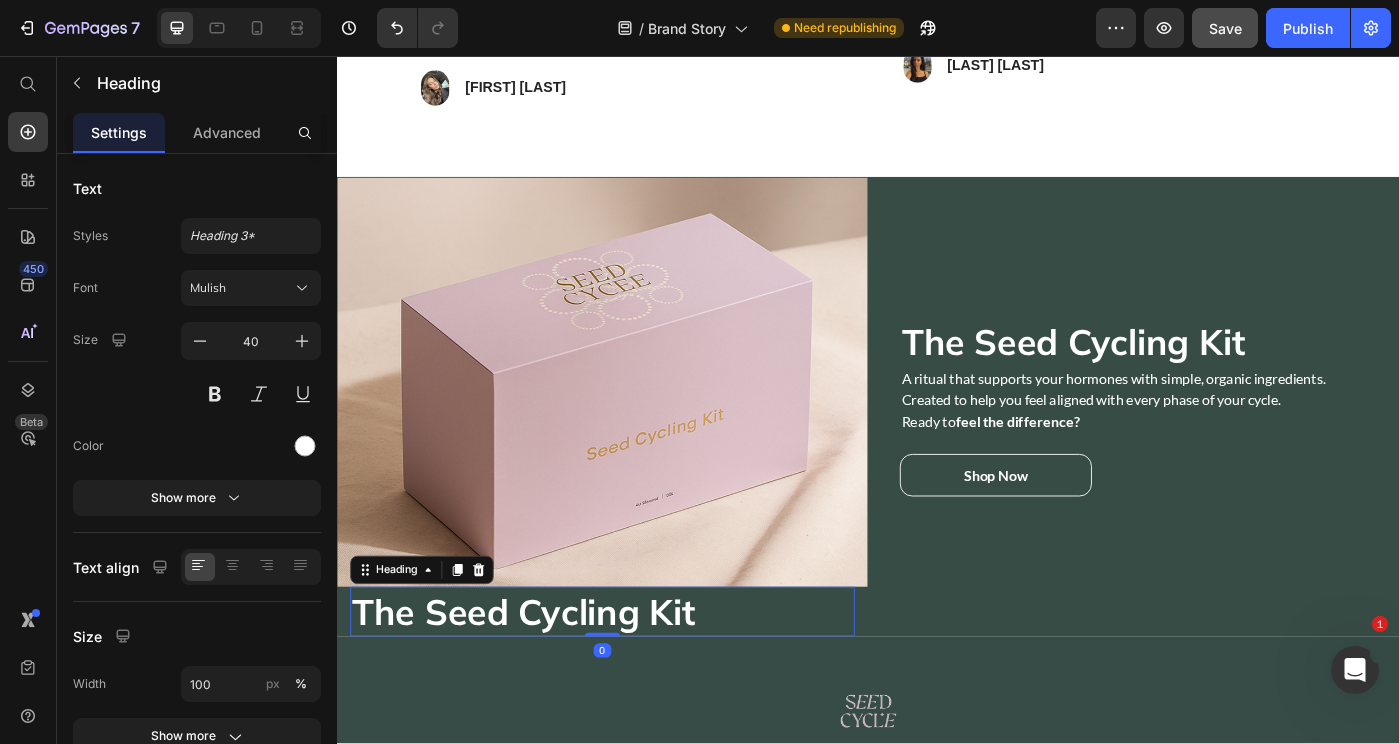 click 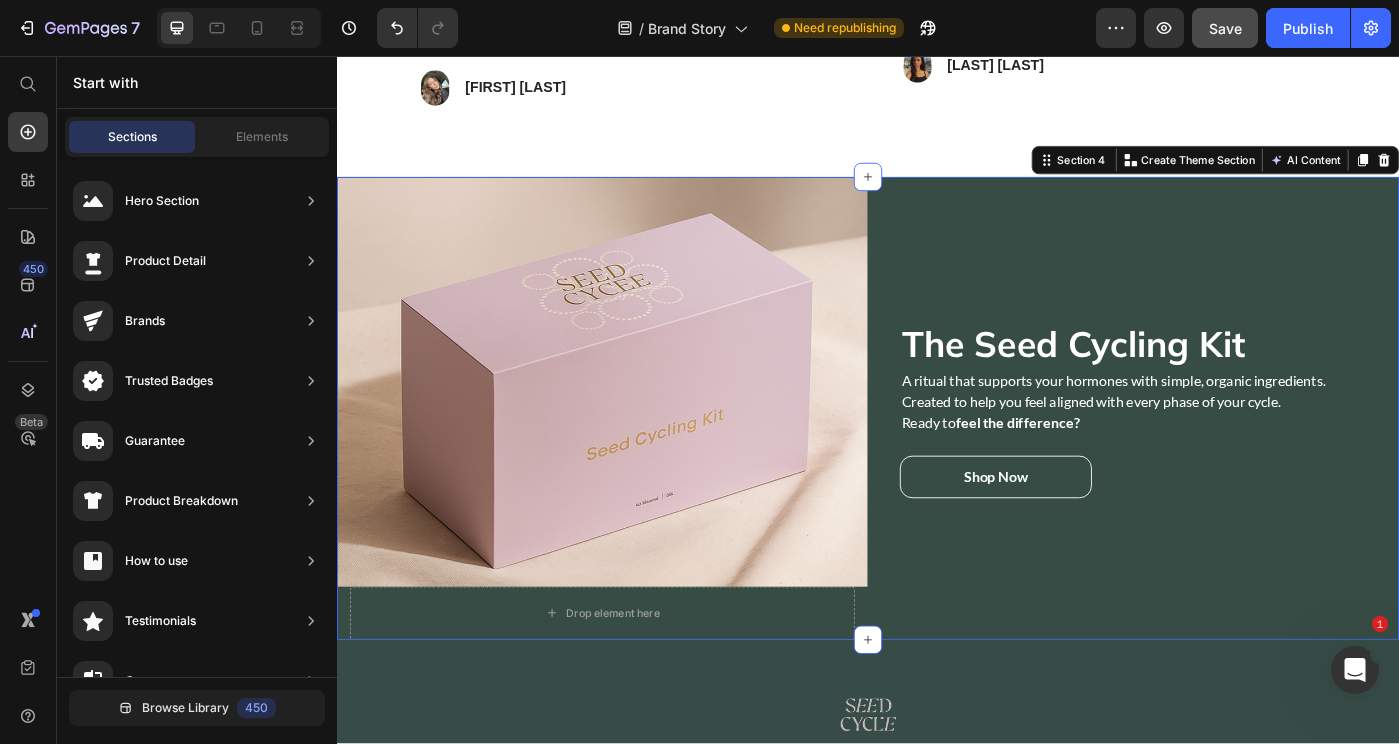 click on "The Seed Cycling Kit Heading A ritual that supports your hormones with simple, organic ingredients. Created to help you feel aligned with every phase of your cycle. Ready to  feel the difference? Text block Shop Now Button" at bounding box center (1237, 454) 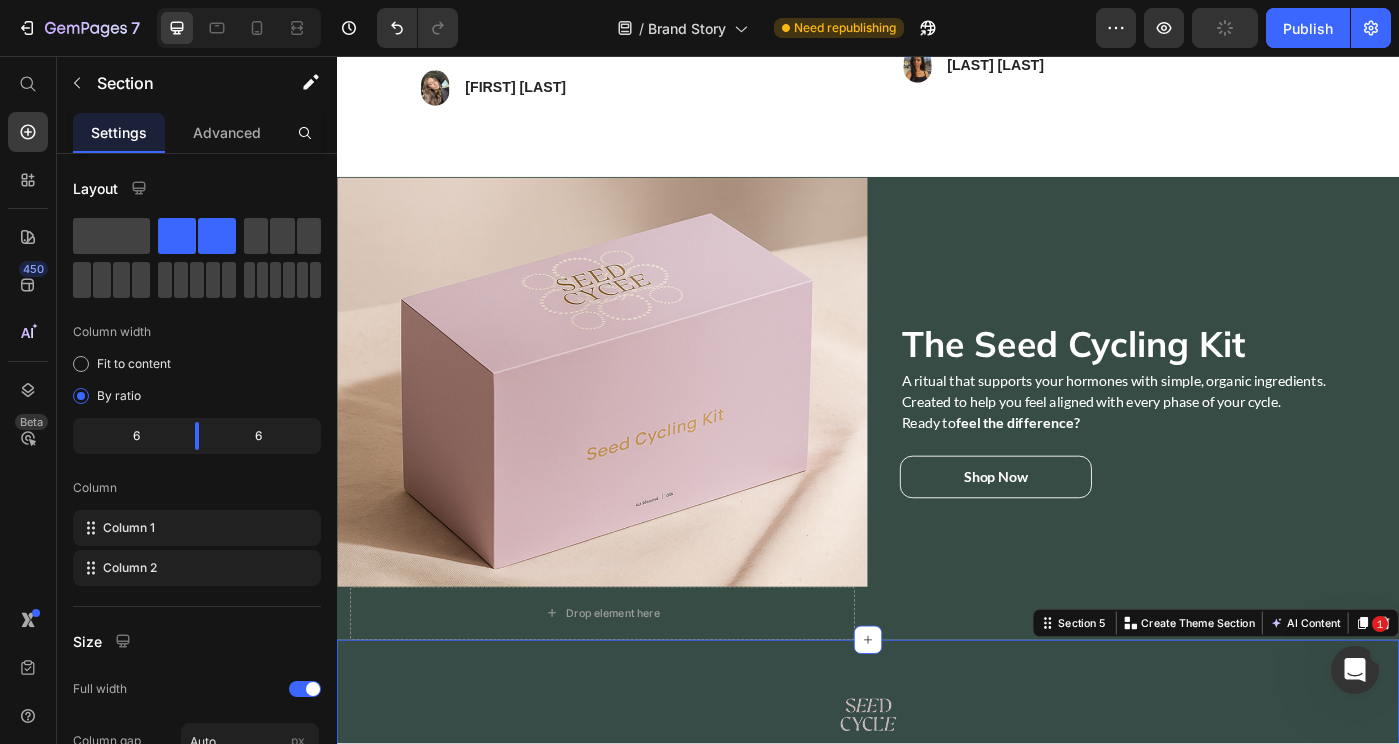 click on "Image Row Email Field Subscribe Submit Button Row Newsletter Home Button Seed Cycle Button Shipping Policy Button Store Policy Button Brand Story Button Seed Cycling 101 Button Row © 2025 Seed Cycle Text block Row Section 5   You can create reusable sections Create Theme Section AI Content Write with GemAI What would you like to describe here? Tone and Voice Persuasive Product Seed Cycle™ Kit Show more Generate" at bounding box center [937, 924] 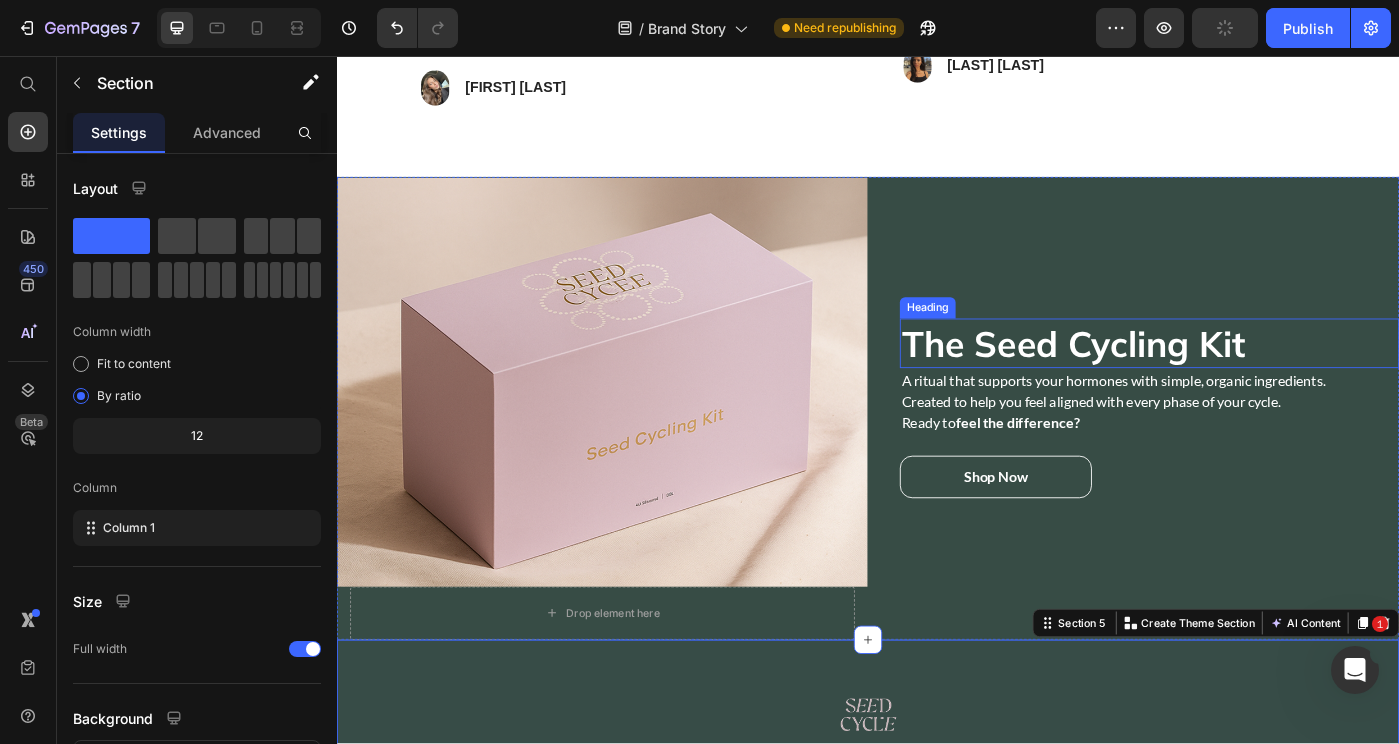 click on "The Seed Cycling Kit" at bounding box center [1169, 381] 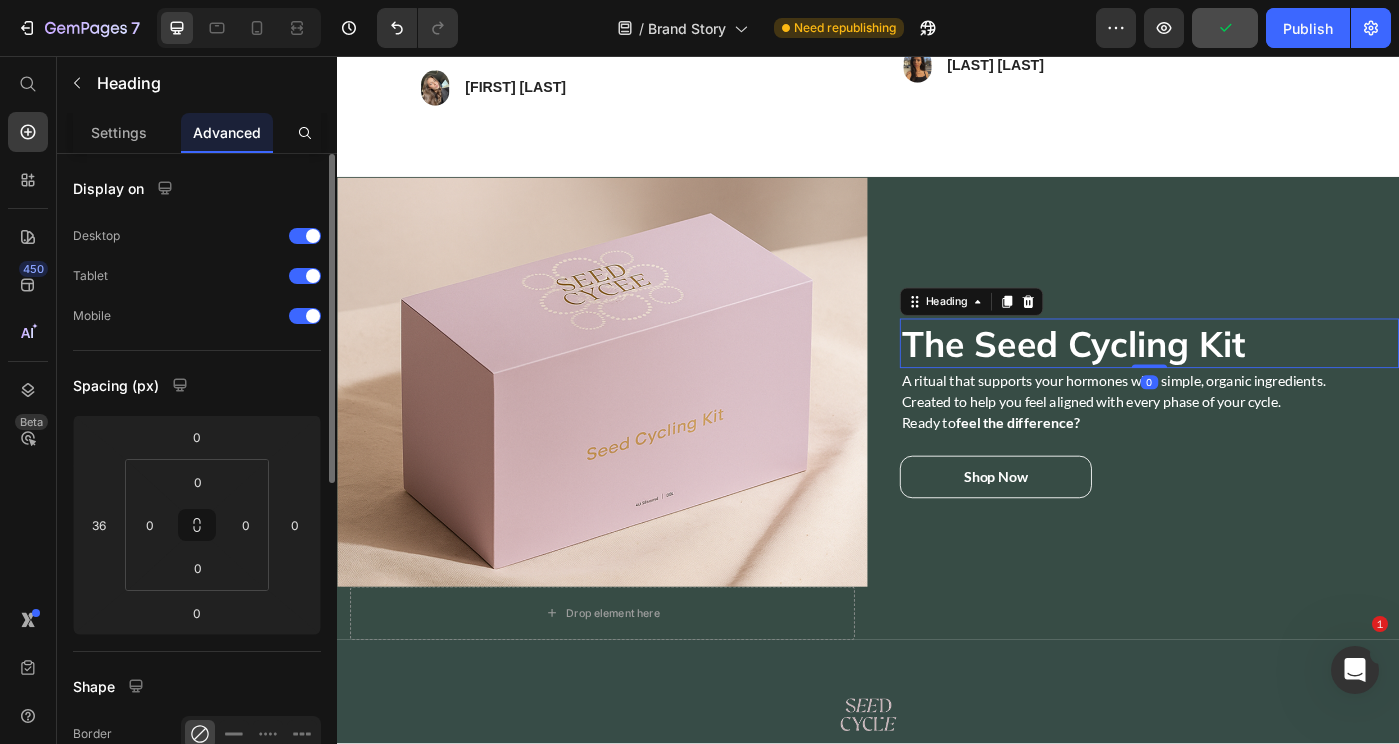 click on "Spacing (px) 0 36 0 0 0 0 0 0" 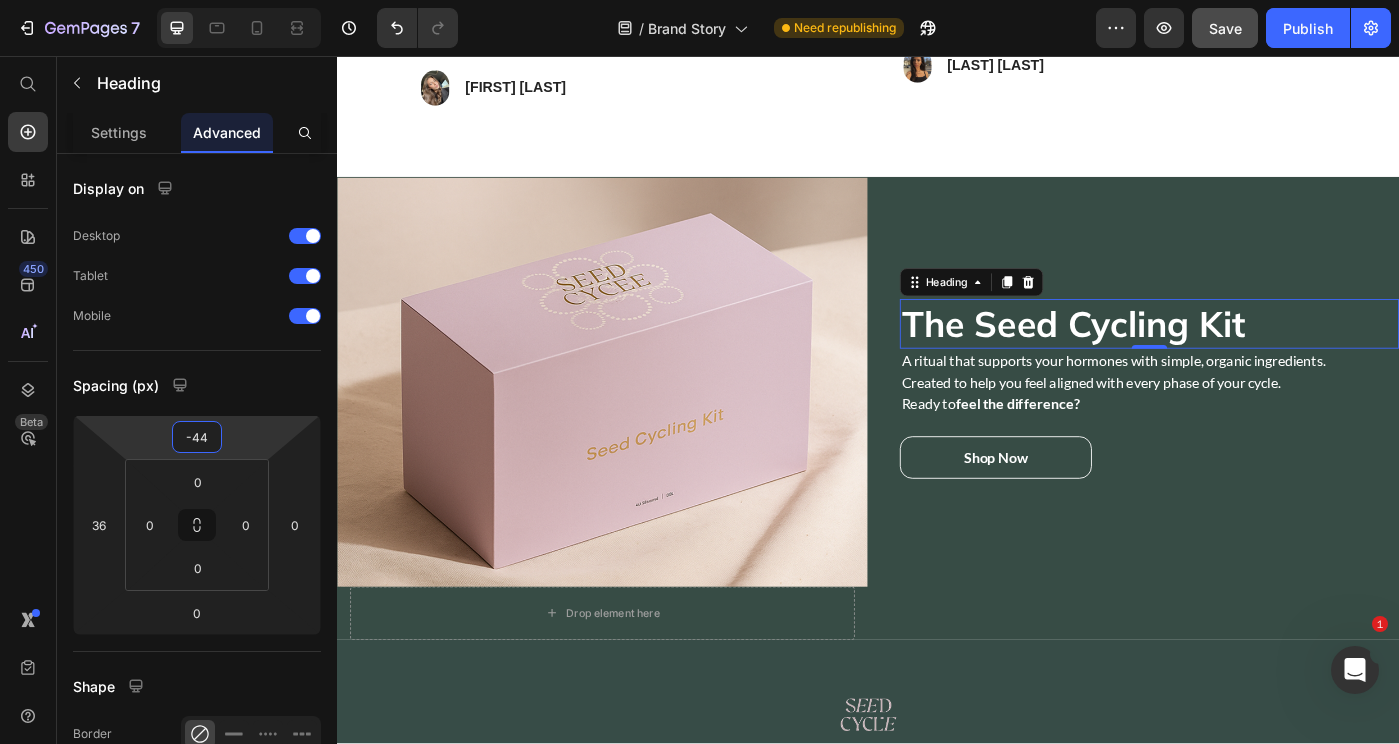 type on "-46" 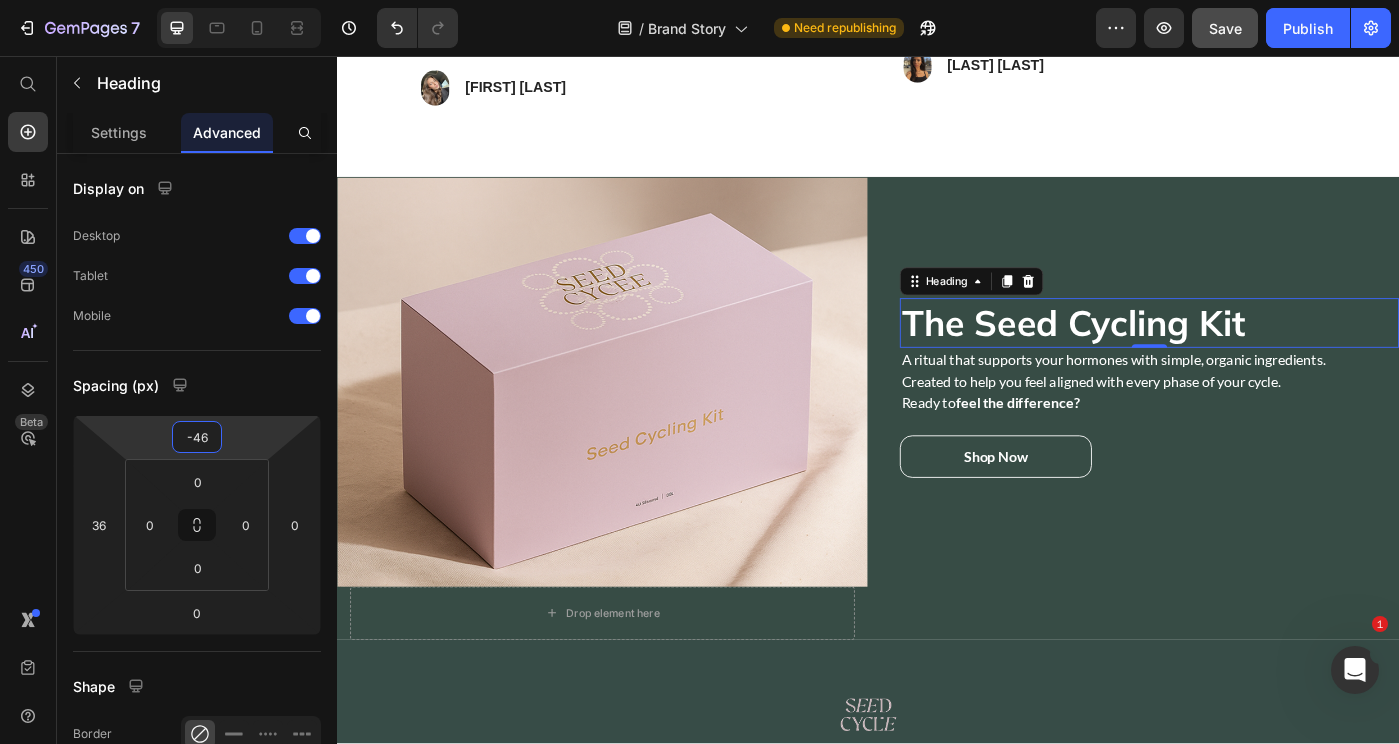 drag, startPoint x: 209, startPoint y: 417, endPoint x: 209, endPoint y: 440, distance: 23 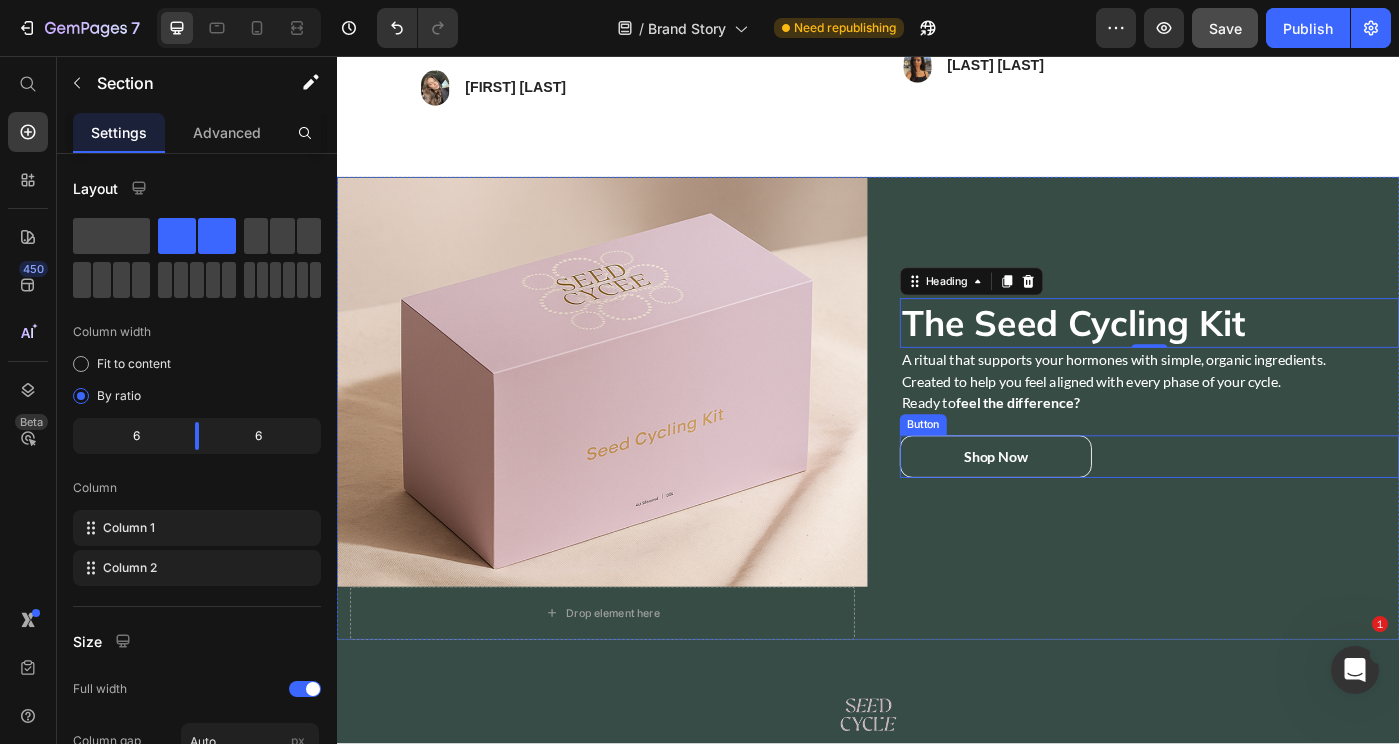 click on "The Seed Cycling Kit Heading   0 A ritual that supports your hormones with simple, organic ingredients. Created to help you feel aligned with every phase of your cycle. Ready to  feel the difference? Text block Shop Now Button" at bounding box center [1237, 454] 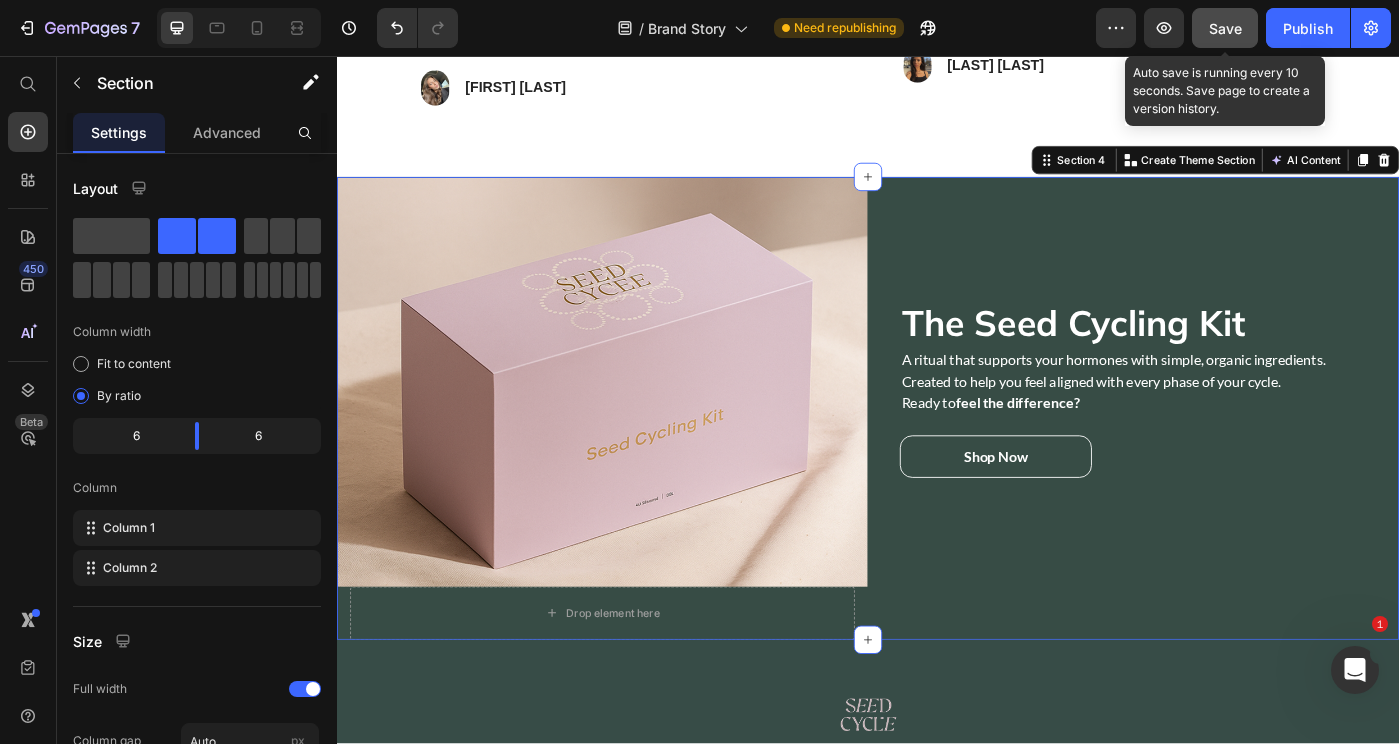 click on "Save" at bounding box center [1225, 28] 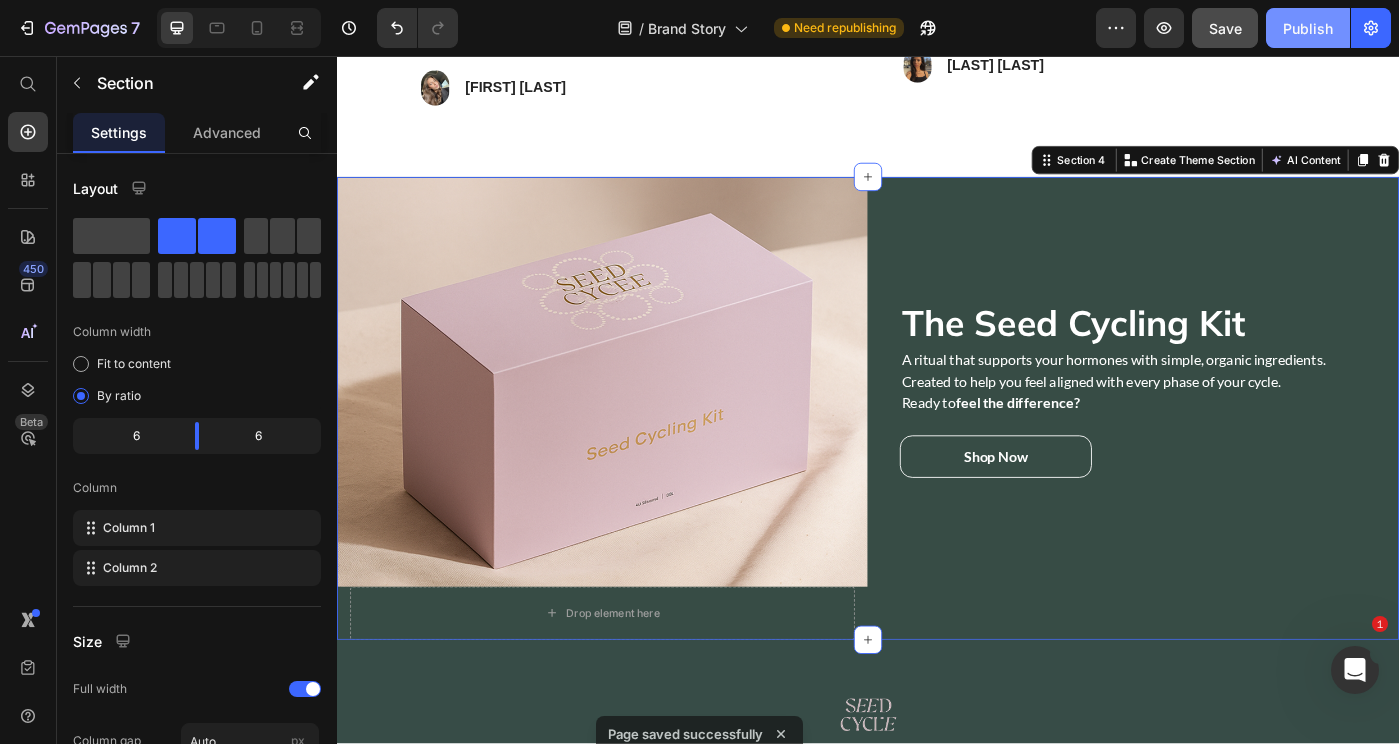 click on "Publish" at bounding box center [1308, 28] 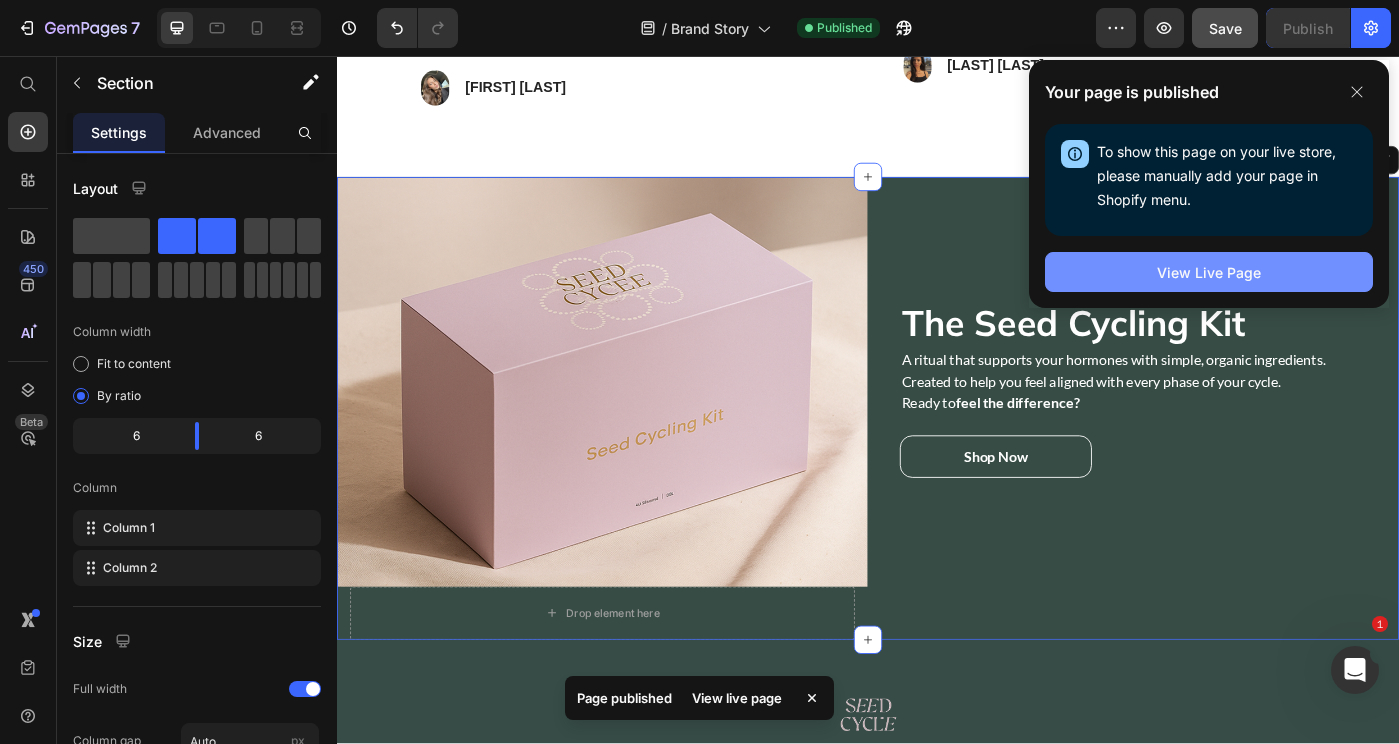 click on "View Live Page" at bounding box center (1209, 272) 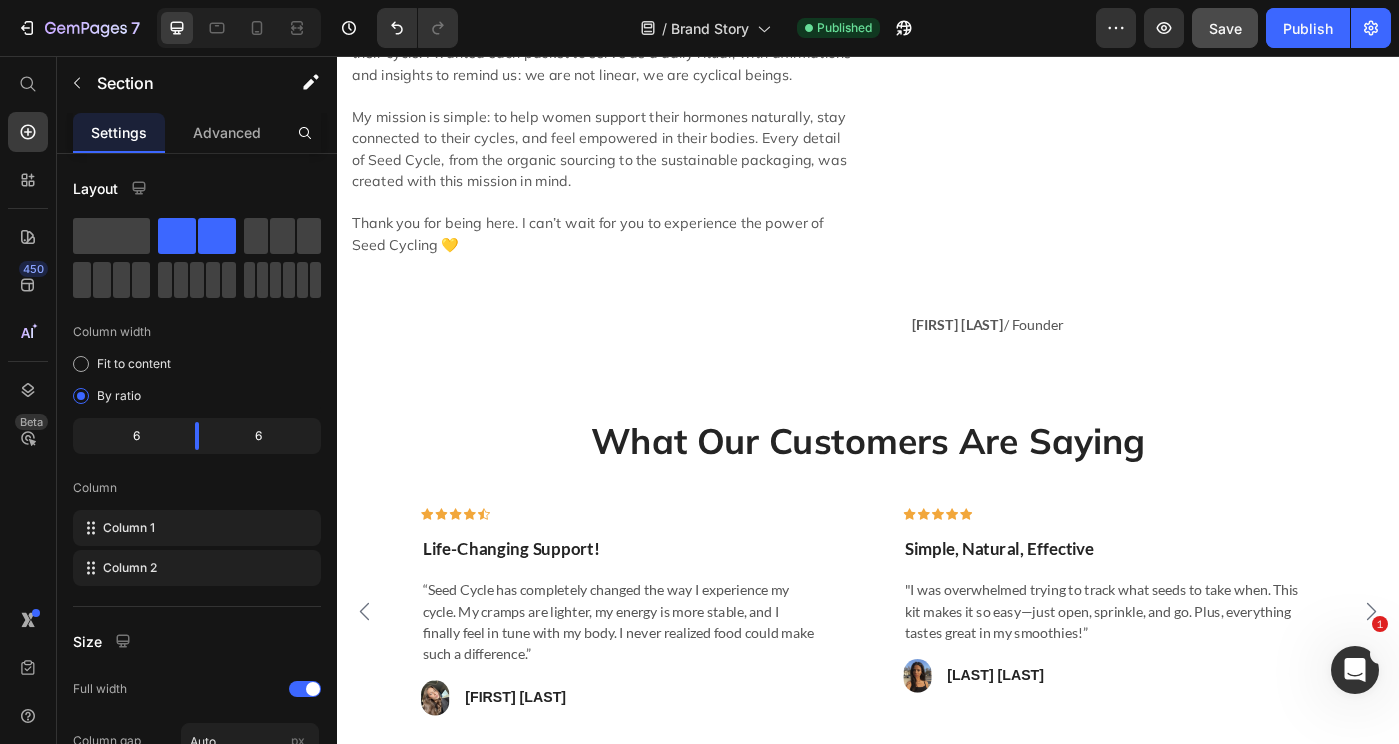 scroll, scrollTop: 0, scrollLeft: 0, axis: both 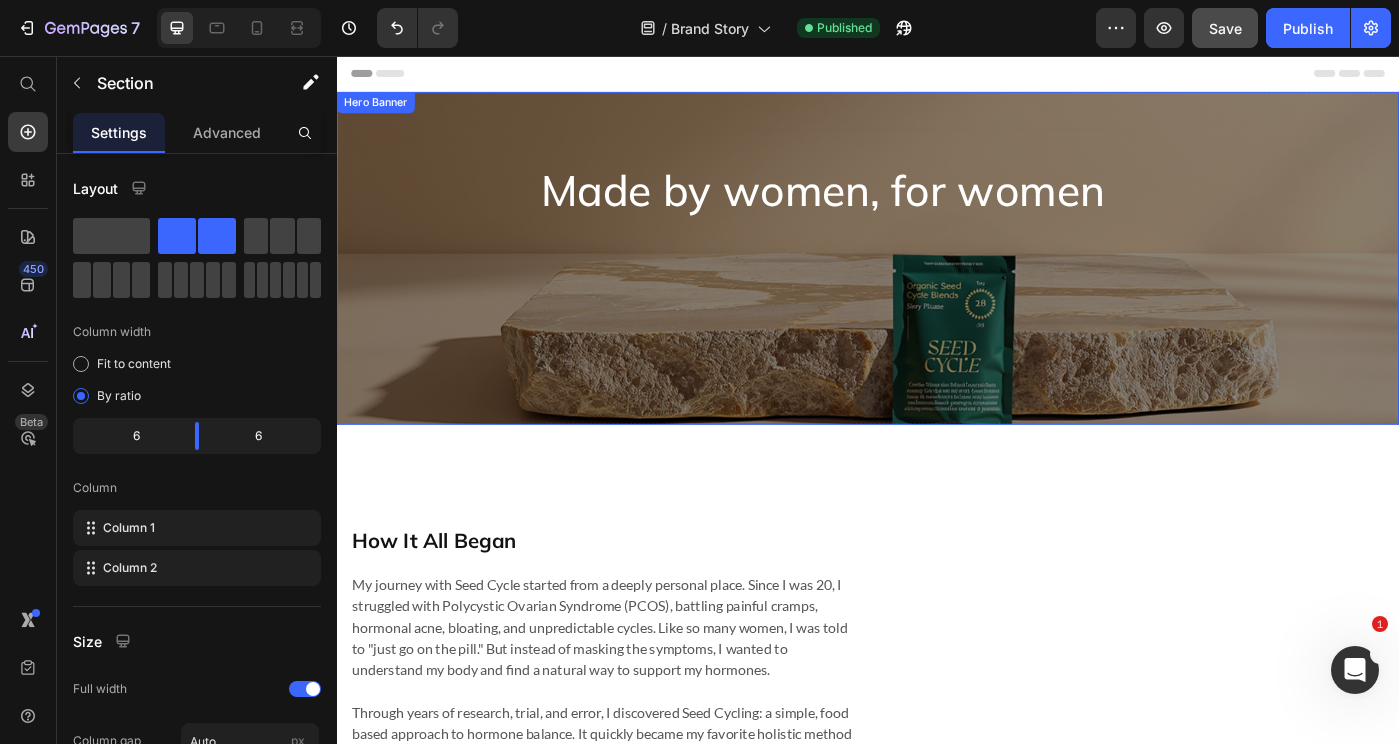 click on "Made by women, for women Heading Row" at bounding box center [937, 285] 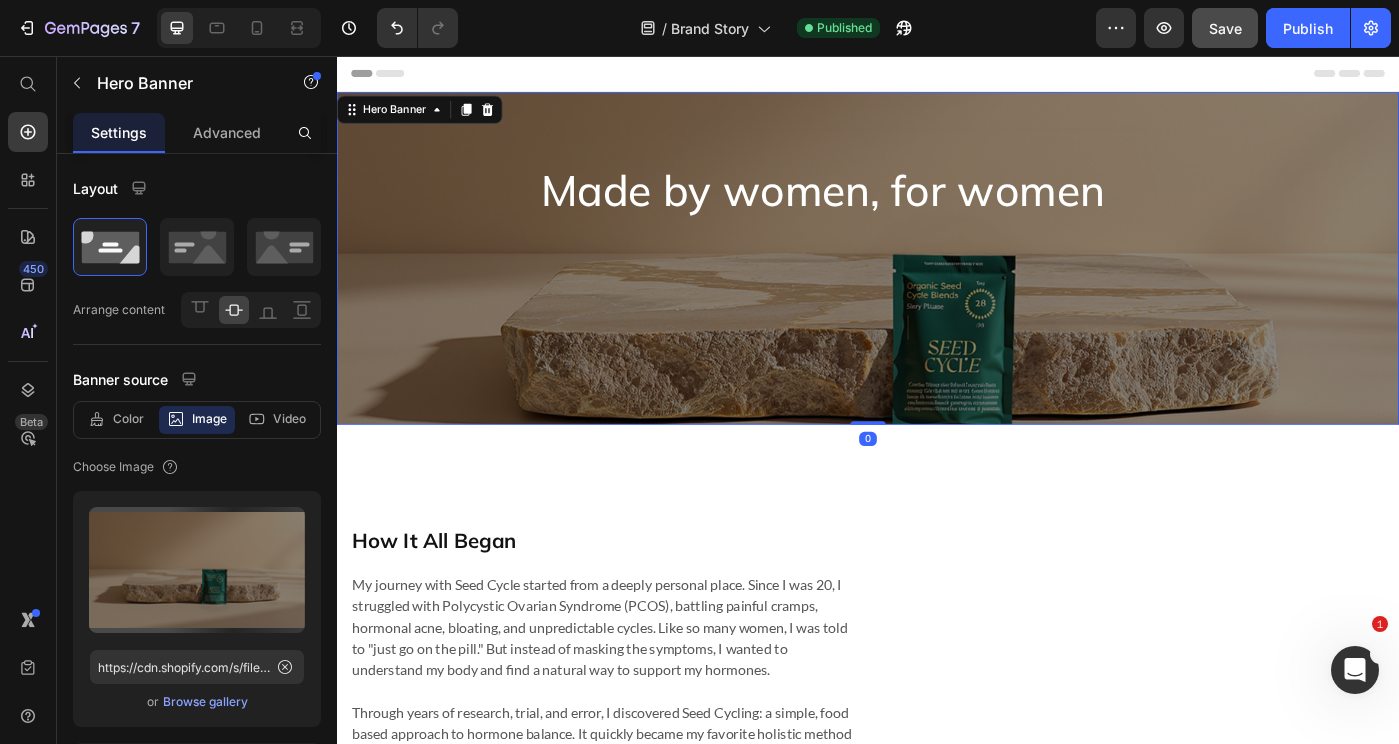 click on "Made by women, for women" at bounding box center (885, 208) 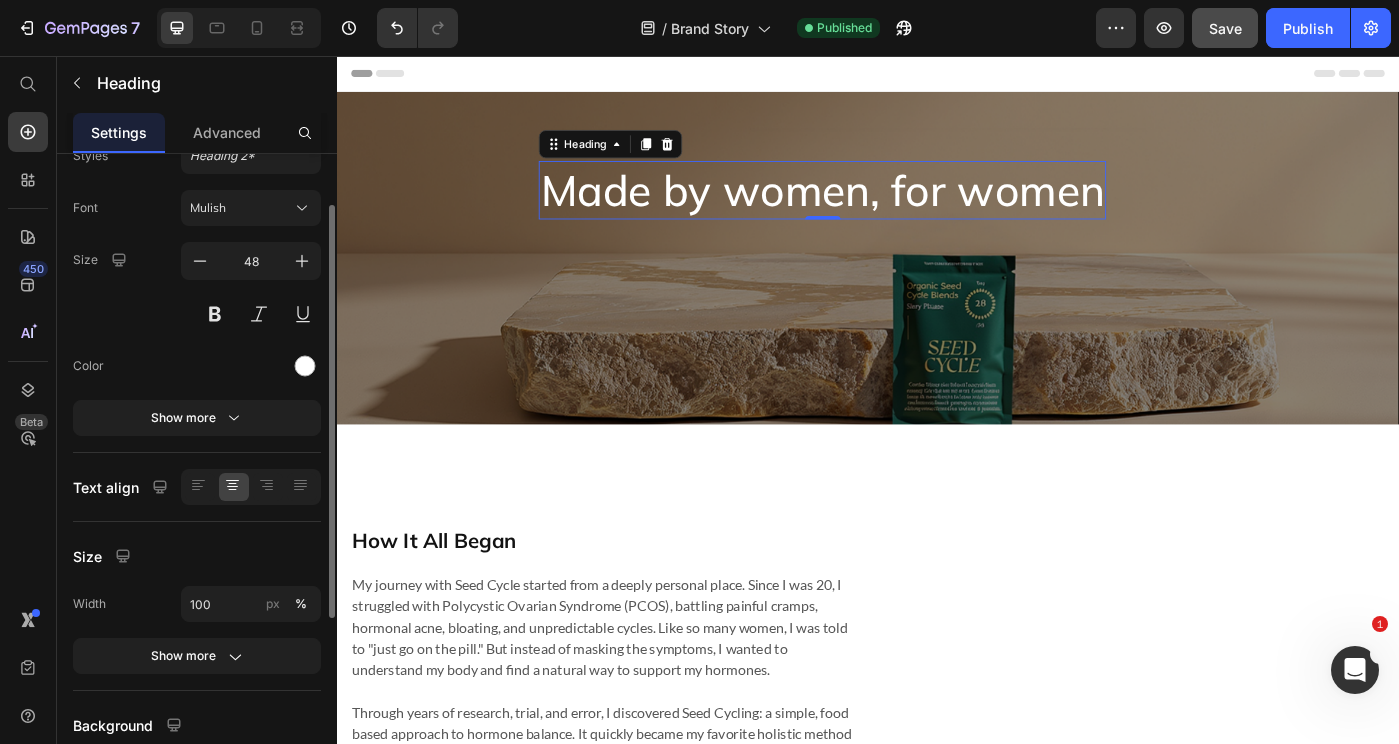 scroll, scrollTop: 98, scrollLeft: 0, axis: vertical 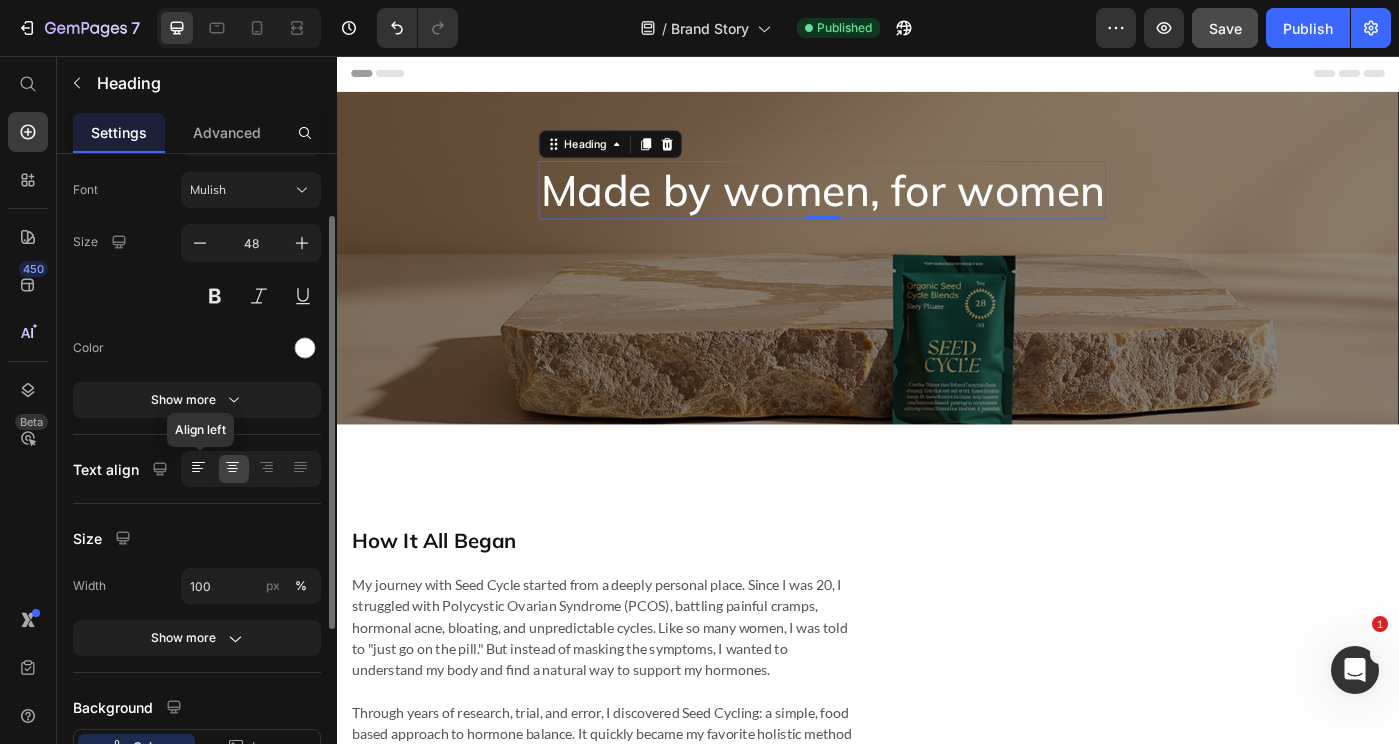 click 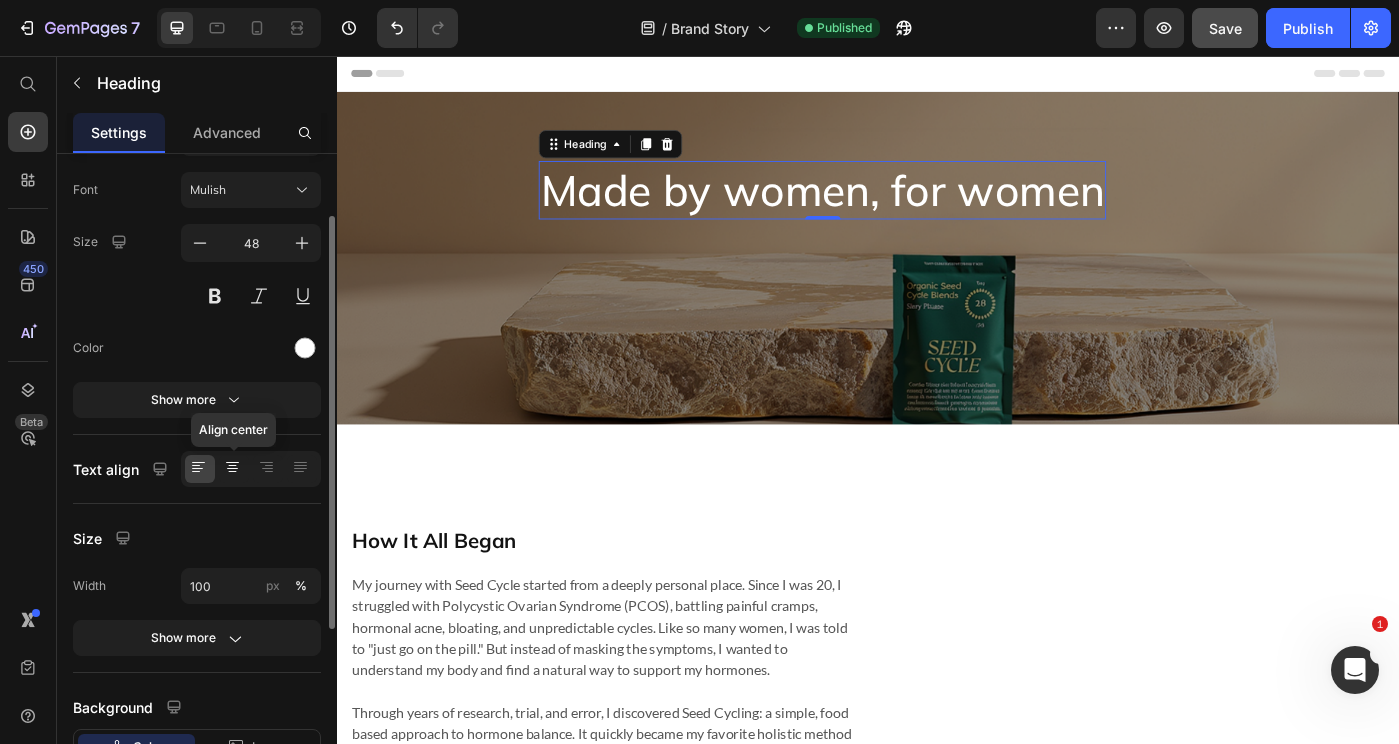 click 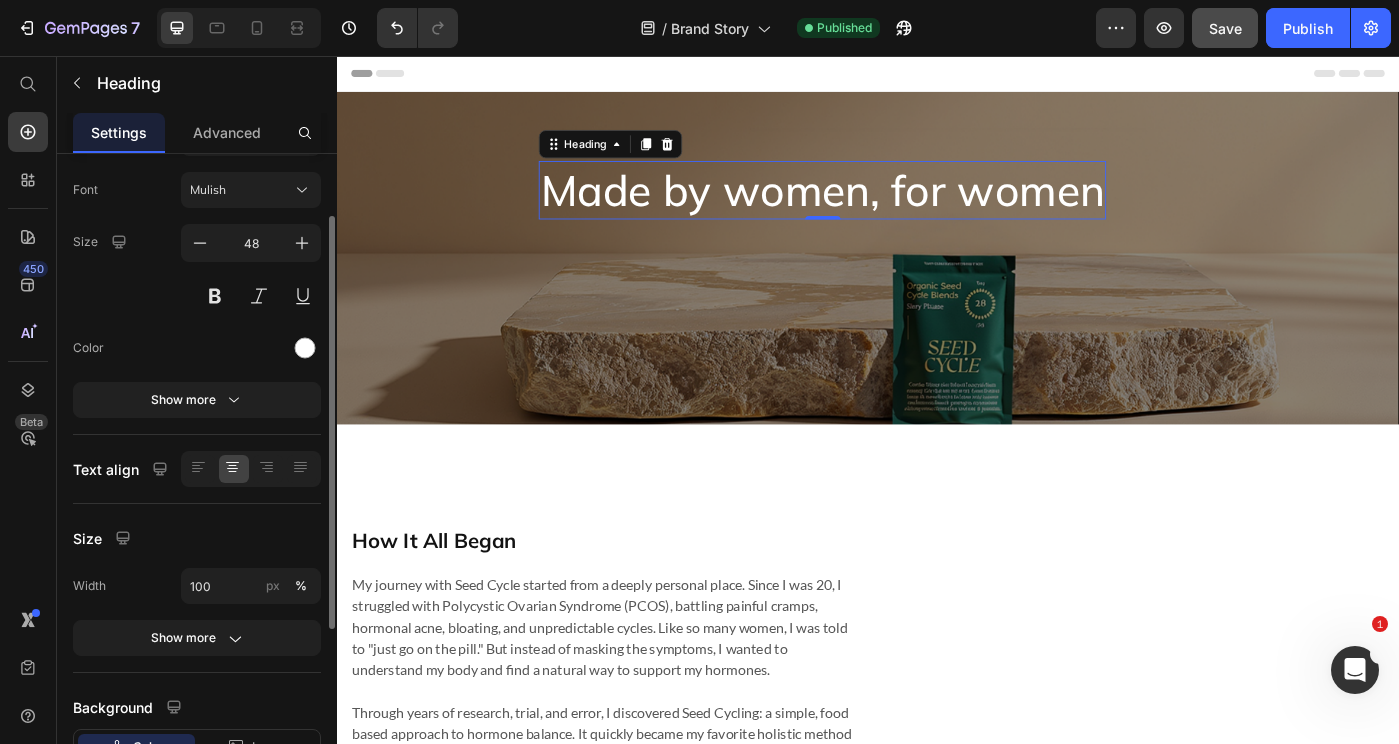 click 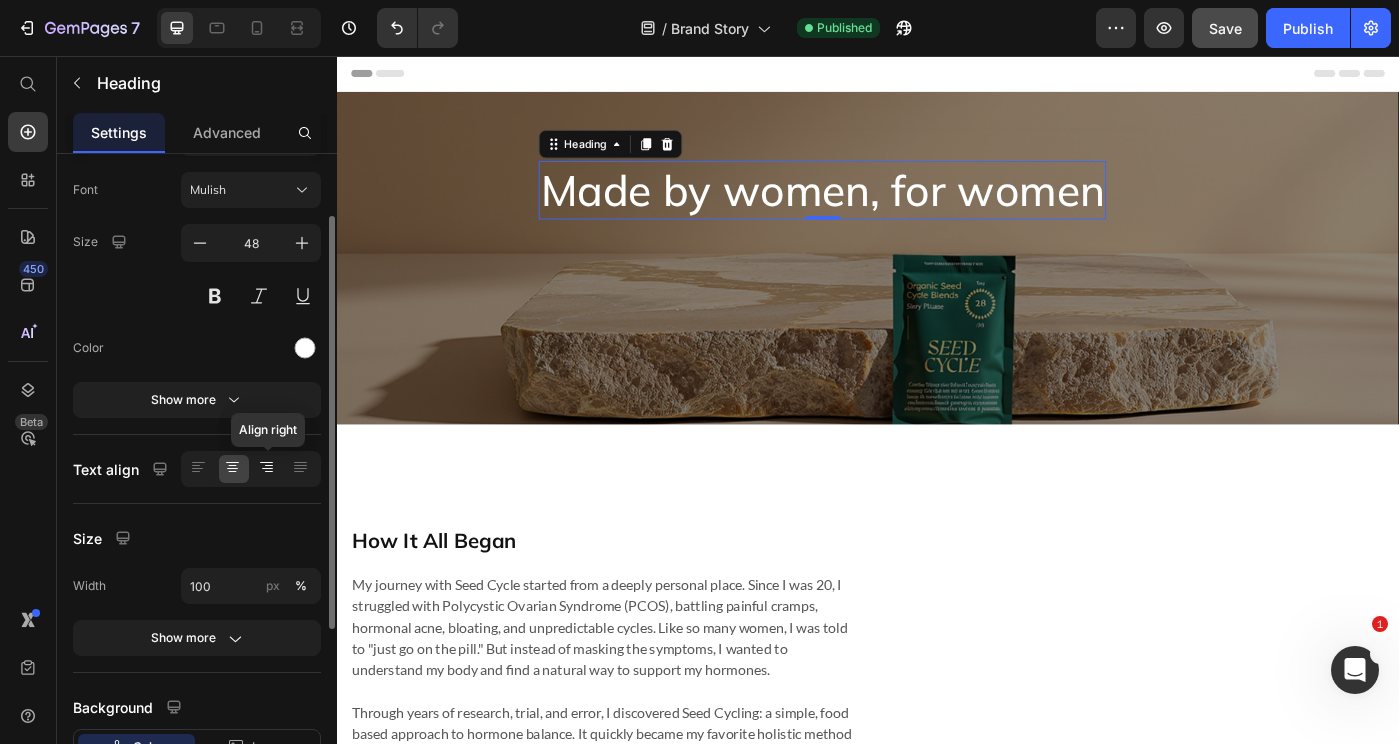 click 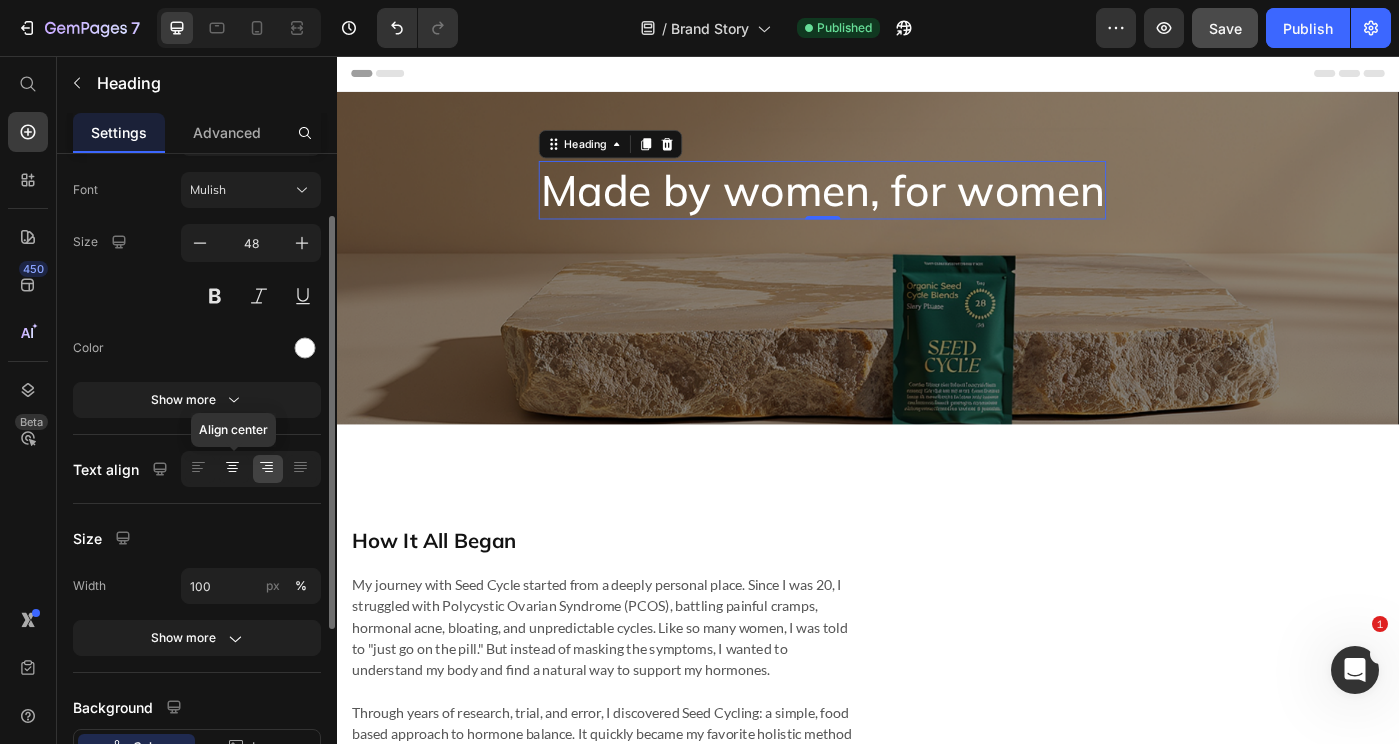 click 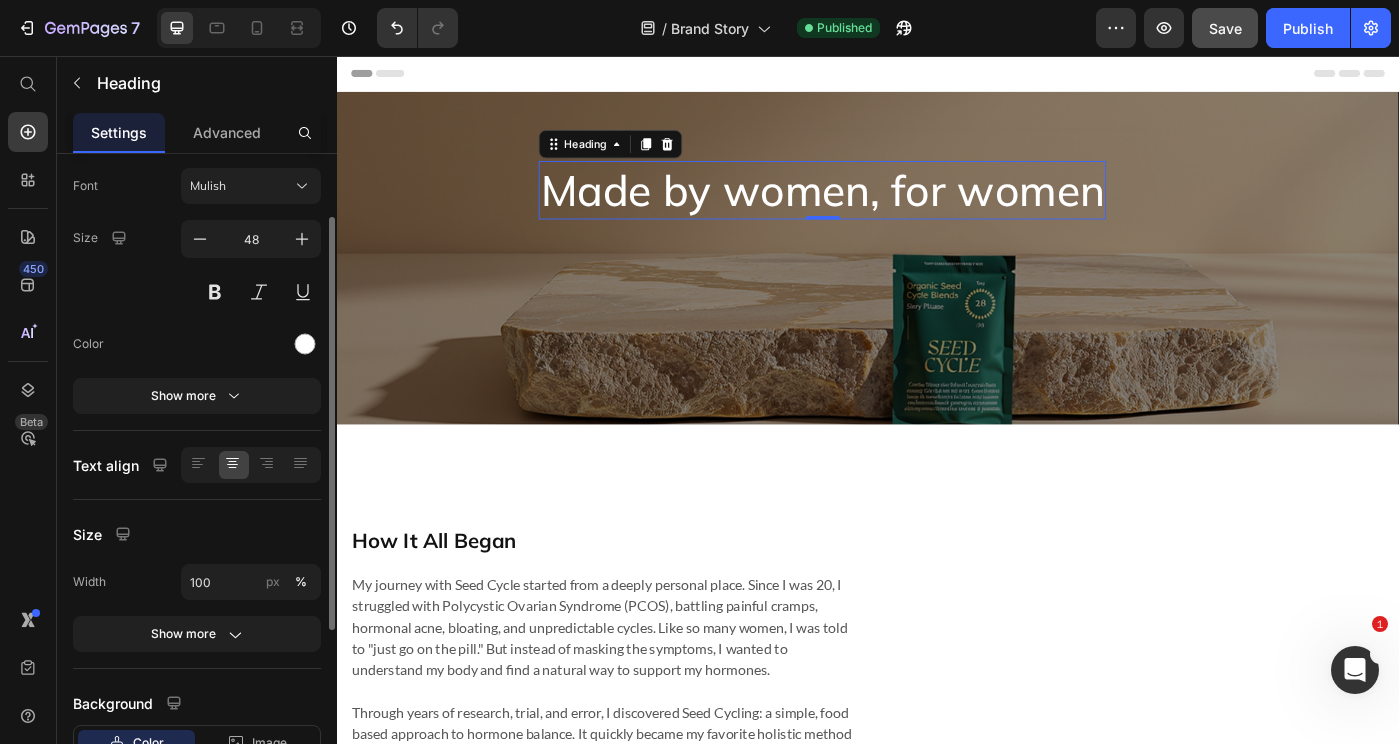 scroll, scrollTop: 101, scrollLeft: 0, axis: vertical 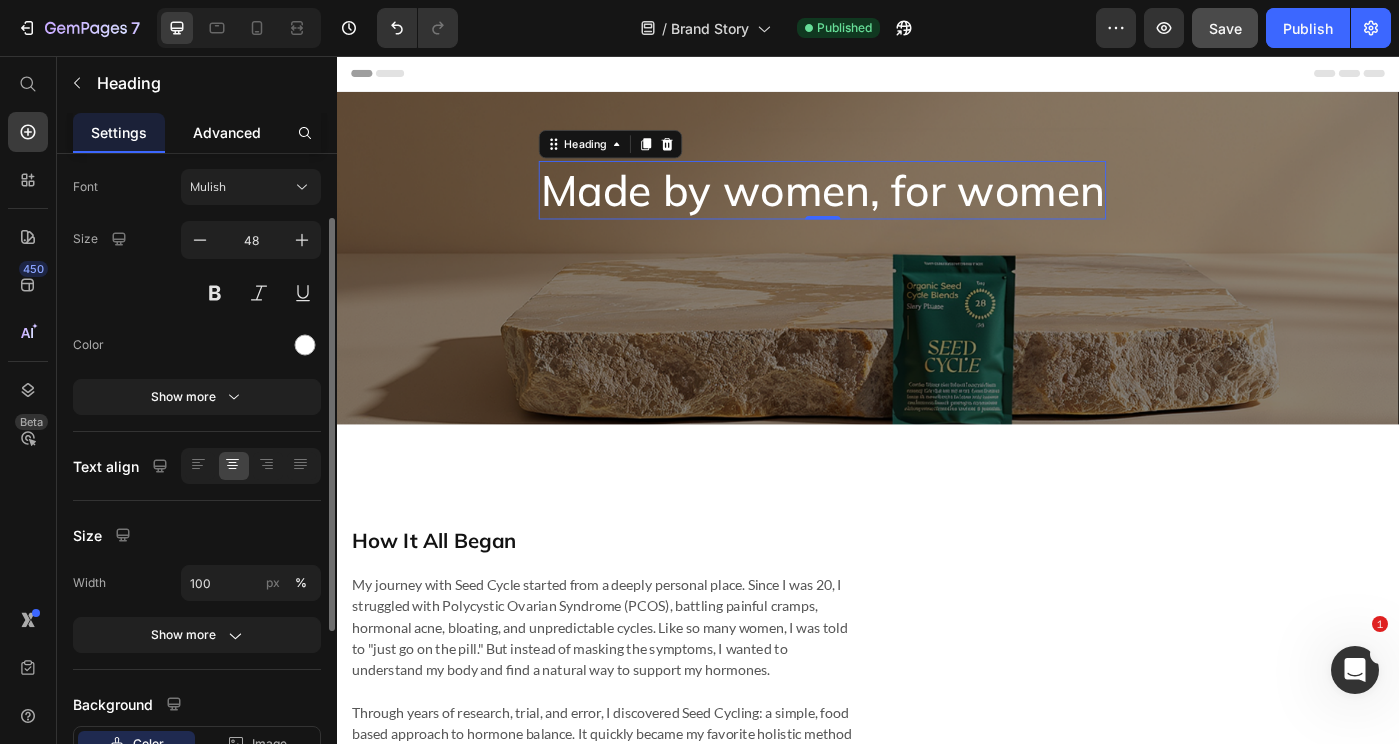 click on "Advanced" 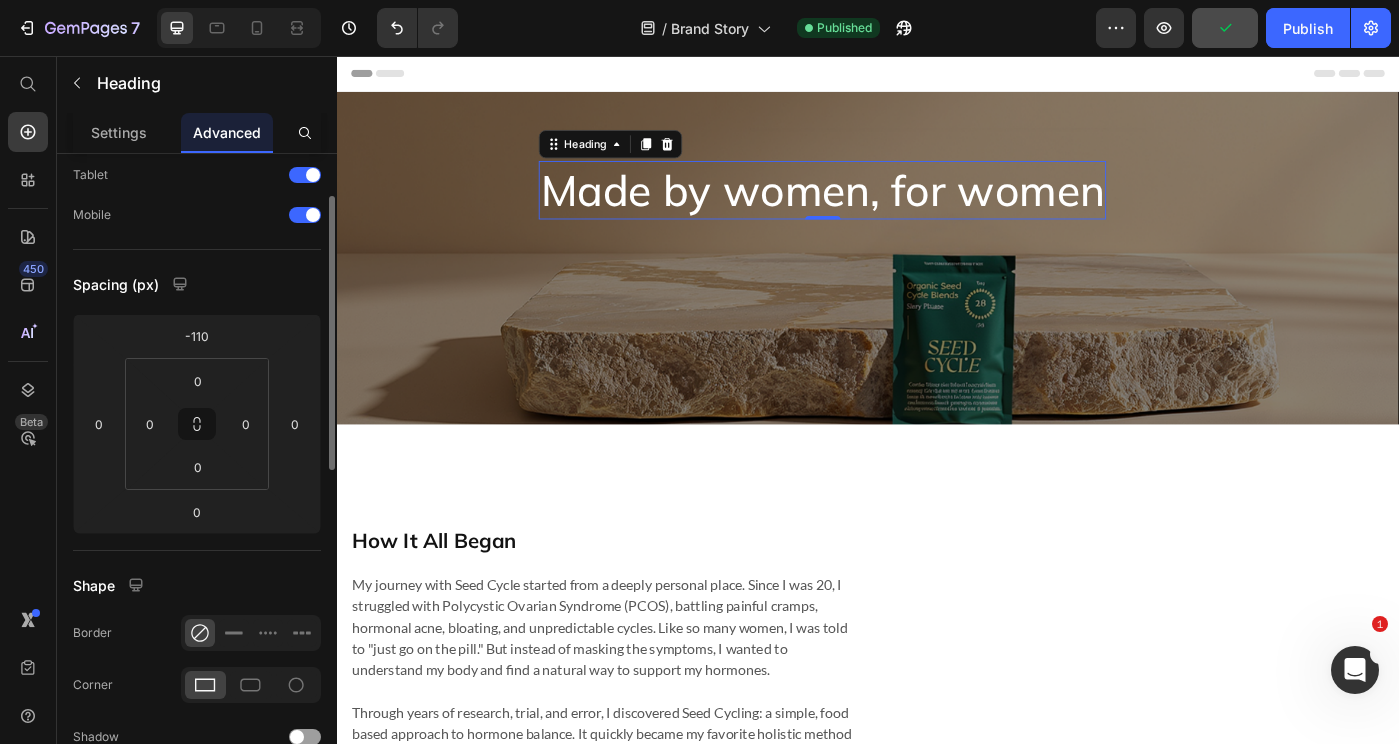 scroll, scrollTop: 0, scrollLeft: 0, axis: both 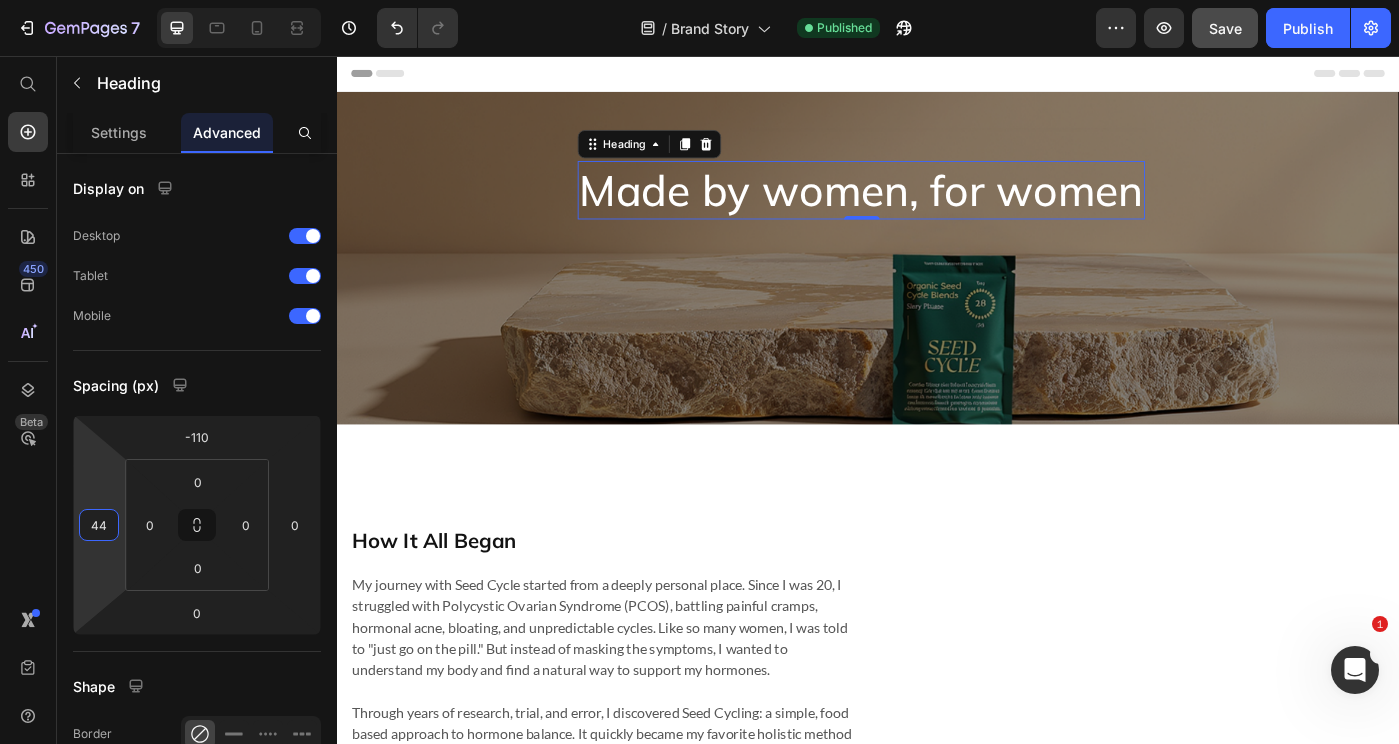 type on "42" 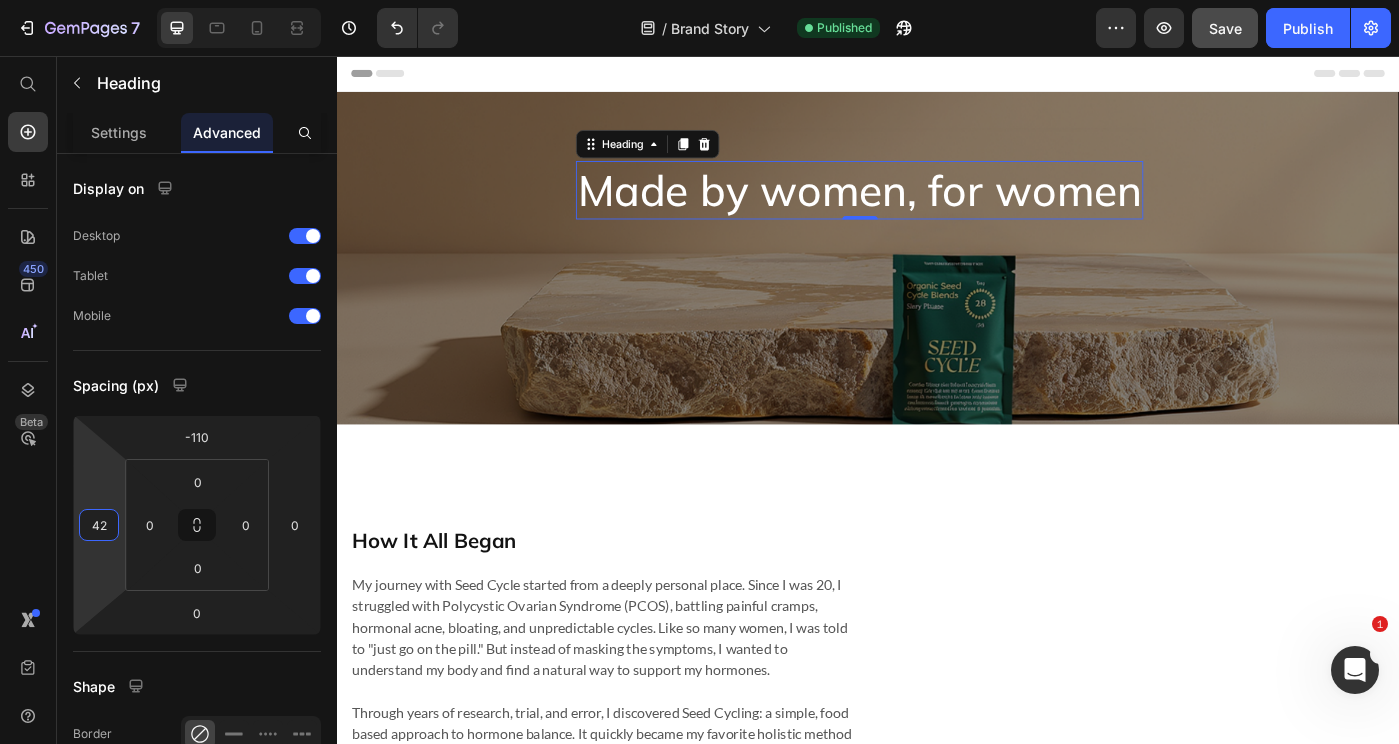 drag, startPoint x: 76, startPoint y: 520, endPoint x: 76, endPoint y: 499, distance: 21 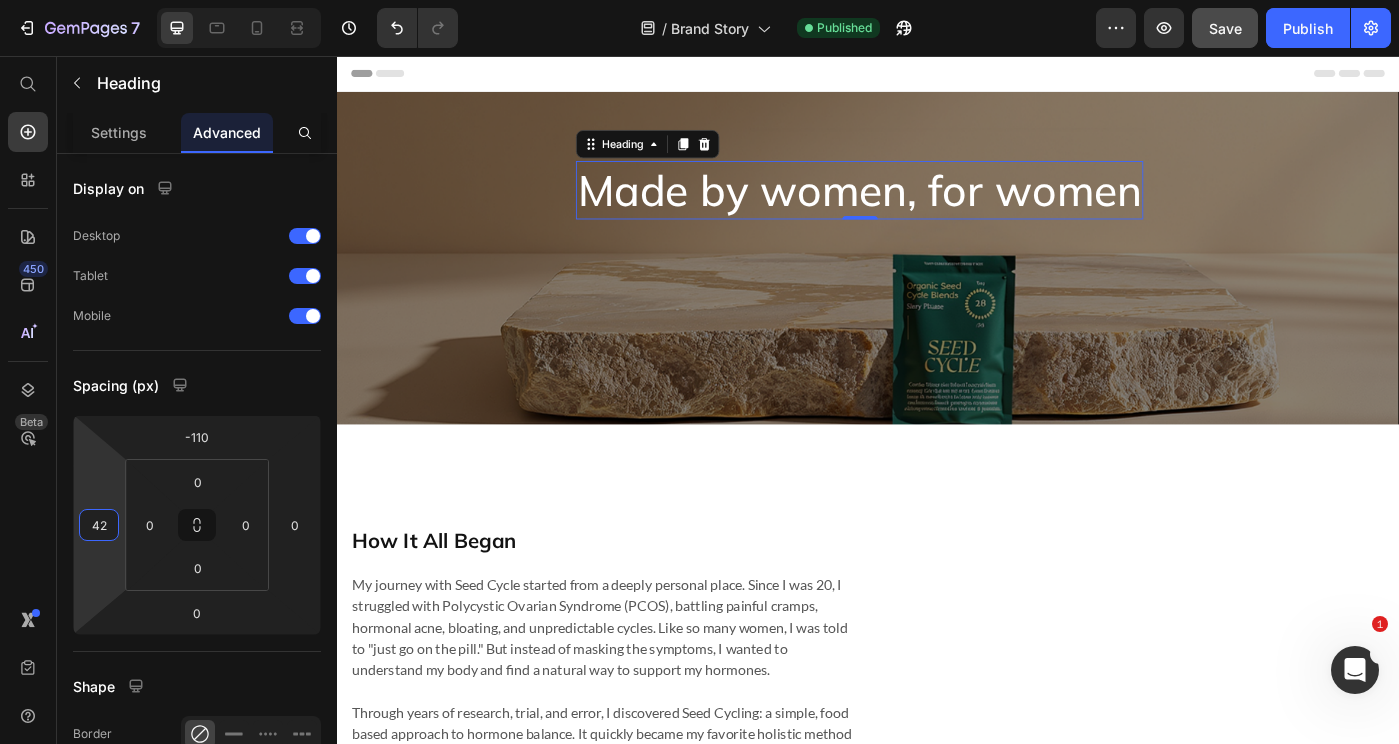 click on "7  Version history  /  Brand Story Published Preview  Save   Publish" 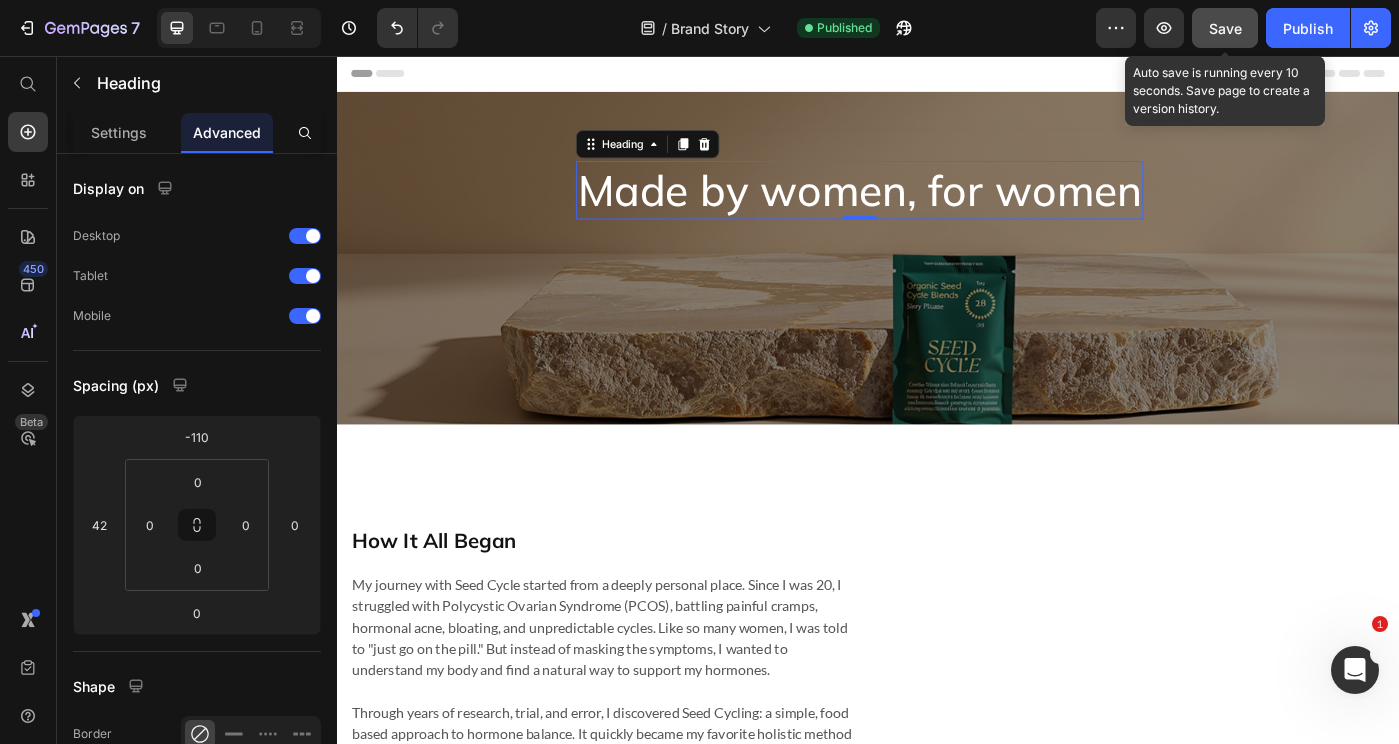 click on "Save" 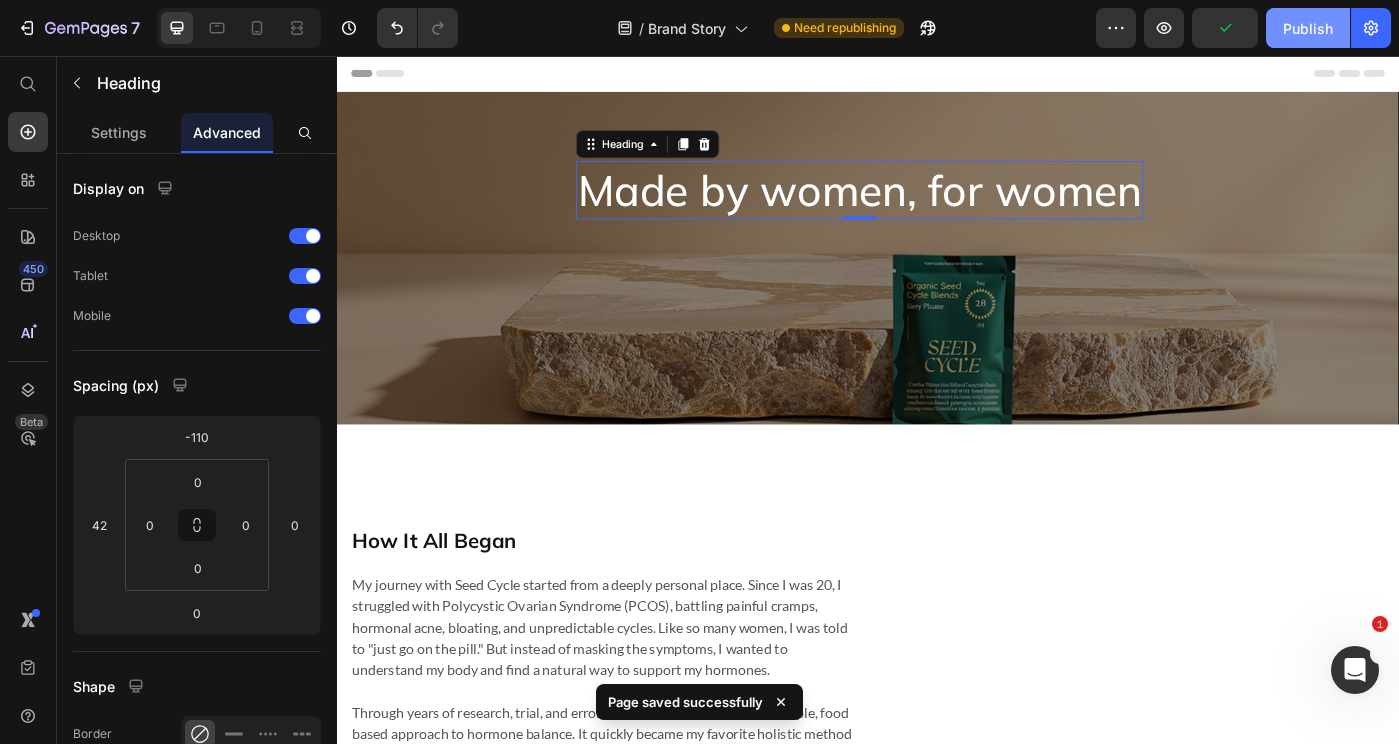 click on "Publish" at bounding box center [1308, 28] 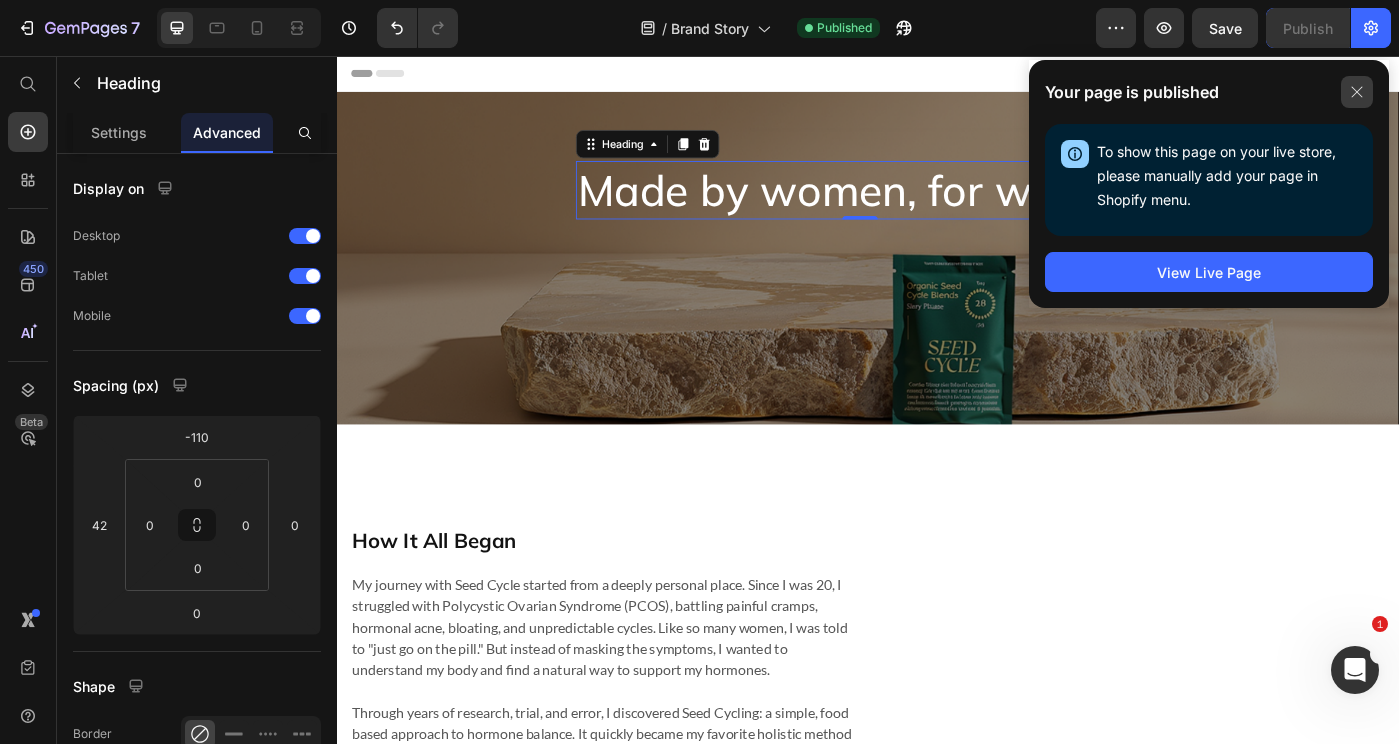 click 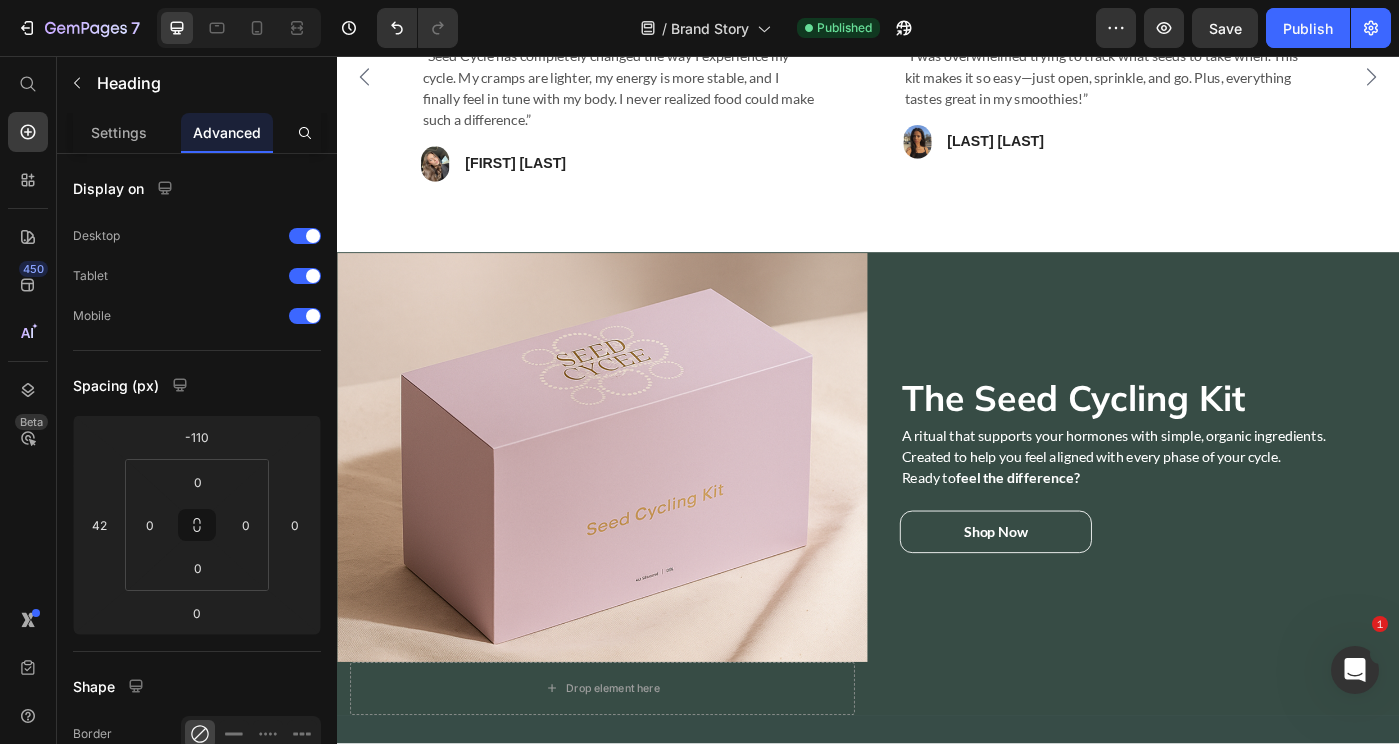 scroll, scrollTop: 1711, scrollLeft: 0, axis: vertical 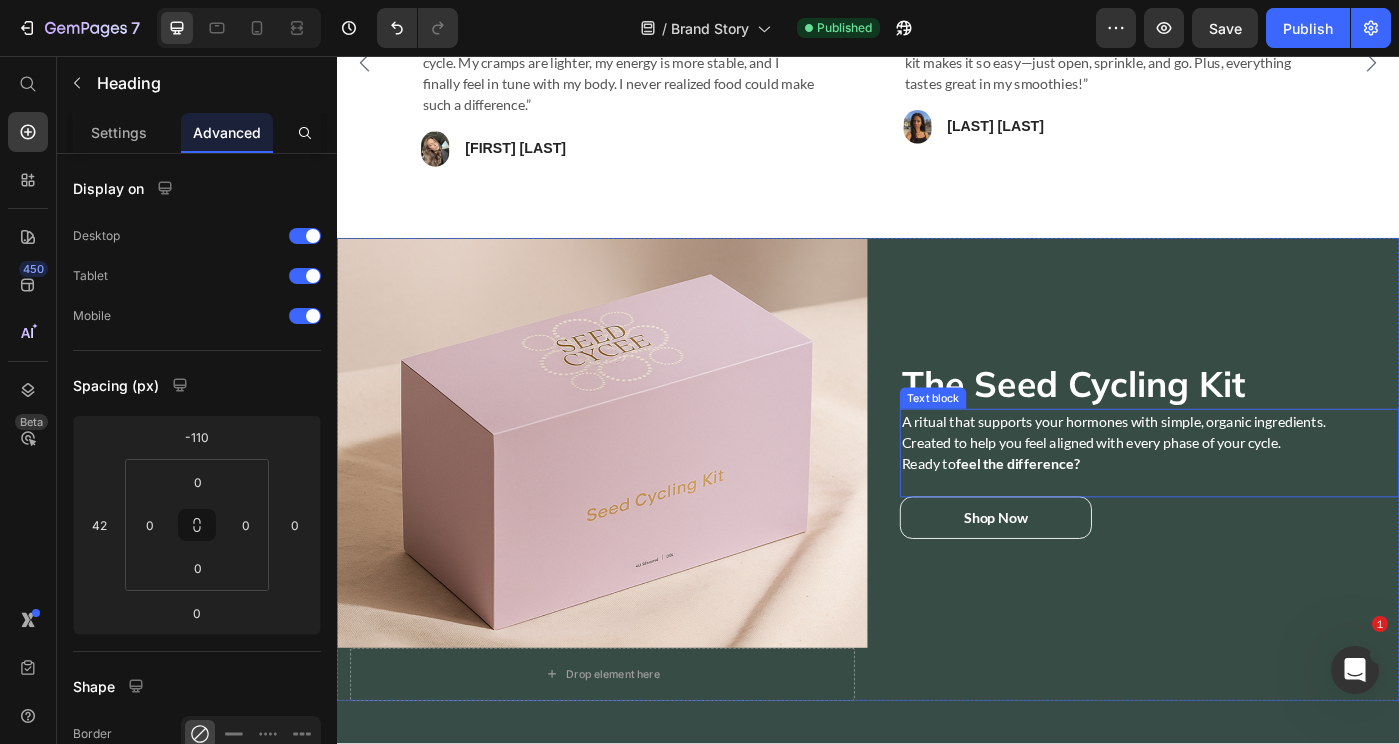 click on "A ritual that supports your hormones with simple, organic ingredients." at bounding box center (1255, 469) 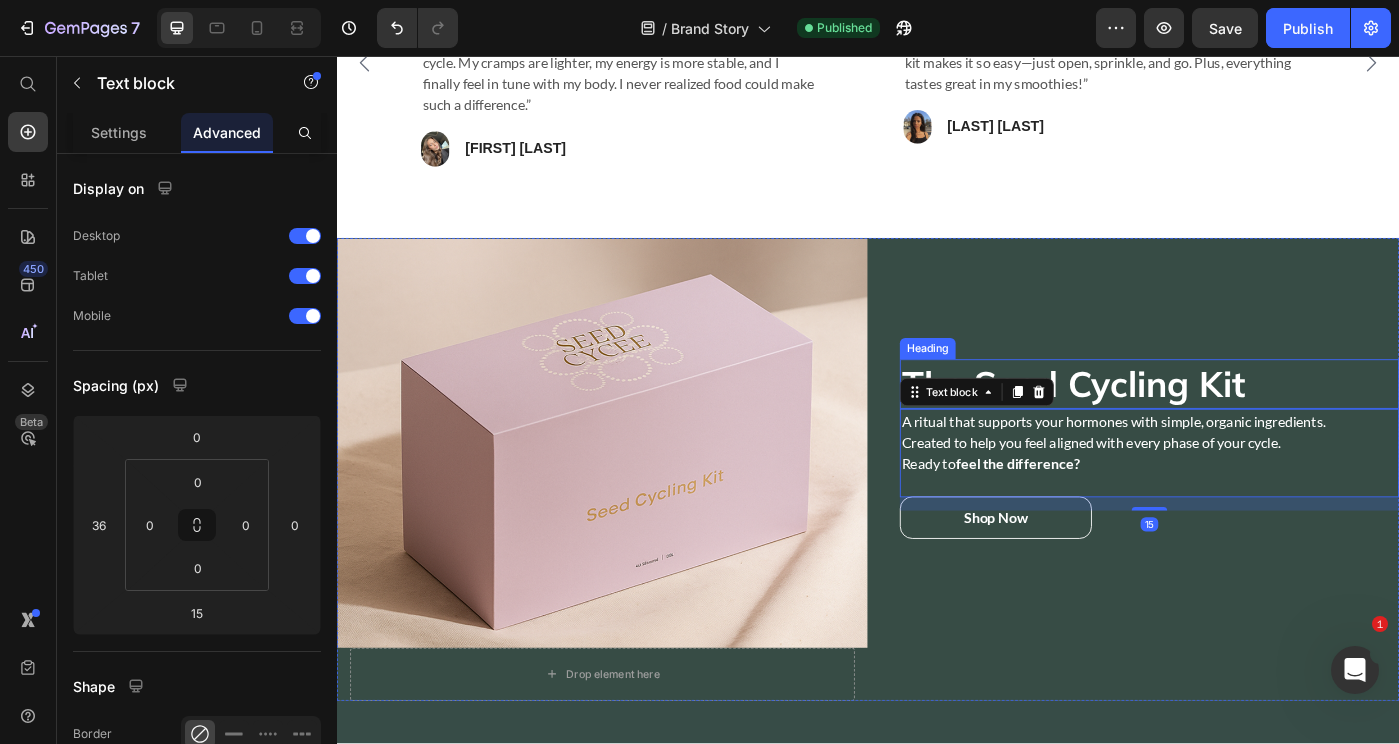 click on "The Seed Cycling Kit" at bounding box center (1169, 427) 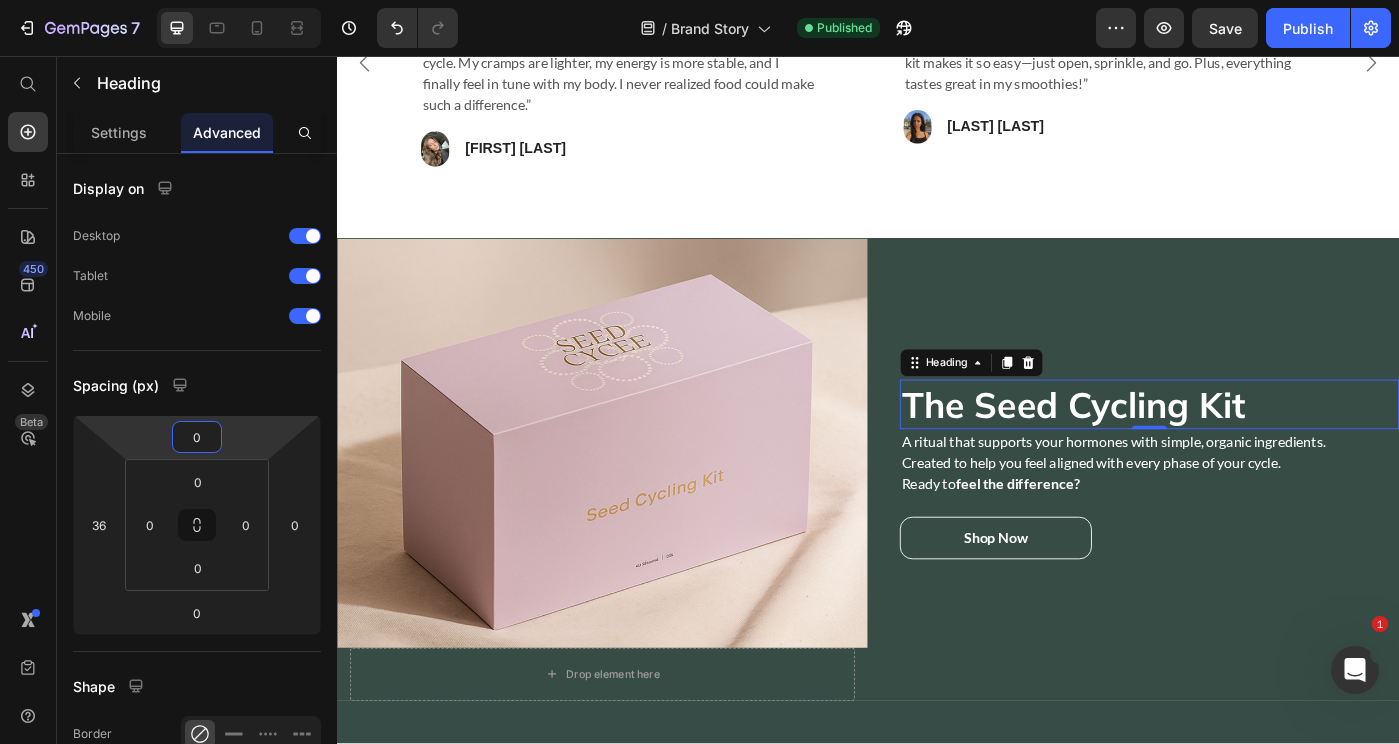type on "2" 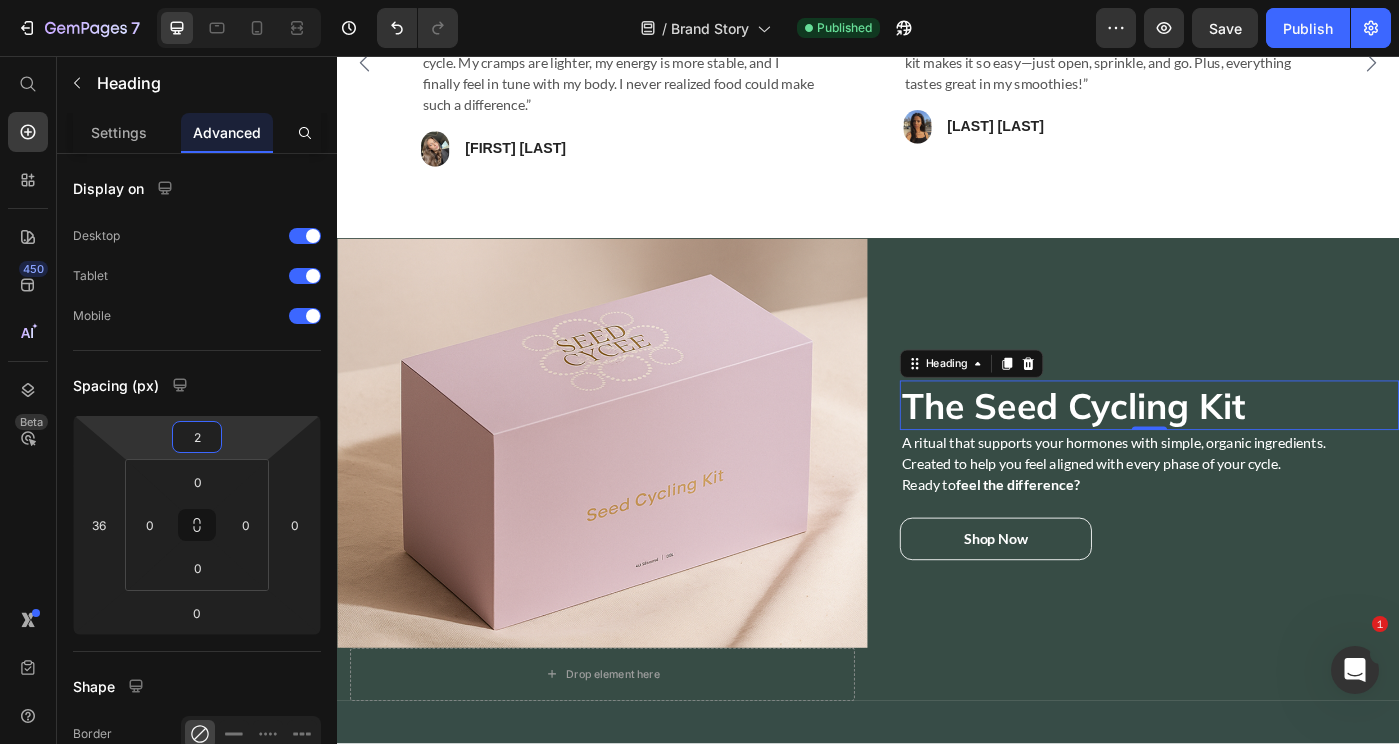 drag, startPoint x: 219, startPoint y: 417, endPoint x: 220, endPoint y: 393, distance: 24.020824 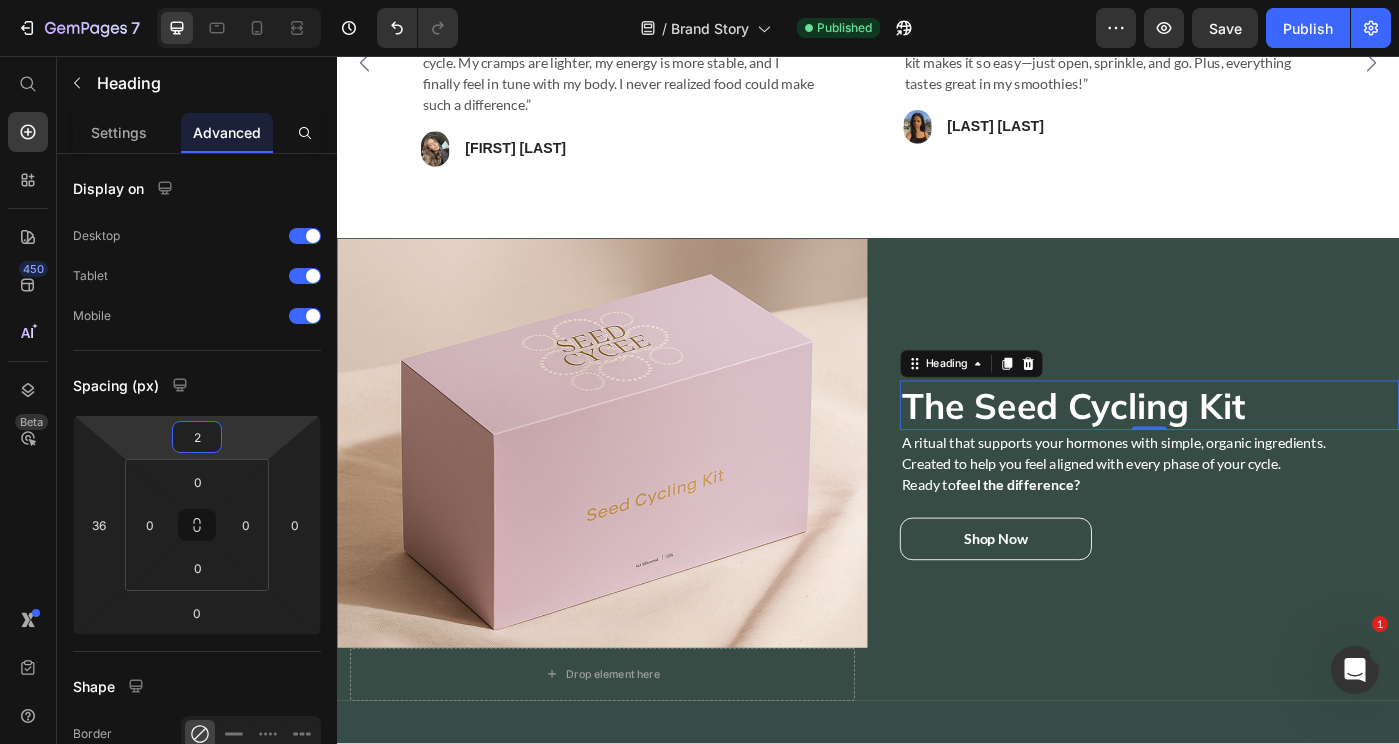click on "7  Version history  /  Brand Story Published Preview  Save   Publish  450 Beta Start with Sections Elements Hero Section Product Detail Brands Trusted Badges Guarantee Product Breakdown How to use Testimonials Compare Bundle FAQs Social Proof Brand Story Product List Collection Blog List Contact Sticky Add to Cart Custom Footer Browse Library 450 Layout
Row
Row
Row
Row Text
Heading
Text Block Button
Button
Button
Sticky Back to top Media
Image" at bounding box center [699, 0] 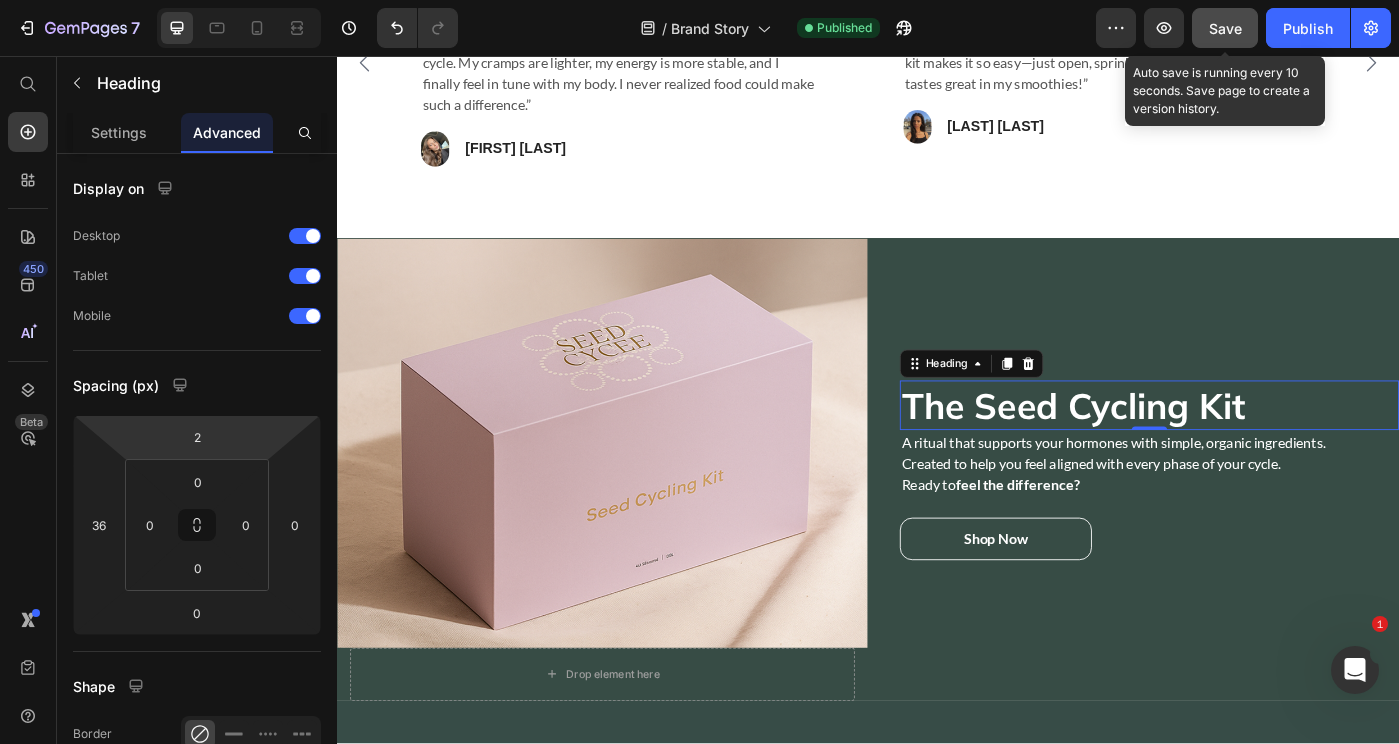 click on "Save" 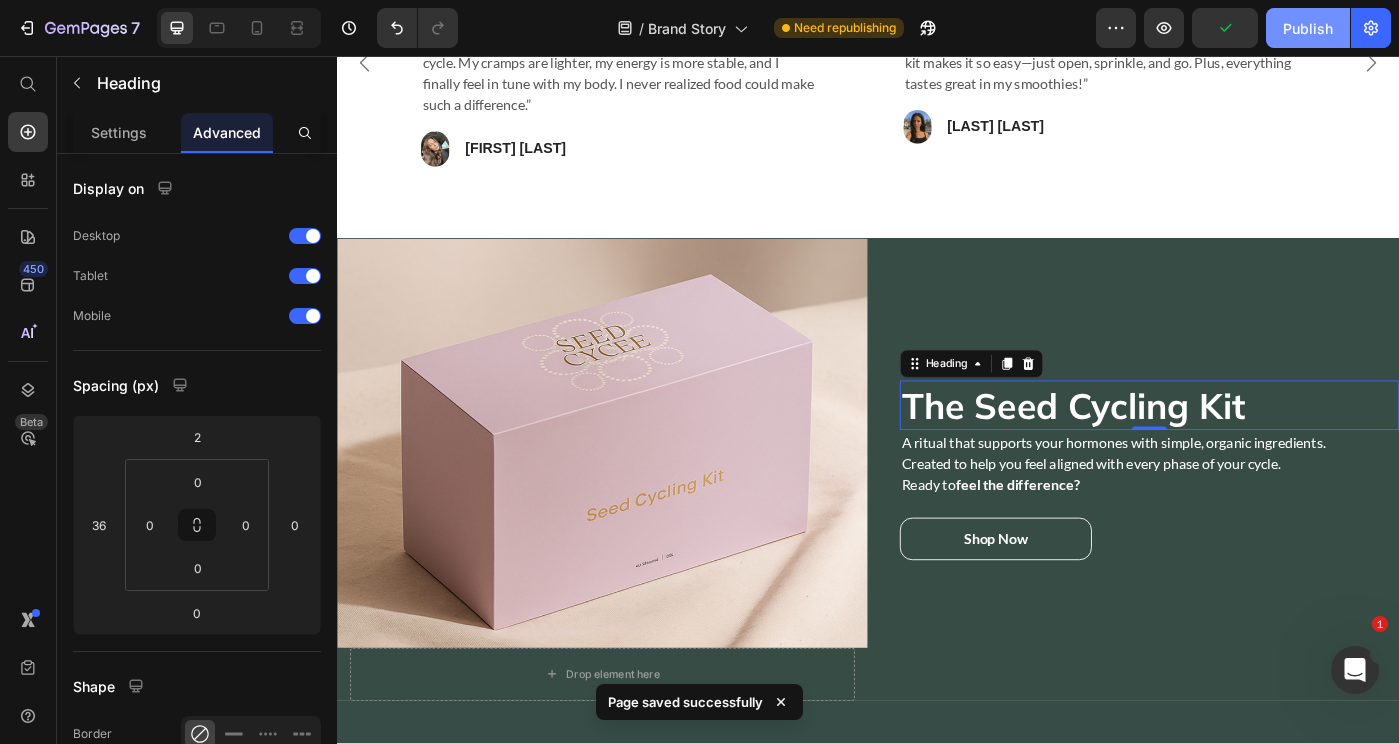 click on "Publish" at bounding box center (1308, 28) 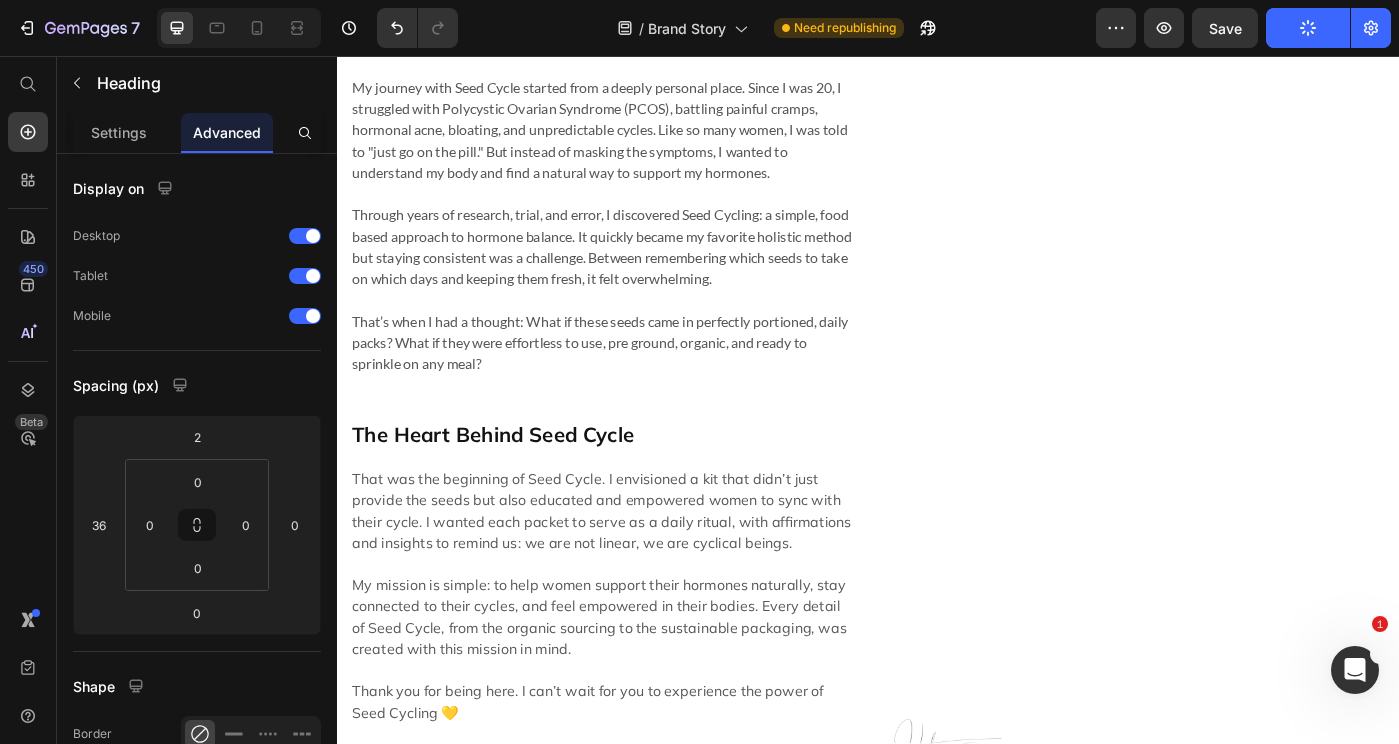 scroll, scrollTop: 0, scrollLeft: 0, axis: both 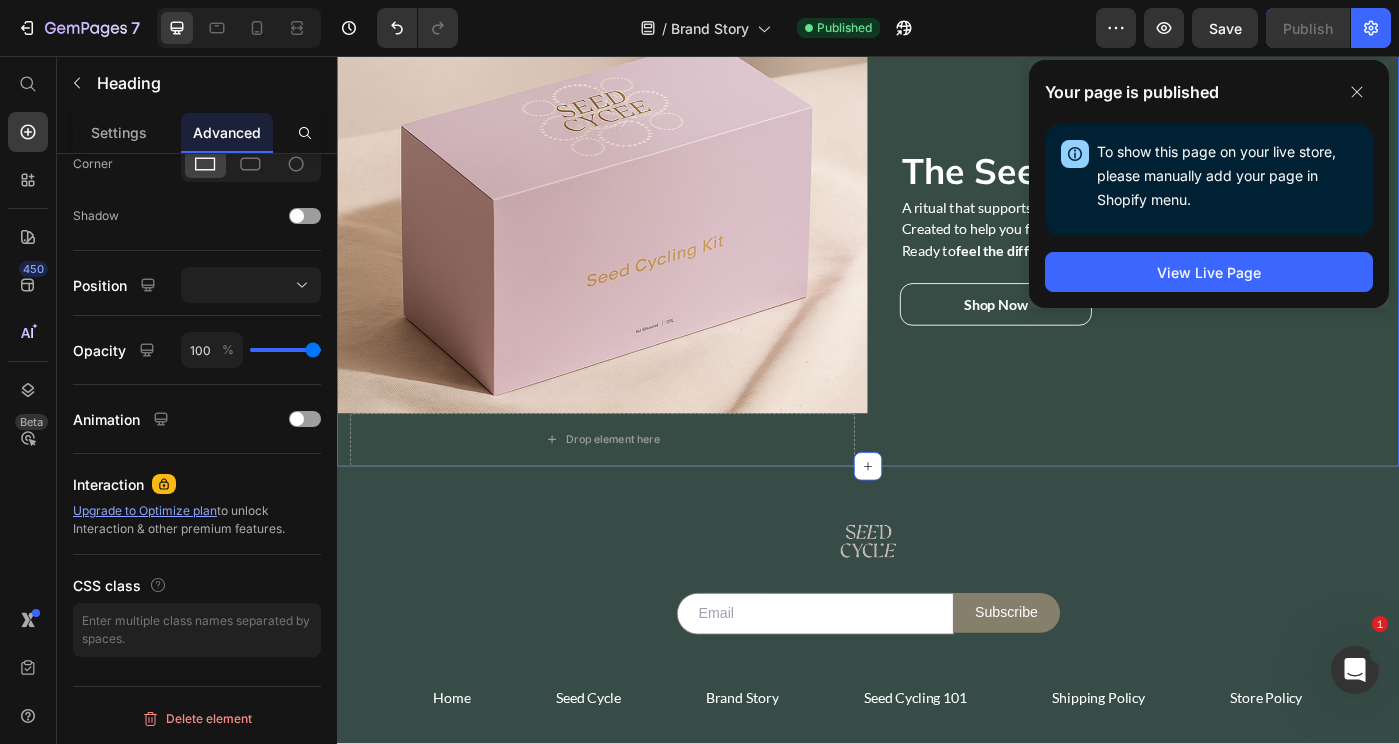 click on "The Seed Cycling Kit Heading A ritual that supports your hormones with simple, organic ingredients. Created to help you feel aligned with every phase of your cycle. Ready to  feel the difference?   Text block Shop Now Button" at bounding box center (1237, 258) 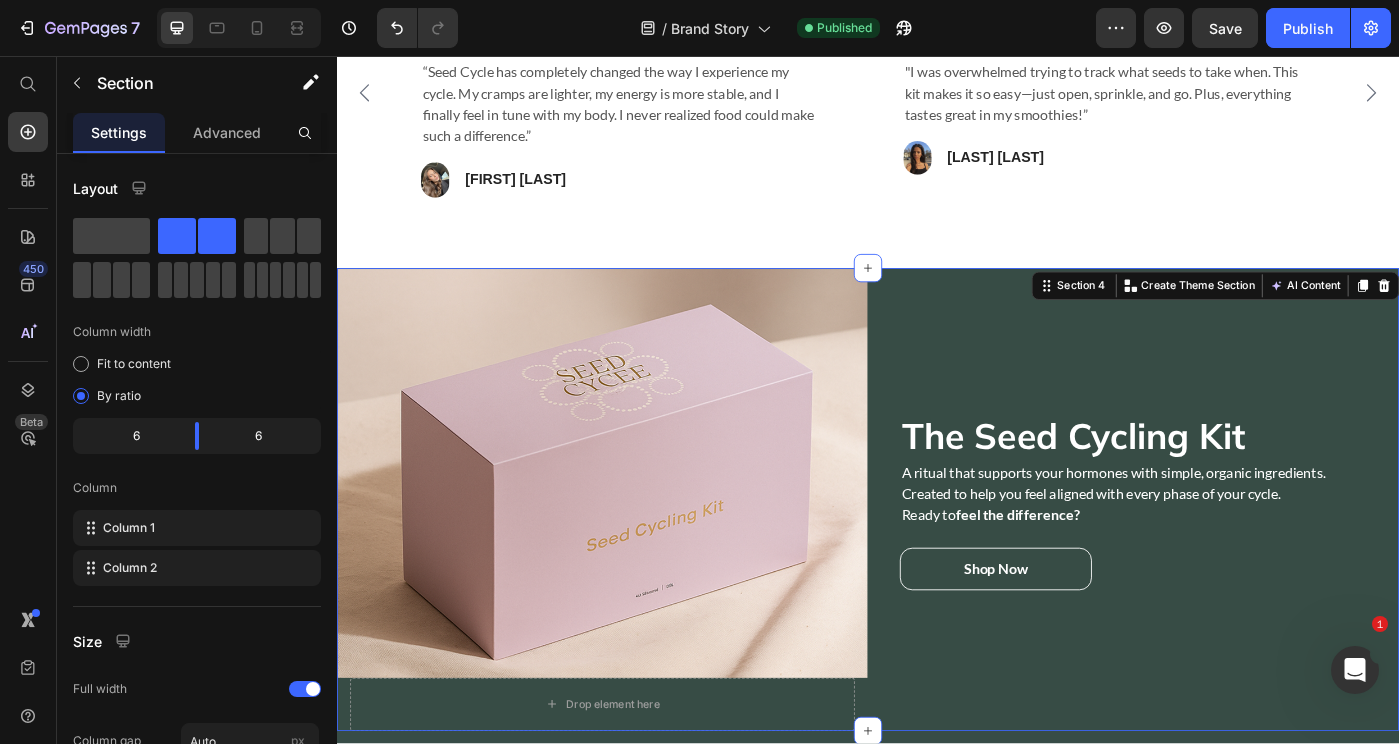 scroll, scrollTop: 1659, scrollLeft: 0, axis: vertical 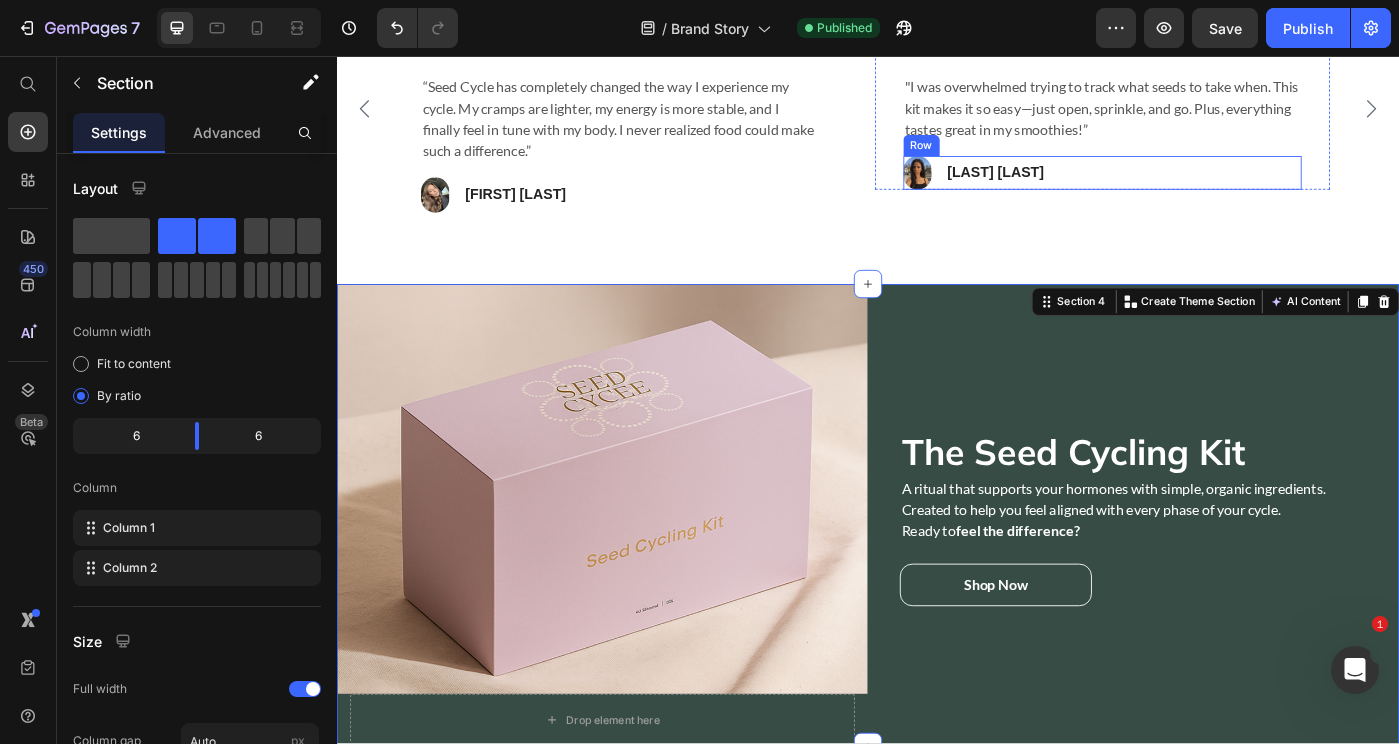 click on "Icon
Icon
Icon
Icon
Icon Row Simple, Natural, Effective Text block "I was overwhelmed trying to track what seeds to take when. This kit makes it so easy—just open, sprinkle, and go. Plus, everything tastes great in my smoothies!” Text block Image Rosalin C.   Text block Row Row" at bounding box center (1202, 116) 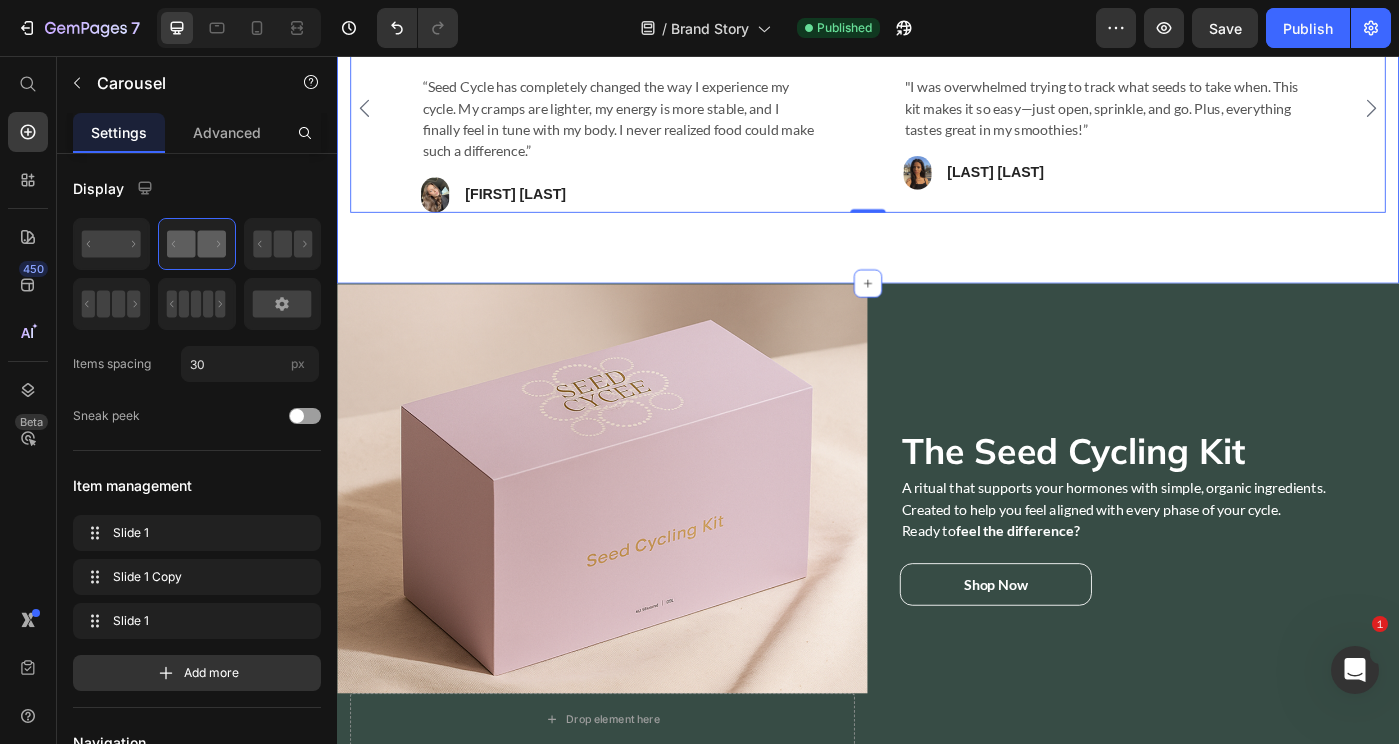 click at bounding box center (637, 545) 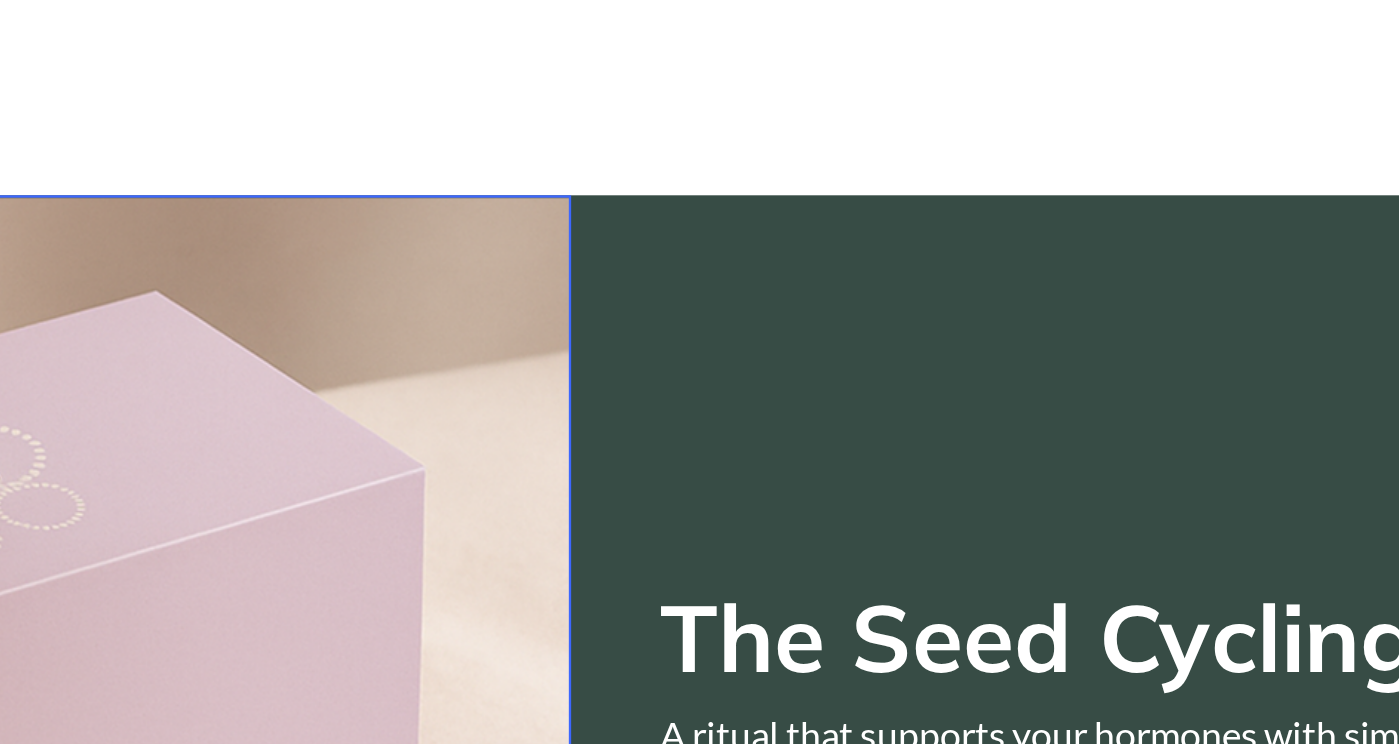 click on "What Our Customers Are Saying Heading
Icon
Icon
Icon
Icon
Icon Row Life-Changing Support! Text block “Seed Cycle has completely changed the way I experience my cycle. My cramps are lighter, my energy is more stable, and I finally feel in tune with my body. I never realized food could make such a difference.” Text block Image Cindy S.   Text block Row Row
Icon
Icon
Icon
Icon
Icon Row Simple, Natural, Effective Text block "I was overwhelmed trying to track what seeds to take when. This kit makes it so easy—just open, sprinkle, and go. Plus, everything tastes great in my smoothies!” Text block Image Rosalin C.   Text block Row Row
Icon
Icon
Icon
Icon
Icon Row I Finally Feel Balanced Text block Text block Image Maria D.   Text block Row Row Carousel" at bounding box center [-229, -358] 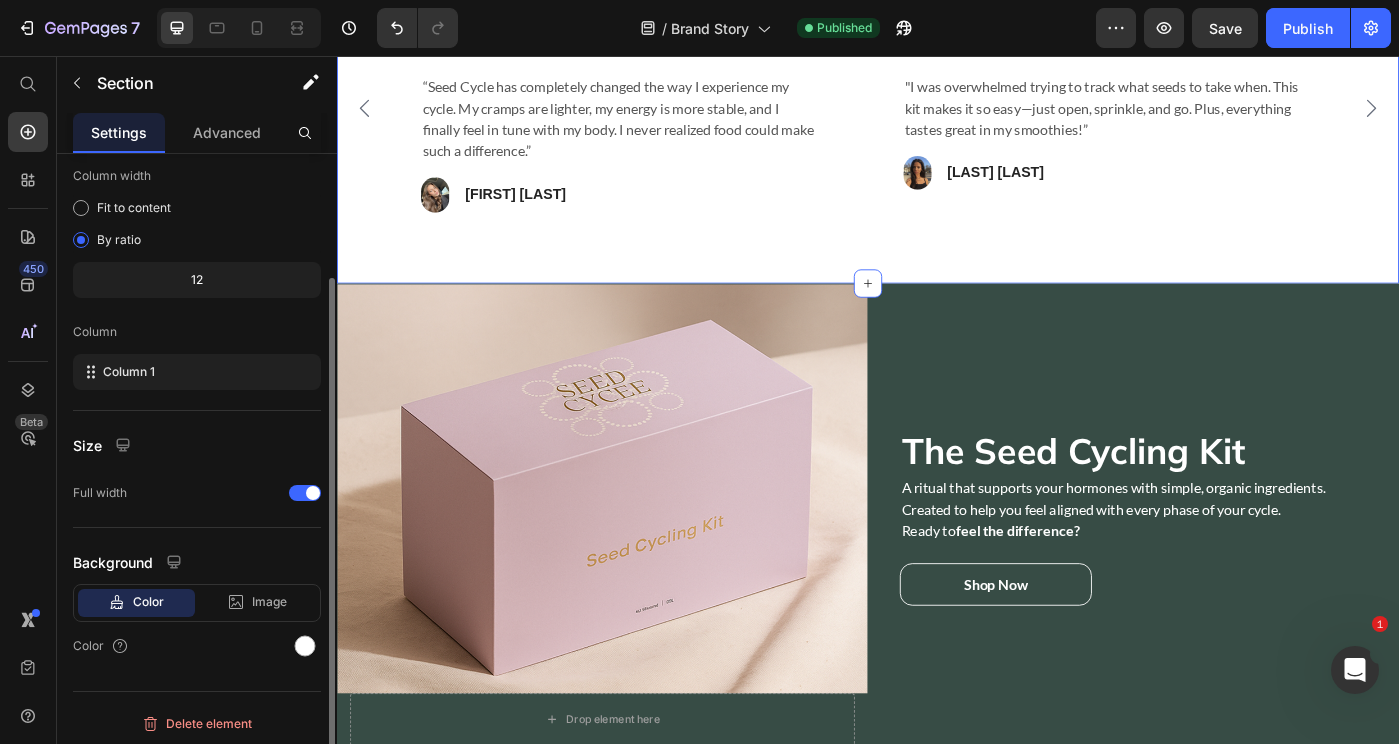 scroll, scrollTop: 155, scrollLeft: 0, axis: vertical 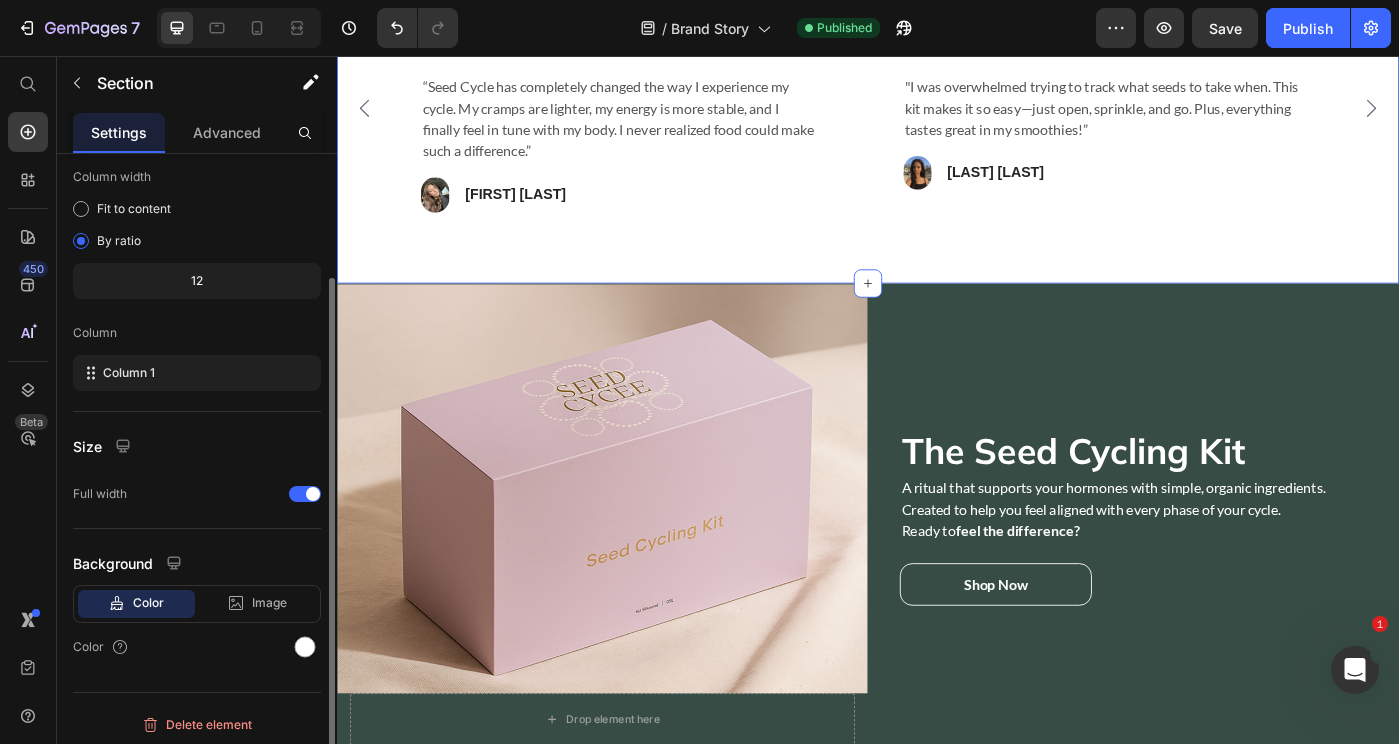 click at bounding box center [637, 545] 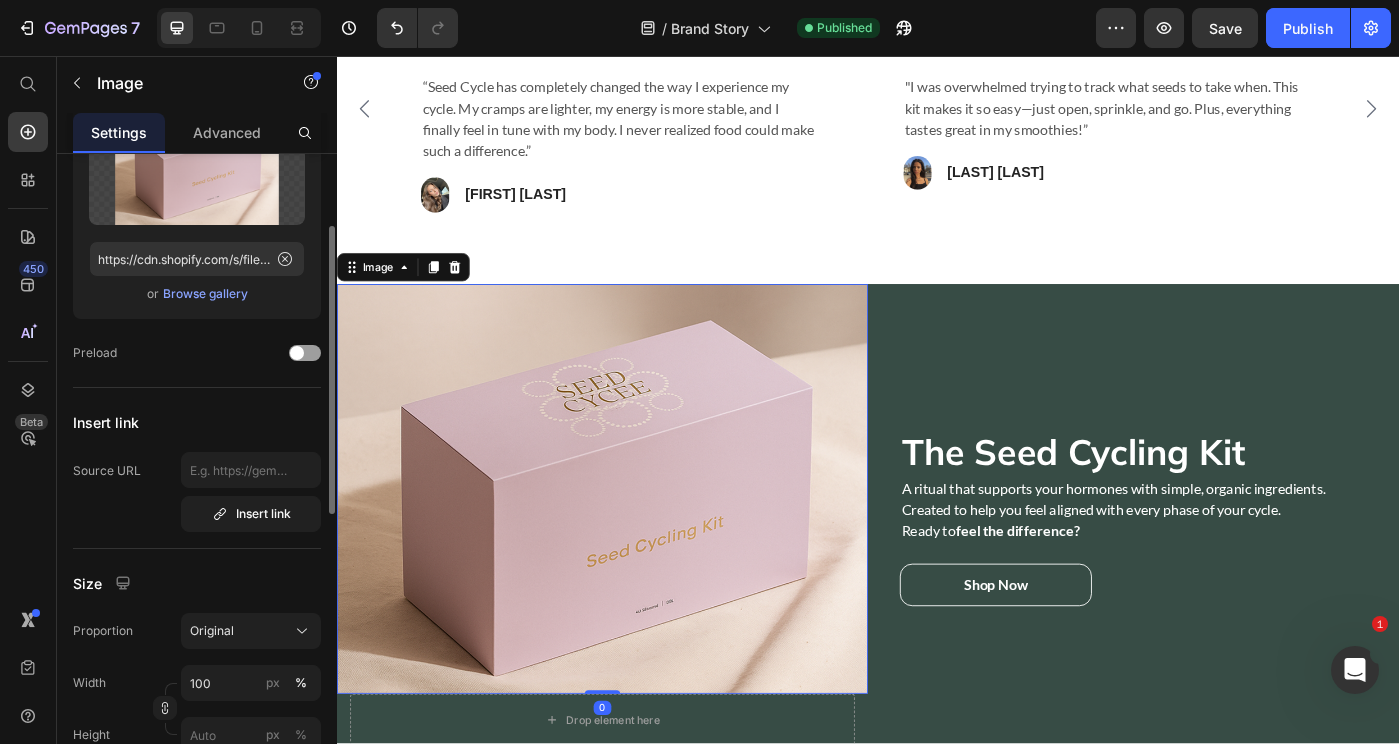 scroll, scrollTop: 302, scrollLeft: 0, axis: vertical 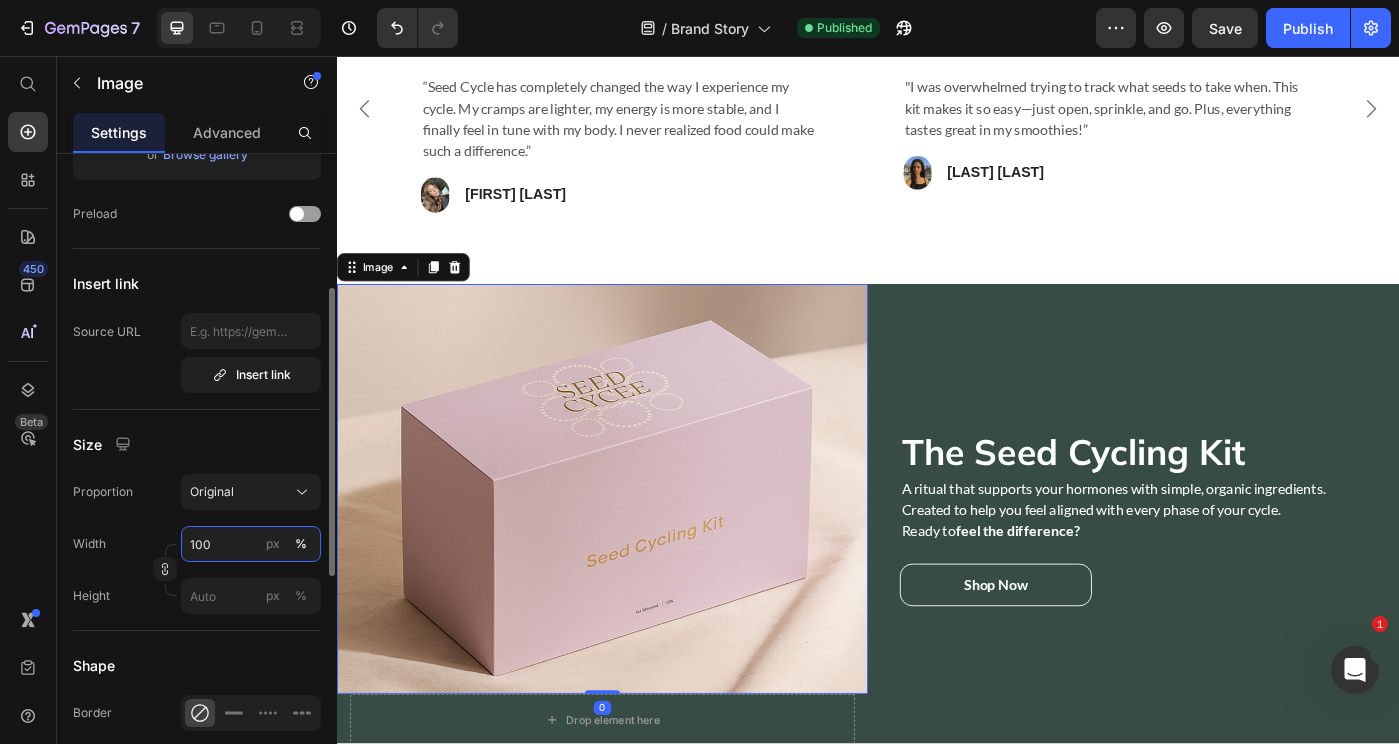 click on "100" at bounding box center (251, 544) 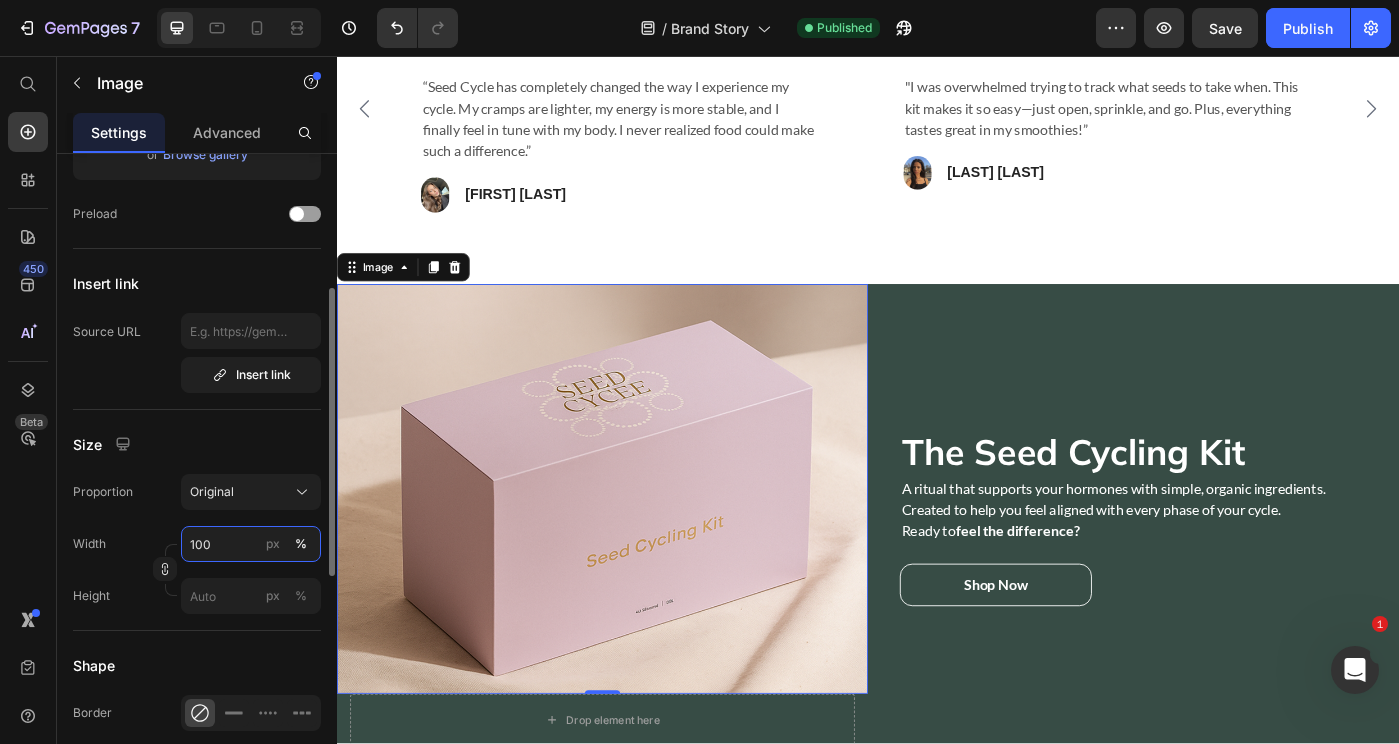 click on "100" at bounding box center [251, 544] 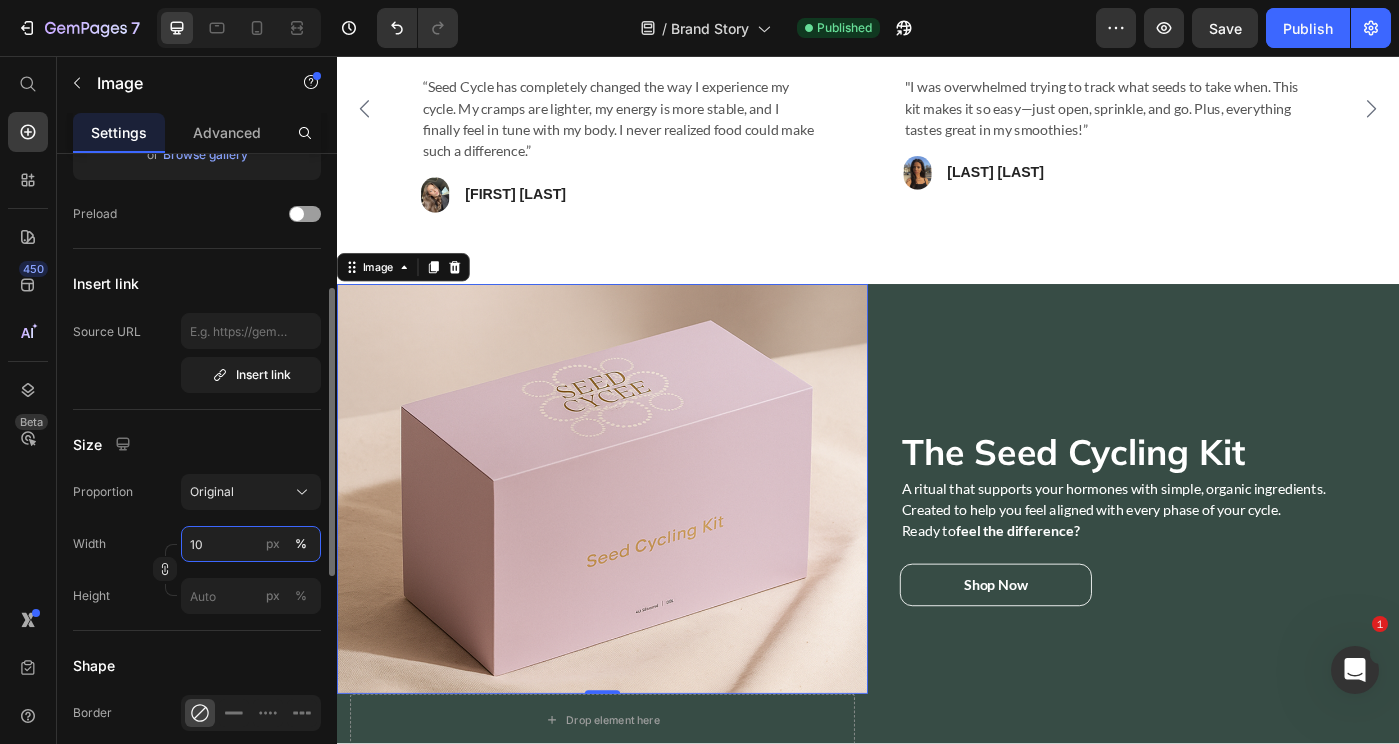 type on "100" 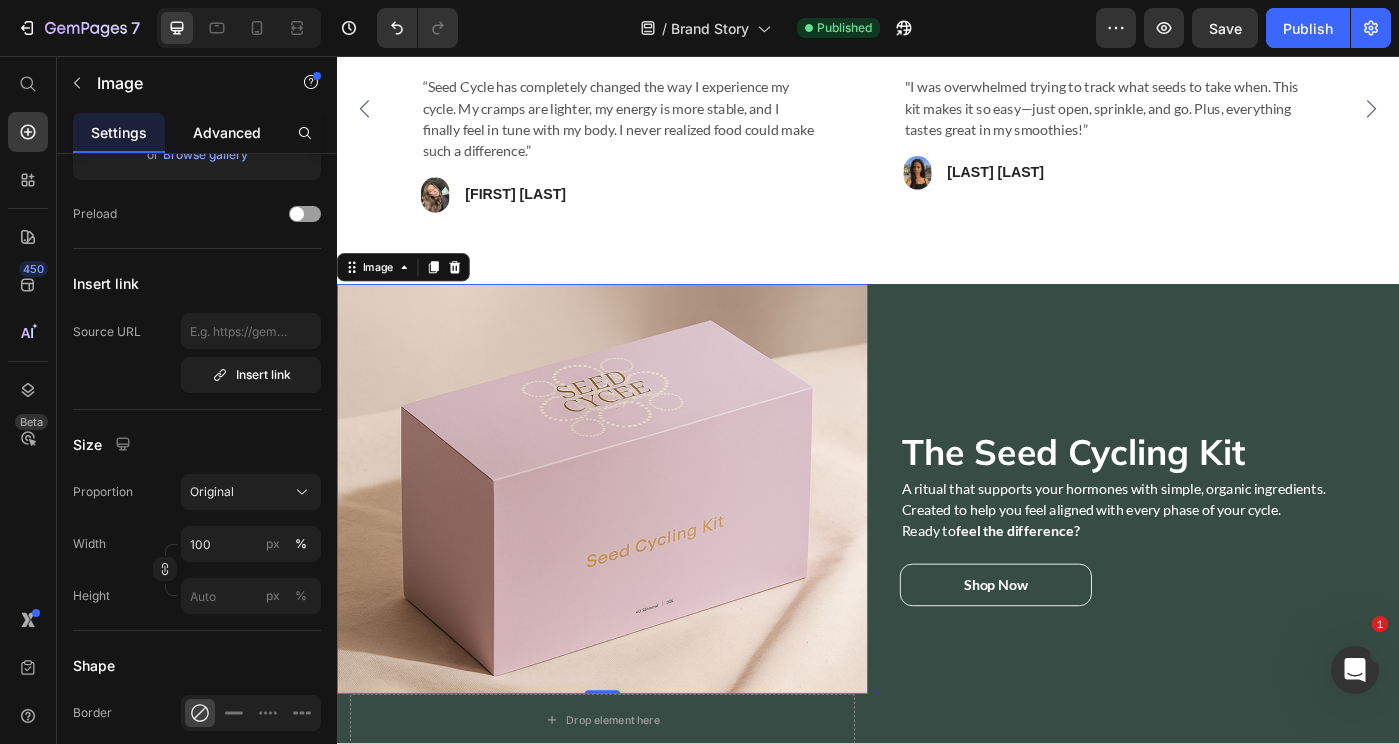click on "Advanced" at bounding box center (227, 132) 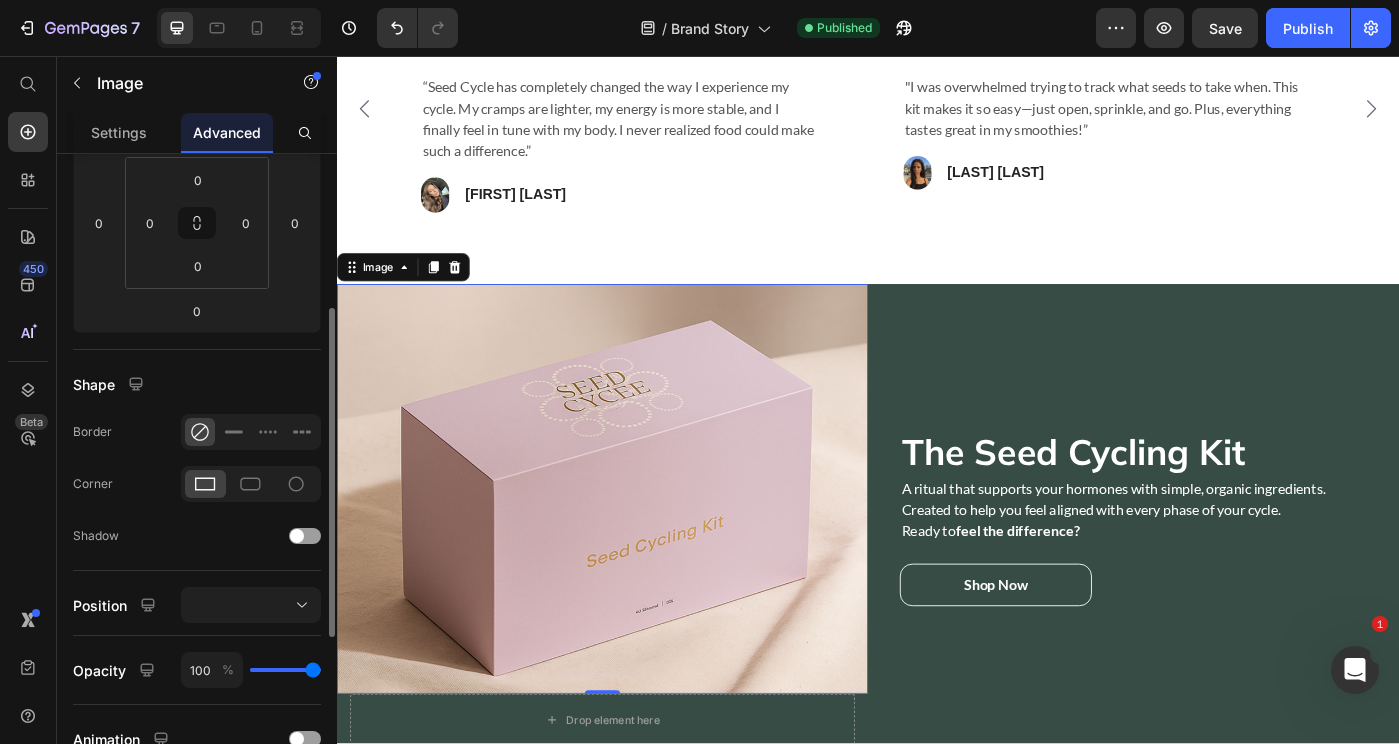 scroll, scrollTop: 0, scrollLeft: 0, axis: both 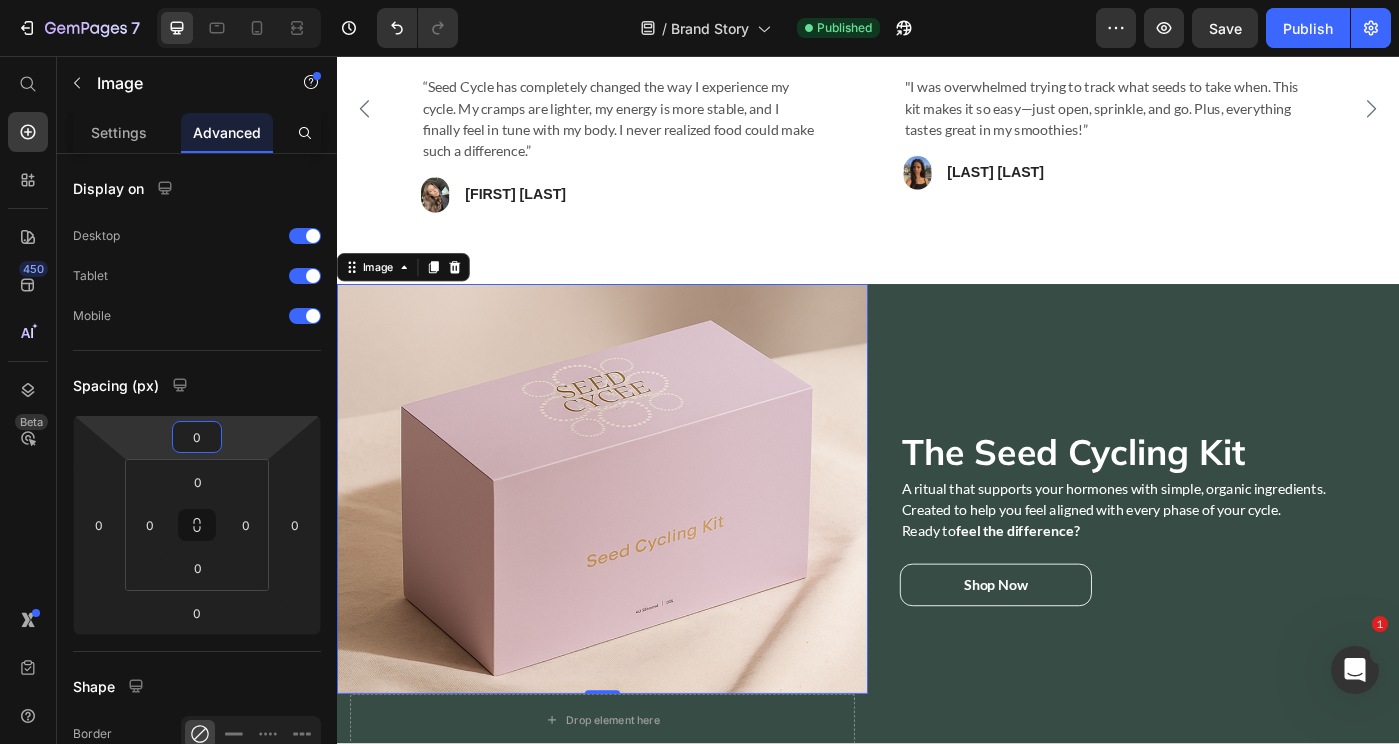click on "7  Version history  /  Brand Story Published Preview  Save   Publish  450 Beta Start with Sections Elements Hero Section Product Detail Brands Trusted Badges Guarantee Product Breakdown How to use Testimonials Compare Bundle FAQs Social Proof Brand Story Product List Collection Blog List Contact Sticky Add to Cart Custom Footer Browse Library 450 Layout
Row
Row
Row
Row Text
Heading
Text Block Button
Button
Button
Sticky Back to top Media
Image" at bounding box center (699, 0) 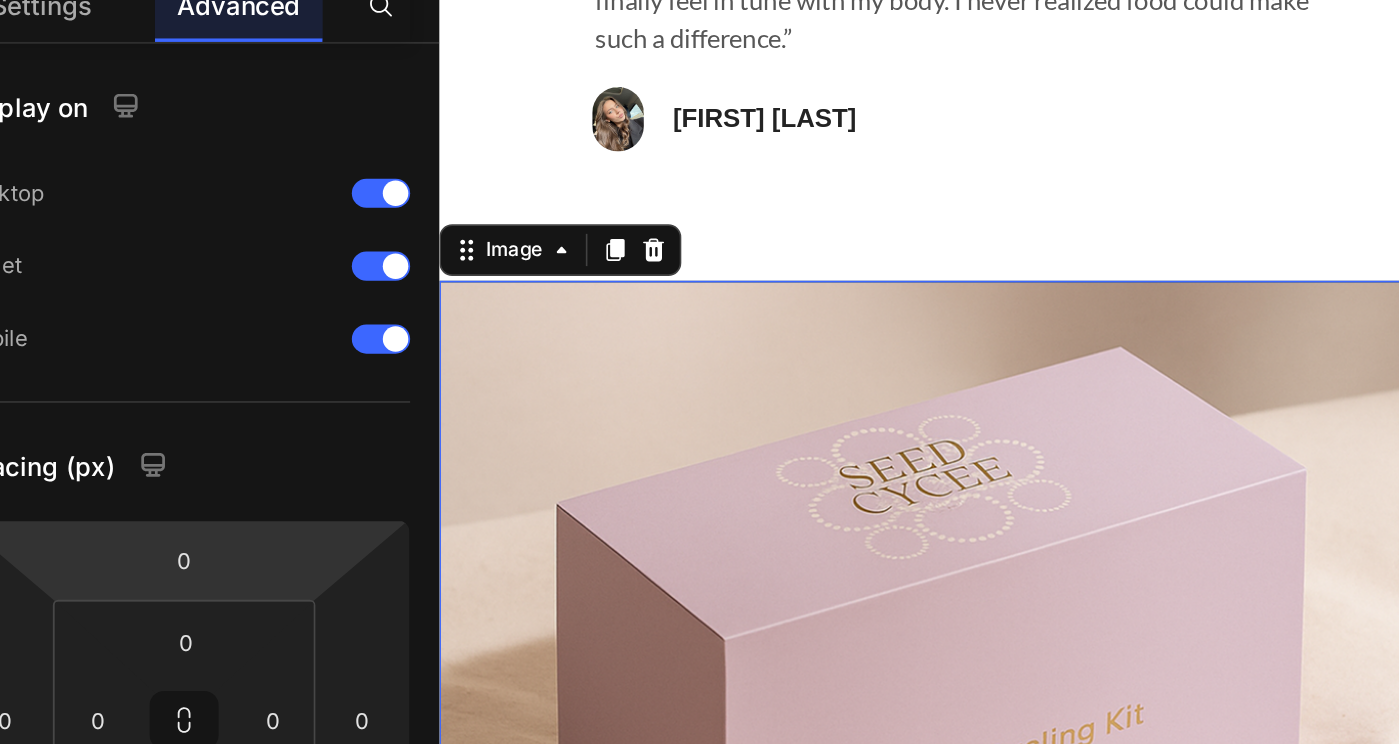 type on "-2" 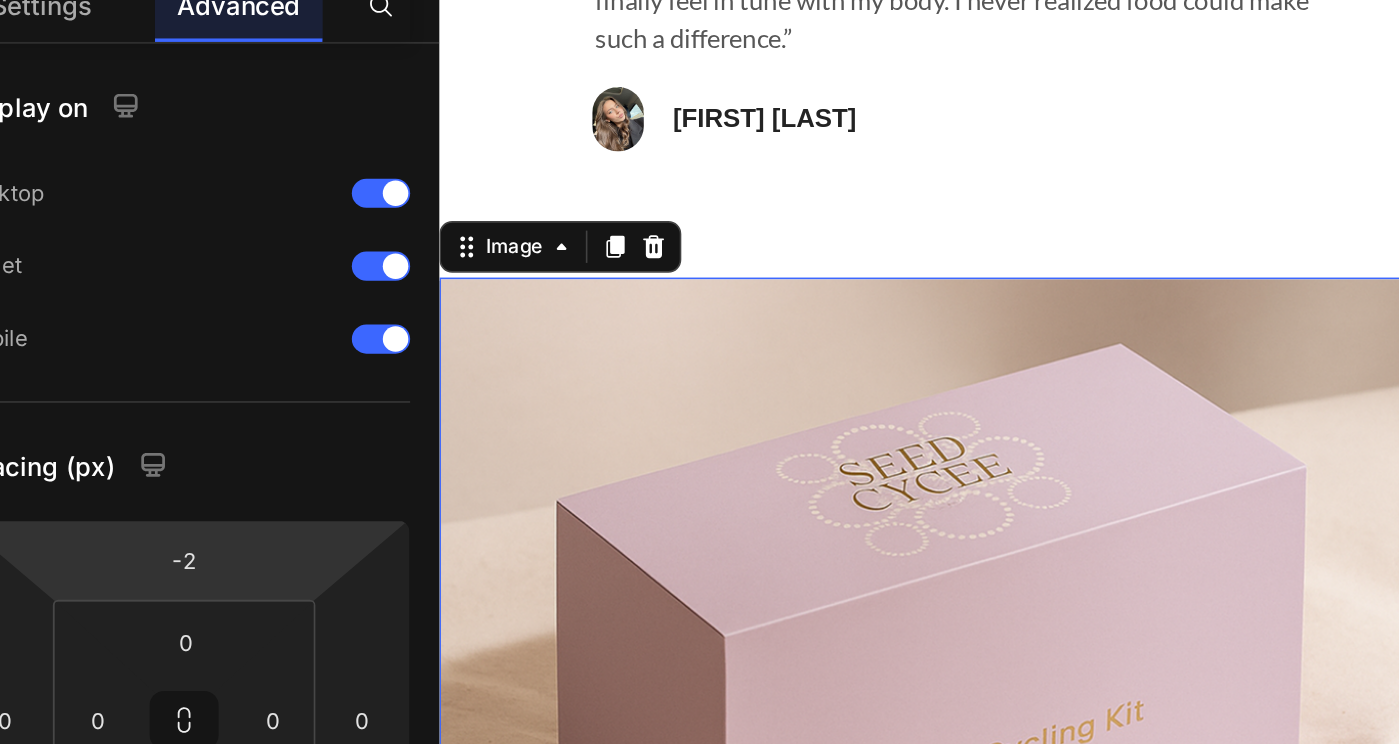 click on "7  Version history  /  Brand Story Need republishing Preview  Save   Publish  450 Beta Start with Sections Elements Hero Section Product Detail Brands Trusted Badges Guarantee Product Breakdown How to use Testimonials Compare Bundle FAQs Social Proof Brand Story Product List Collection Blog List Contact Sticky Add to Cart Custom Footer Browse Library 450 Layout
Row
Row
Row
Row Text
Heading
Text Block Button
Button
Button
Sticky Back to top Media
Image" at bounding box center [699, 0] 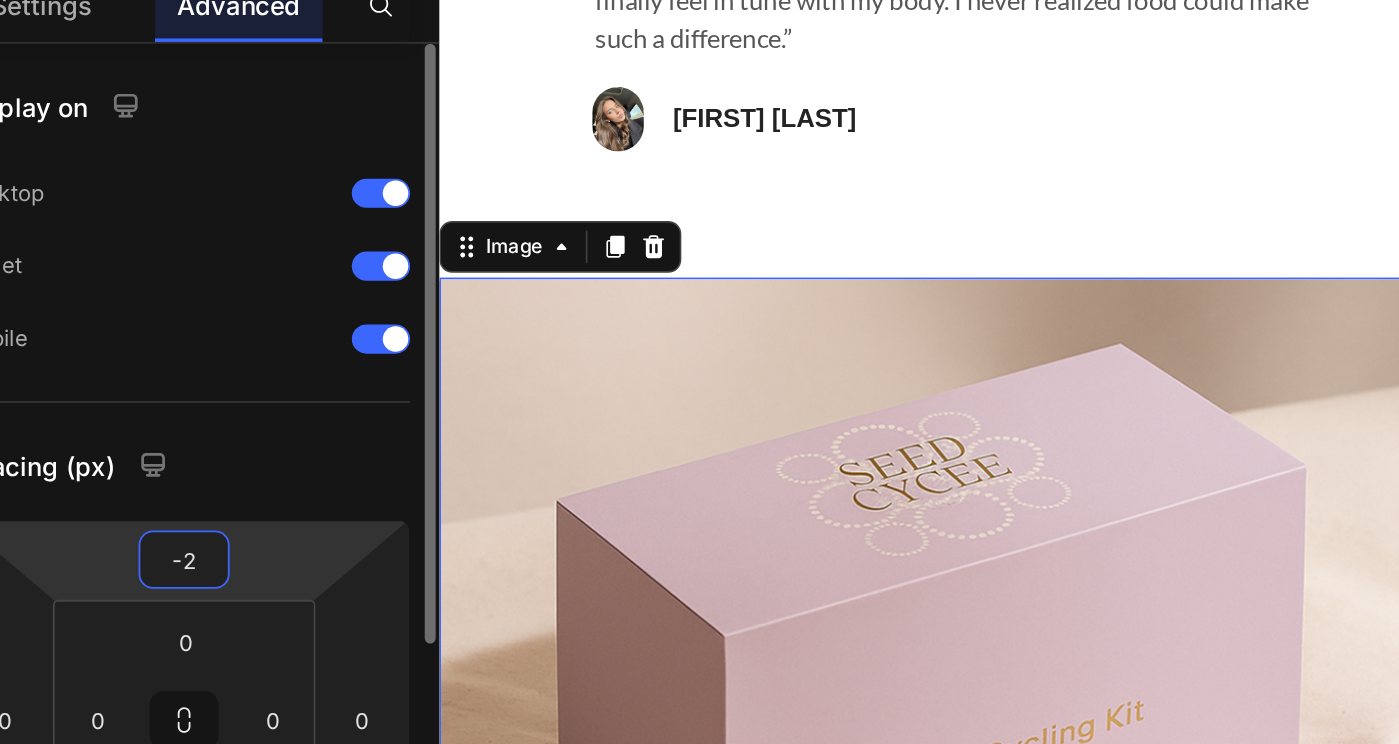 click on "-2" at bounding box center [197, 437] 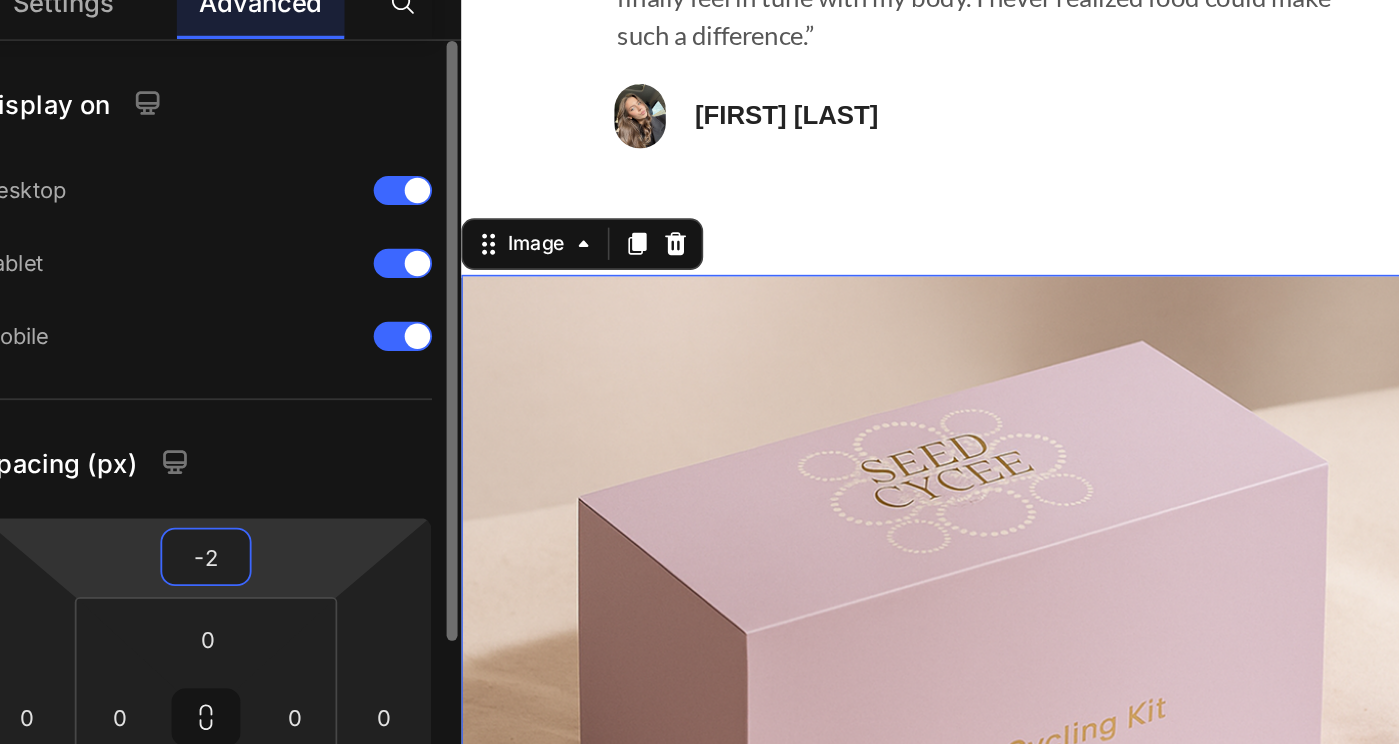 click on "-2" at bounding box center (197, 437) 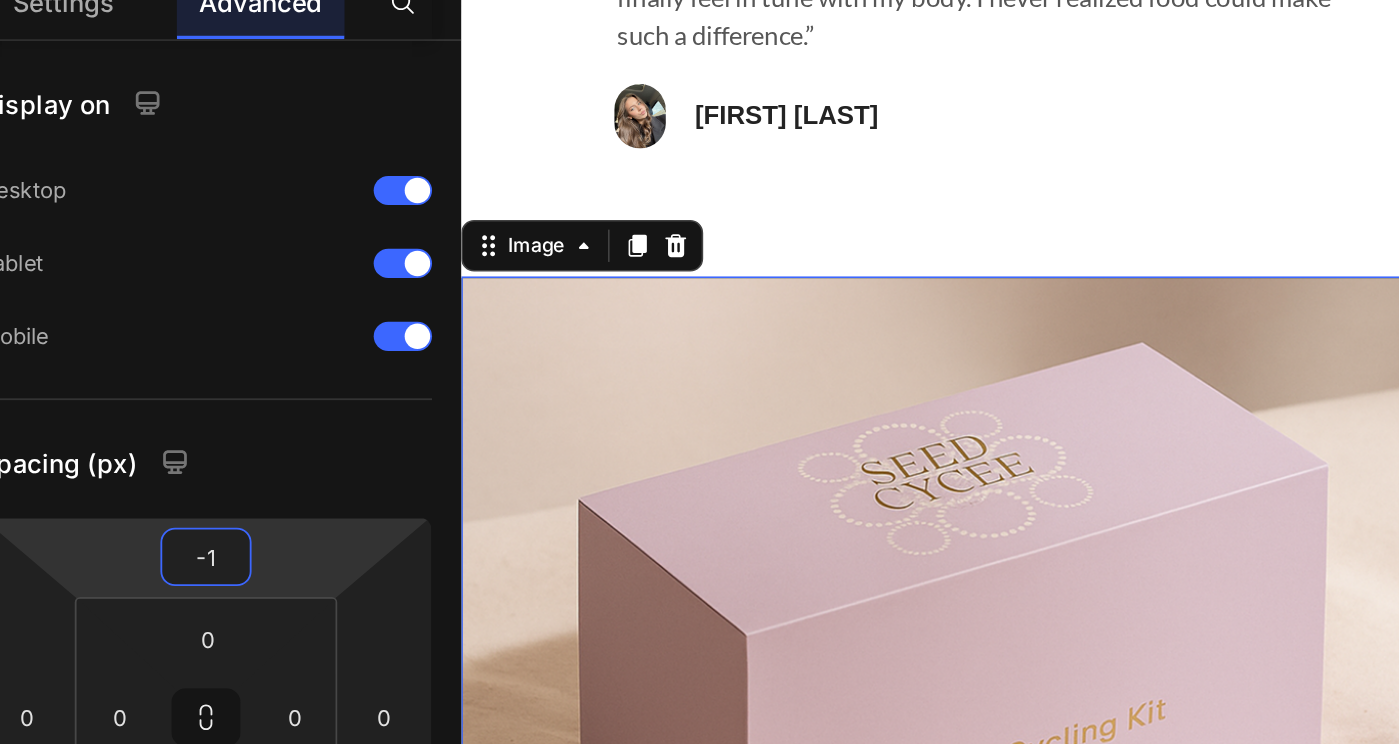type on "-1" 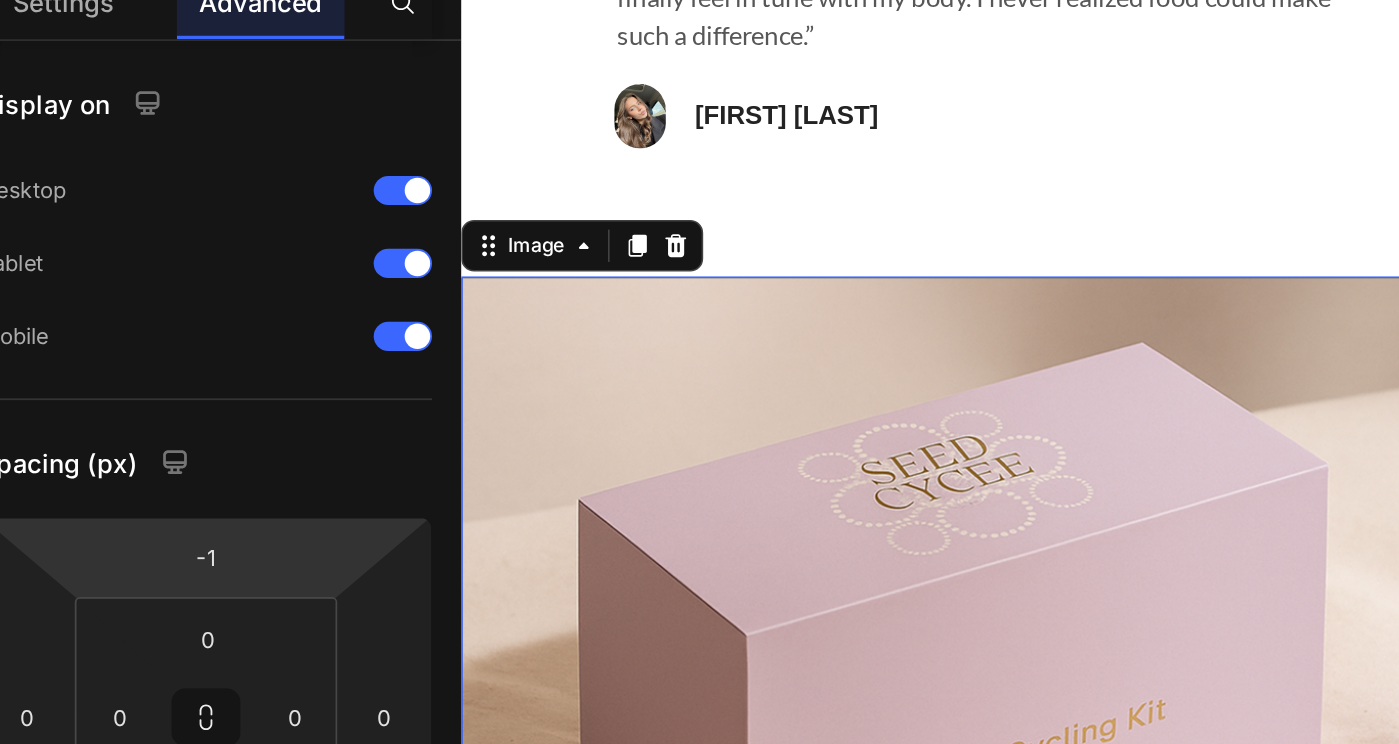 click at bounding box center (761, 351) 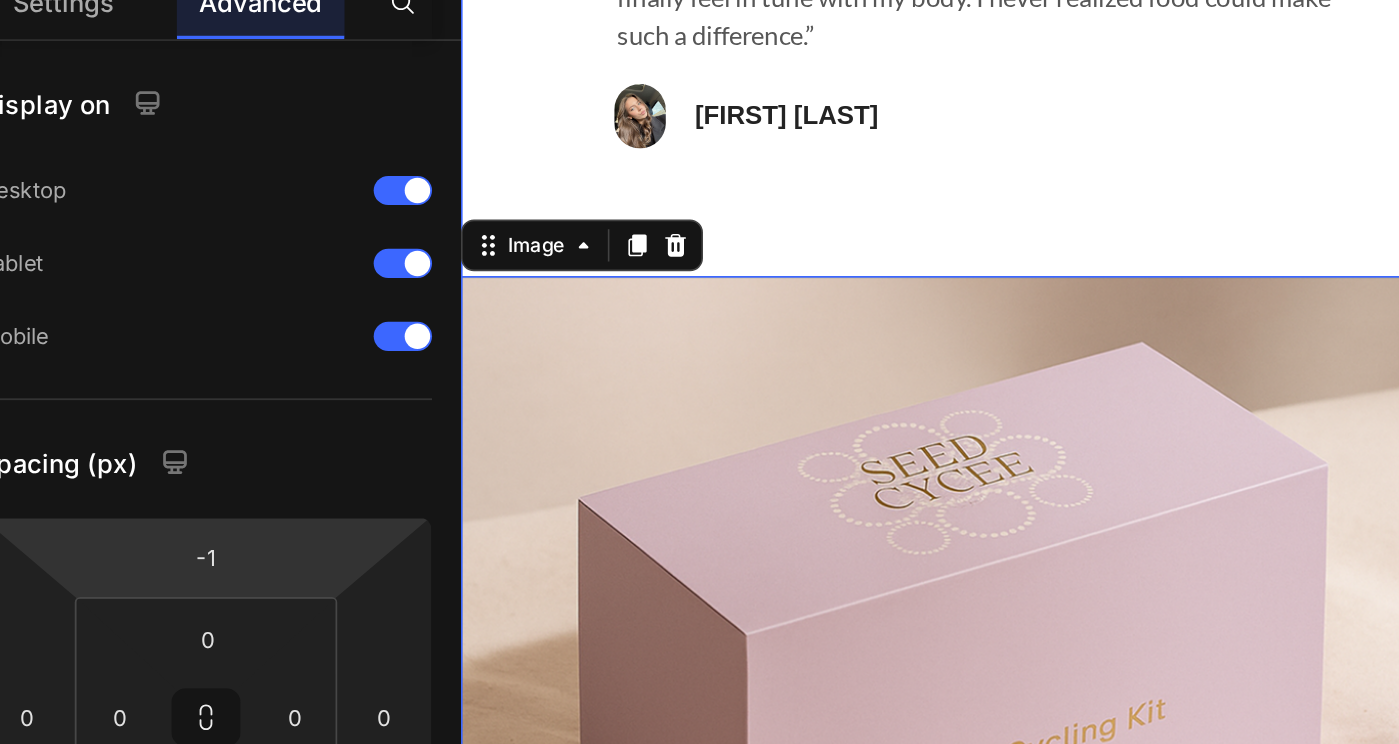 click on "What Our Customers Are Saying Heading
Icon
Icon
Icon
Icon
Icon Row Life-Changing Support! Text block “Seed Cycle has completely changed the way I experience my cycle. My cramps are lighter, my energy is more stable, and I finally feel in tune with my body. I never realized food could make such a difference.” Text block Image Cindy S.   Text block Row Row
Icon
Icon
Icon
Icon
Icon Row Simple, Natural, Effective Text block "I was overwhelmed trying to track what seeds to take when. This kit makes it so easy—just open, sprinkle, and go. Plus, everything tastes great in my smoothies!” Text block Image Rosalin C.   Text block Row Row
Icon
Icon
Icon
Icon
Icon Row I Finally Feel Balanced Text block Text block Image Maria D.   Text block Row Row Carousel" at bounding box center (1061, -89) 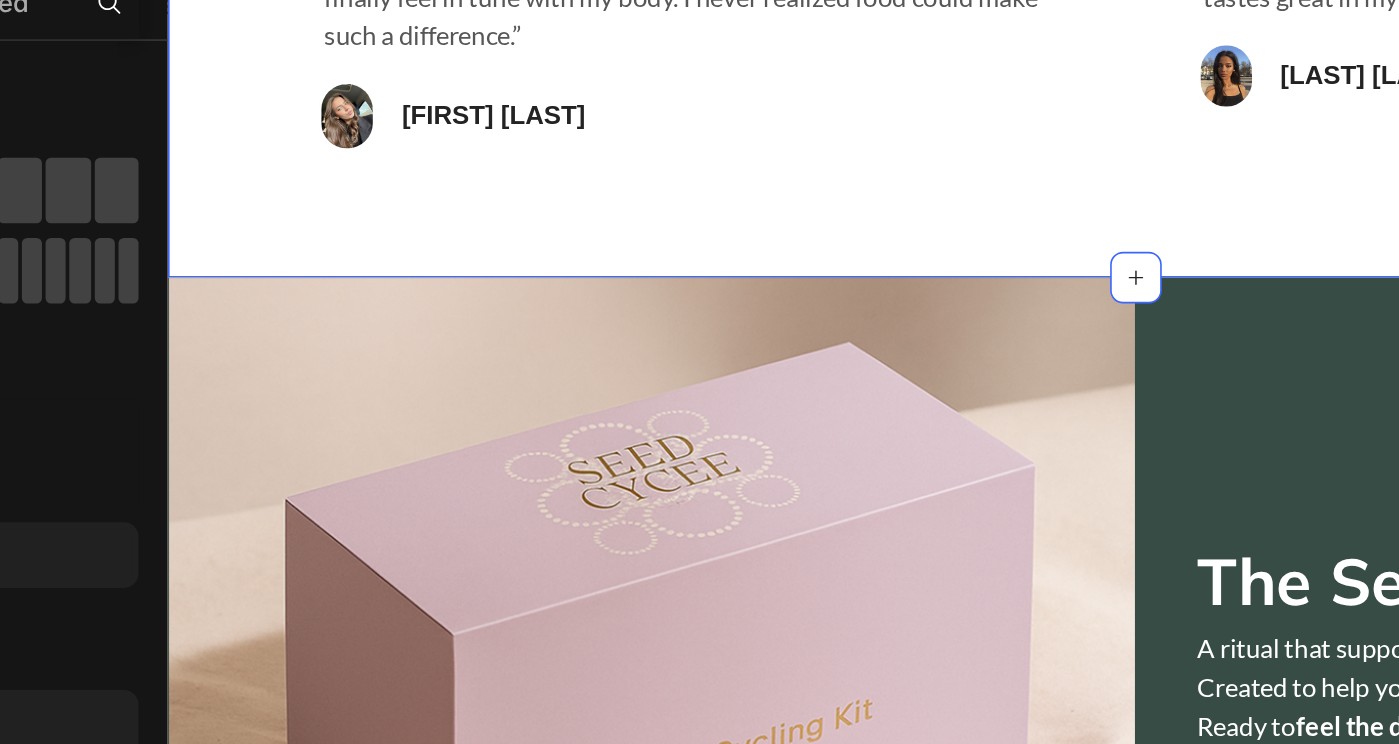 click on "What Our Customers Are Saying Heading
Icon
Icon
Icon
Icon
Icon Row Life-Changing Support! Text block “Seed Cycle has completely changed the way I experience my cycle. My cramps are lighter, my energy is more stable, and I finally feel in tune with my body. I never realized food could make such a difference.” Text block Image Cindy S.   Text block Row Row
Icon
Icon
Icon
Icon
Icon Row Simple, Natural, Effective Text block "I was overwhelmed trying to track what seeds to take when. This kit makes it so easy—just open, sprinkle, and go. Plus, everything tastes great in my smoothies!” Text block Image Rosalin C.   Text block Row Row
Icon
Icon
Icon
Icon
Icon Row I Finally Feel Balanced Text block Text block Image Maria D.   Text block Row Row Carousel" at bounding box center (767, -89) 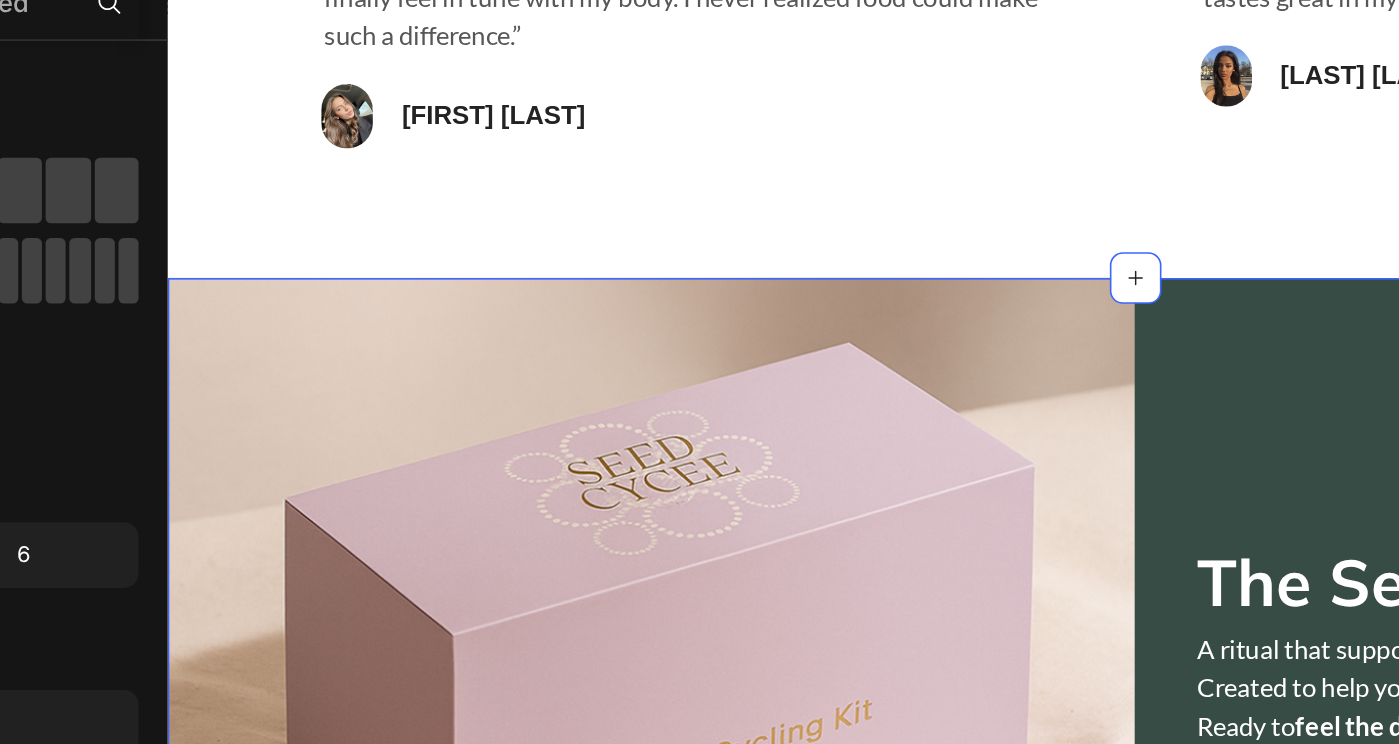 click on "The Seed Cycling Kit Heading A ritual that supports your hormones with simple, organic ingredients. Created to help you feel aligned with every phase of your cycle. Ready to  feel the difference?   Text block Shop Now Button" at bounding box center (1067, 382) 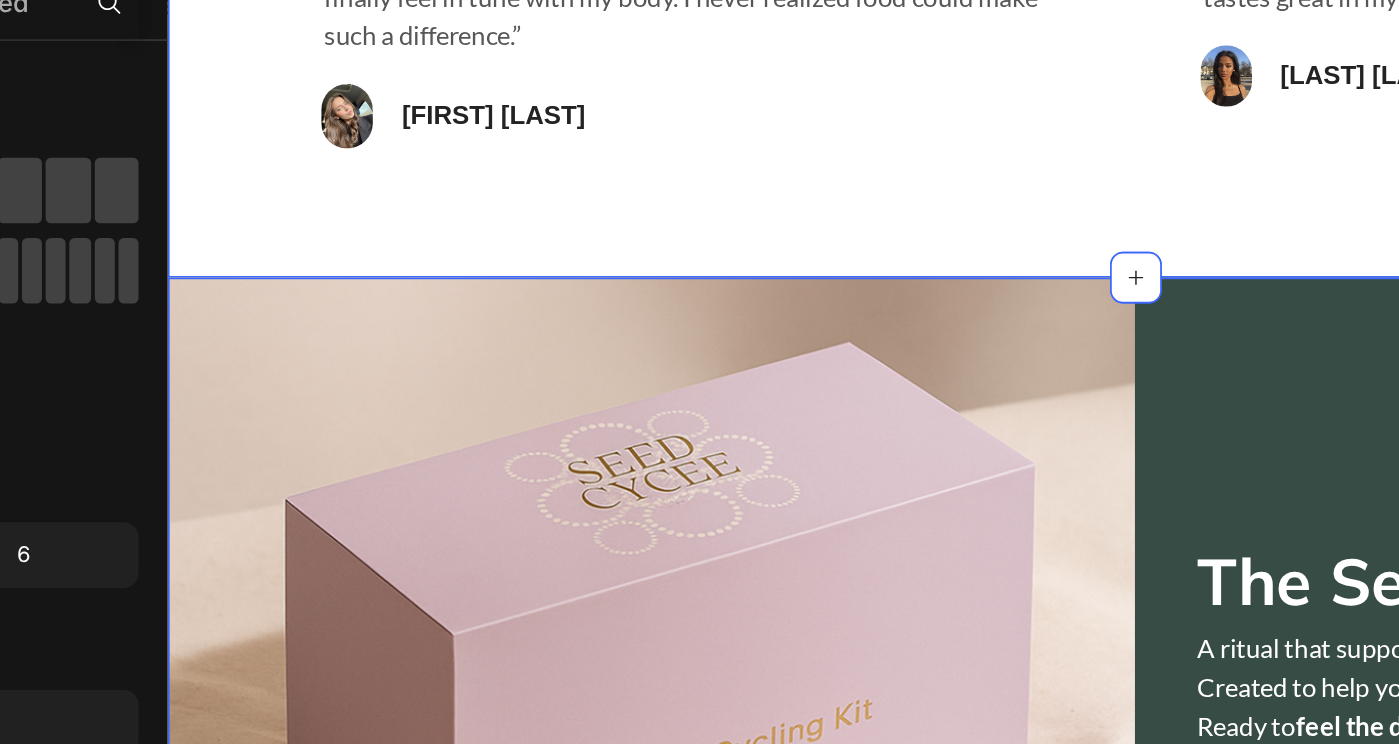 click on "What Our Customers Are Saying Heading
Icon
Icon
Icon
Icon
Icon Row Life-Changing Support! Text block “Seed Cycle has completely changed the way I experience my cycle. My cramps are lighter, my energy is more stable, and I finally feel in tune with my body. I never realized food could make such a difference.” Text block Image Cindy S.   Text block Row Row
Icon
Icon
Icon
Icon
Icon Row Simple, Natural, Effective Text block "I was overwhelmed trying to track what seeds to take when. This kit makes it so easy—just open, sprinkle, and go. Plus, everything tastes great in my smoothies!” Text block Image Rosalin C.   Text block Row Row
Icon
Icon
Icon
Icon
Icon Row I Finally Feel Balanced Text block Text block Image Maria D.   Text block Row Row Carousel" at bounding box center [767, -89] 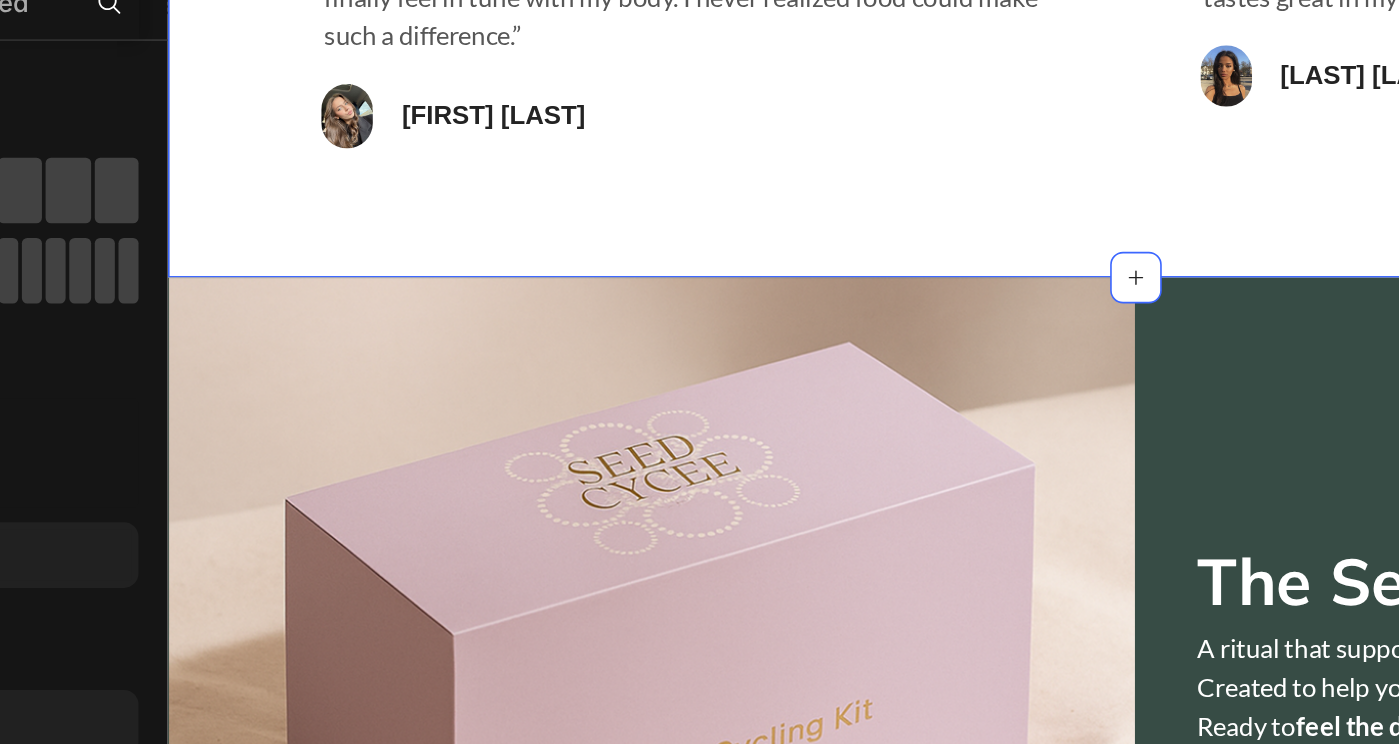 drag, startPoint x: 680, startPoint y: 61, endPoint x: 718, endPoint y: 250, distance: 192.78226 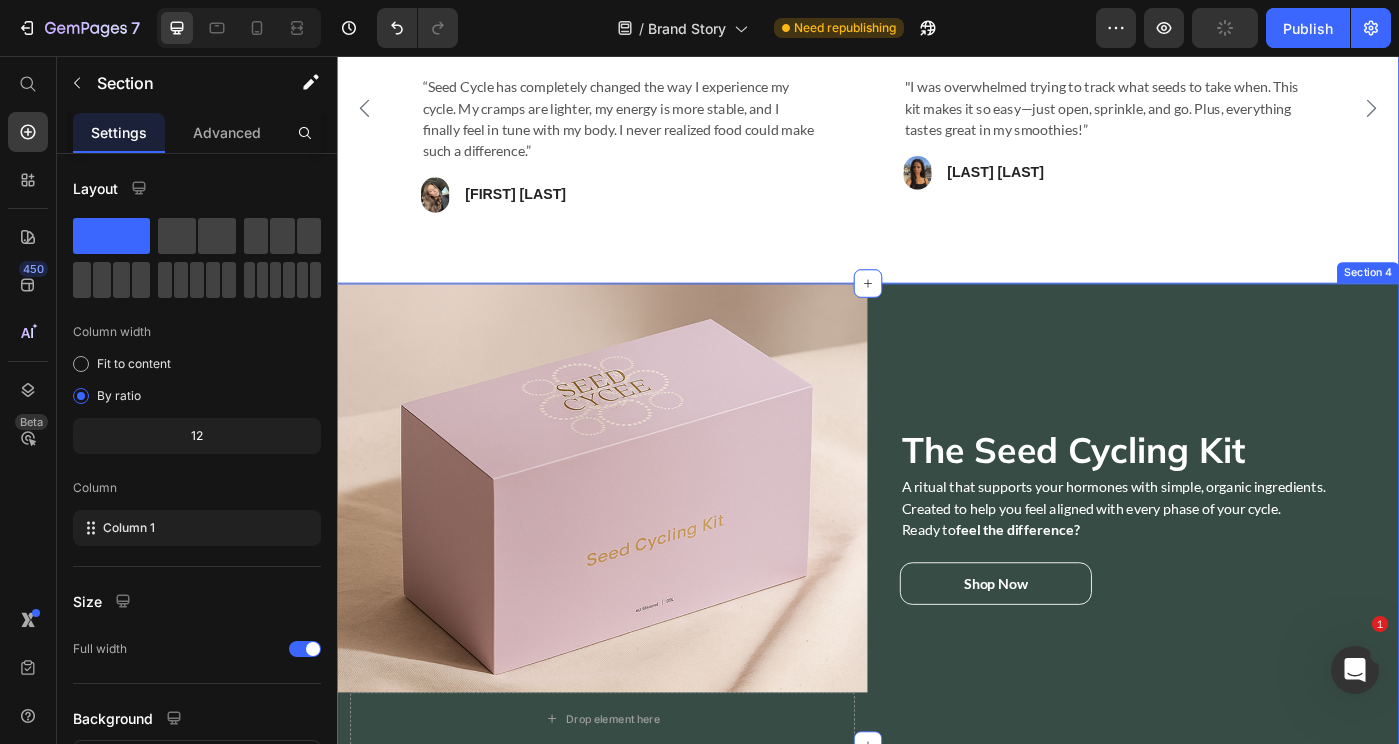 click on "The Seed Cycling Kit Heading A ritual that supports your hormones with simple, organic ingredients. Created to help you feel aligned with every phase of your cycle. Ready to  feel the difference?   Text block Shop Now Button" at bounding box center (1237, 575) 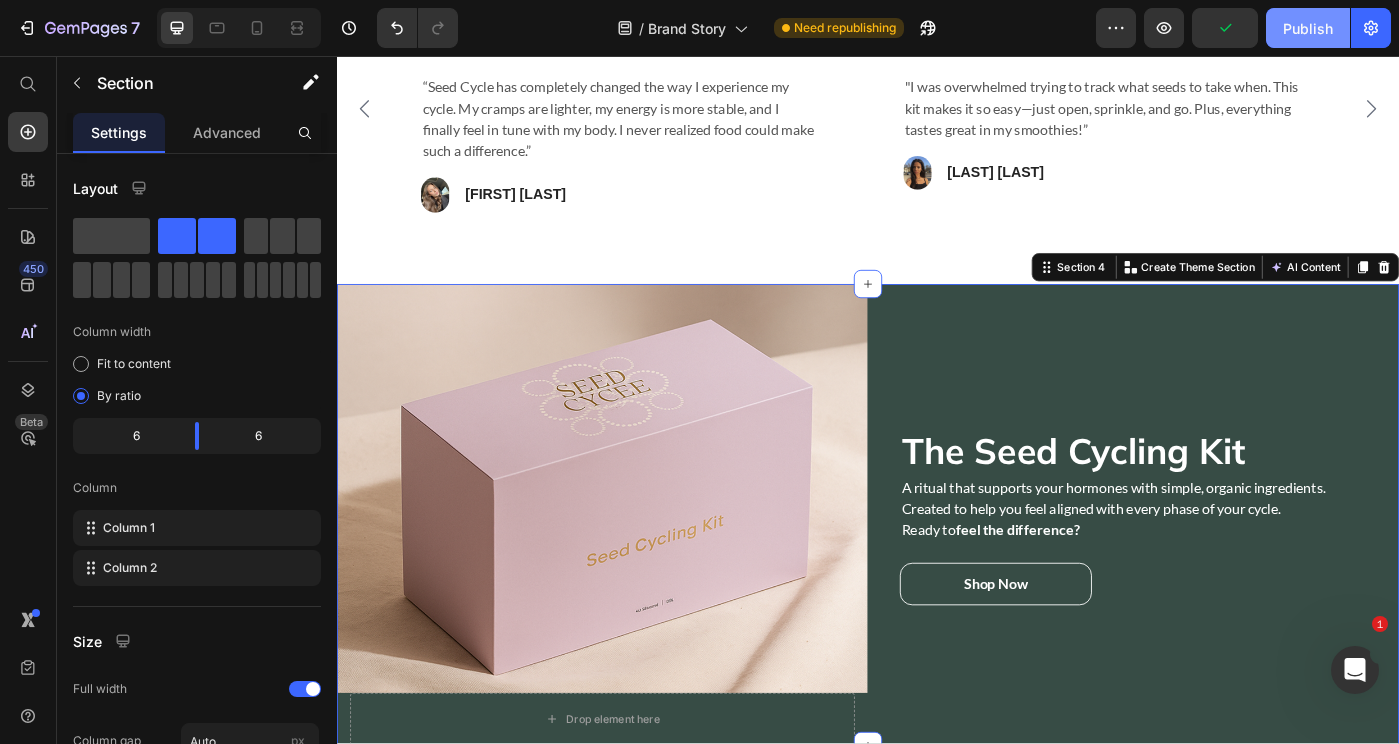 click on "Publish" at bounding box center (1308, 28) 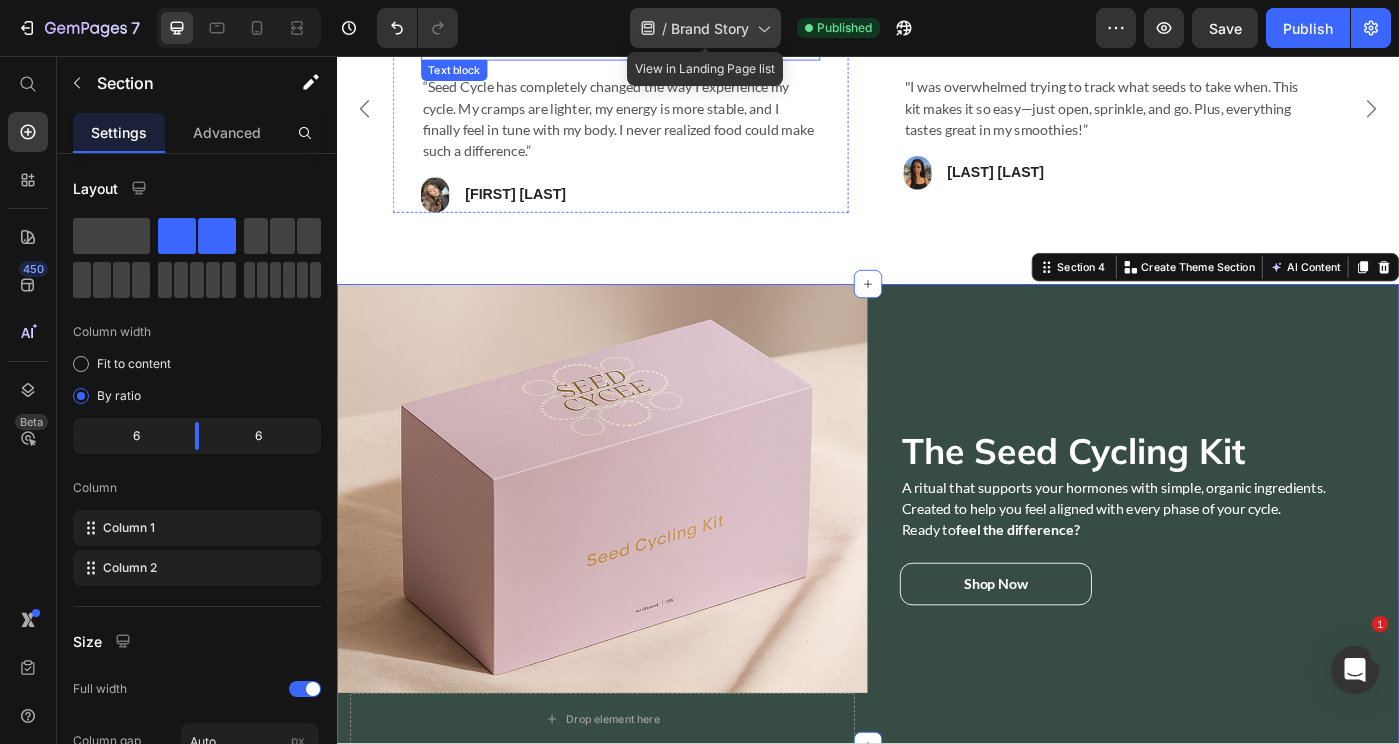 click on "/ Brand Story" 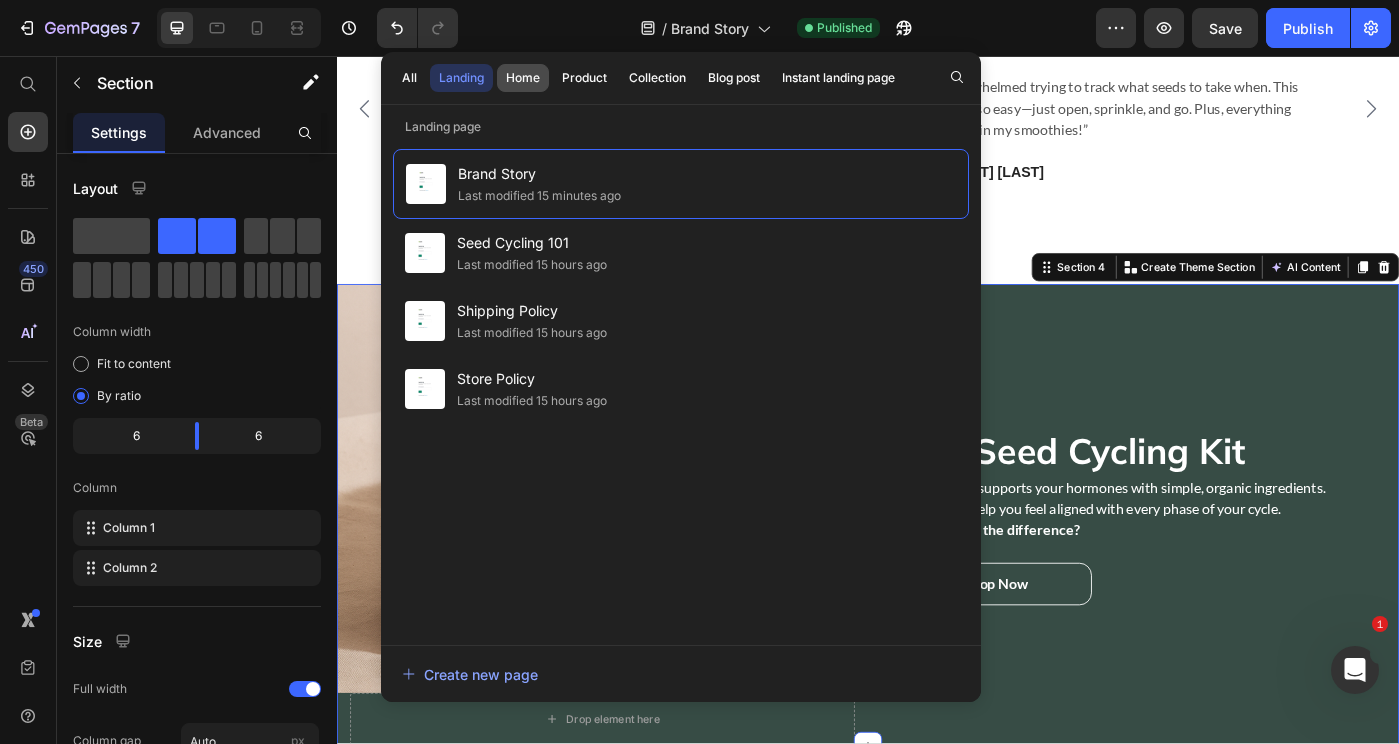 click on "Home" at bounding box center [523, 78] 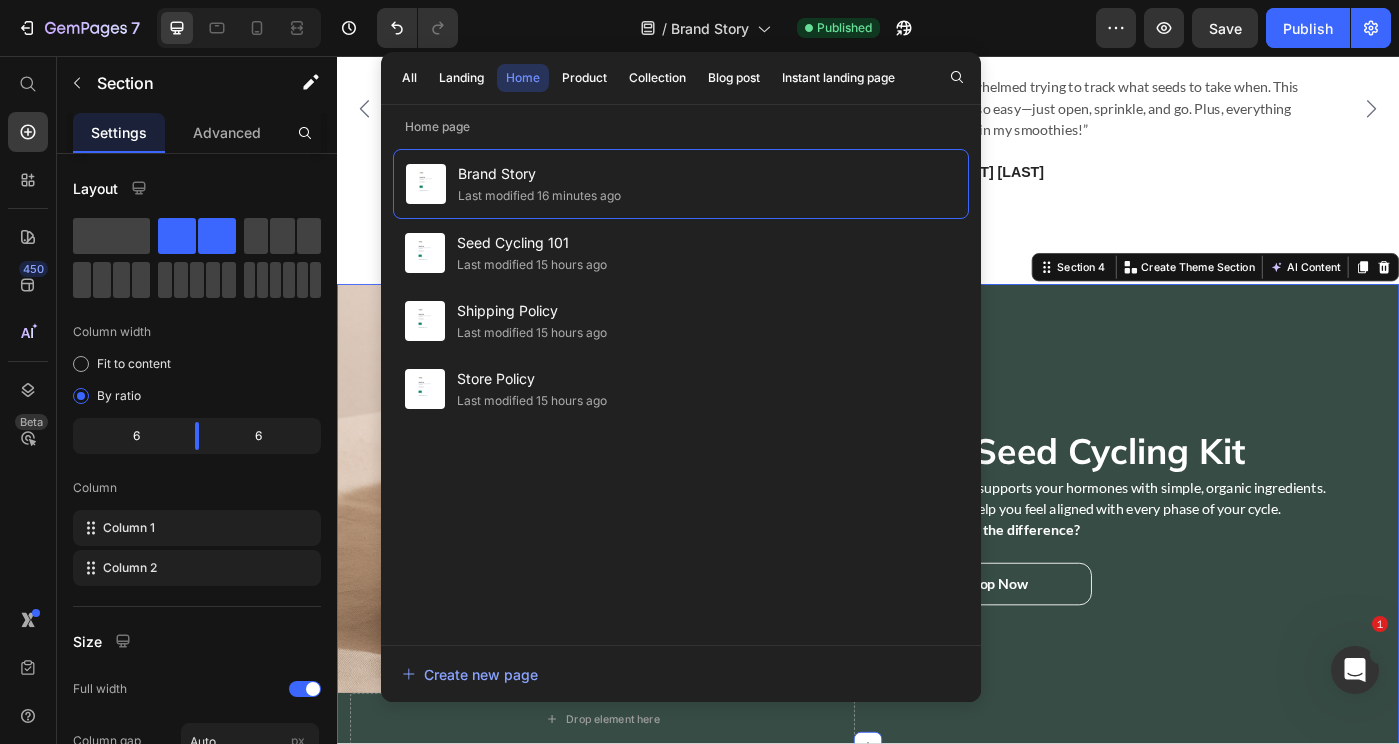 click on "Home" at bounding box center [523, 78] 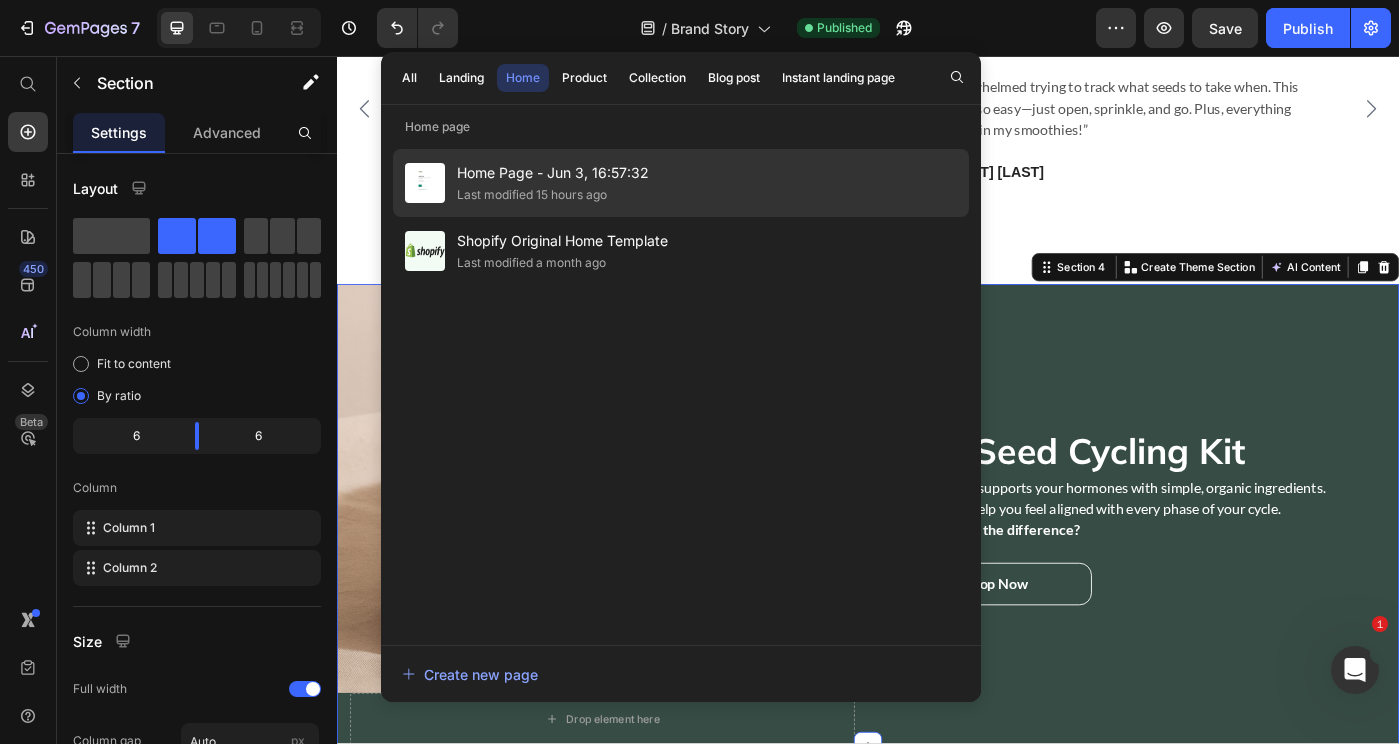 click on "Home Page - Jun 3, 16:57:32" at bounding box center [553, 173] 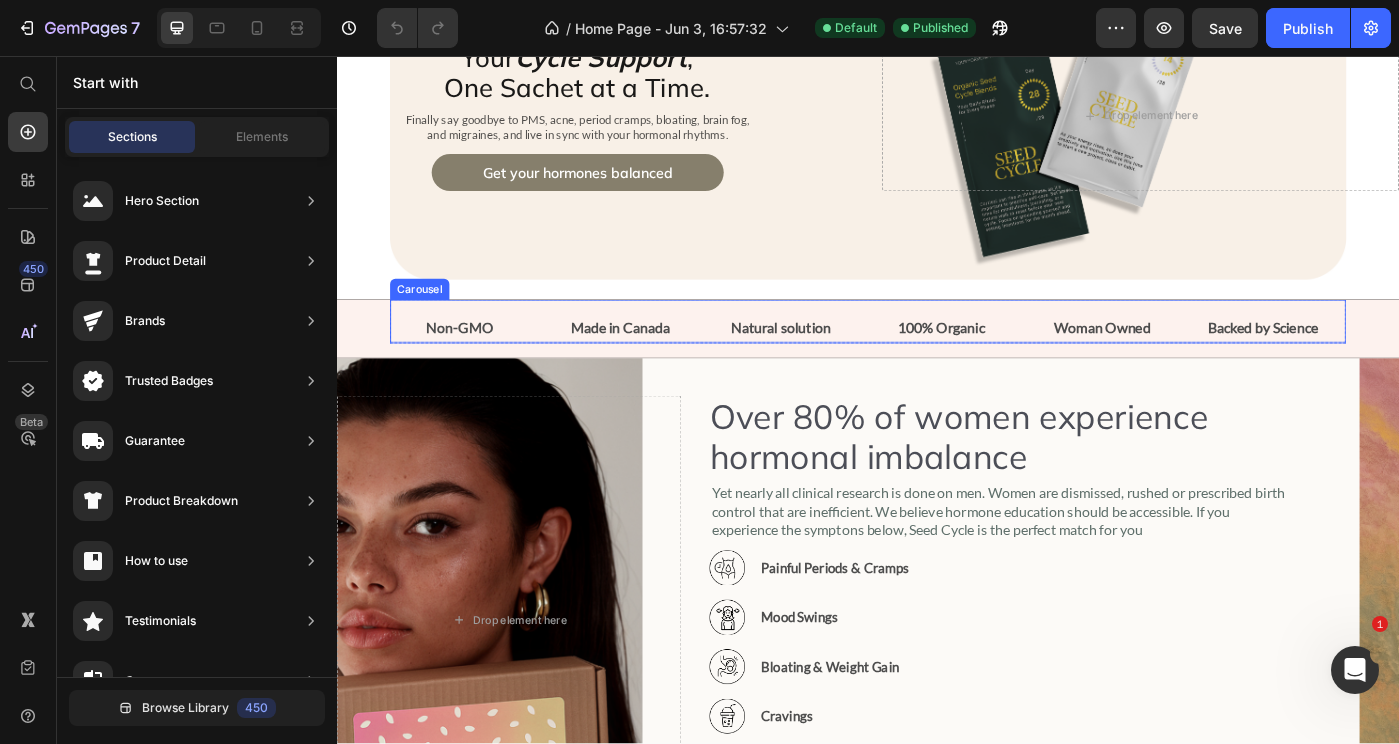 scroll, scrollTop: 0, scrollLeft: 0, axis: both 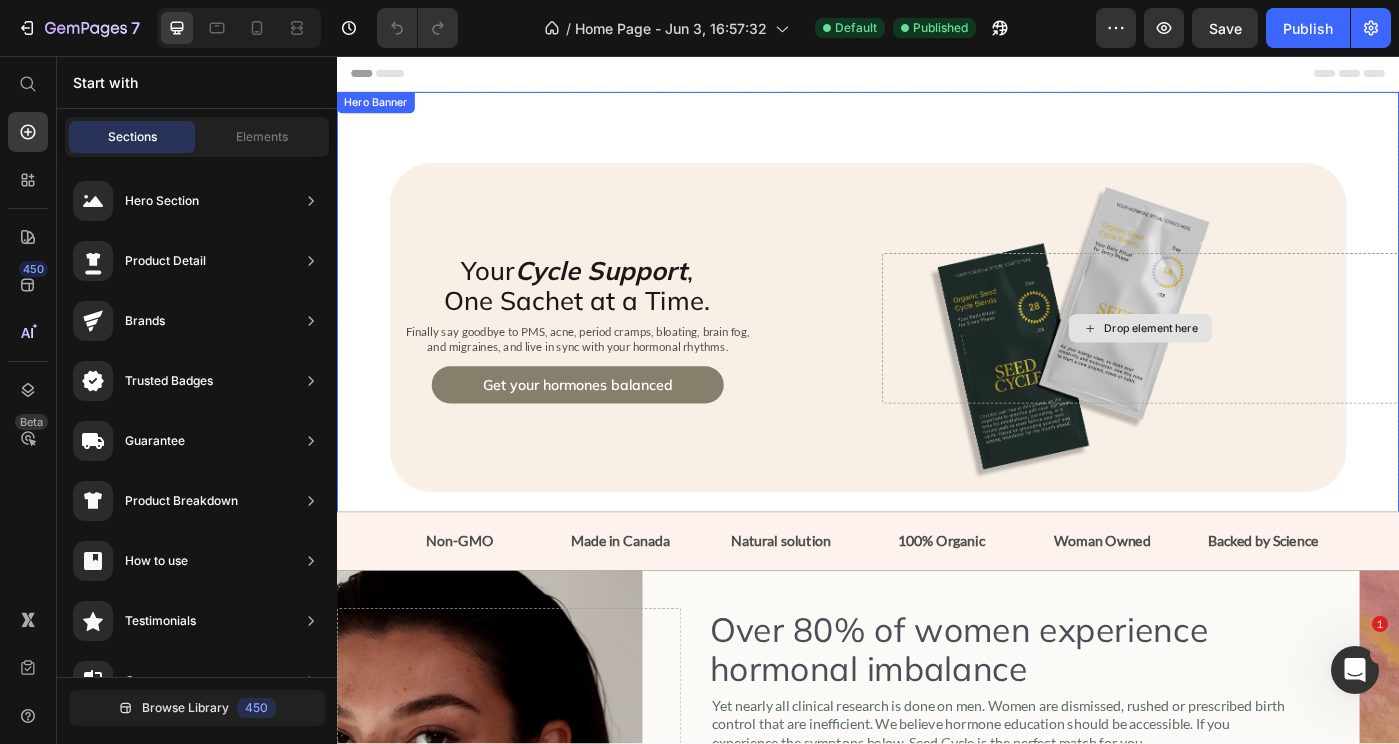 click on "Drop element here" at bounding box center [1245, 364] 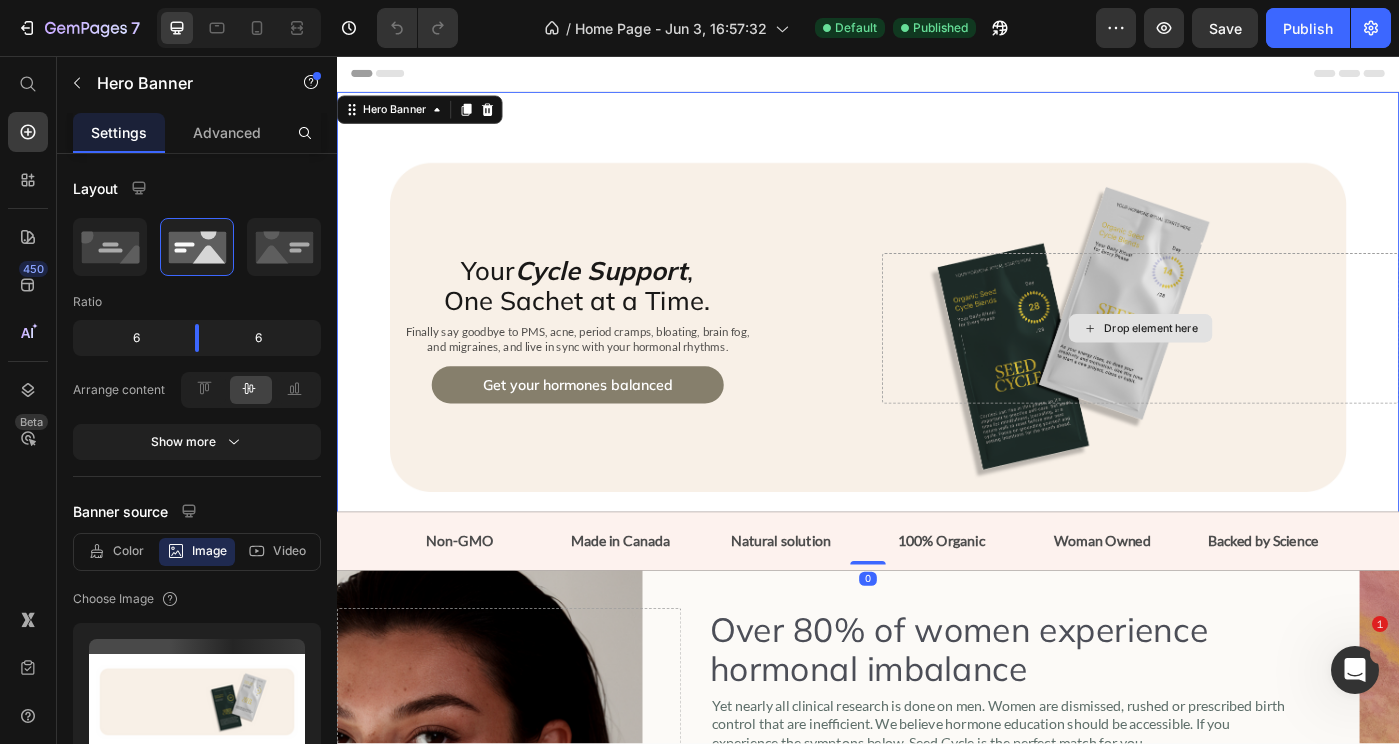 click at bounding box center (937, 364) 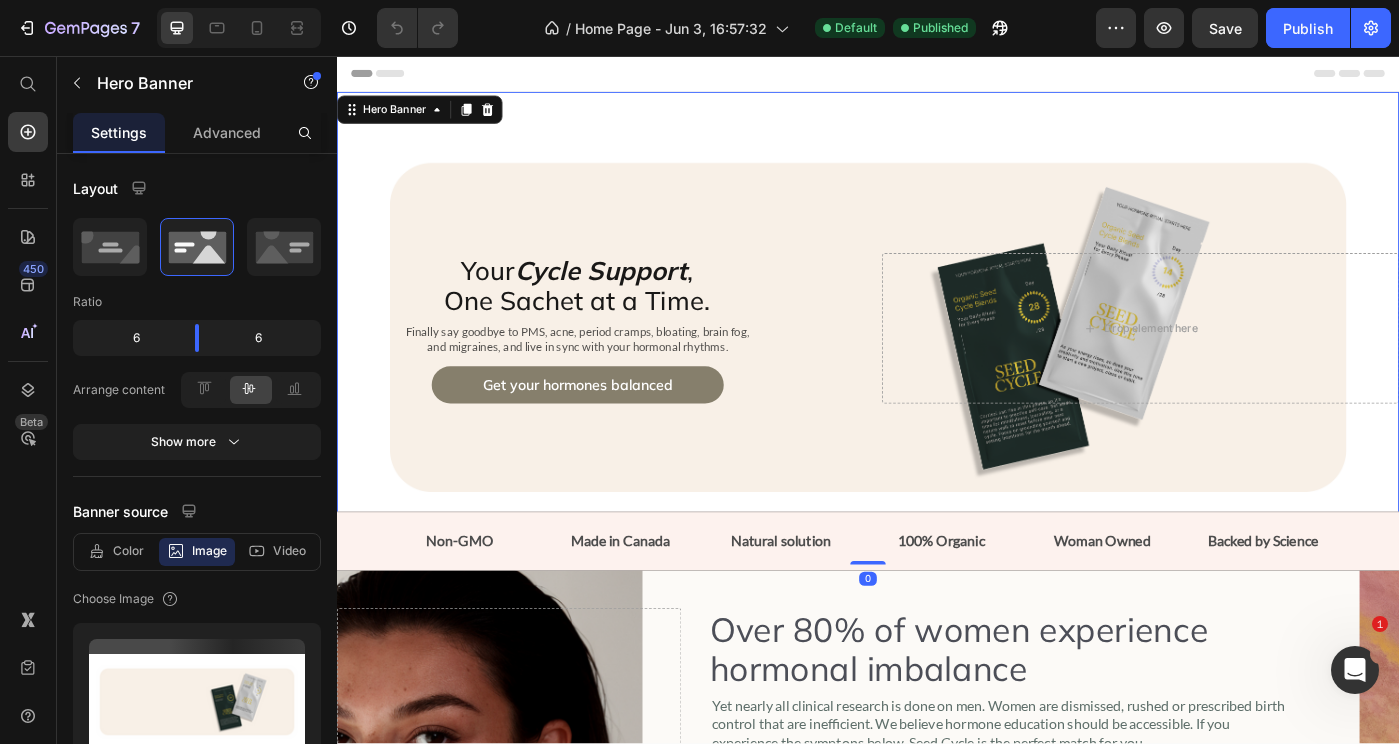 click on "Your  Cycle Support ,  One Sachet at a Time. Heading Finally say goodbye to PMS, acne, period cramps, bloating, brain fog,  and migraines, and live in sync with your hormonal rhythms. Text Block Get your hormones balanced Button
Drop element here" at bounding box center (937, 364) 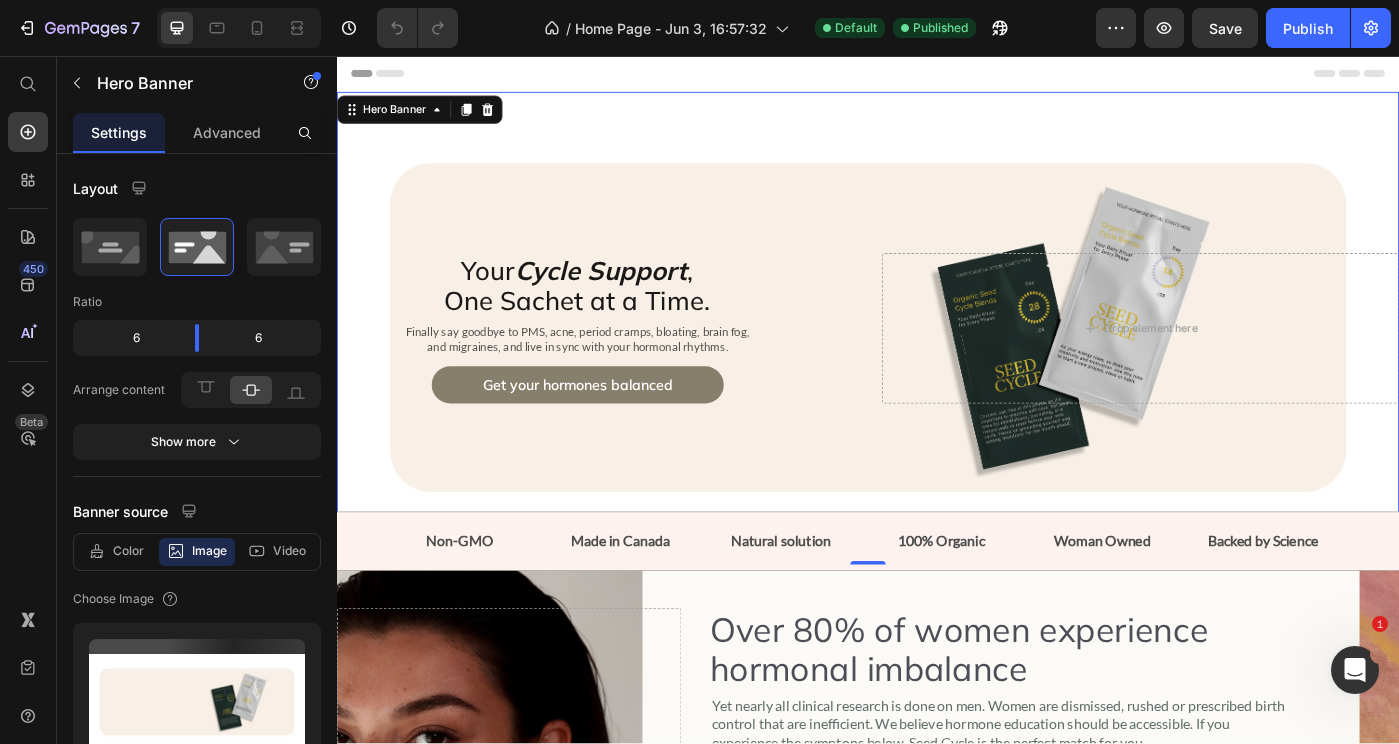 click on "Your  Cycle Support ,  One Sachet at a Time. Heading Finally say goodbye to PMS, acne, period cramps, bloating, brain fog,  and migraines, and live in sync with your hormonal rhythms. Text Block Get your hormones balanced Button
Drop element here" at bounding box center [937, 364] 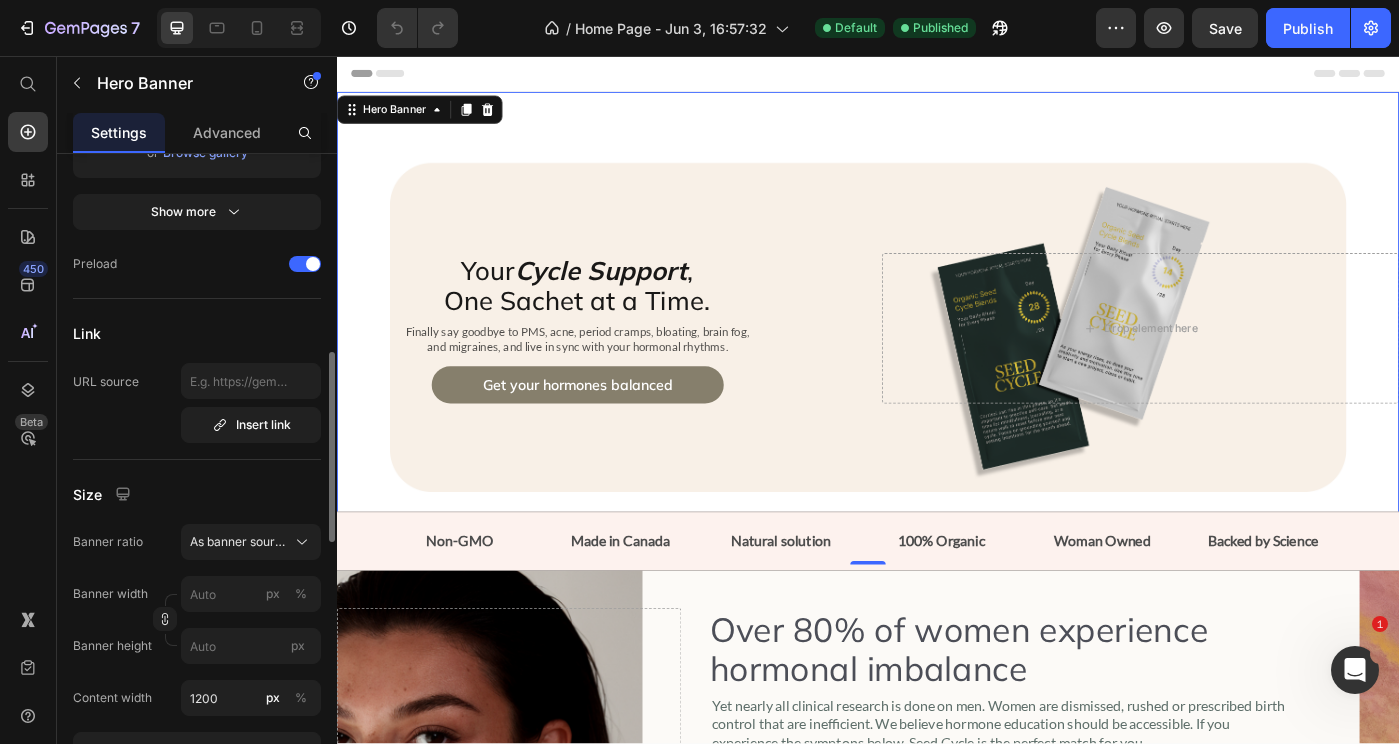scroll, scrollTop: 680, scrollLeft: 0, axis: vertical 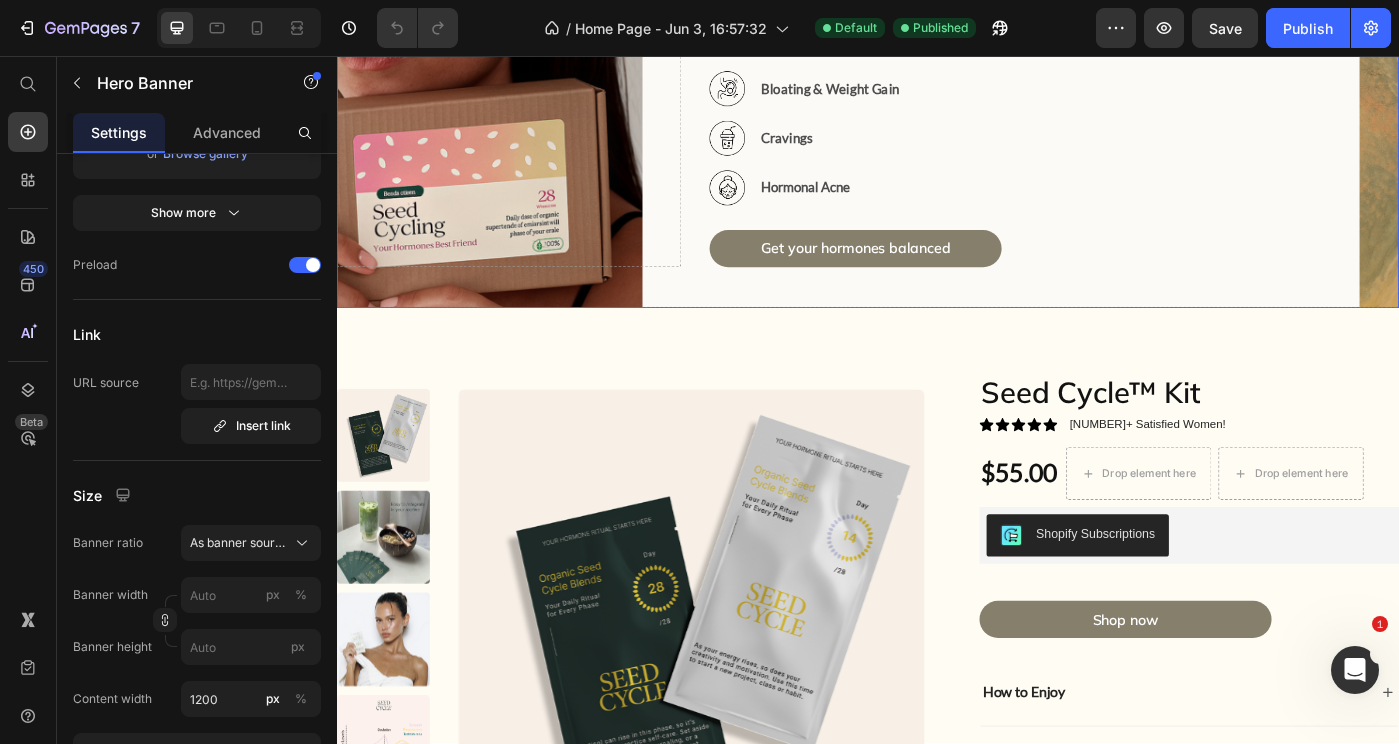 click on "Drop element here" at bounding box center (531, 41) 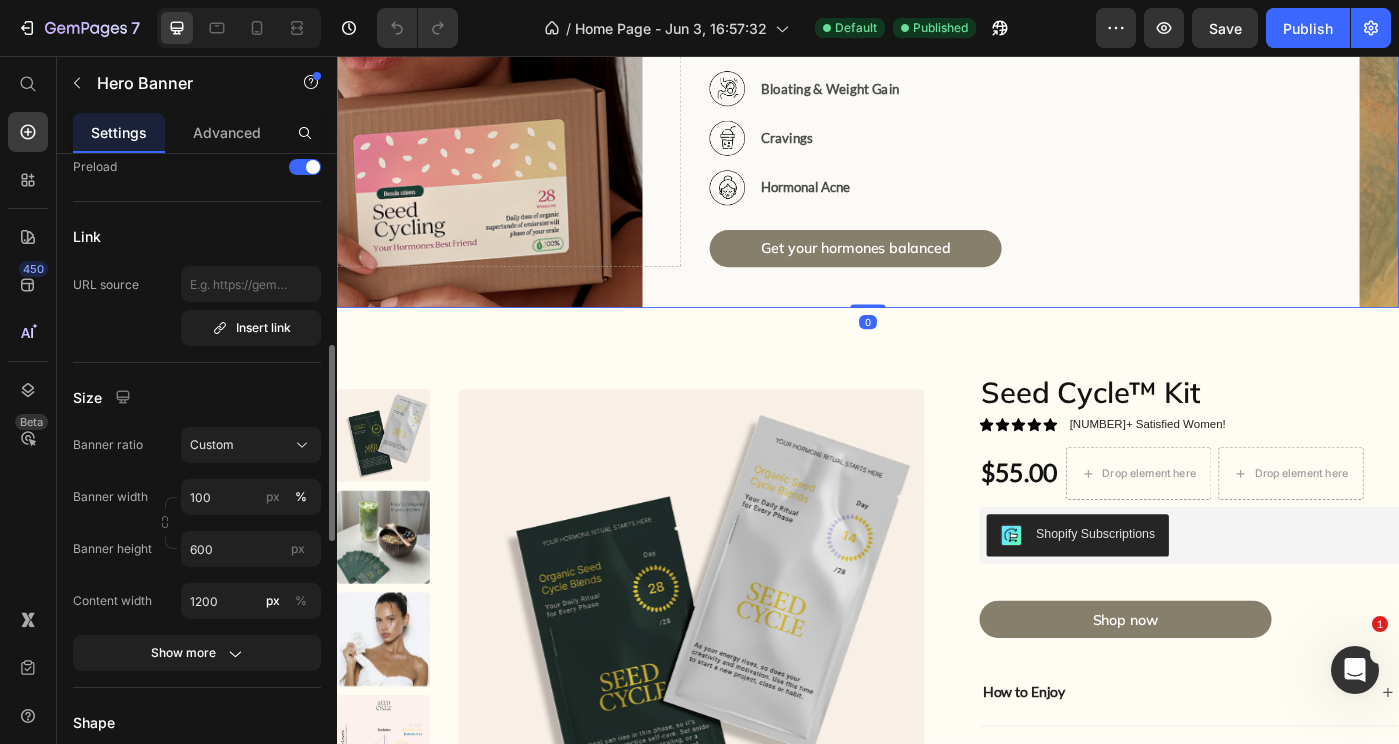 scroll, scrollTop: 737, scrollLeft: 0, axis: vertical 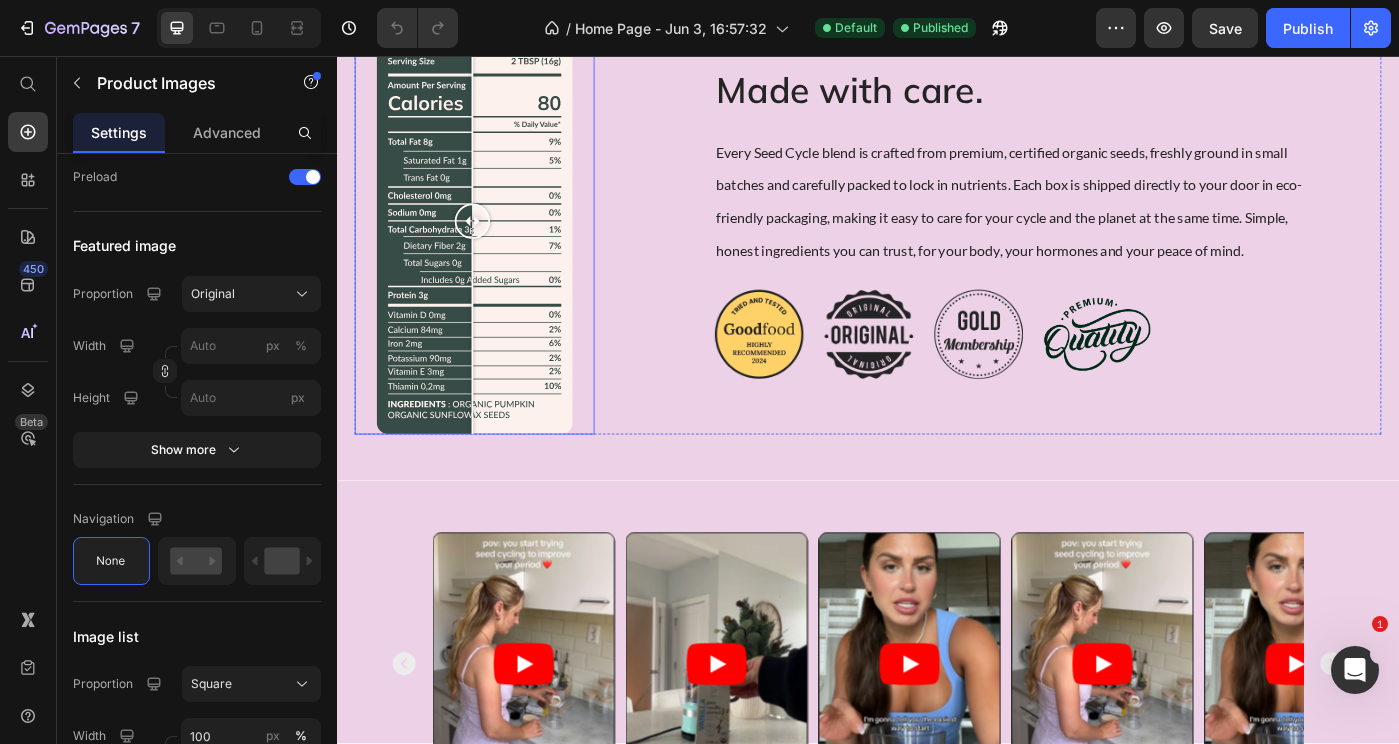 click at bounding box center [492, 243] 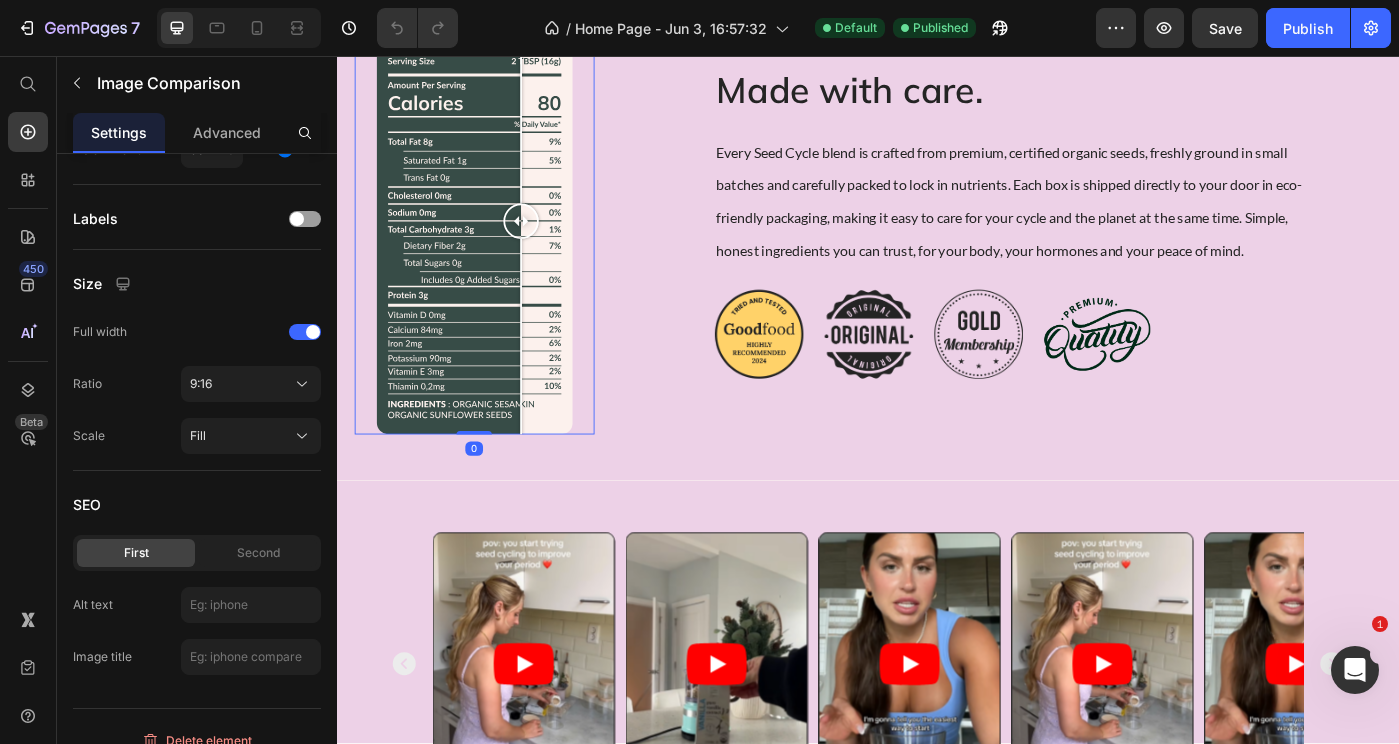 scroll, scrollTop: 0, scrollLeft: 0, axis: both 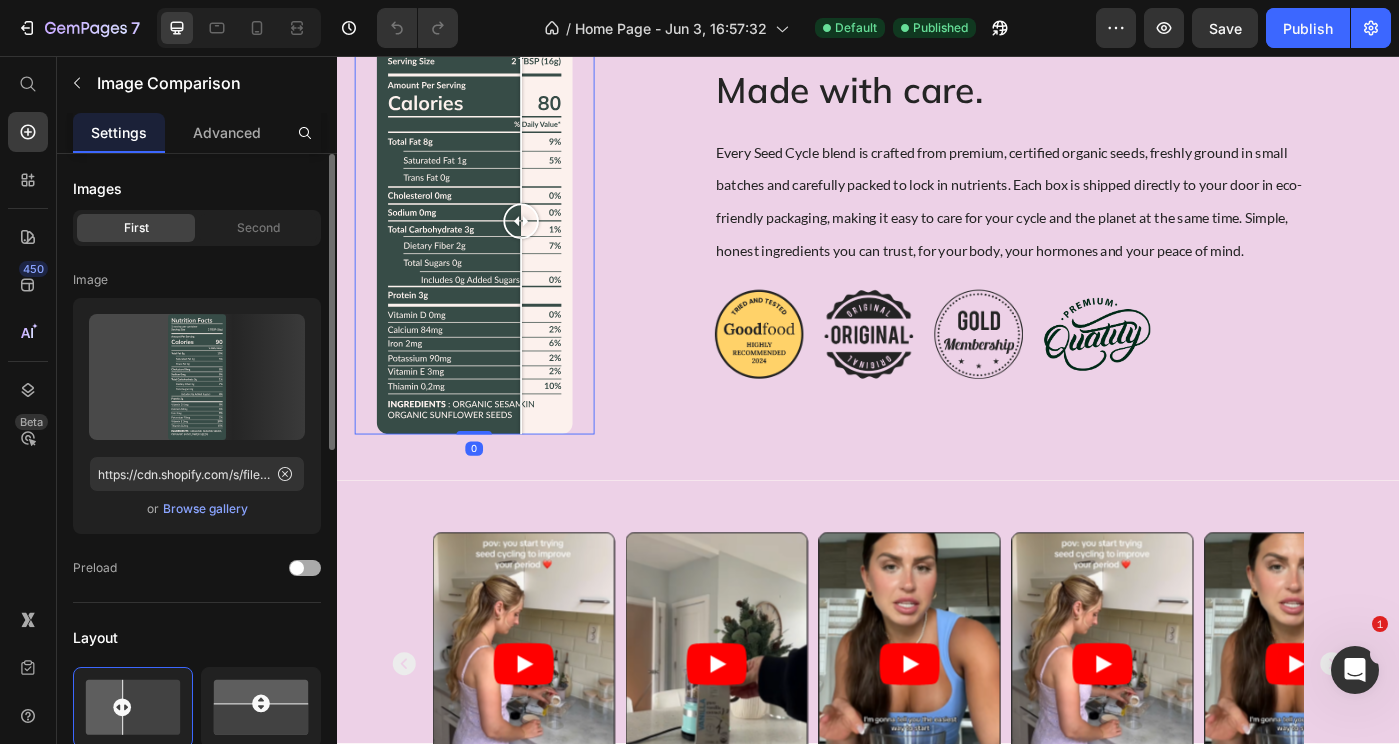 click on "Preload" 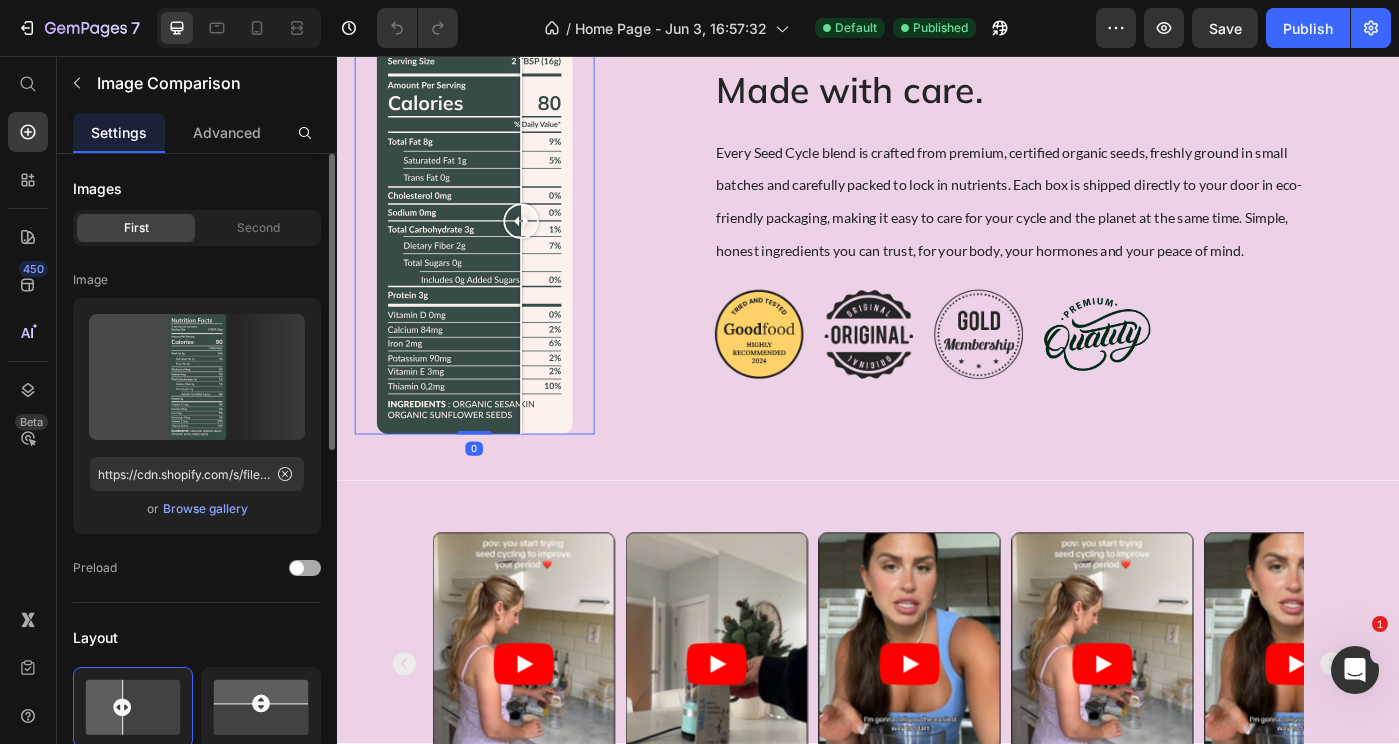 click at bounding box center [305, 568] 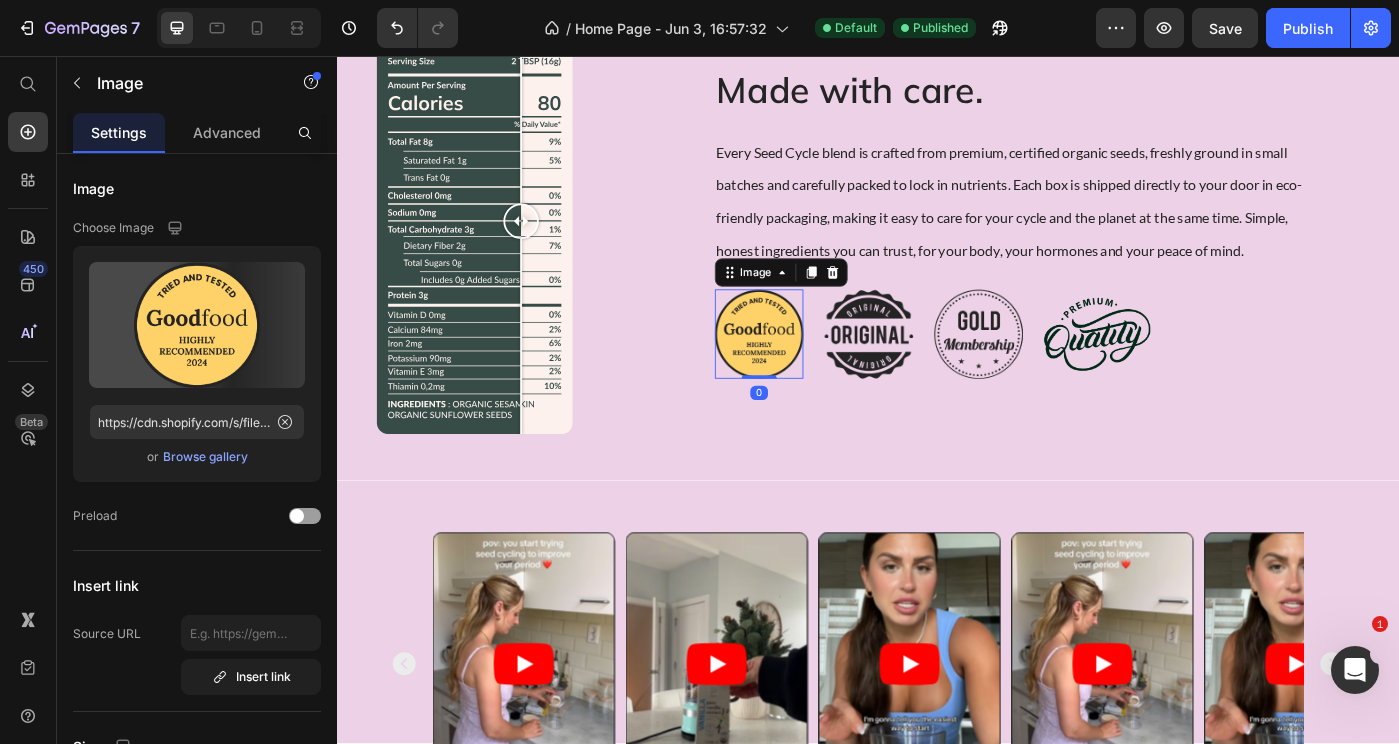 click at bounding box center [814, 370] 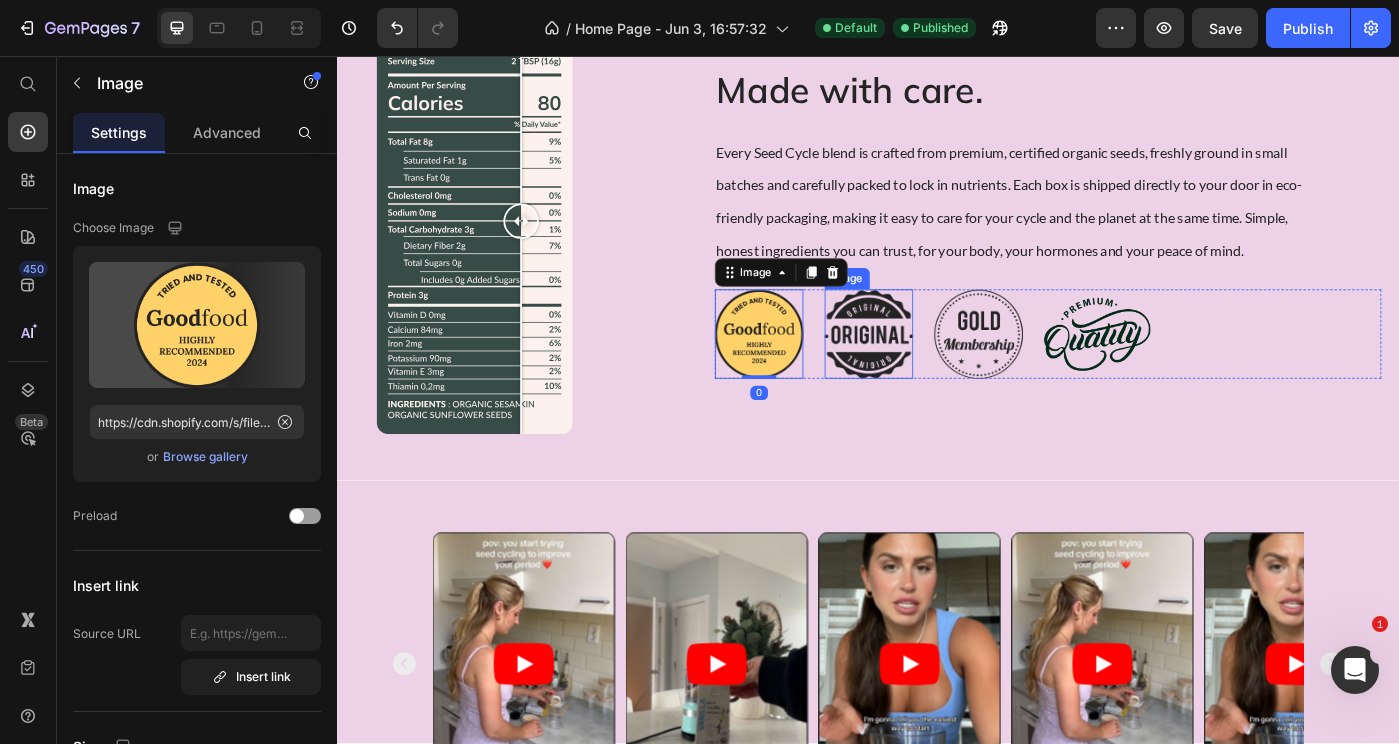 click at bounding box center (938, 370) 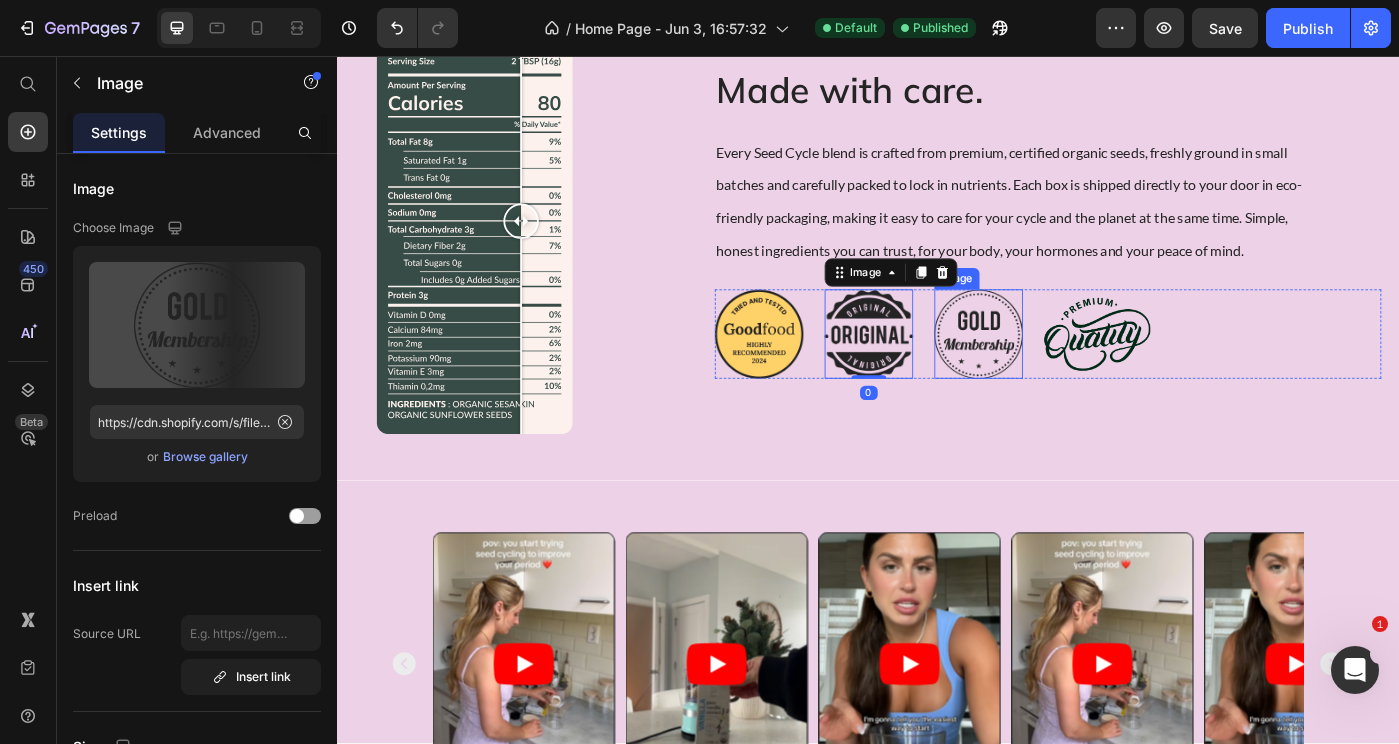 click at bounding box center (1062, 370) 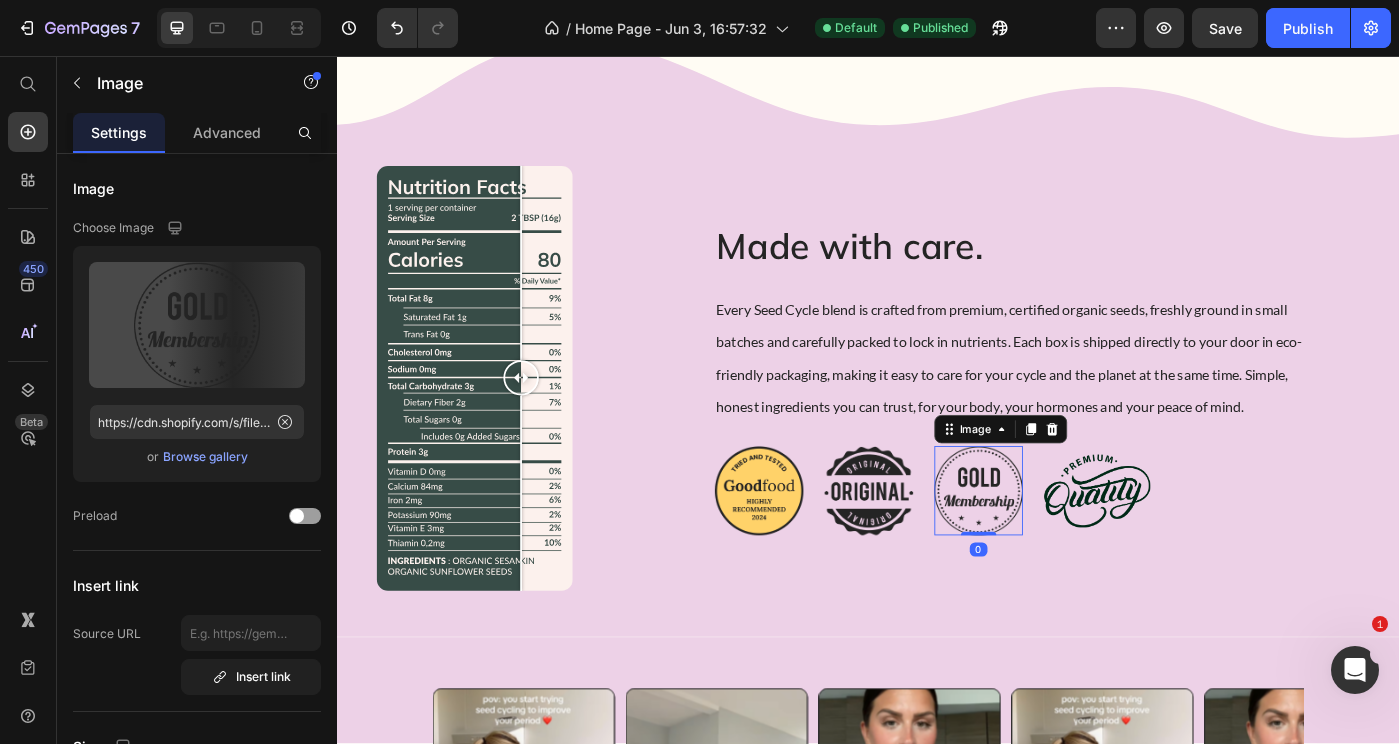 scroll, scrollTop: 1911, scrollLeft: 0, axis: vertical 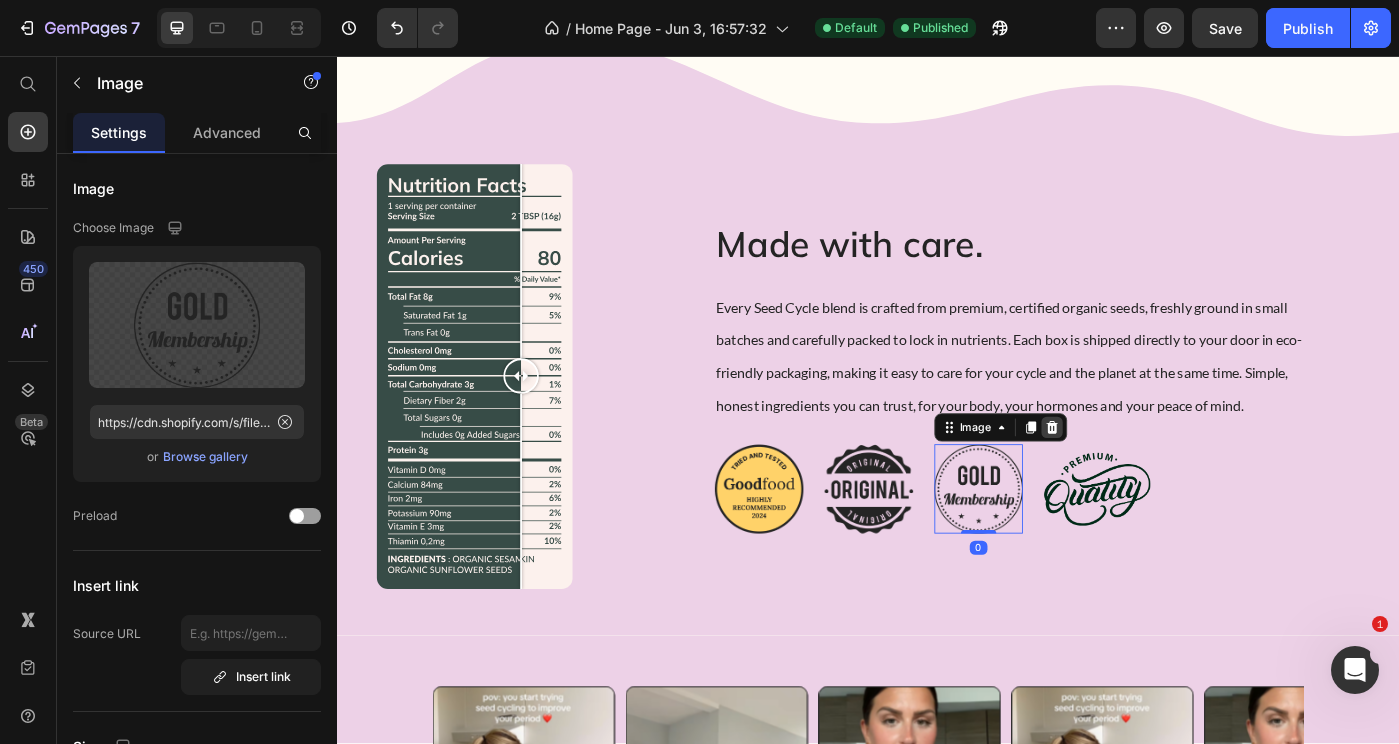 click 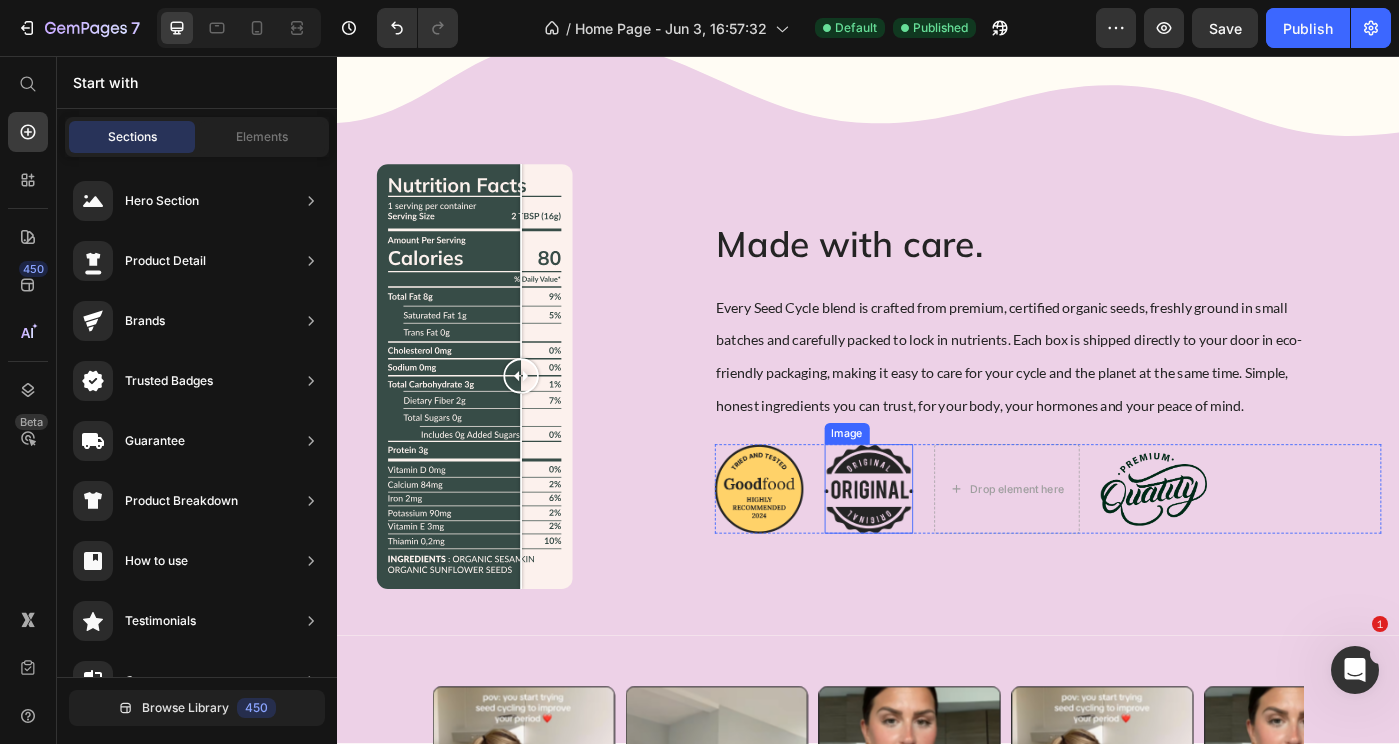 click at bounding box center [938, 545] 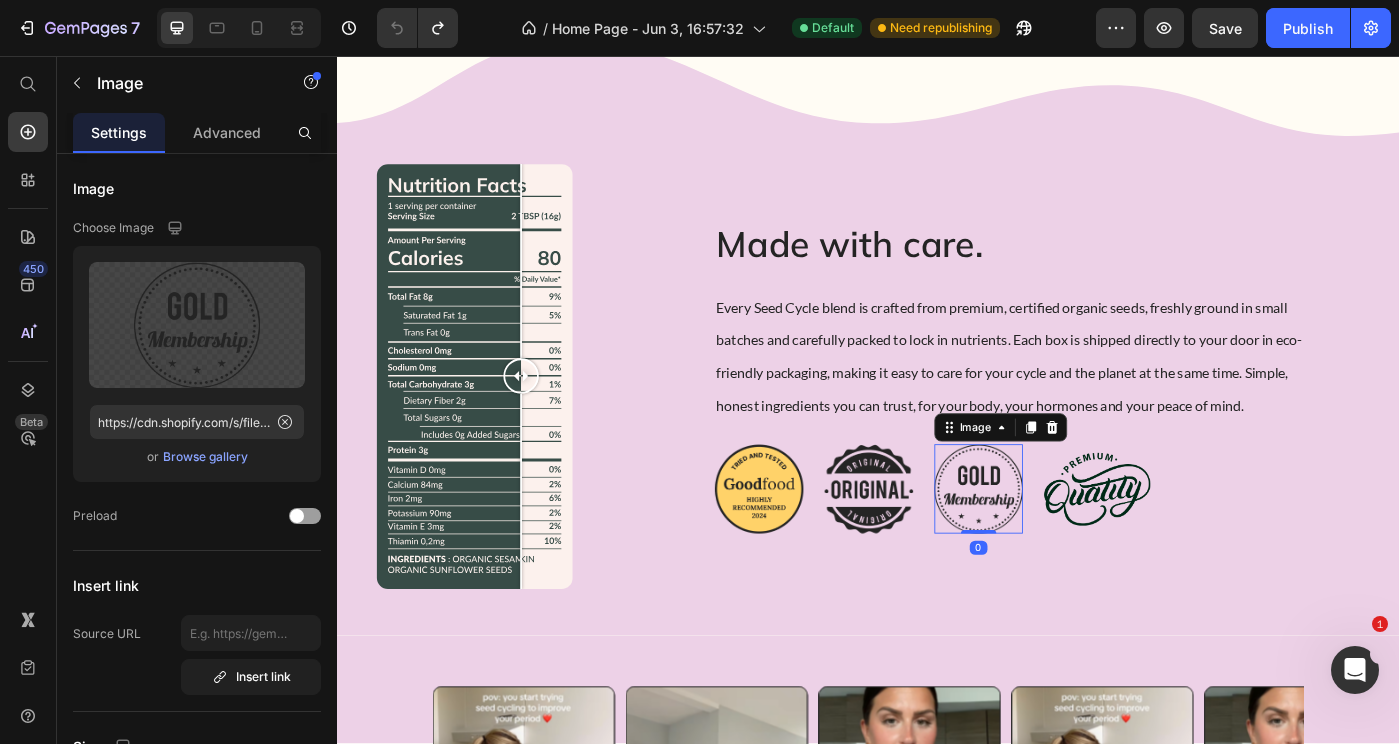 click at bounding box center [1062, 545] 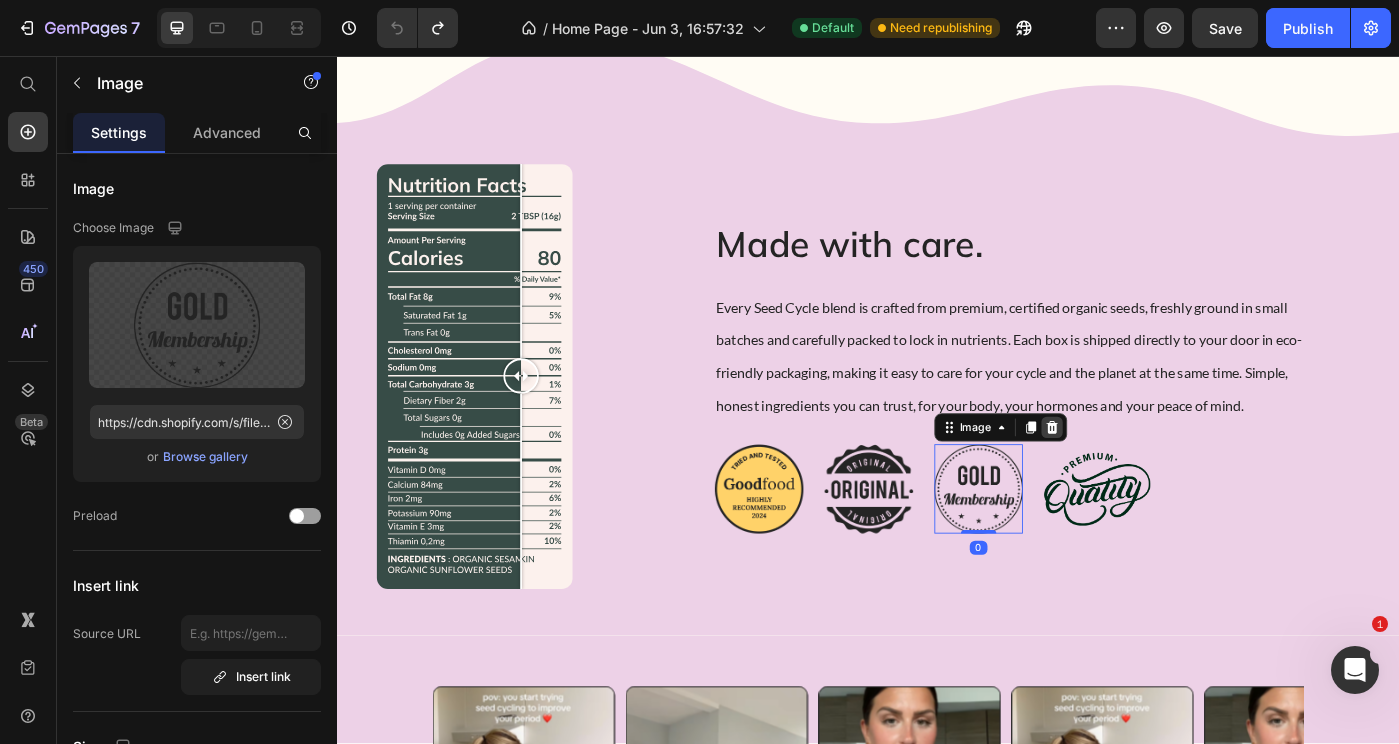 click 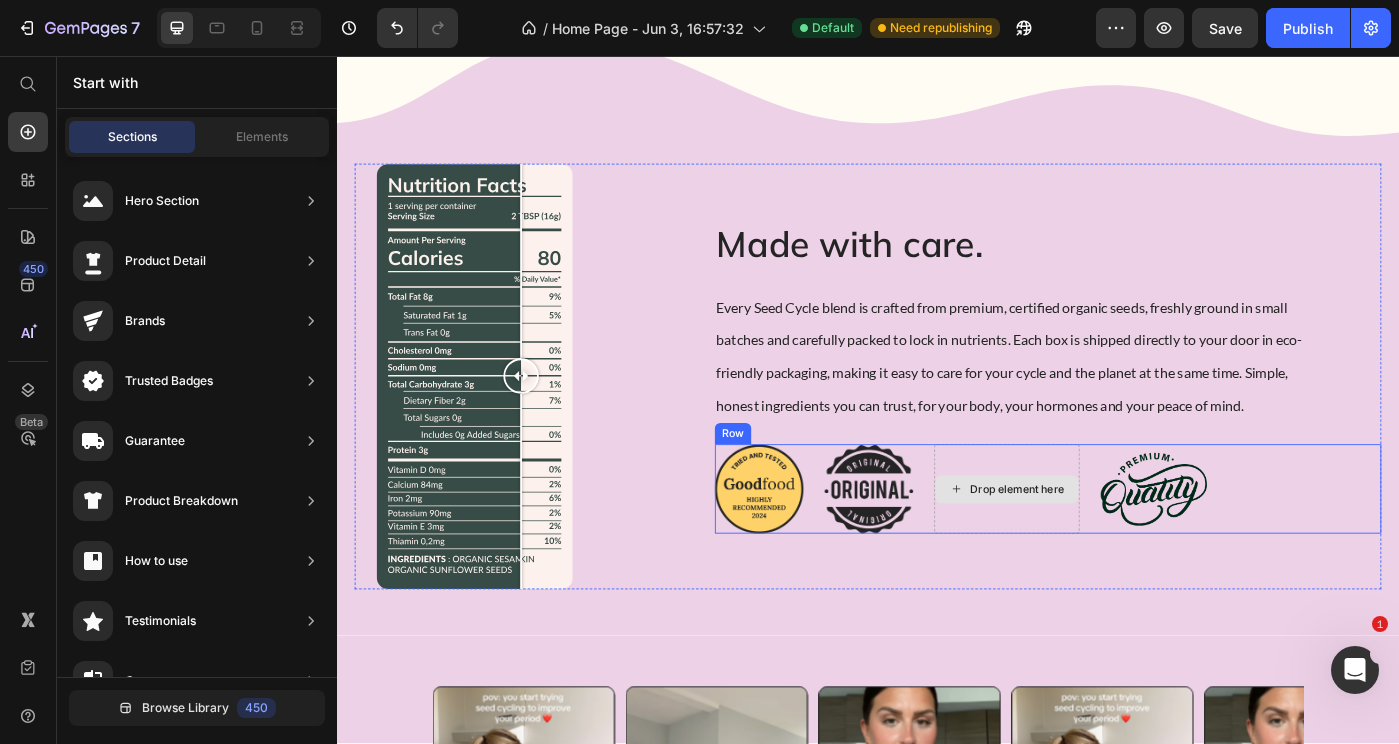 click on "Drop element here" at bounding box center [1094, 545] 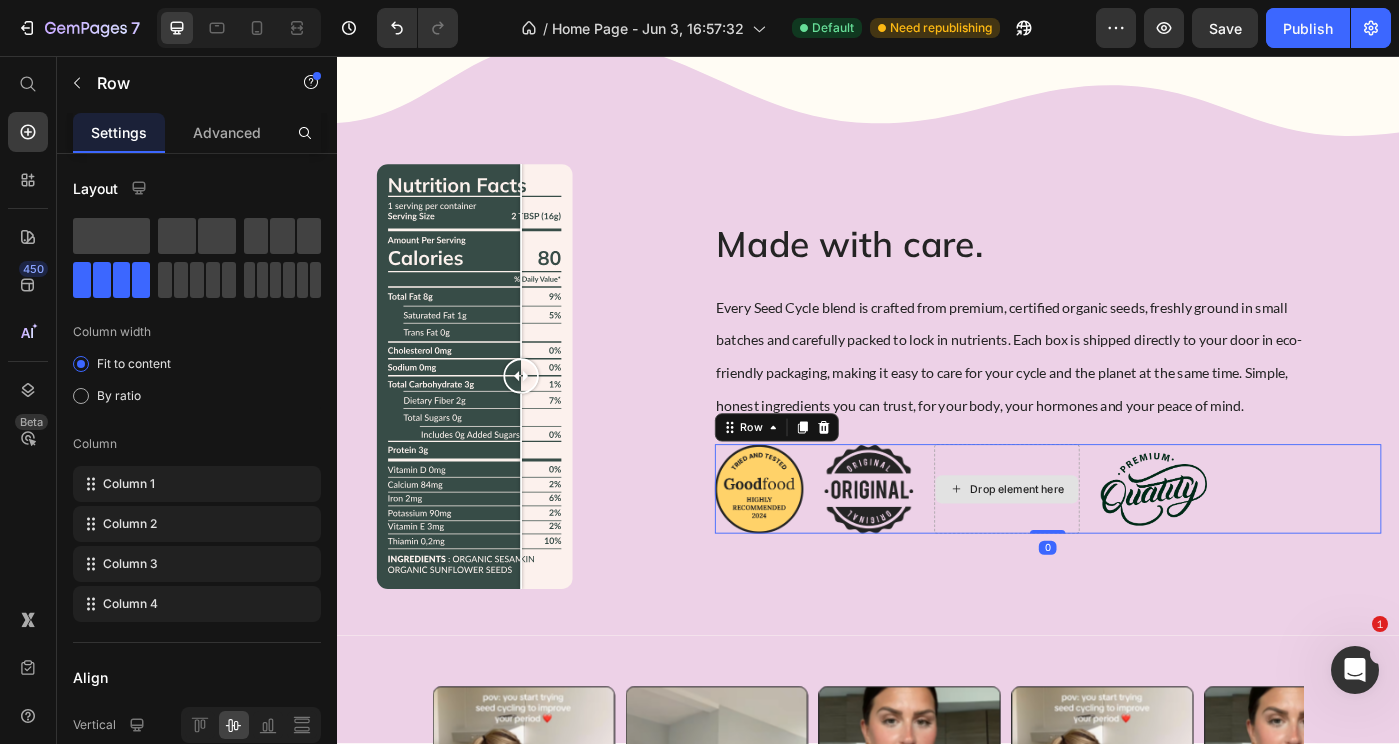 click on "Drop element here" at bounding box center [1106, 546] 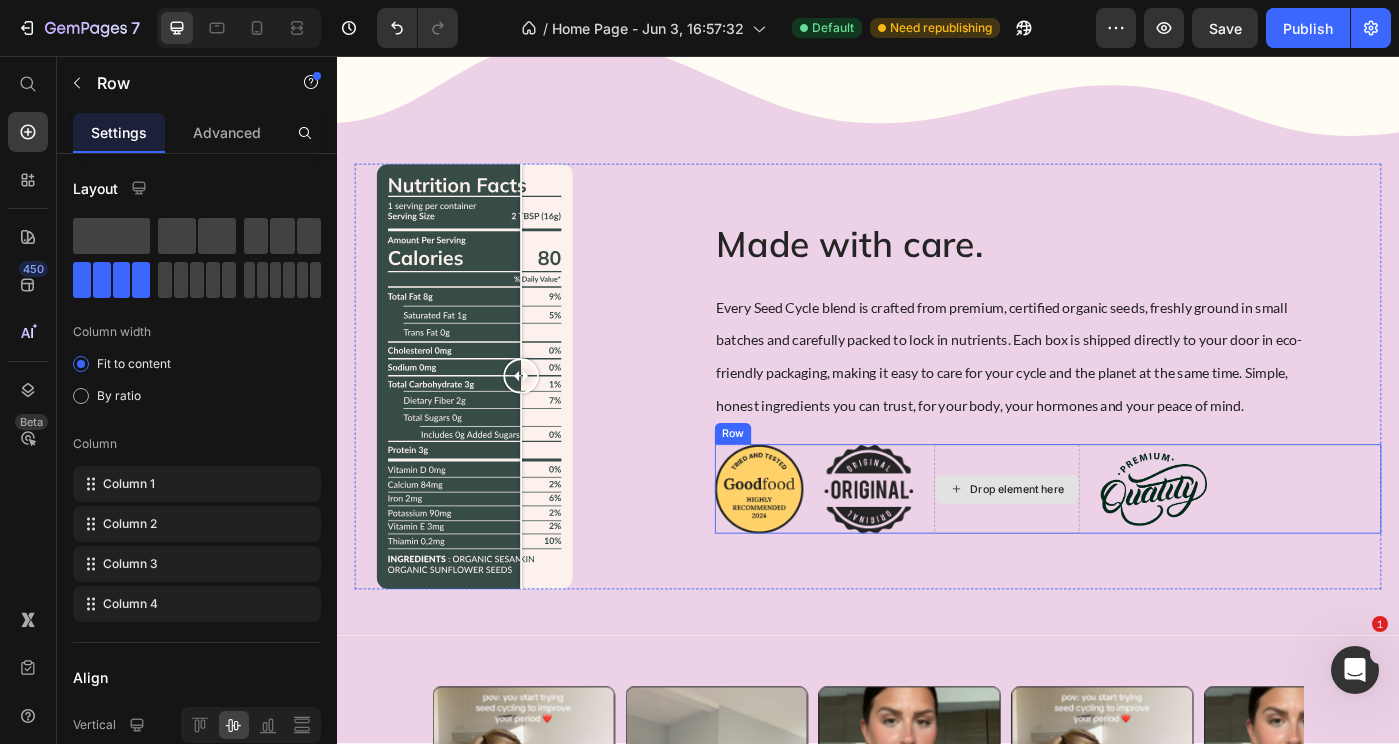 click on "Drop element here" at bounding box center (1094, 545) 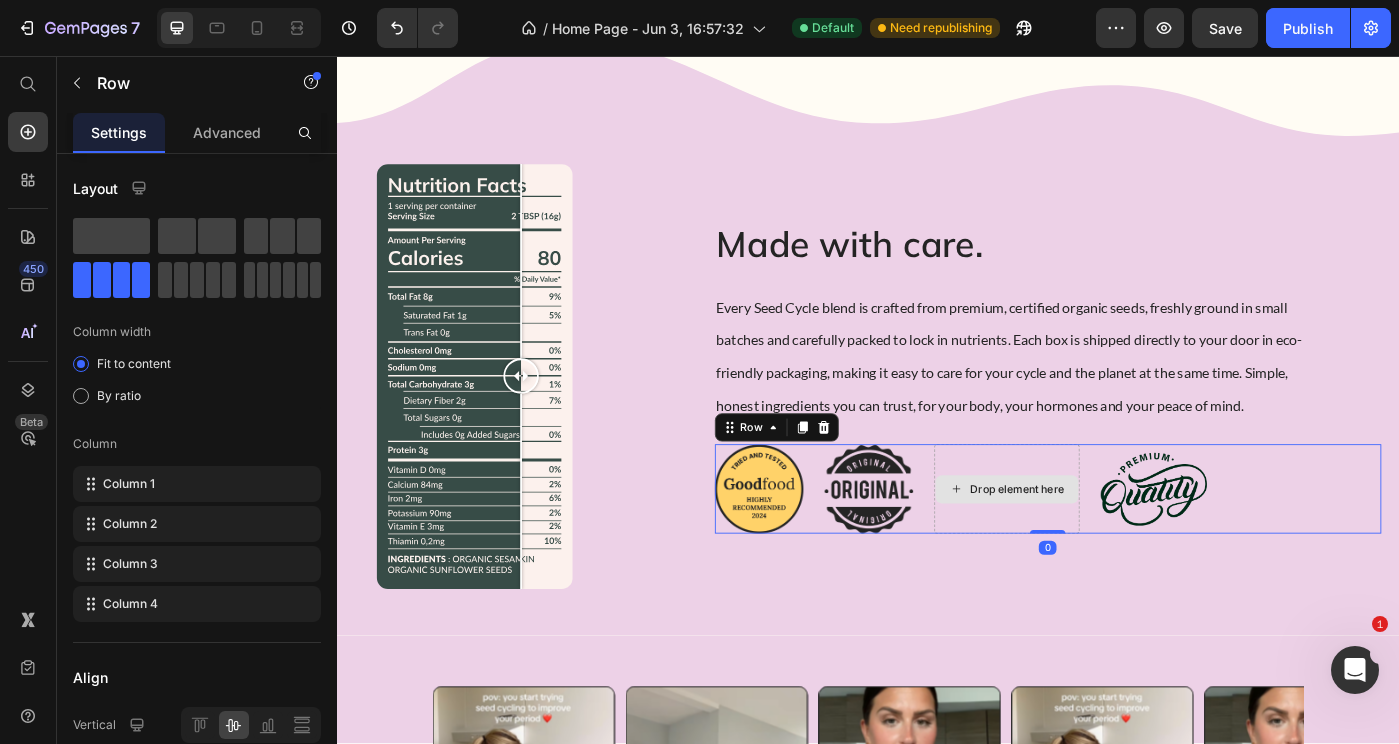 click on "Drop element here" at bounding box center (1094, 545) 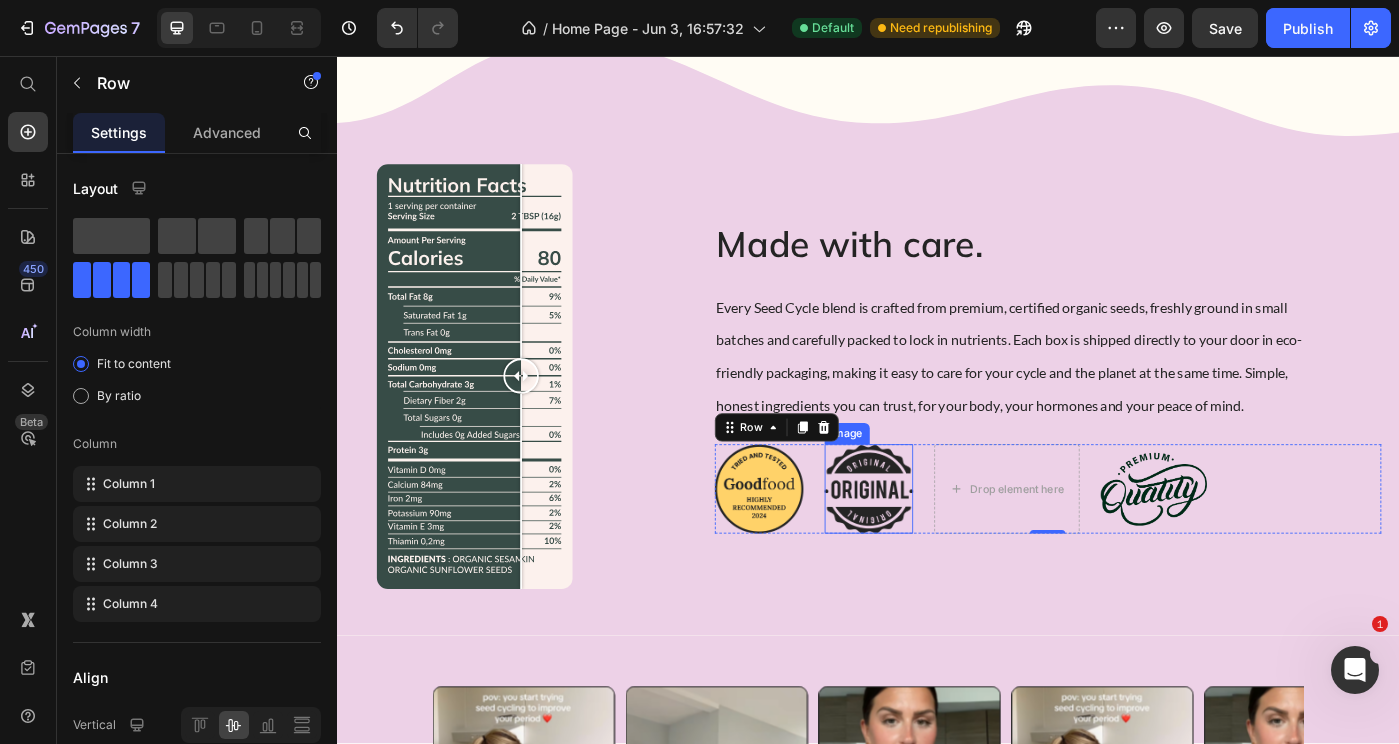 click on "Row" at bounding box center (834, 476) 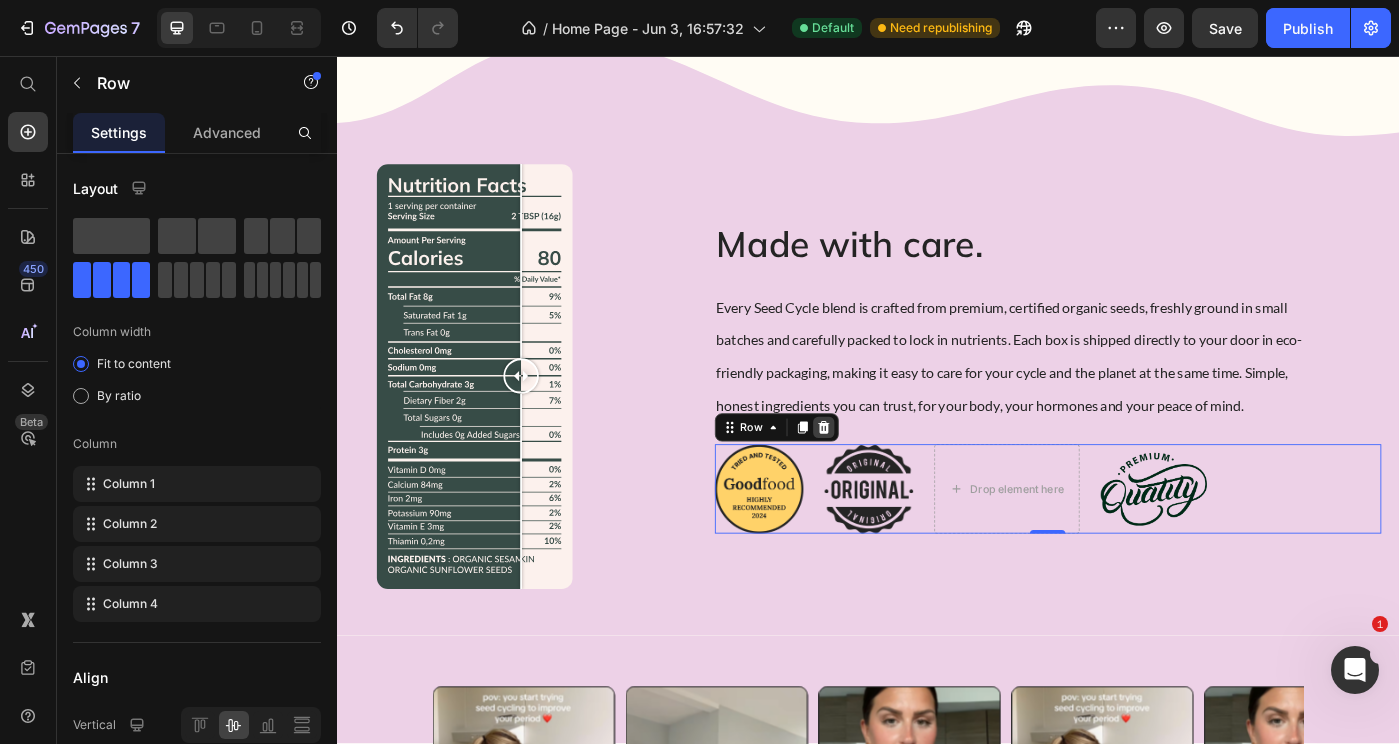 click at bounding box center (887, 476) 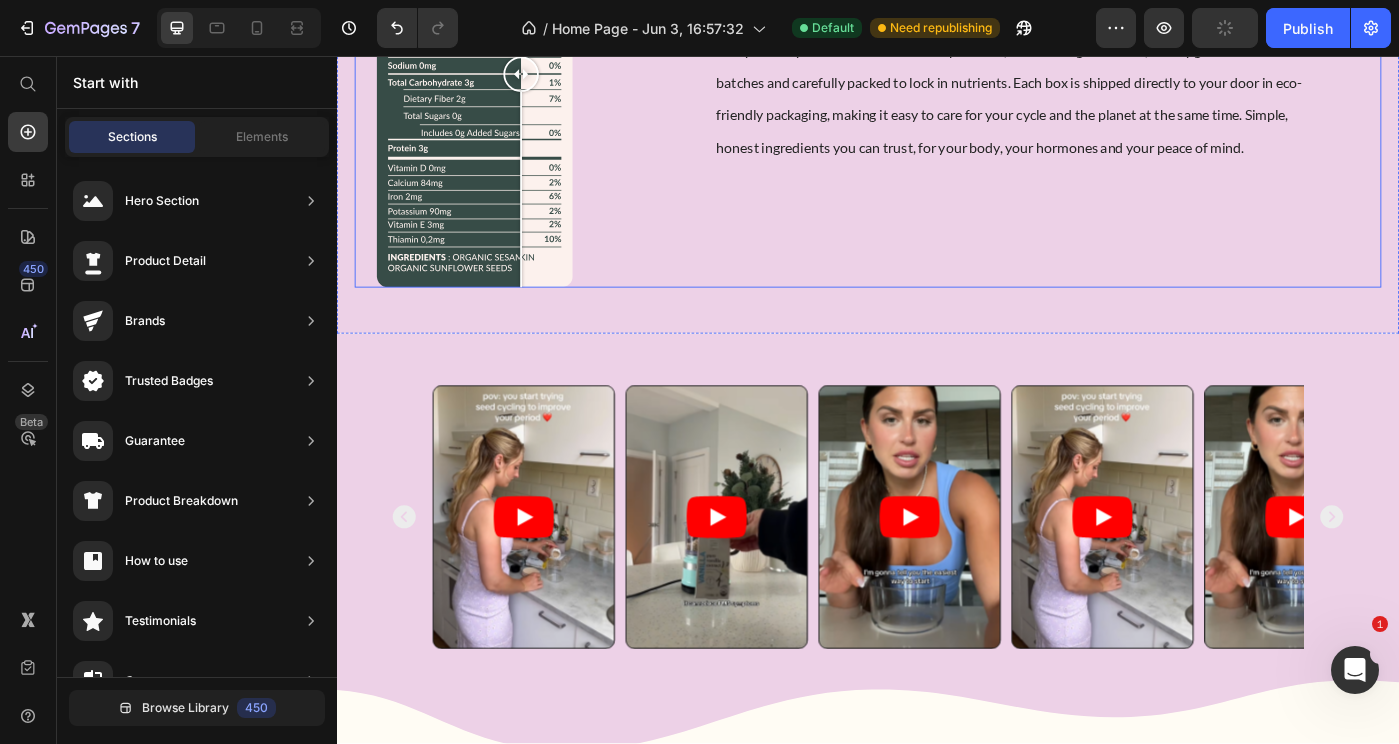 scroll, scrollTop: 2435, scrollLeft: 0, axis: vertical 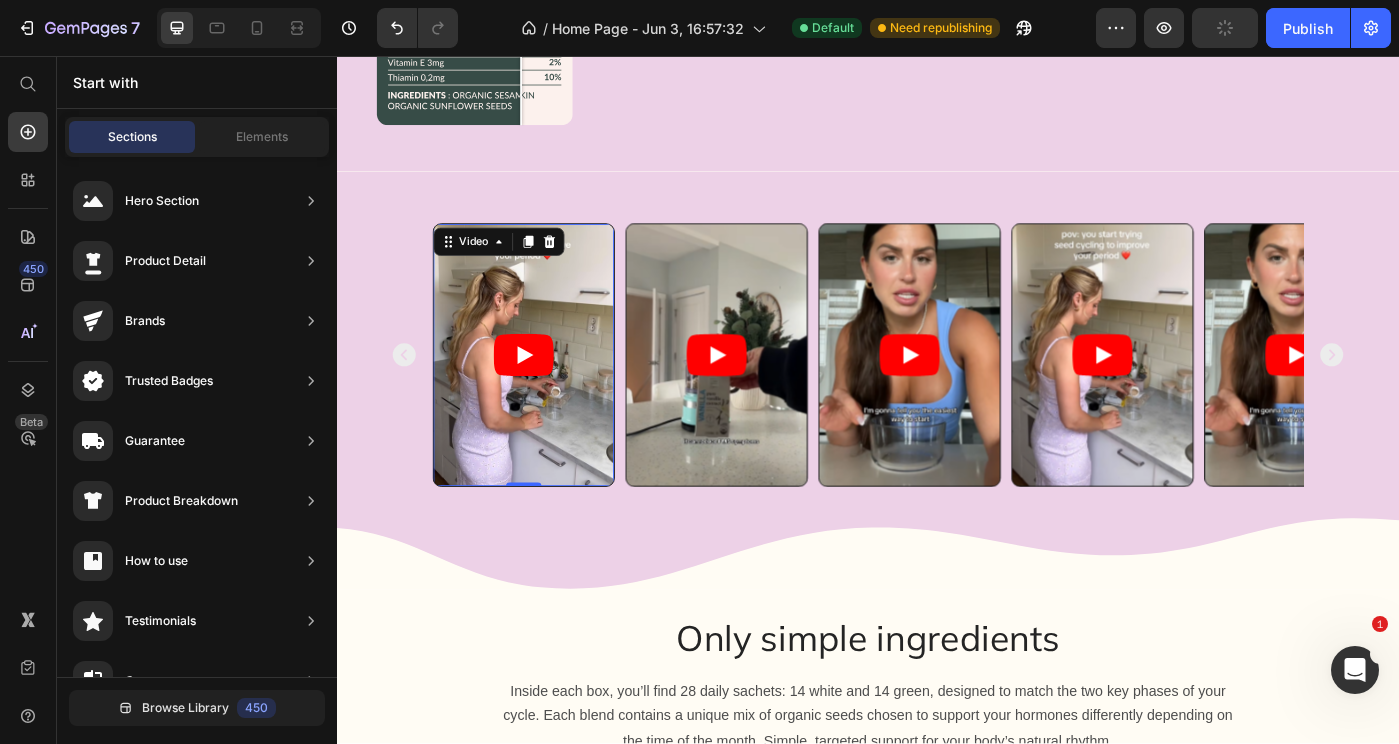 click at bounding box center [548, 394] 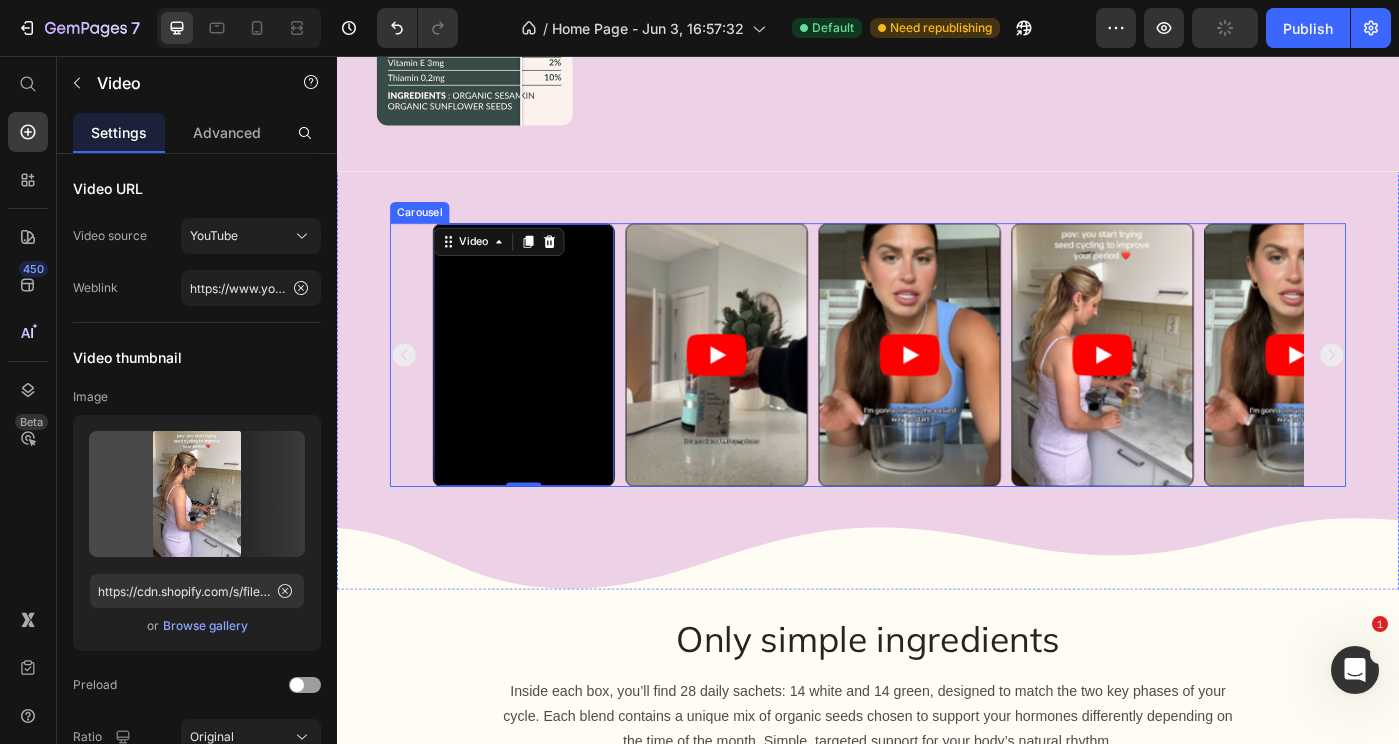 click on "Video   0 Video Video Video Video" at bounding box center (937, 394) 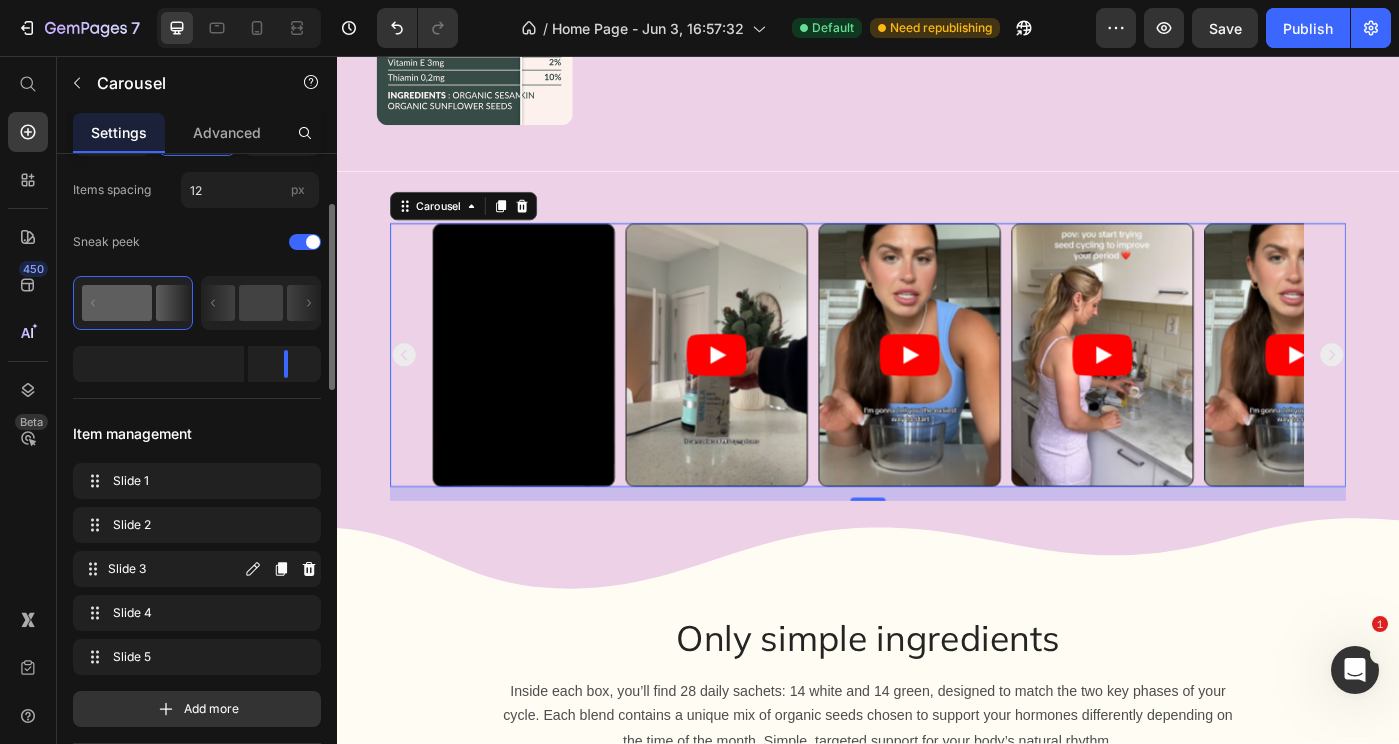 scroll, scrollTop: 0, scrollLeft: 0, axis: both 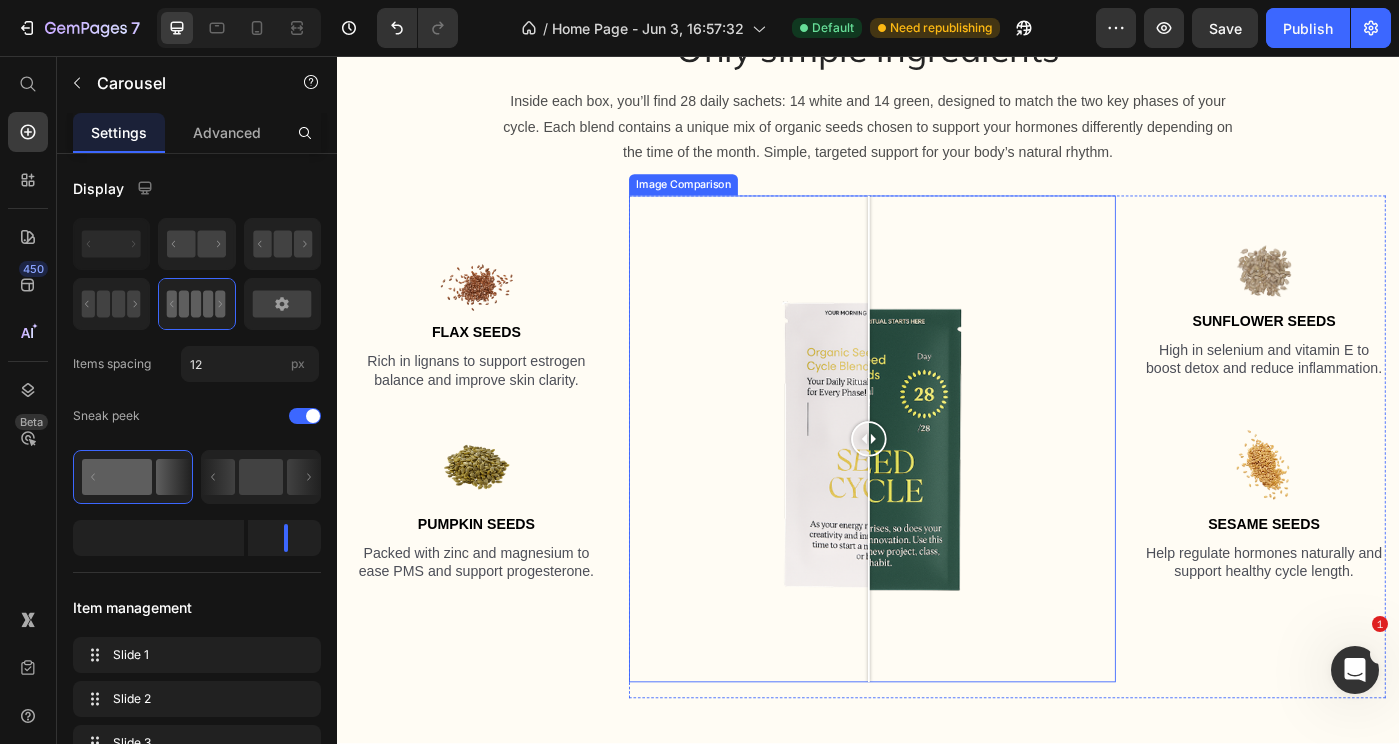 click at bounding box center [942, 489] 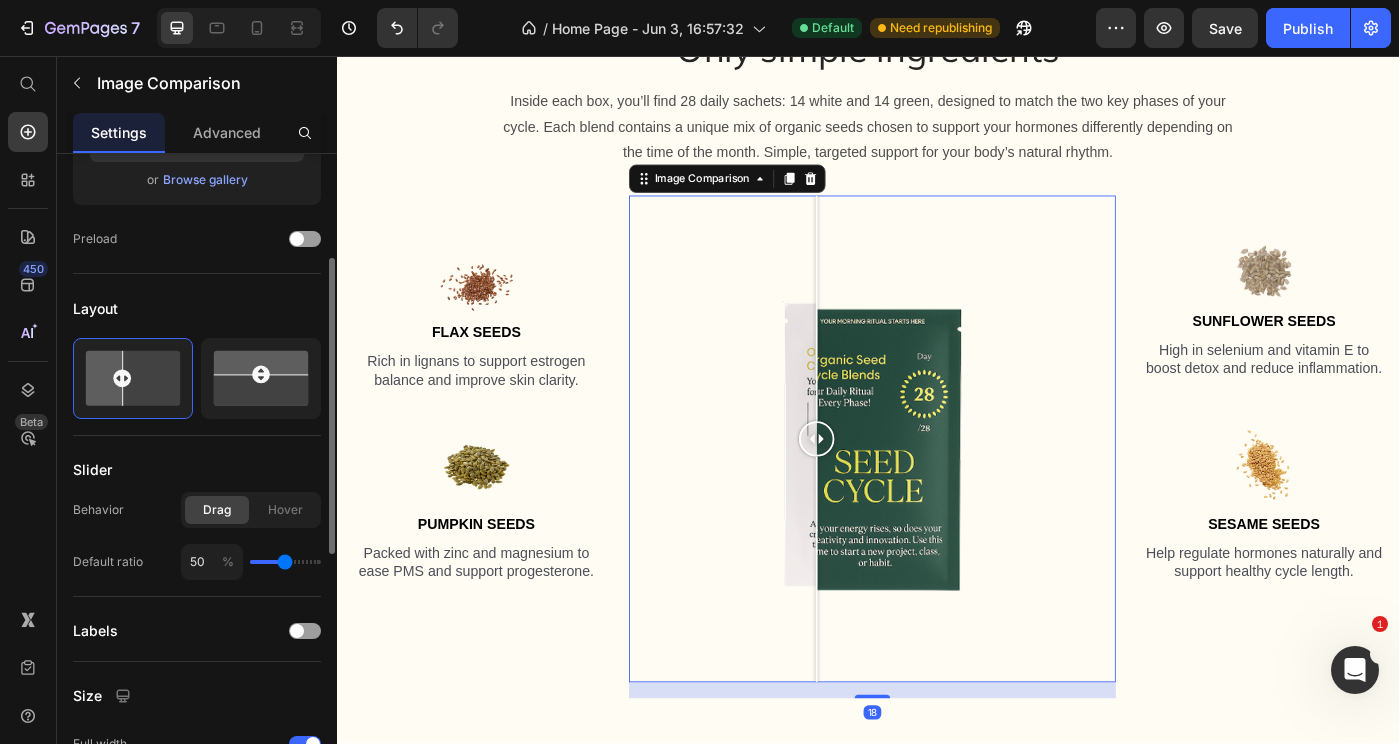scroll, scrollTop: 294, scrollLeft: 0, axis: vertical 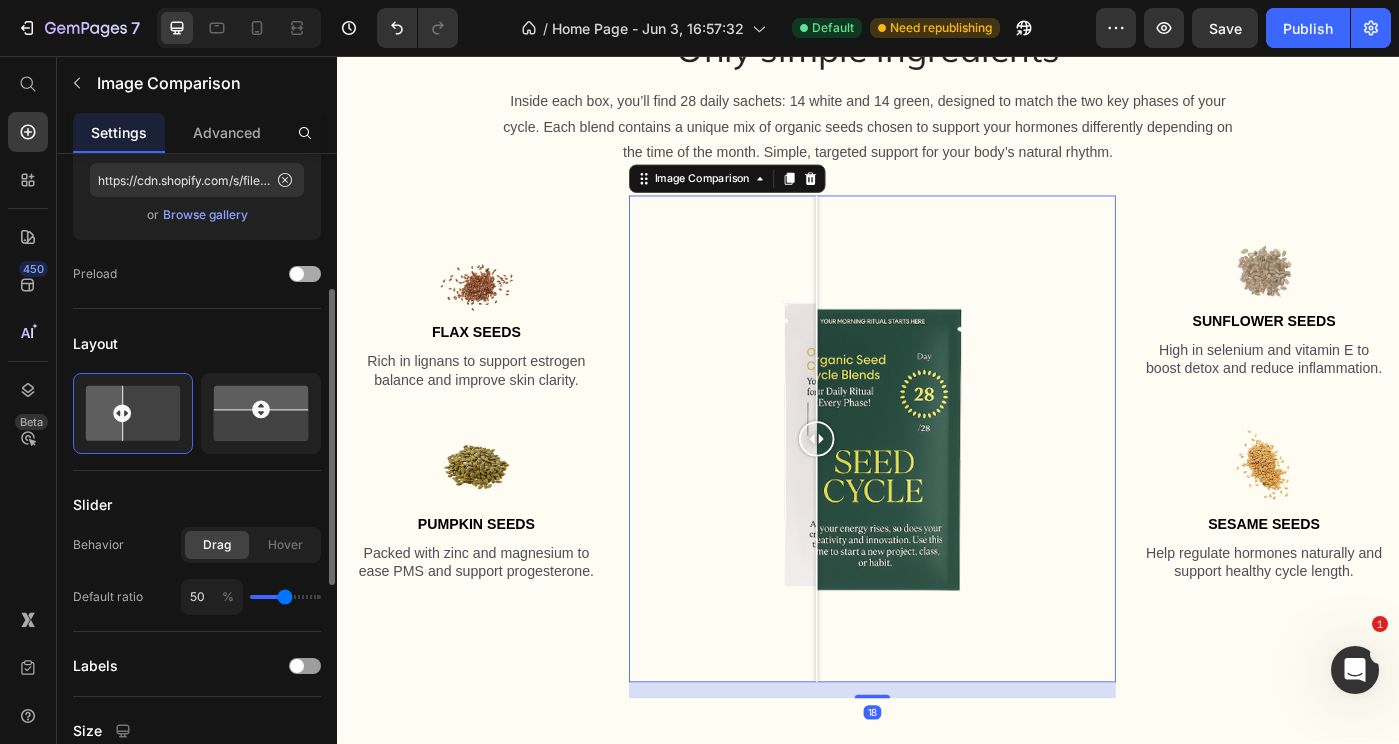 click at bounding box center (305, 274) 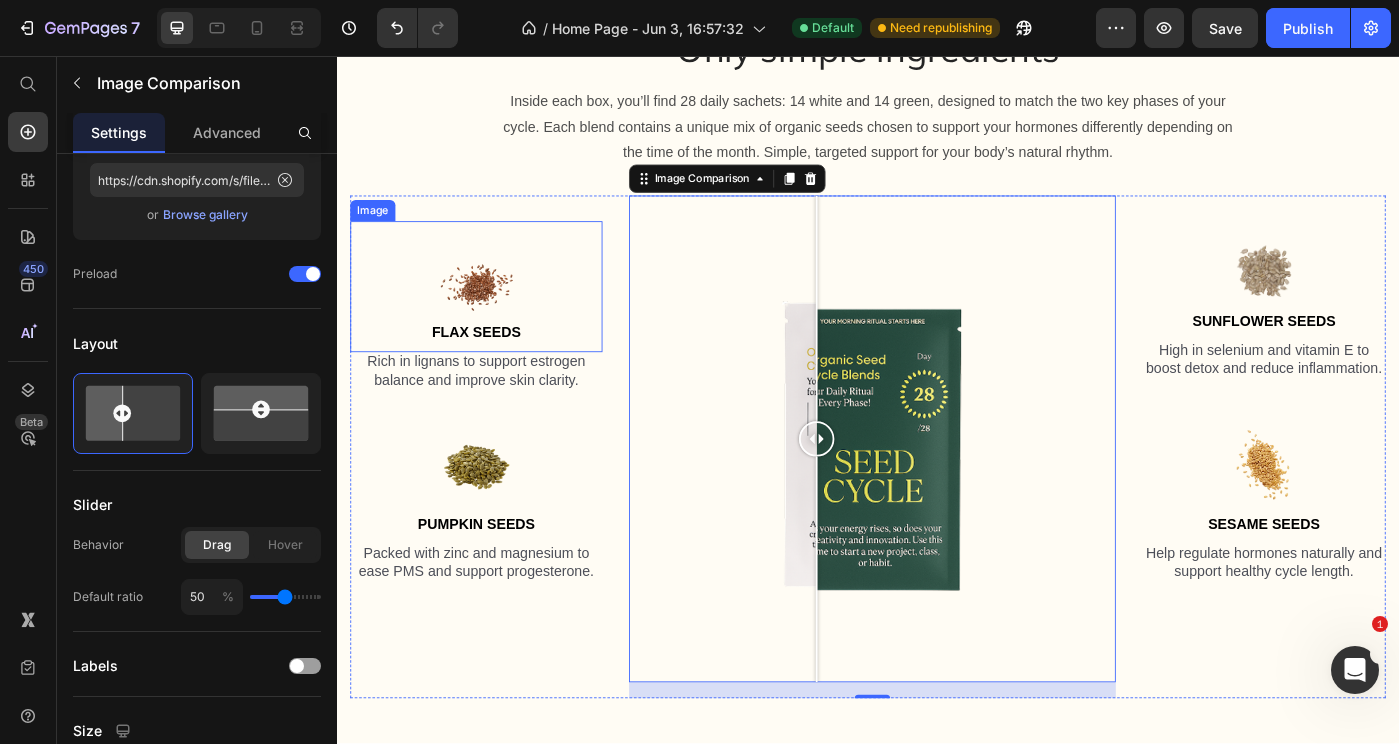 click at bounding box center [494, 317] 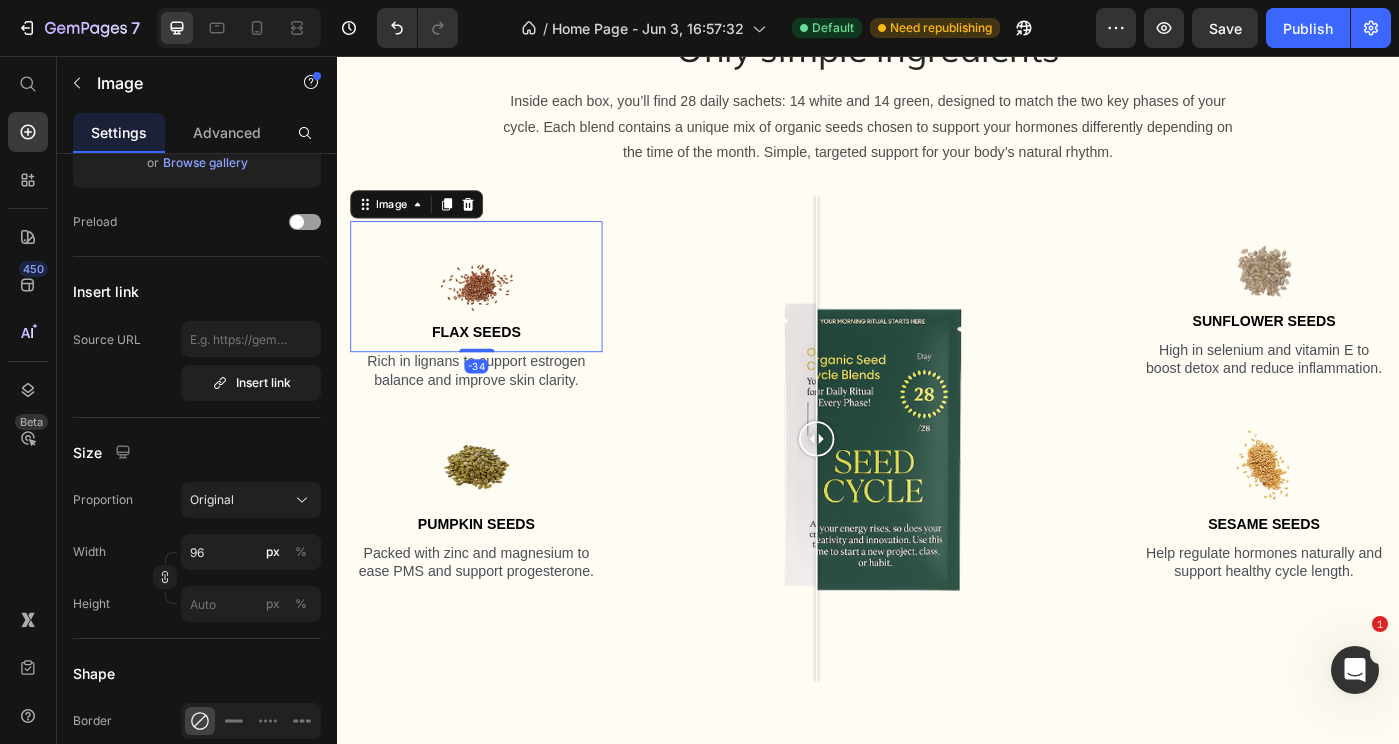 scroll, scrollTop: 0, scrollLeft: 0, axis: both 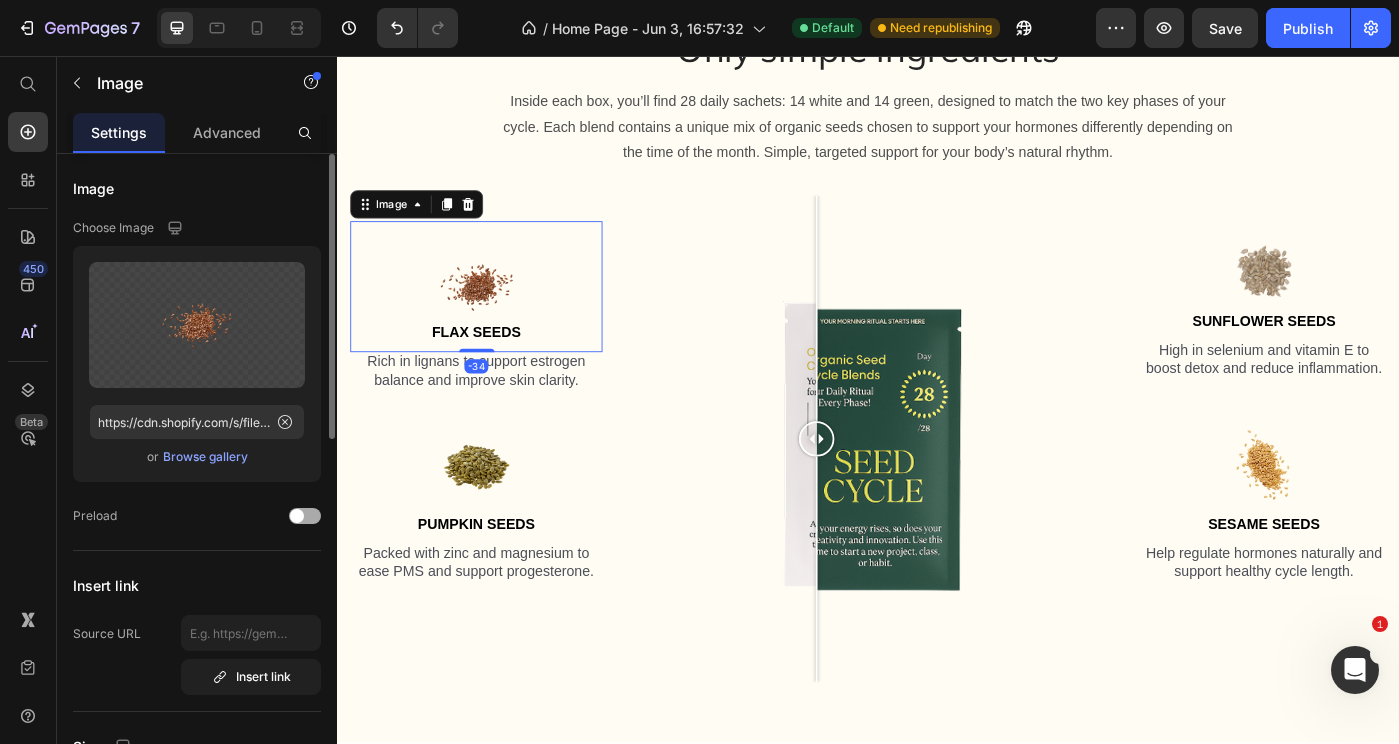 click 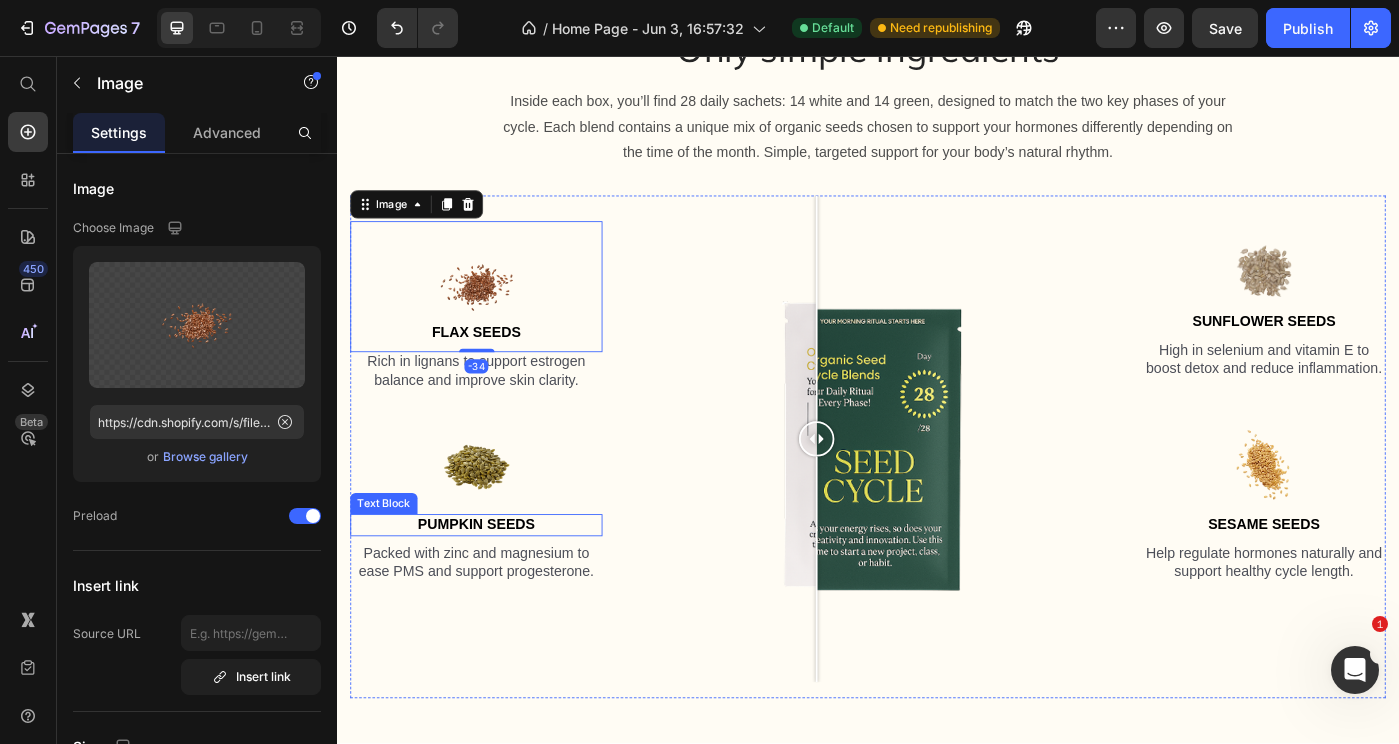 click at bounding box center [494, 521] 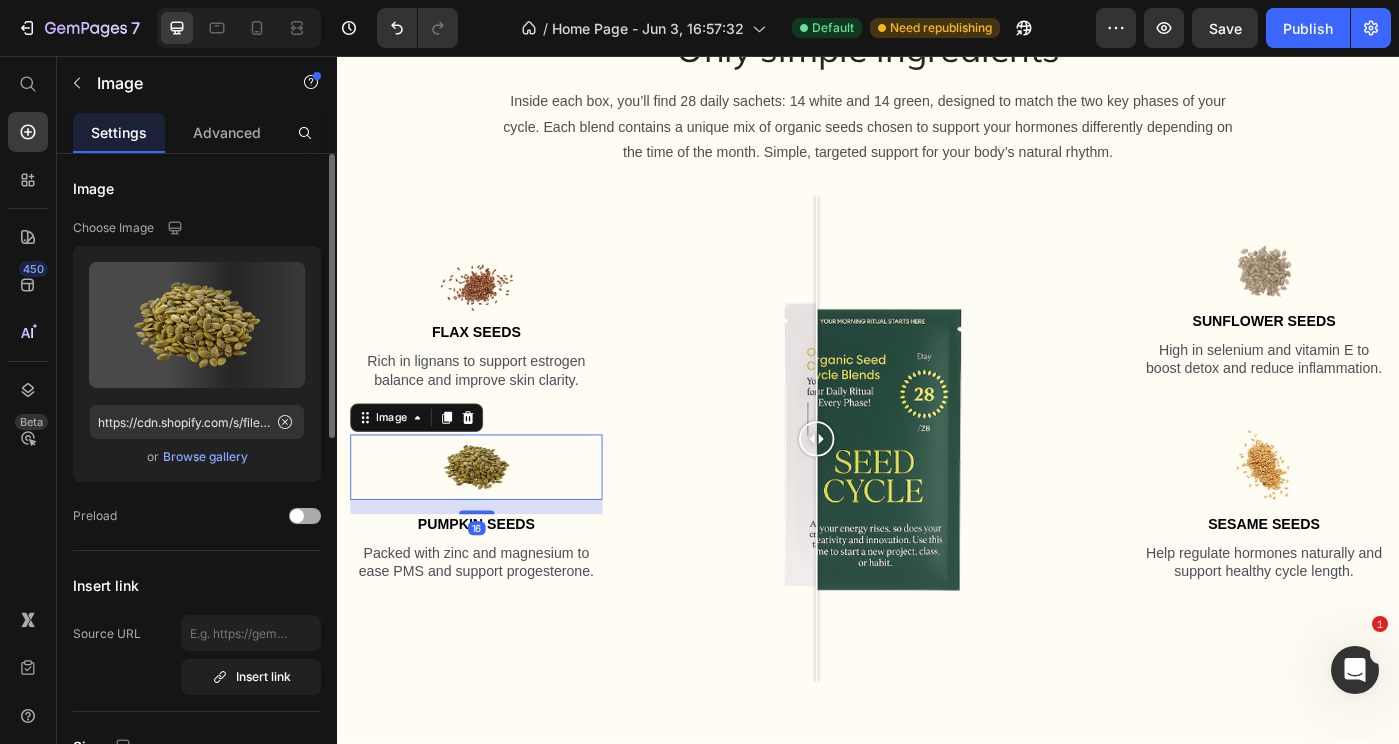 click at bounding box center [305, 516] 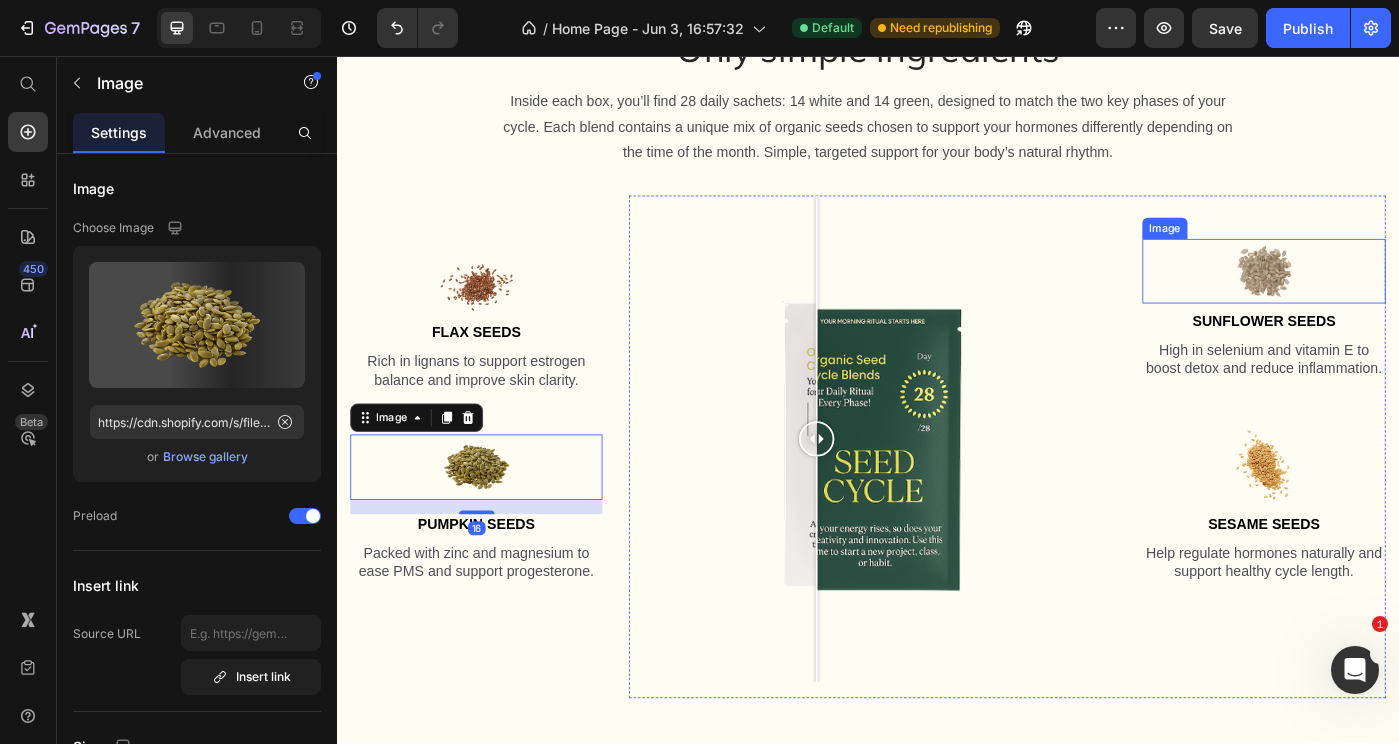 click at bounding box center (1384, 299) 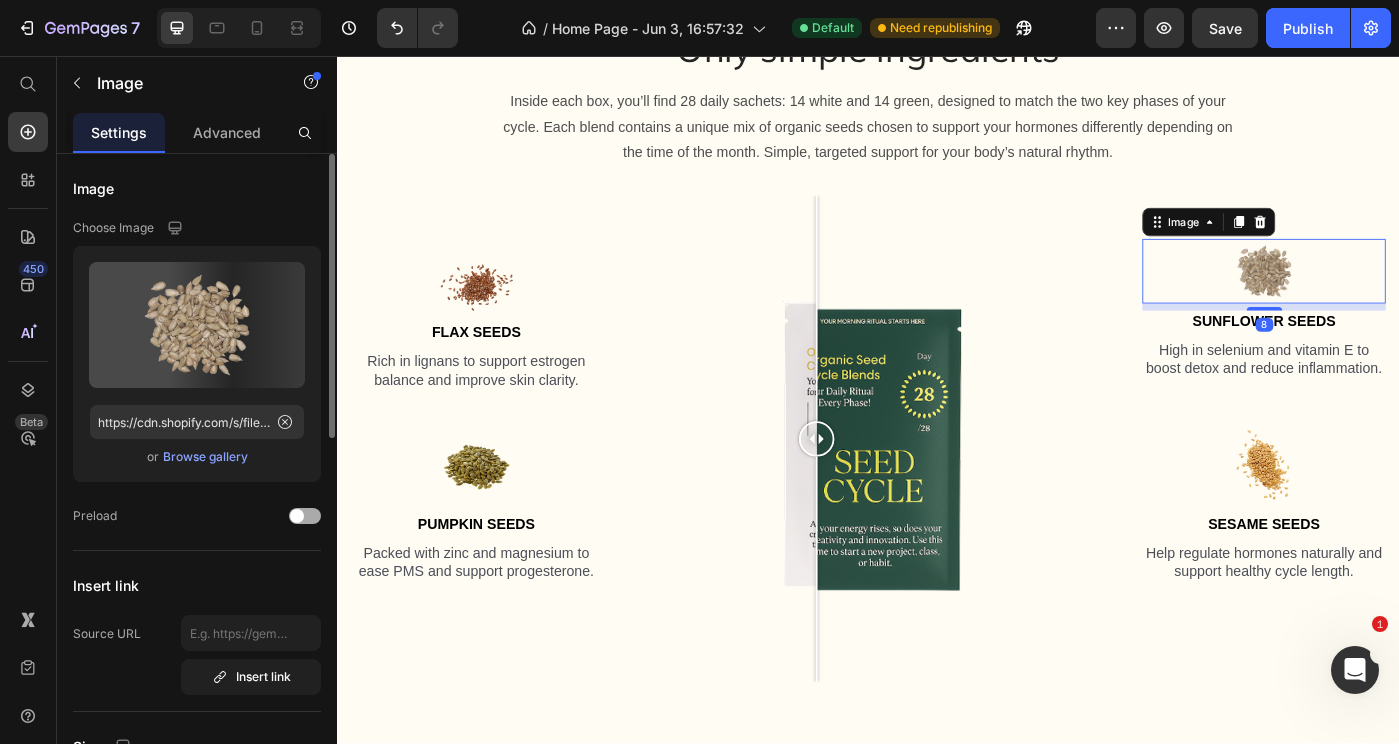 click at bounding box center (305, 516) 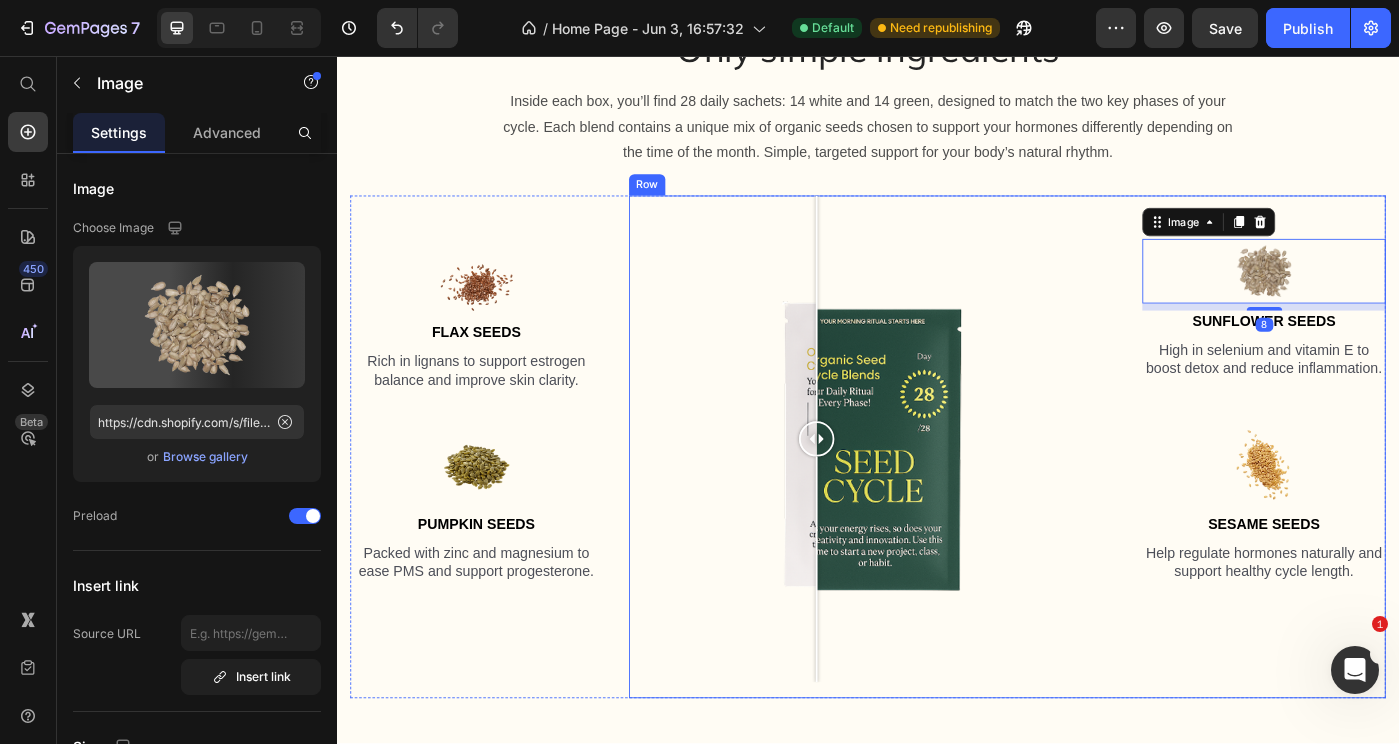 click at bounding box center [1384, 519] 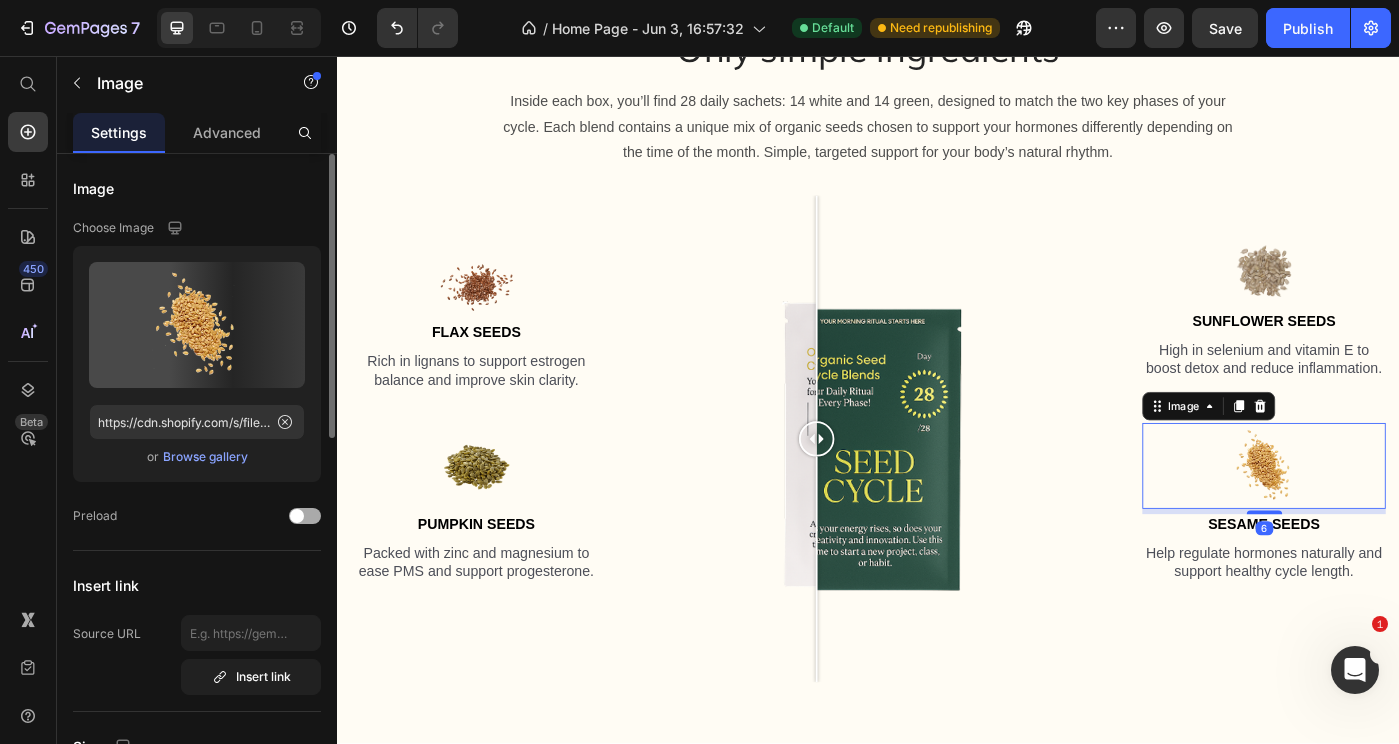 click at bounding box center (297, 516) 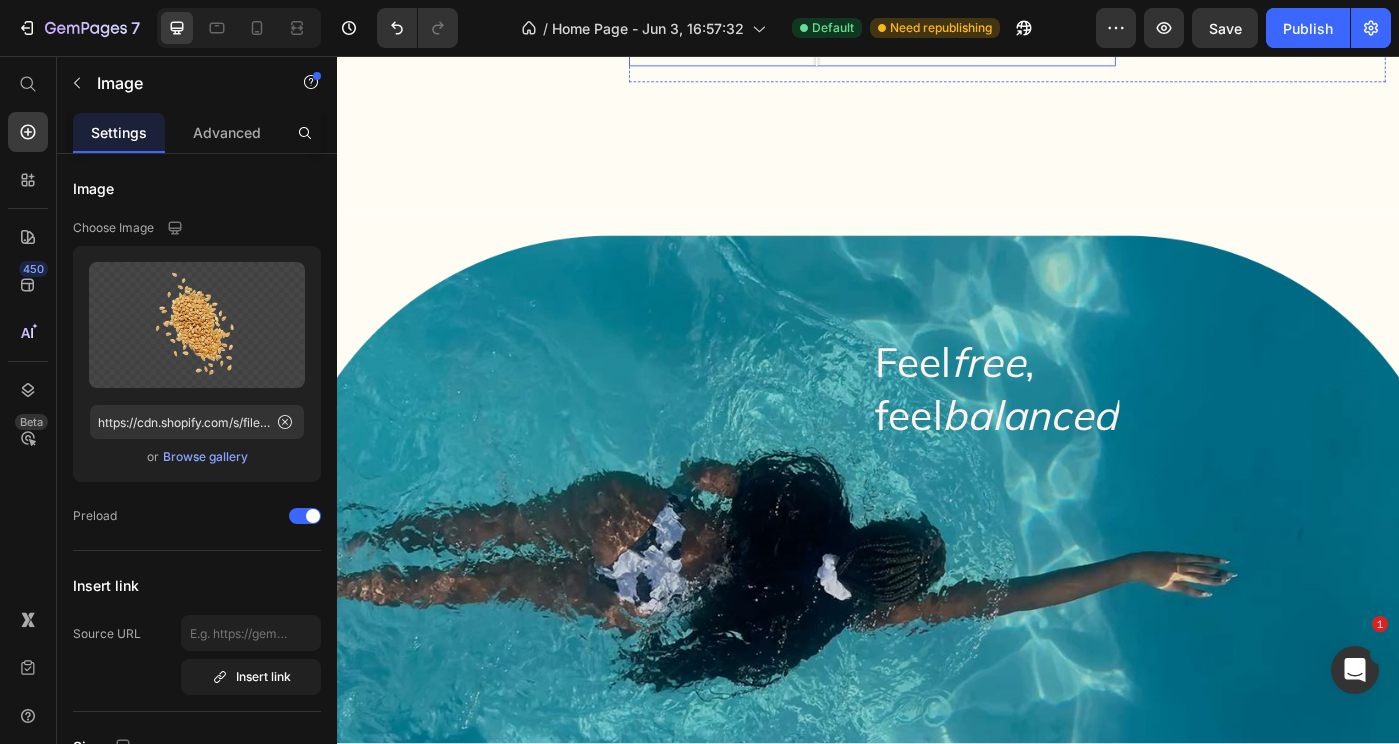 click at bounding box center [937, 635] 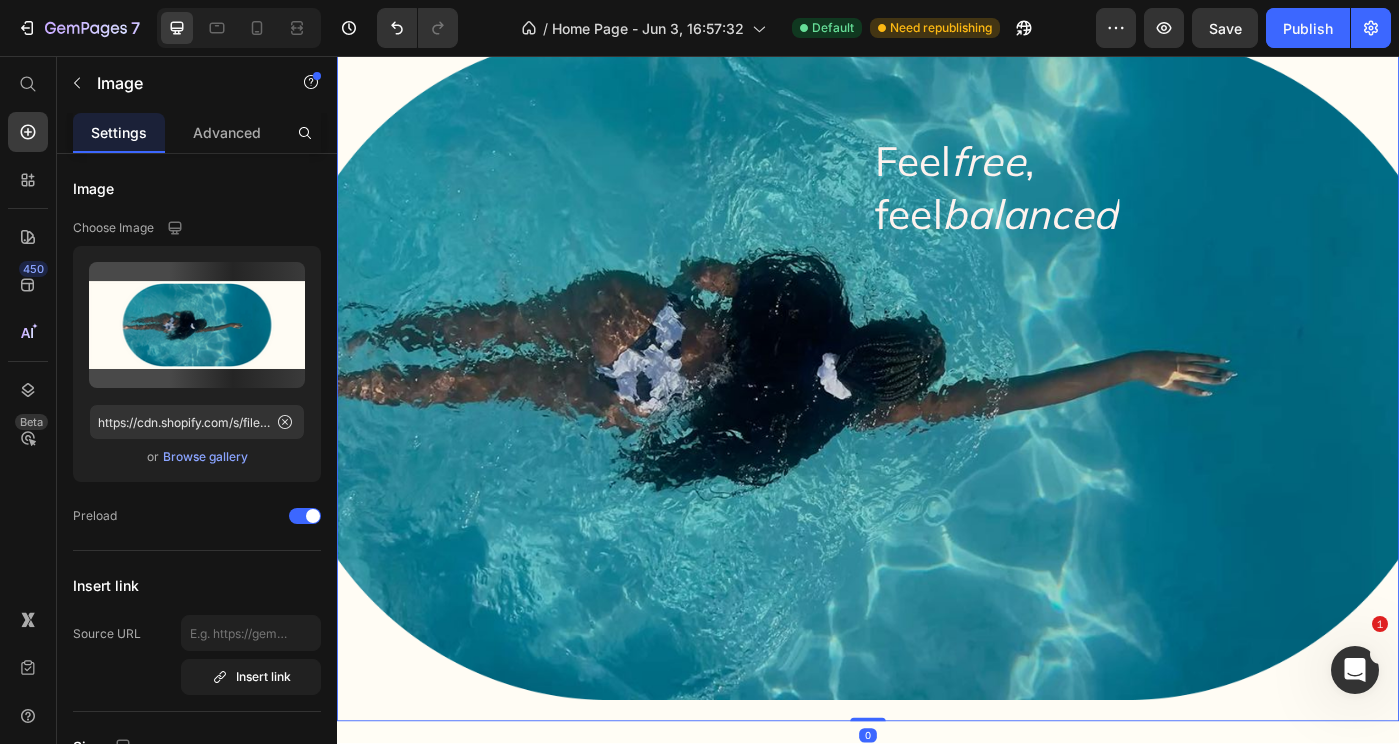 scroll, scrollTop: 4040, scrollLeft: 0, axis: vertical 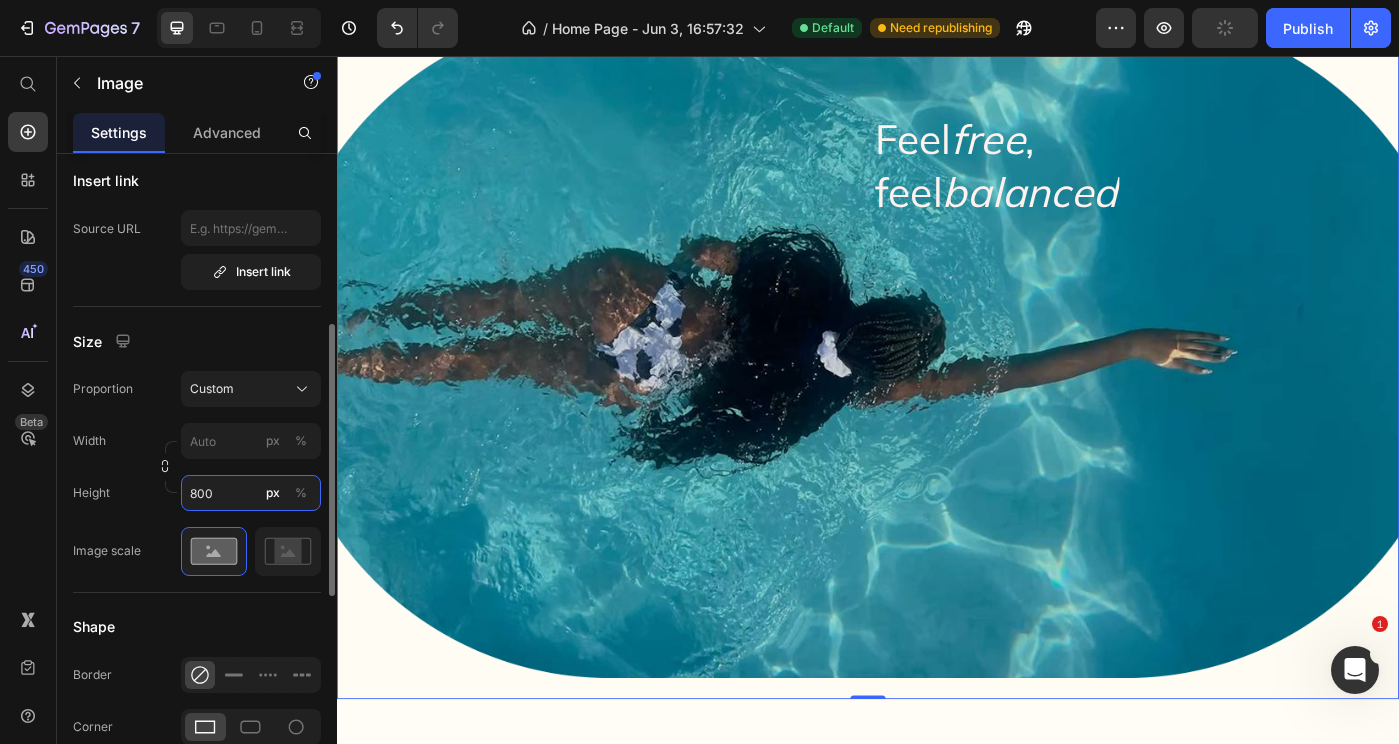 click on "800" at bounding box center [251, 493] 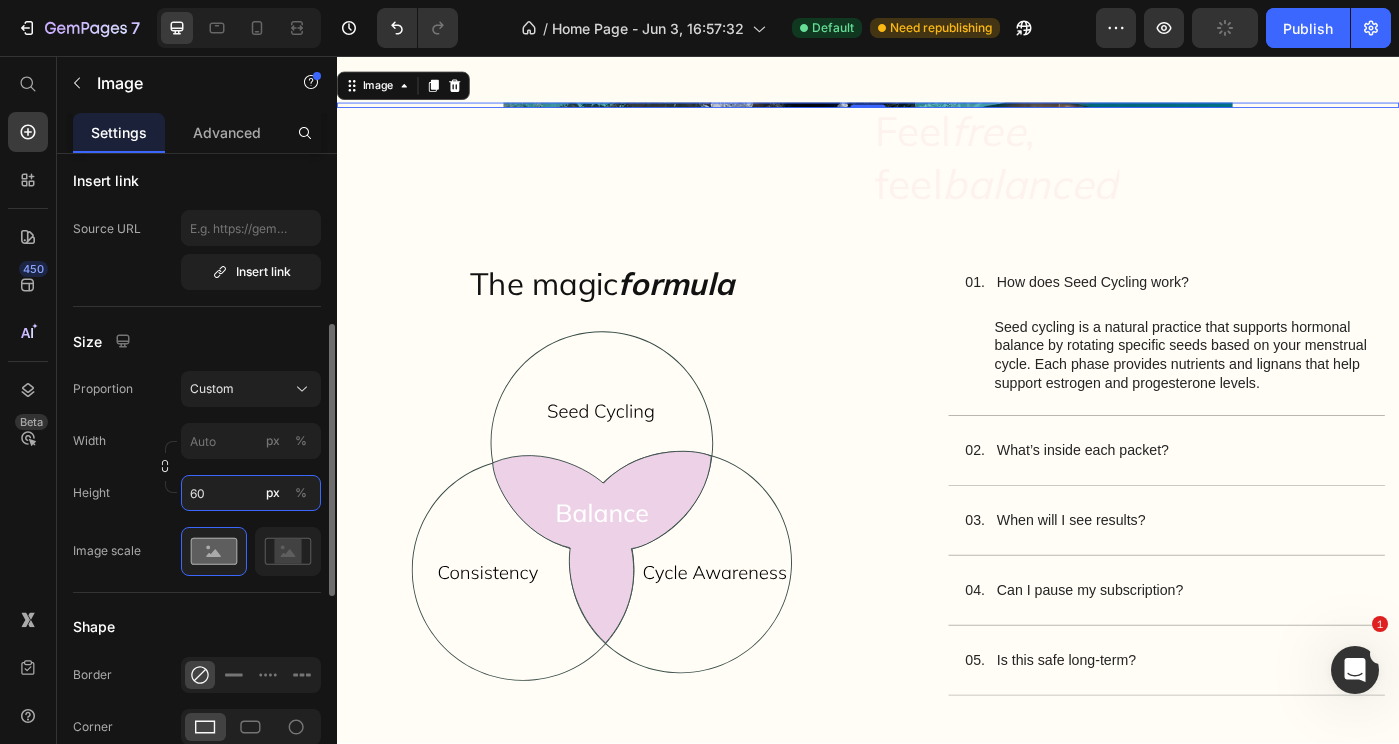 type on "600" 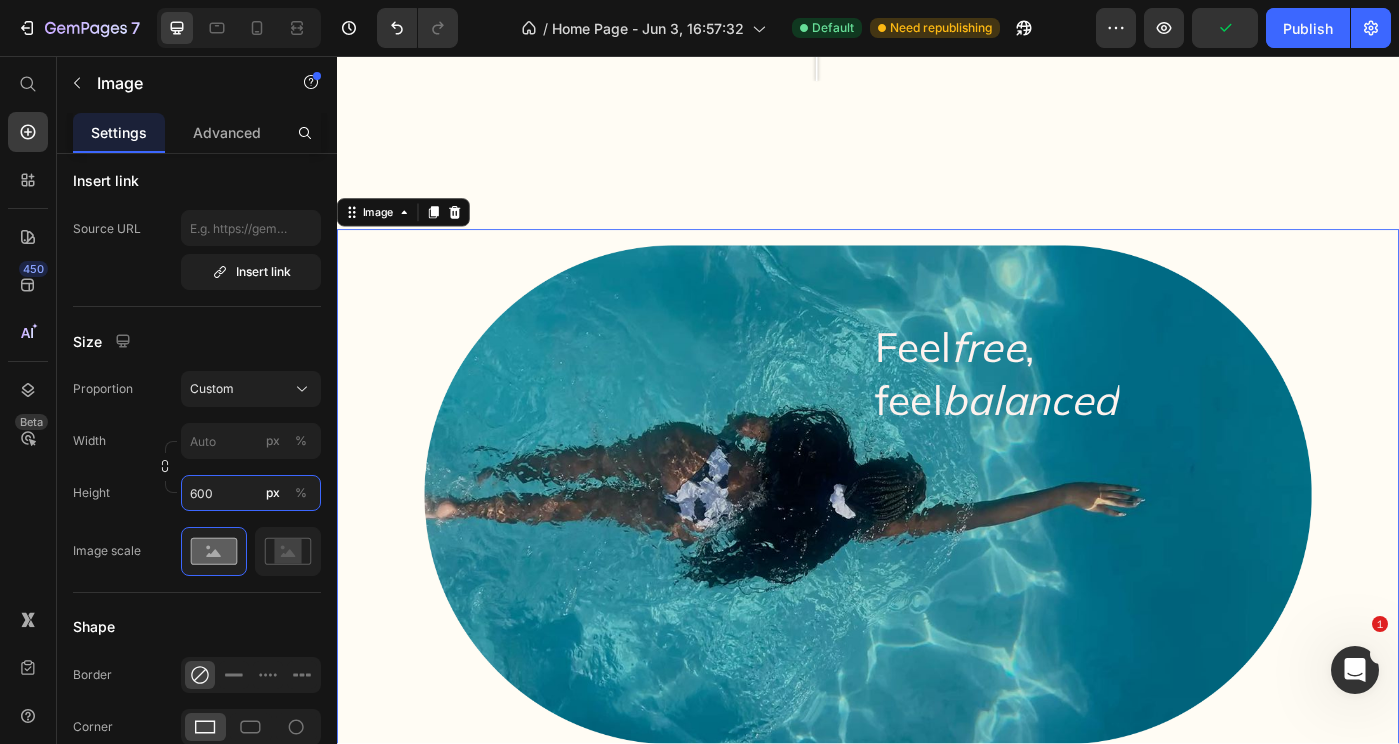 scroll, scrollTop: 3770, scrollLeft: 0, axis: vertical 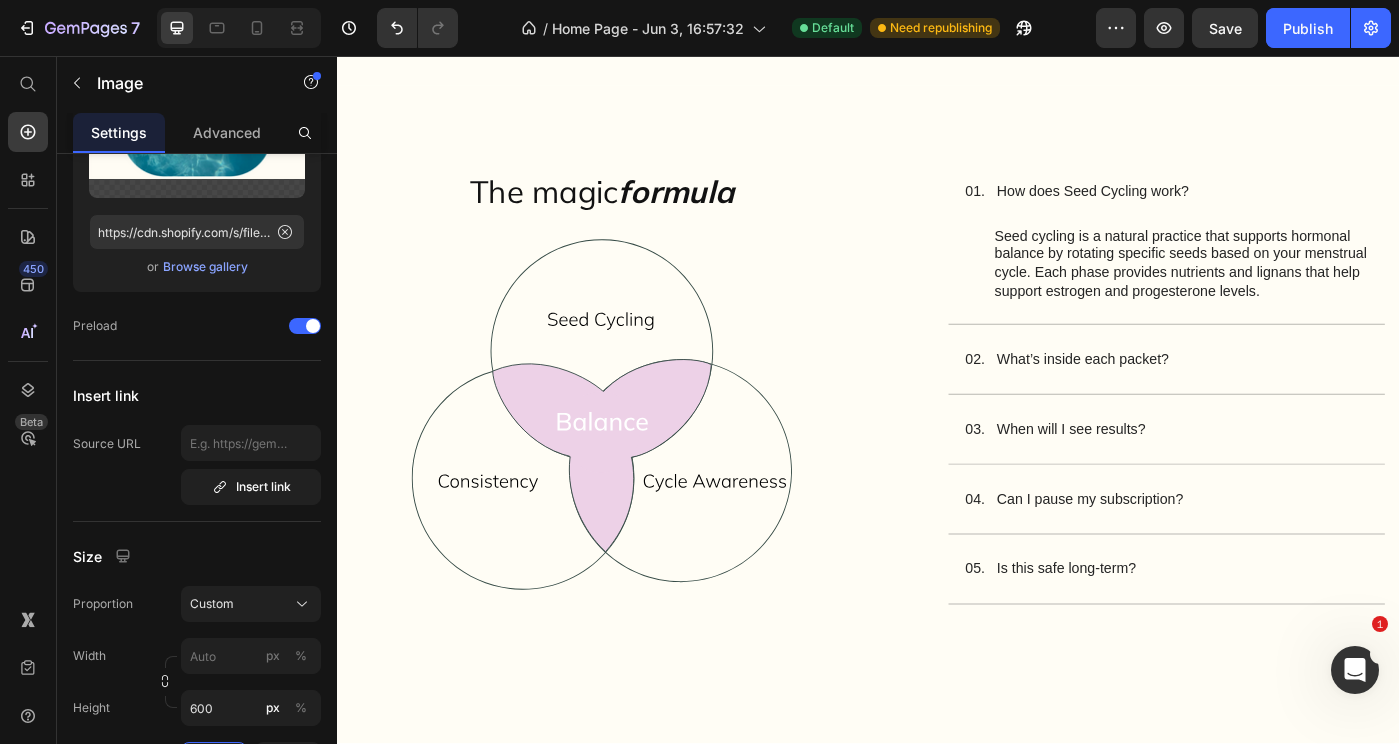 click at bounding box center (636, 461) 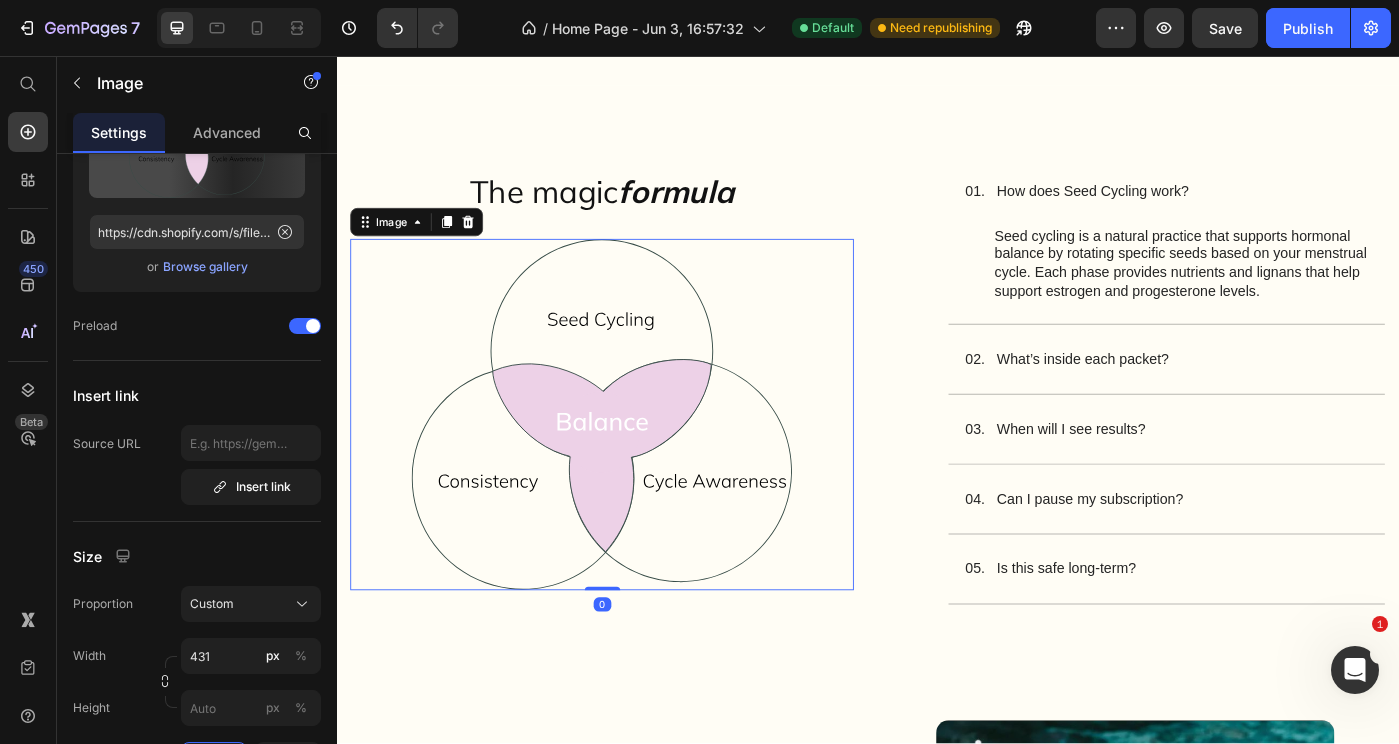 scroll, scrollTop: 190, scrollLeft: 0, axis: vertical 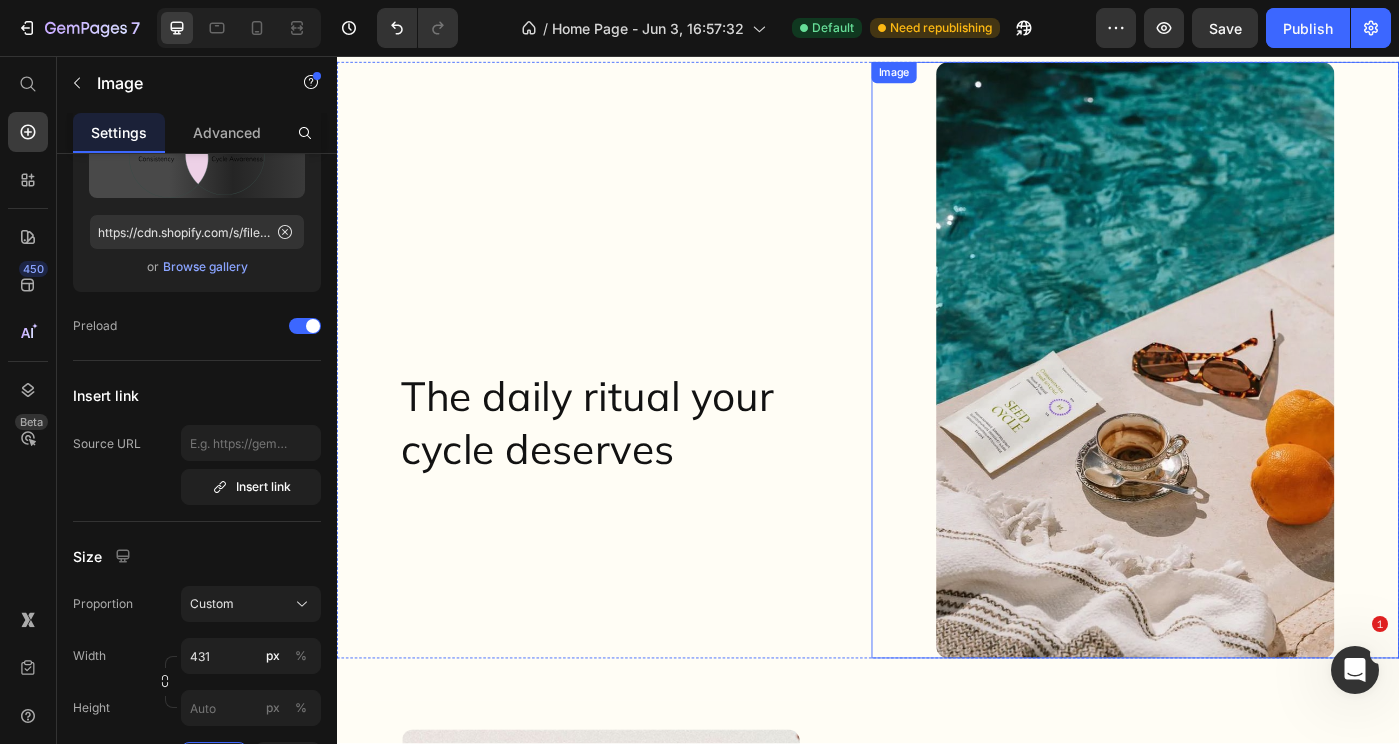 click at bounding box center [1239, 400] 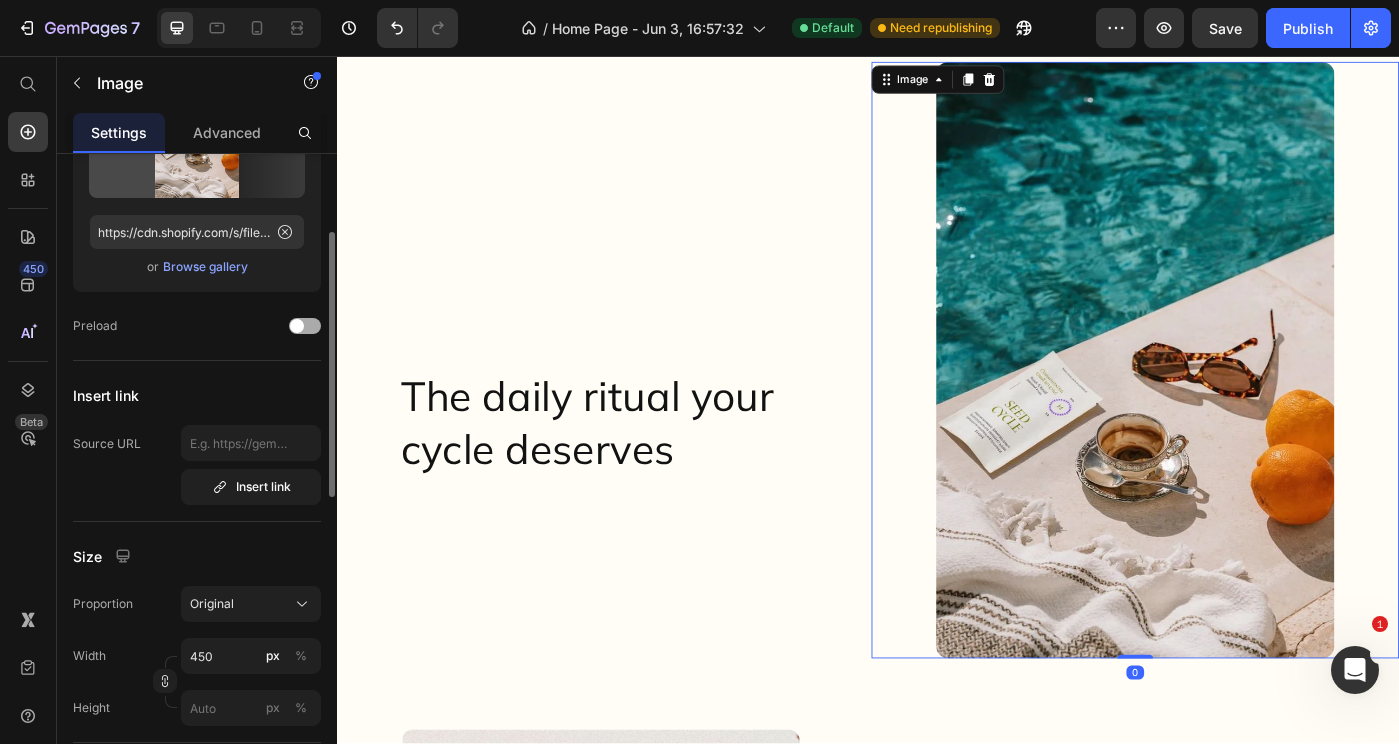 click at bounding box center [305, 326] 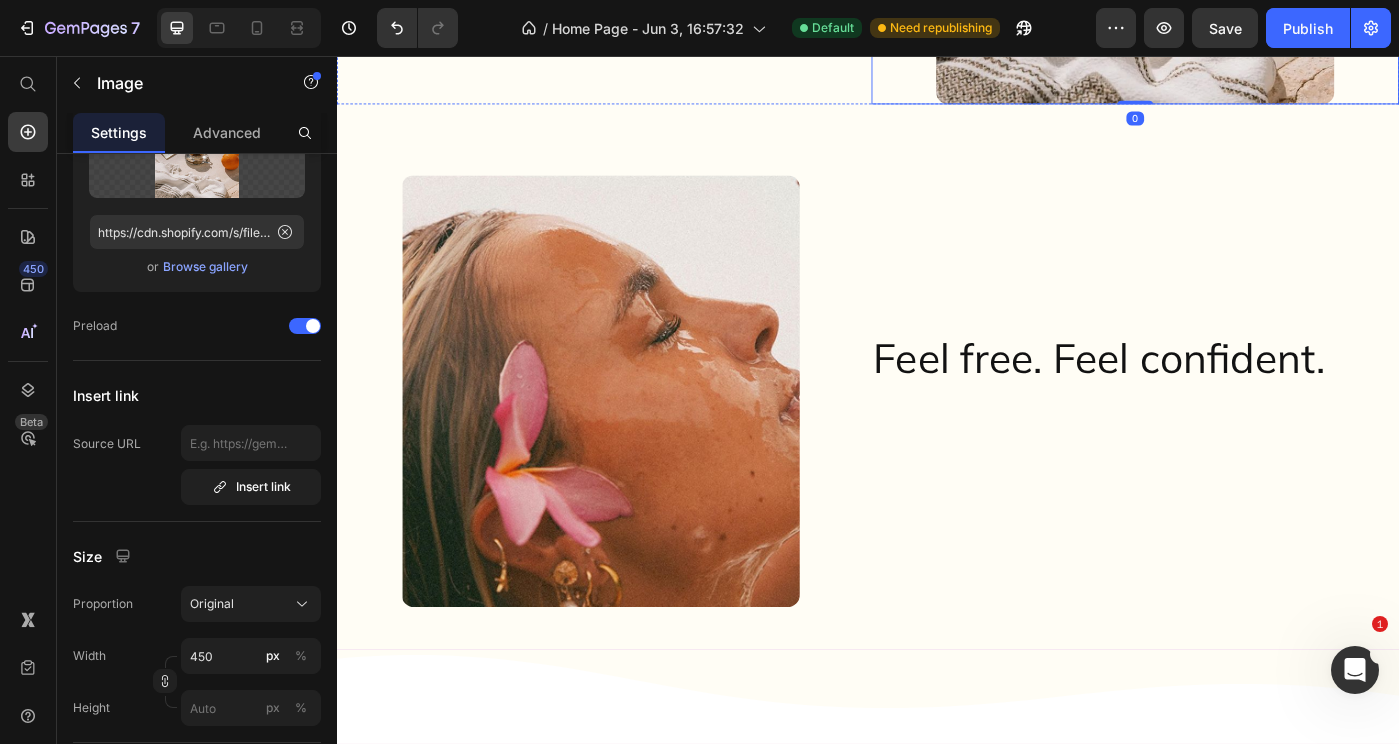 scroll, scrollTop: 6029, scrollLeft: 0, axis: vertical 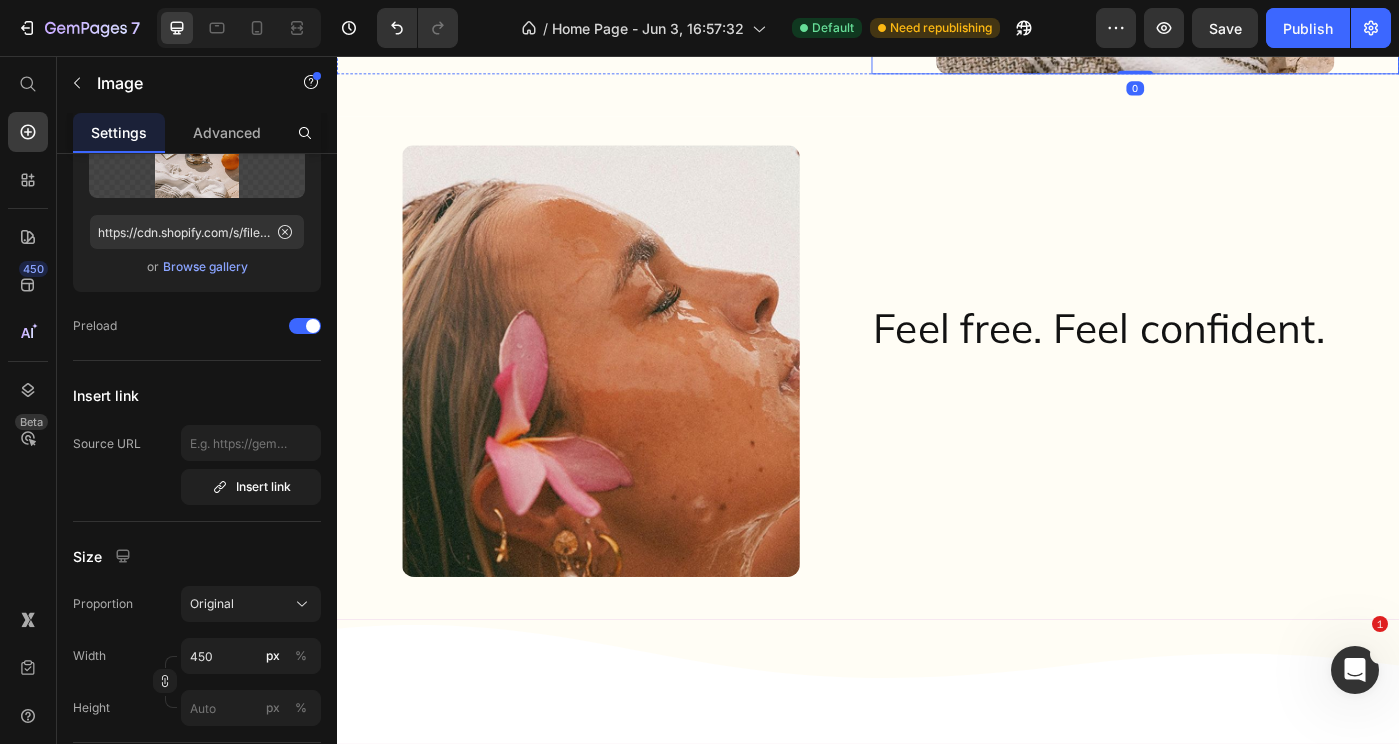 click at bounding box center (635, 401) 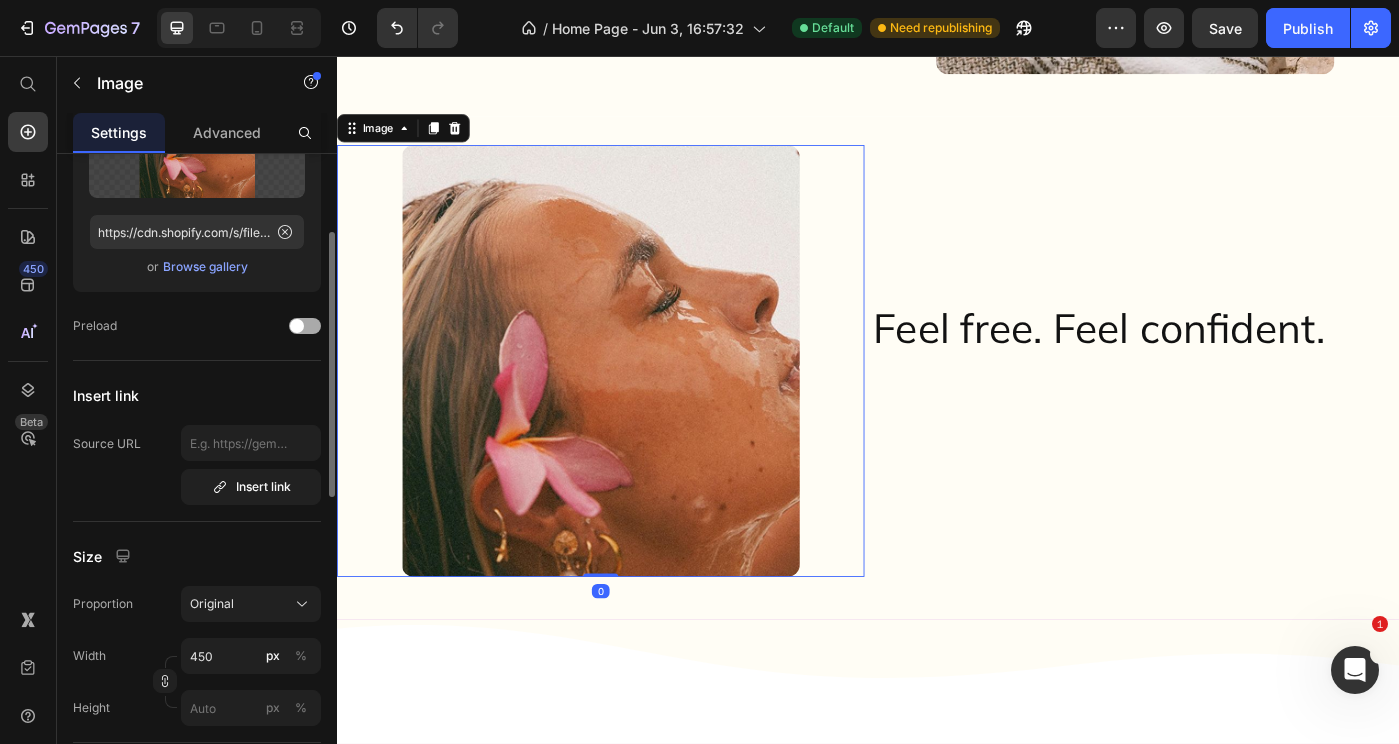 click 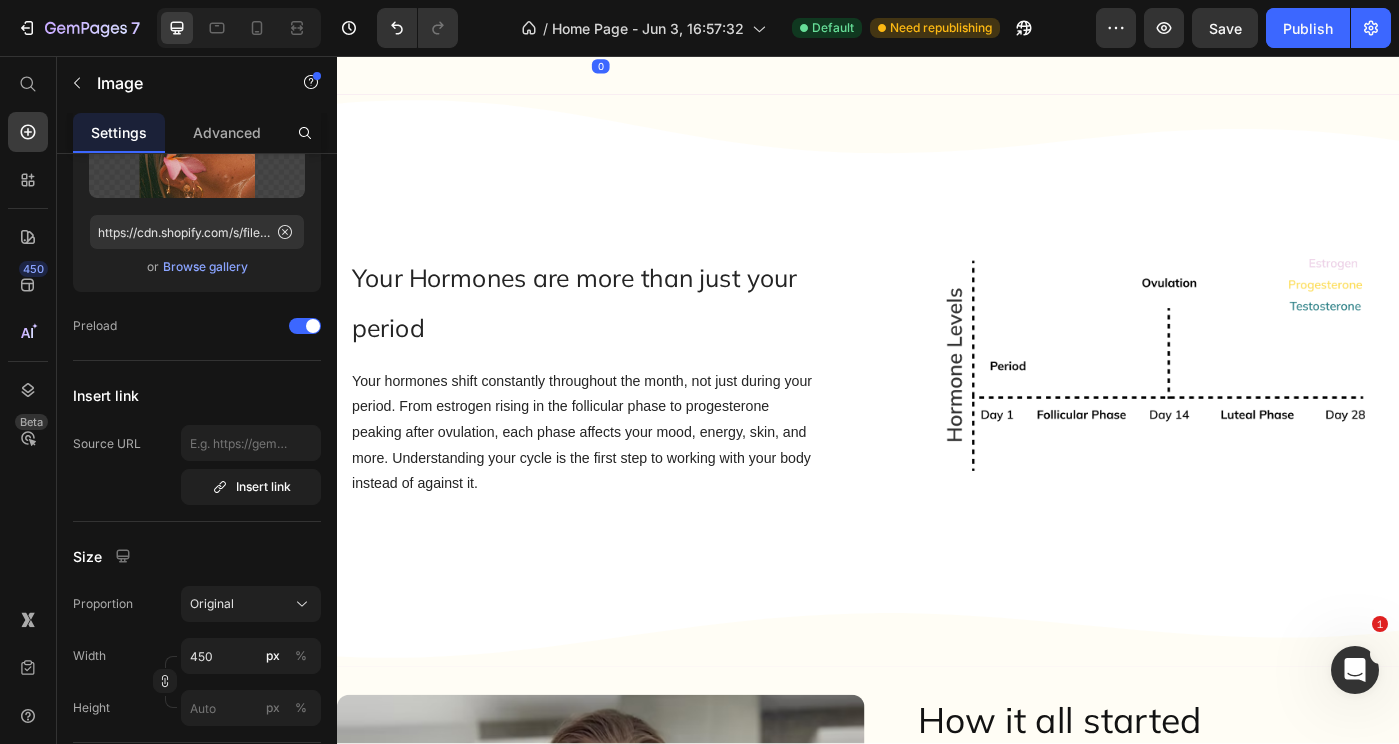 scroll, scrollTop: 6662, scrollLeft: 0, axis: vertical 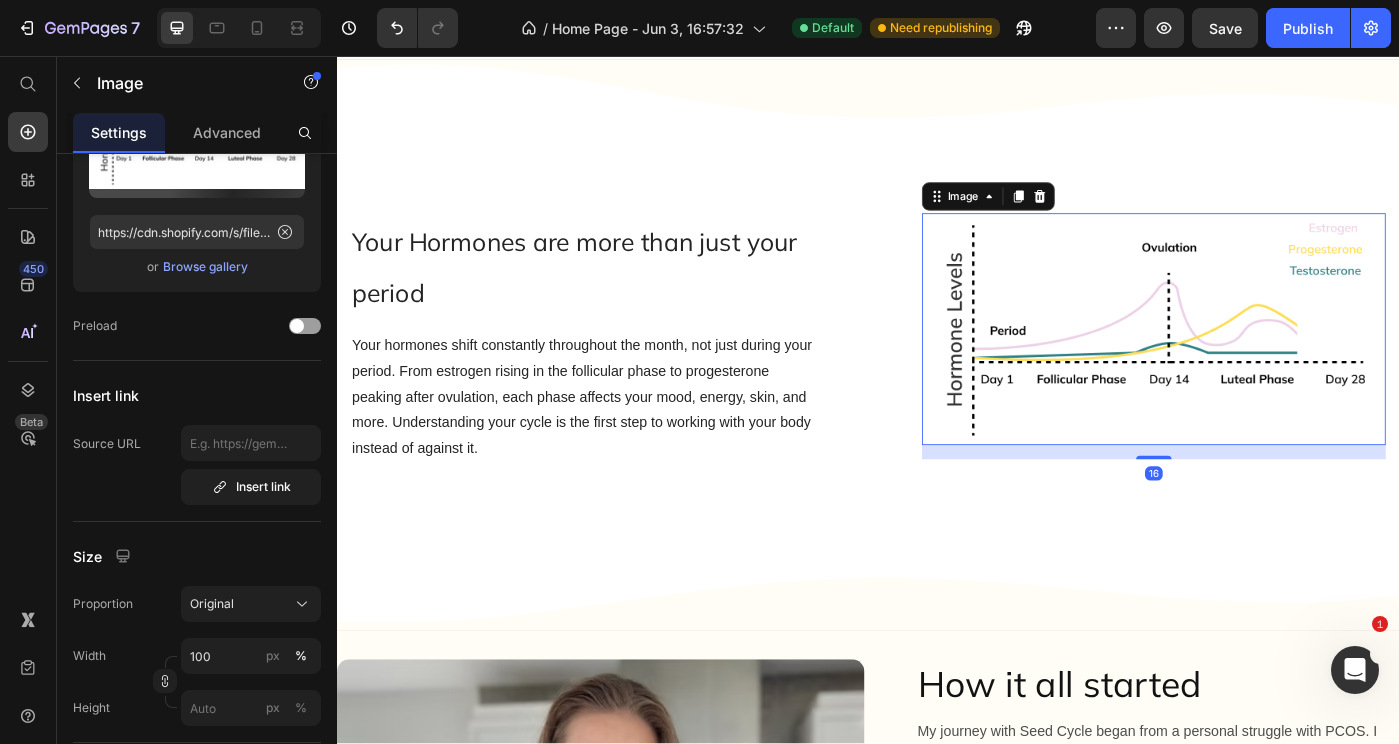 click at bounding box center [1260, 365] 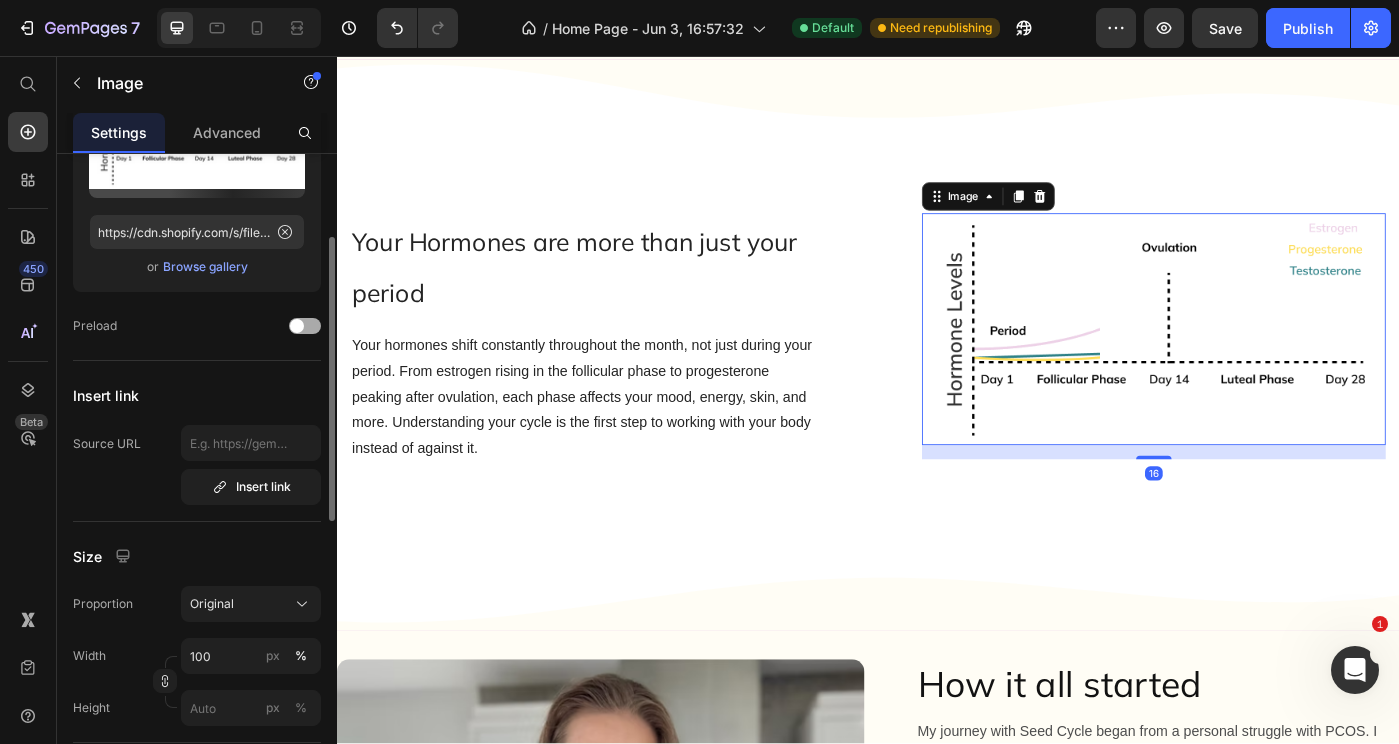 click on "Preload" 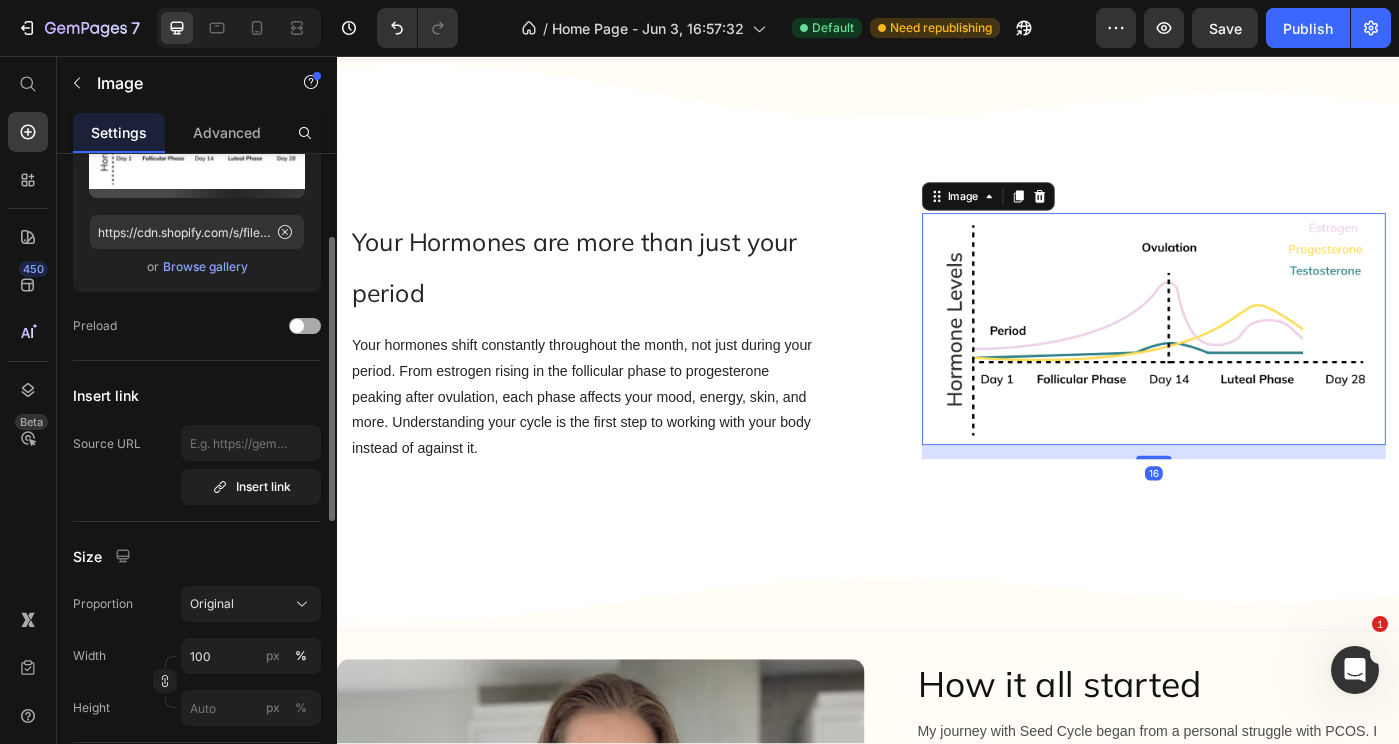 click at bounding box center [297, 326] 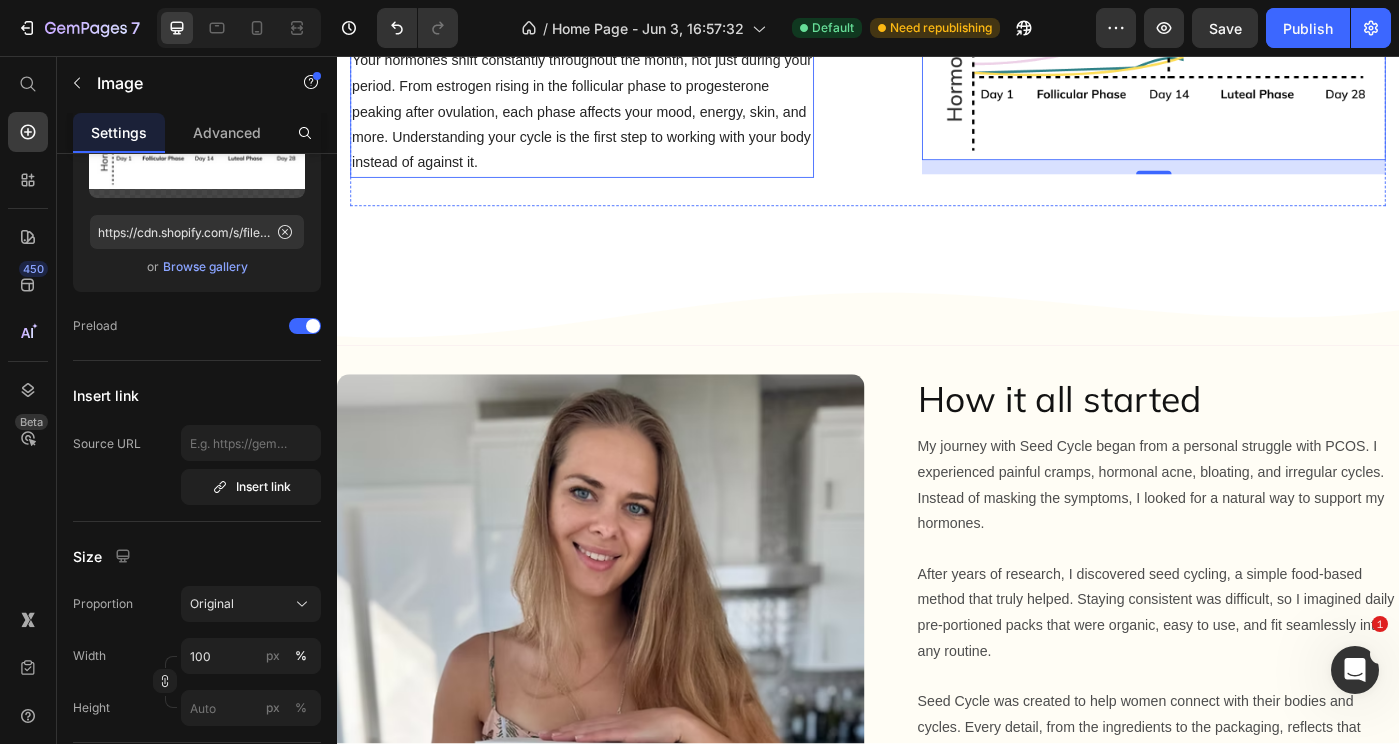 scroll, scrollTop: 7235, scrollLeft: 0, axis: vertical 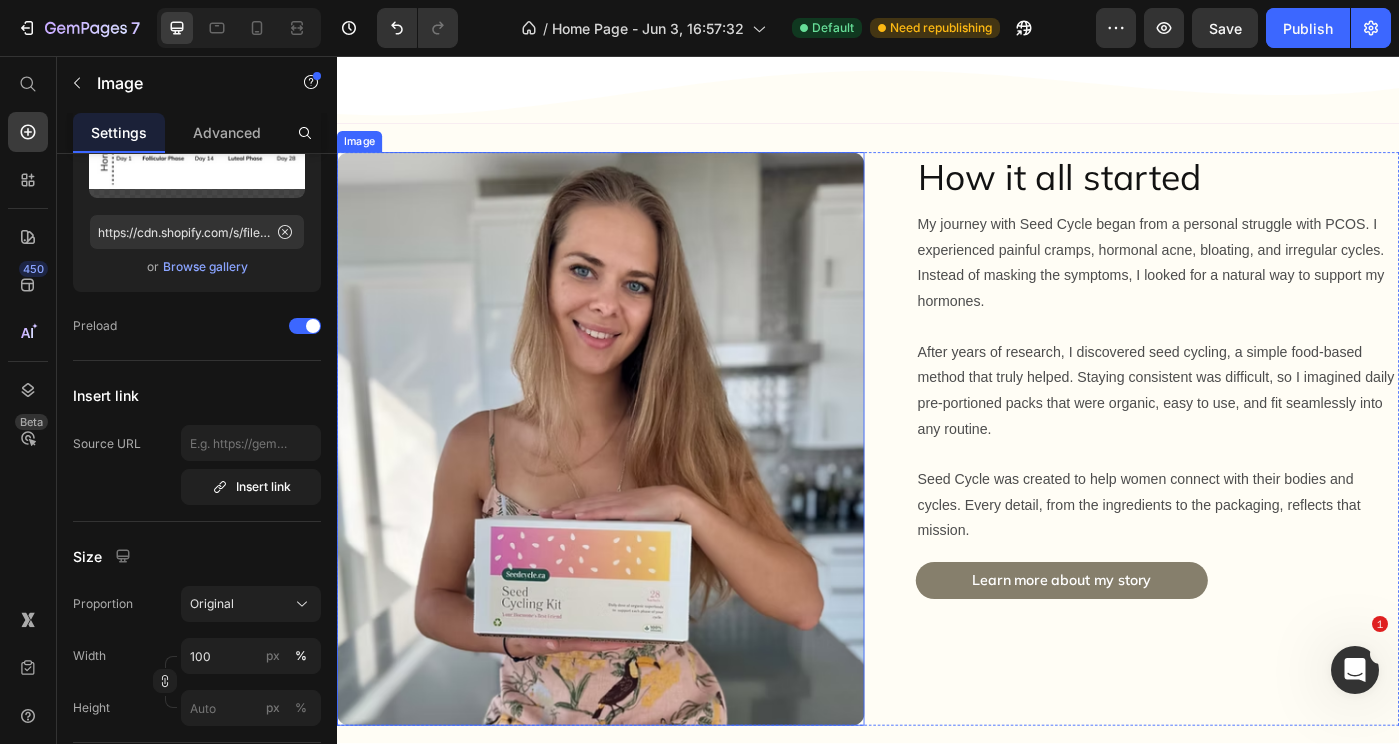click at bounding box center [635, 489] 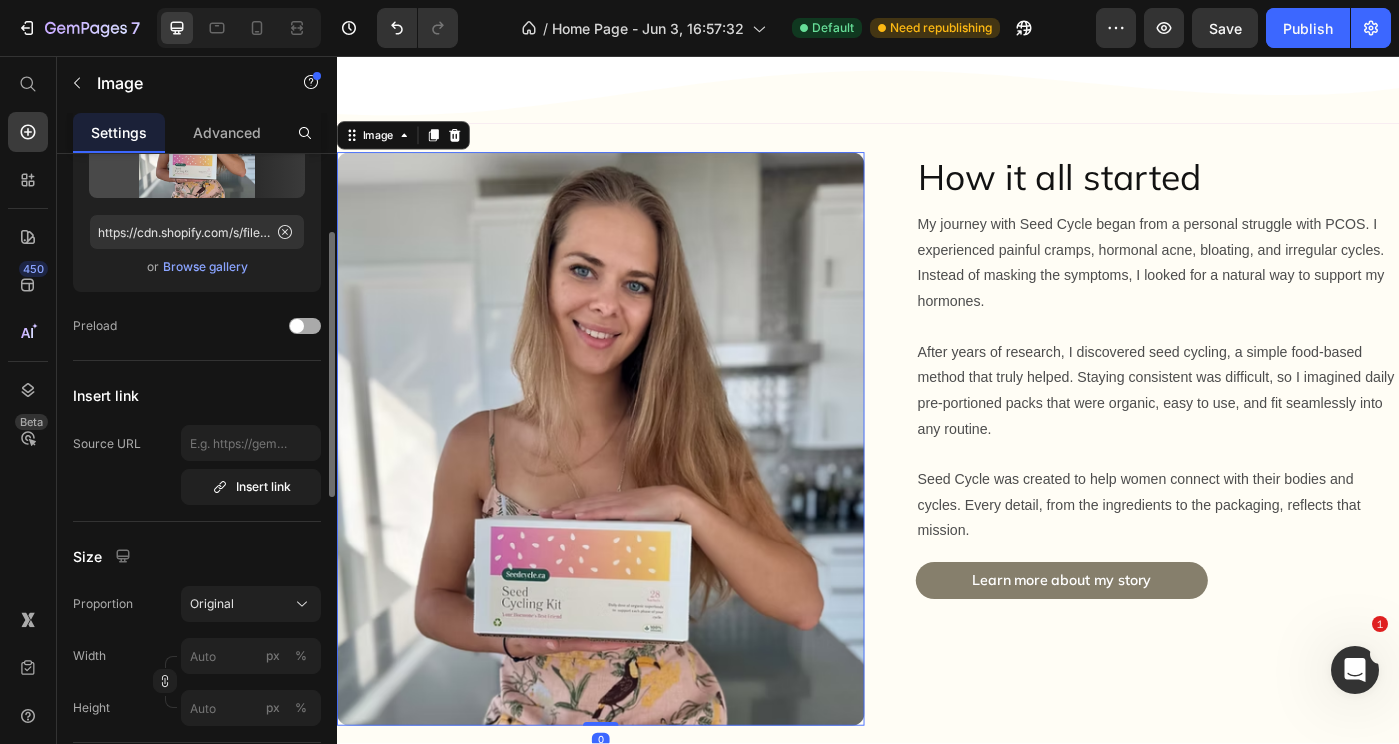 click at bounding box center (297, 326) 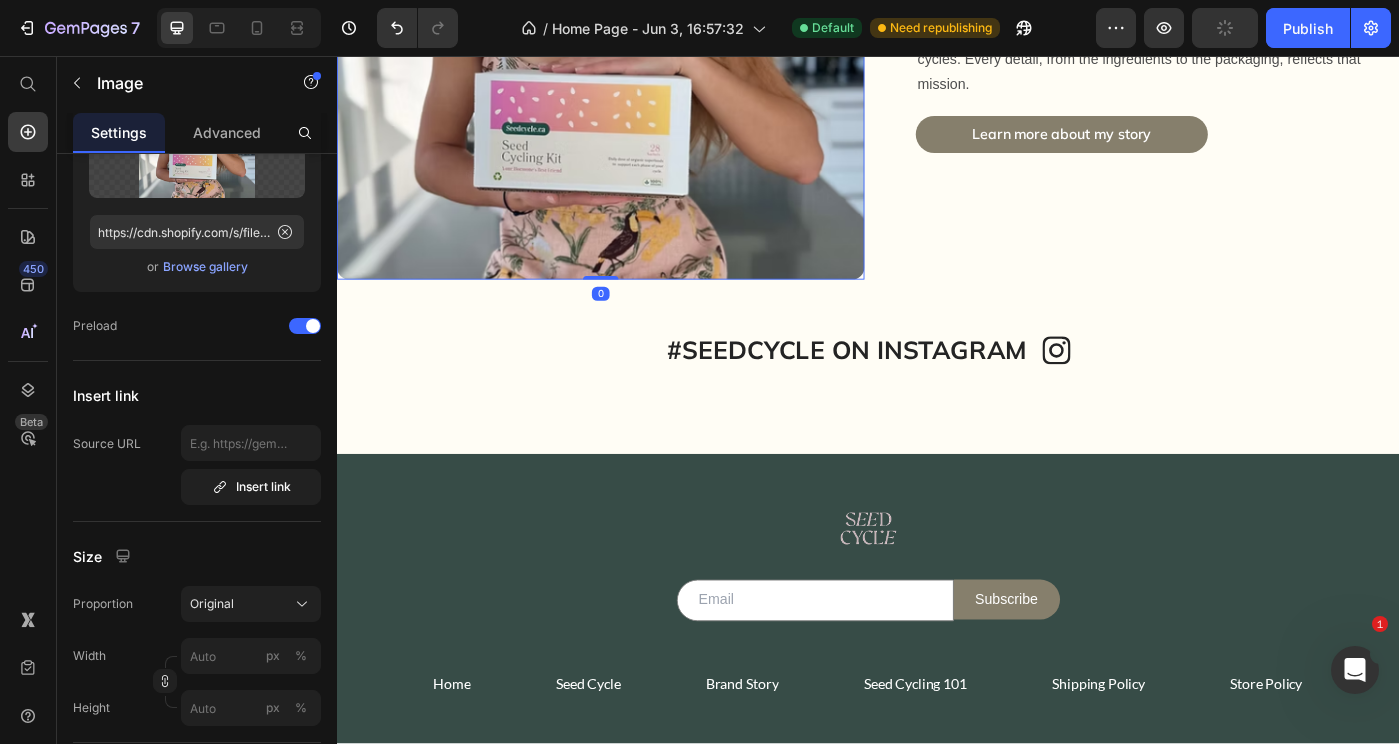 scroll, scrollTop: 7794, scrollLeft: 0, axis: vertical 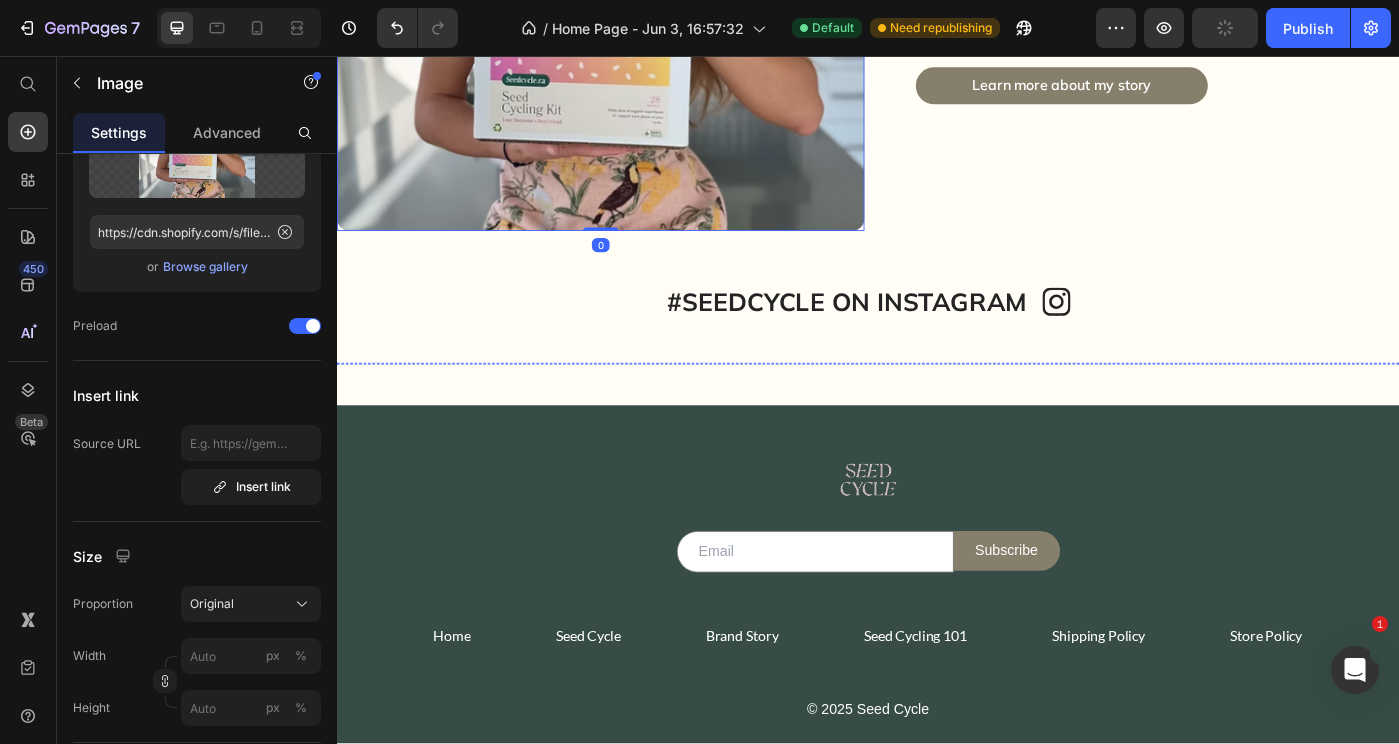 click at bounding box center (588, 403) 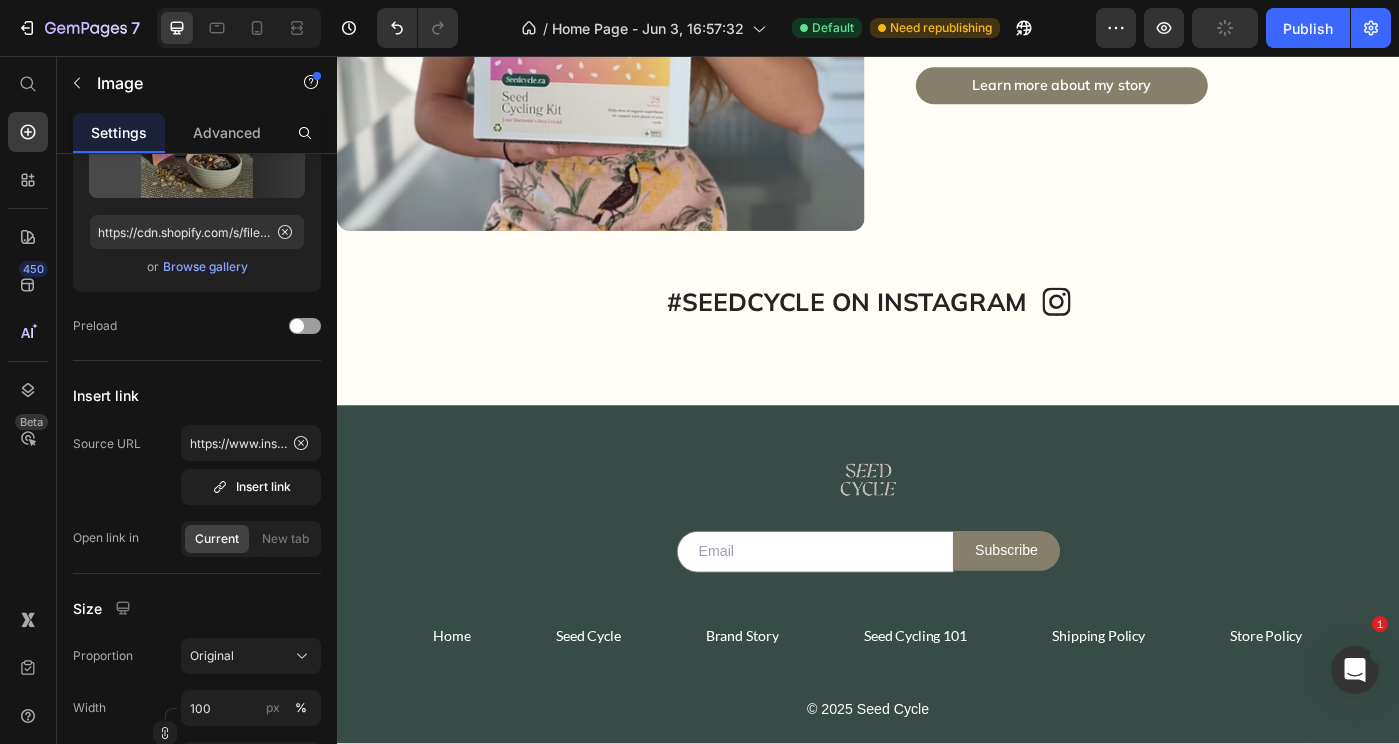 click at bounding box center [418, 403] 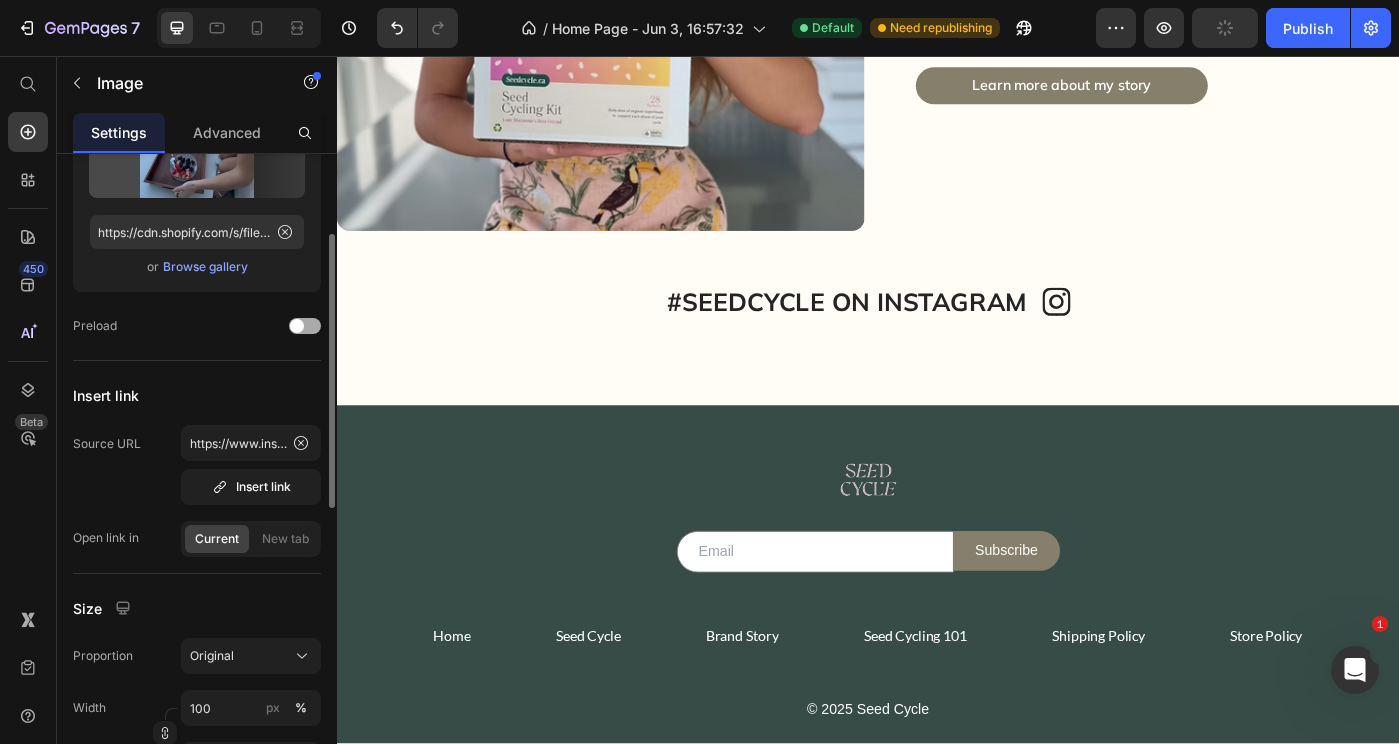 click at bounding box center (305, 326) 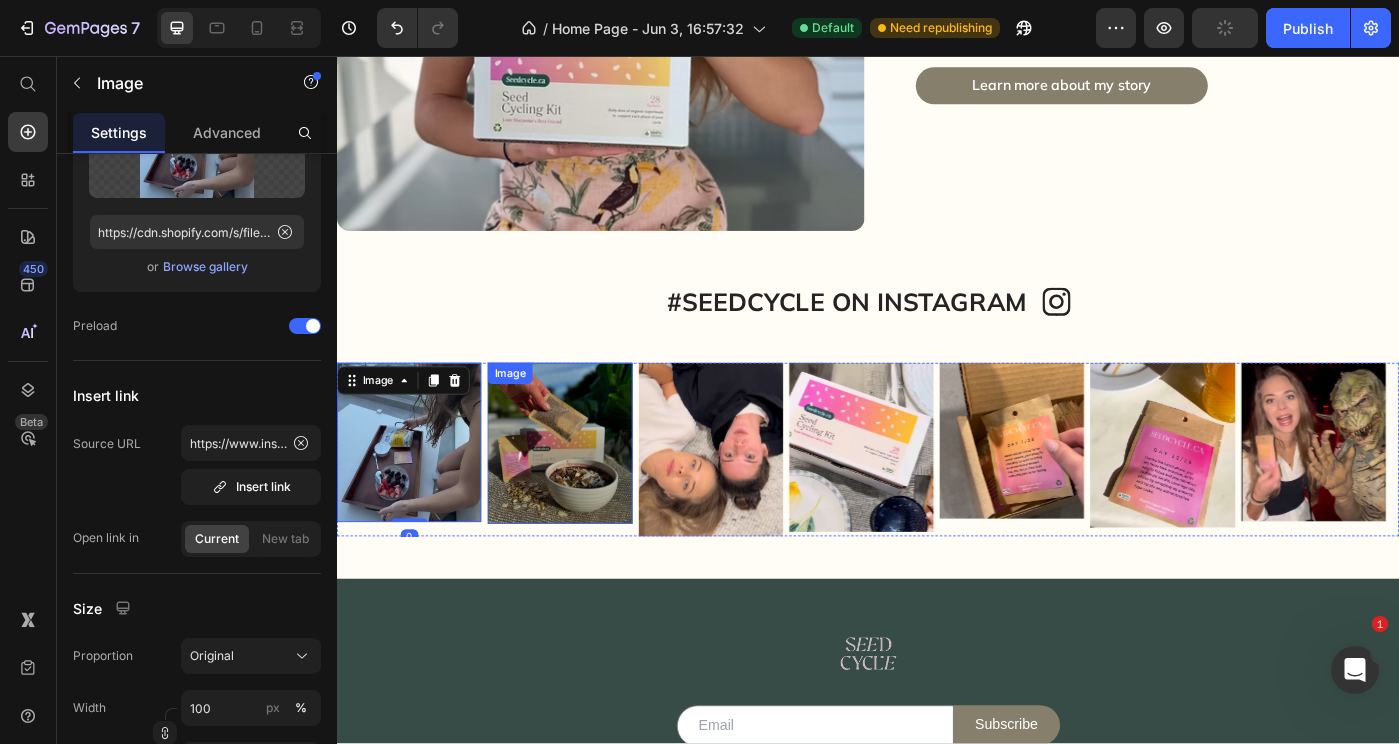 click at bounding box center [588, 494] 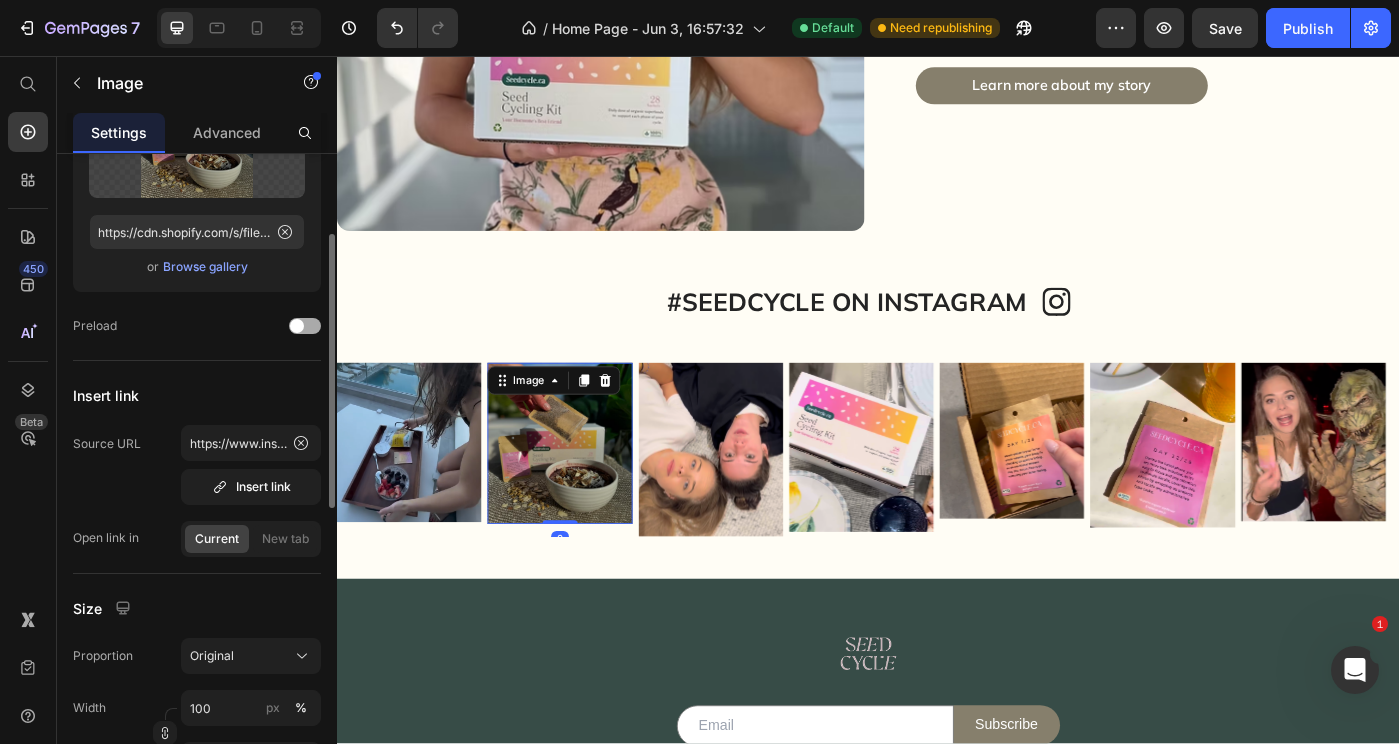 drag, startPoint x: 308, startPoint y: 332, endPoint x: 18, endPoint y: 312, distance: 290.68884 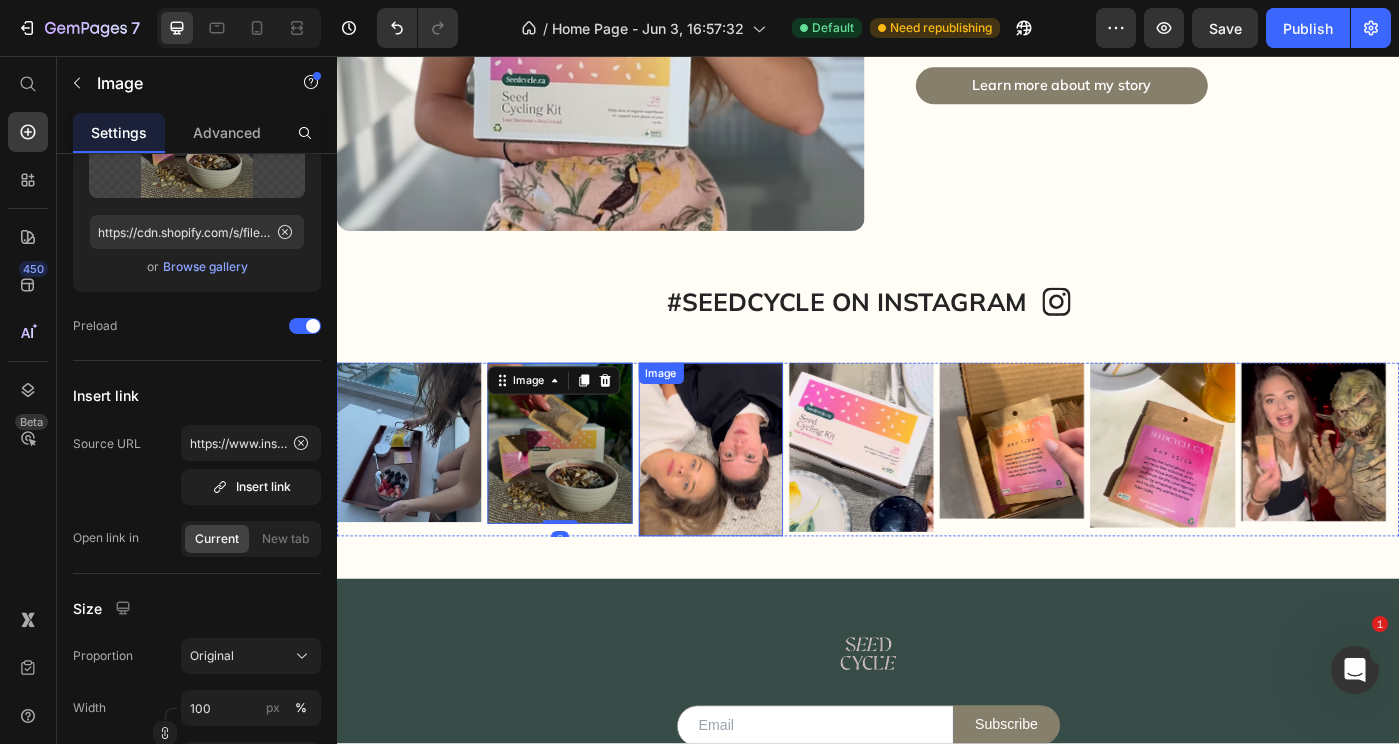 click at bounding box center [759, 501] 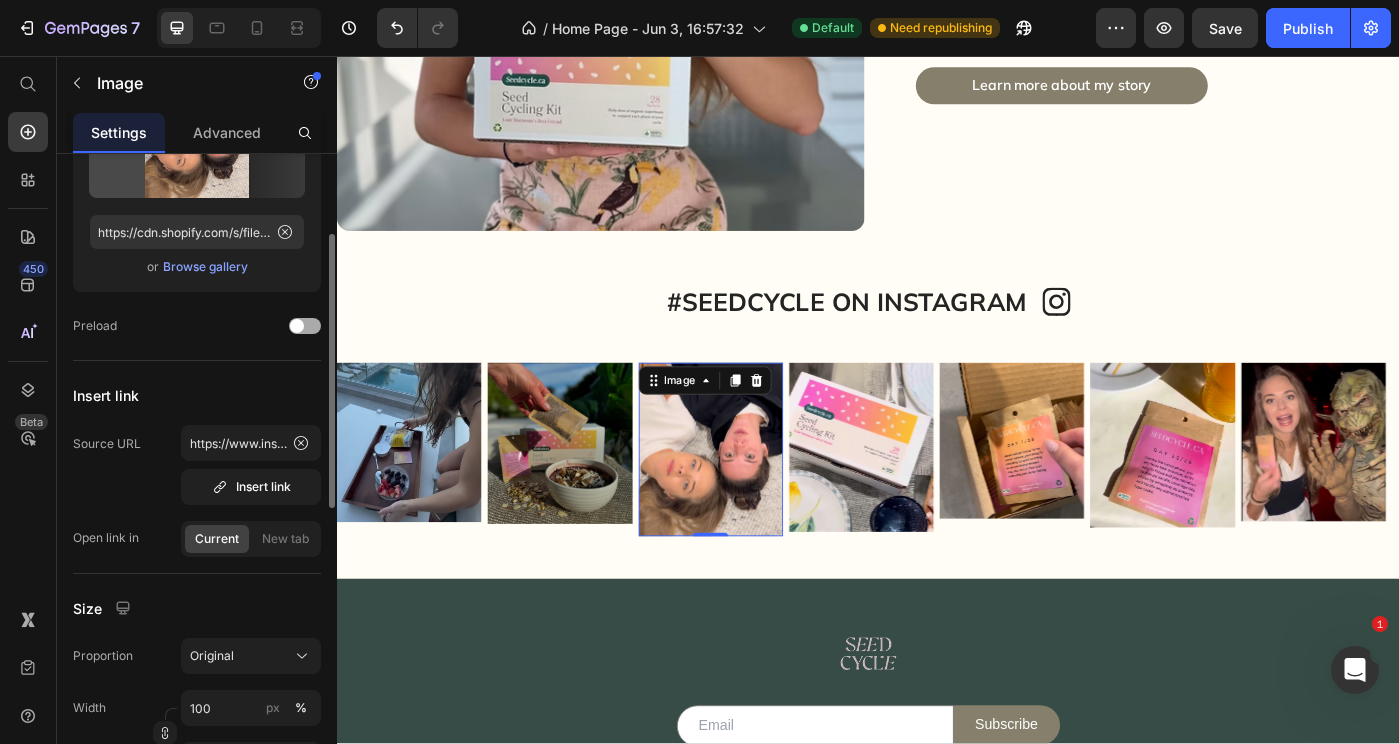 click at bounding box center (297, 326) 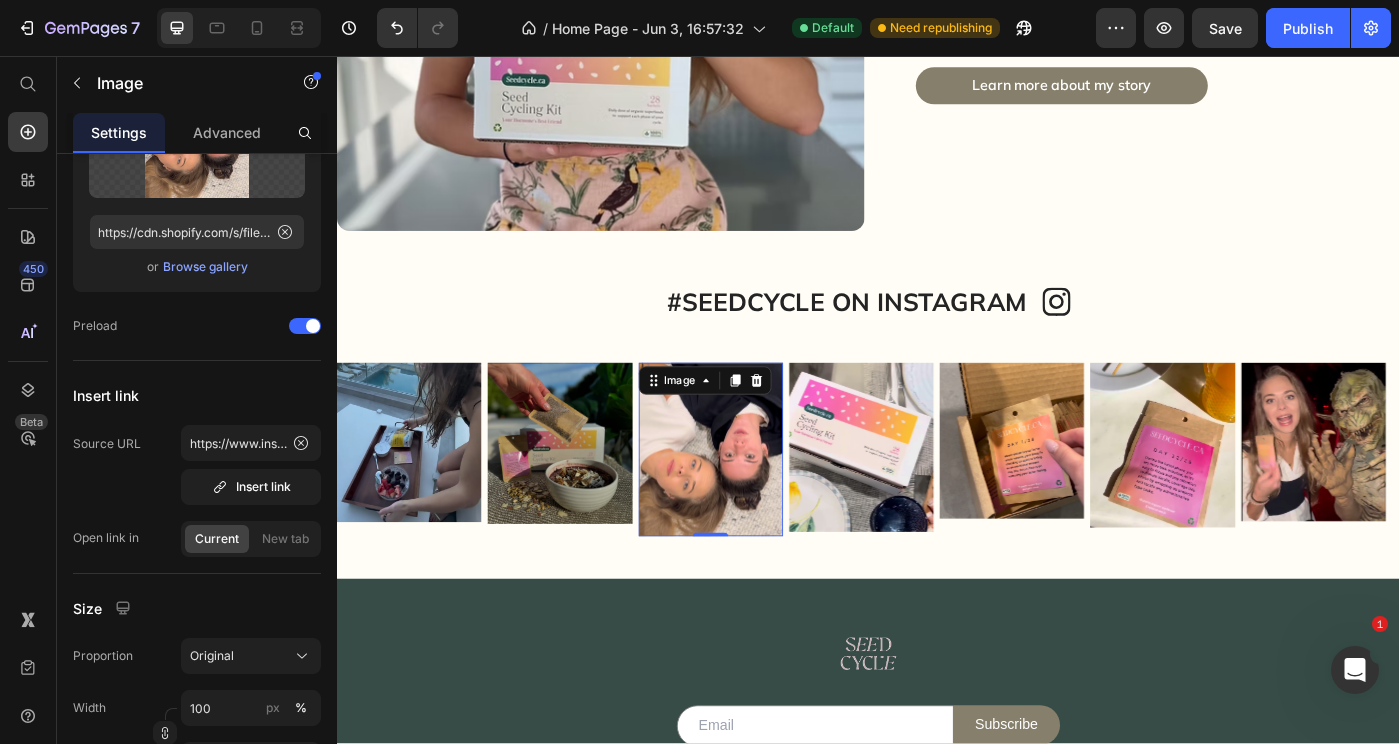 click on "7  Version history  /  Home Page - Jun 3, 16:57:32 Default Need republishing Preview  Save   Publish" 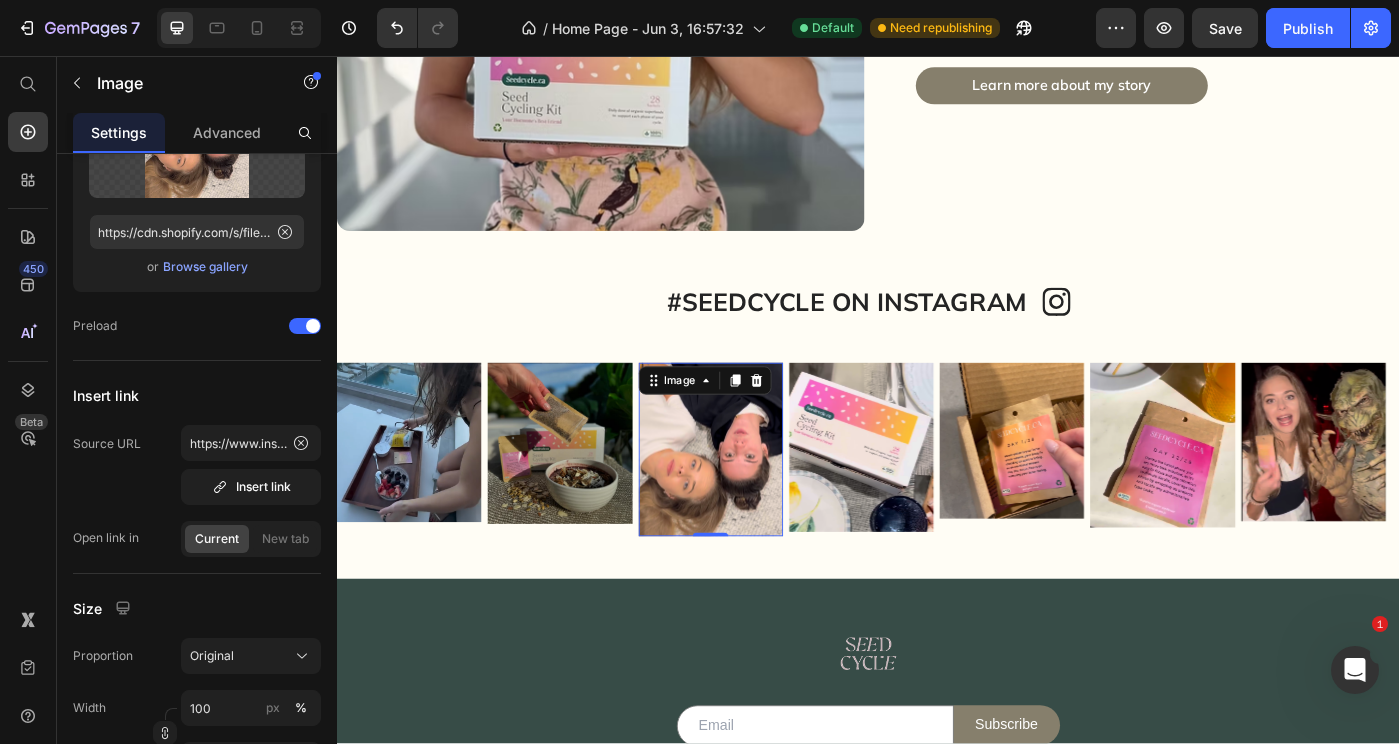 click on "7  Version history  /  Home Page - Jun 3, 16:57:32 Default Need republishing Preview  Save   Publish" 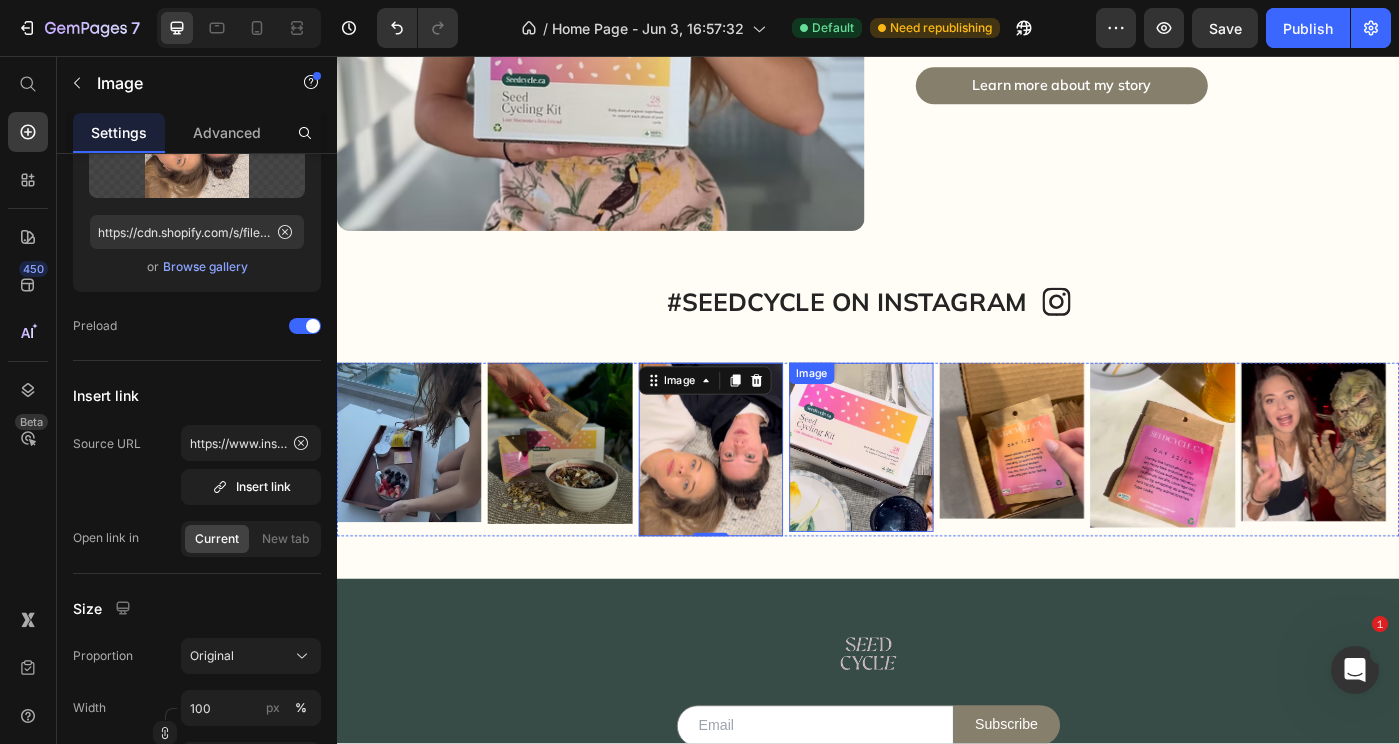 click at bounding box center (929, 498) 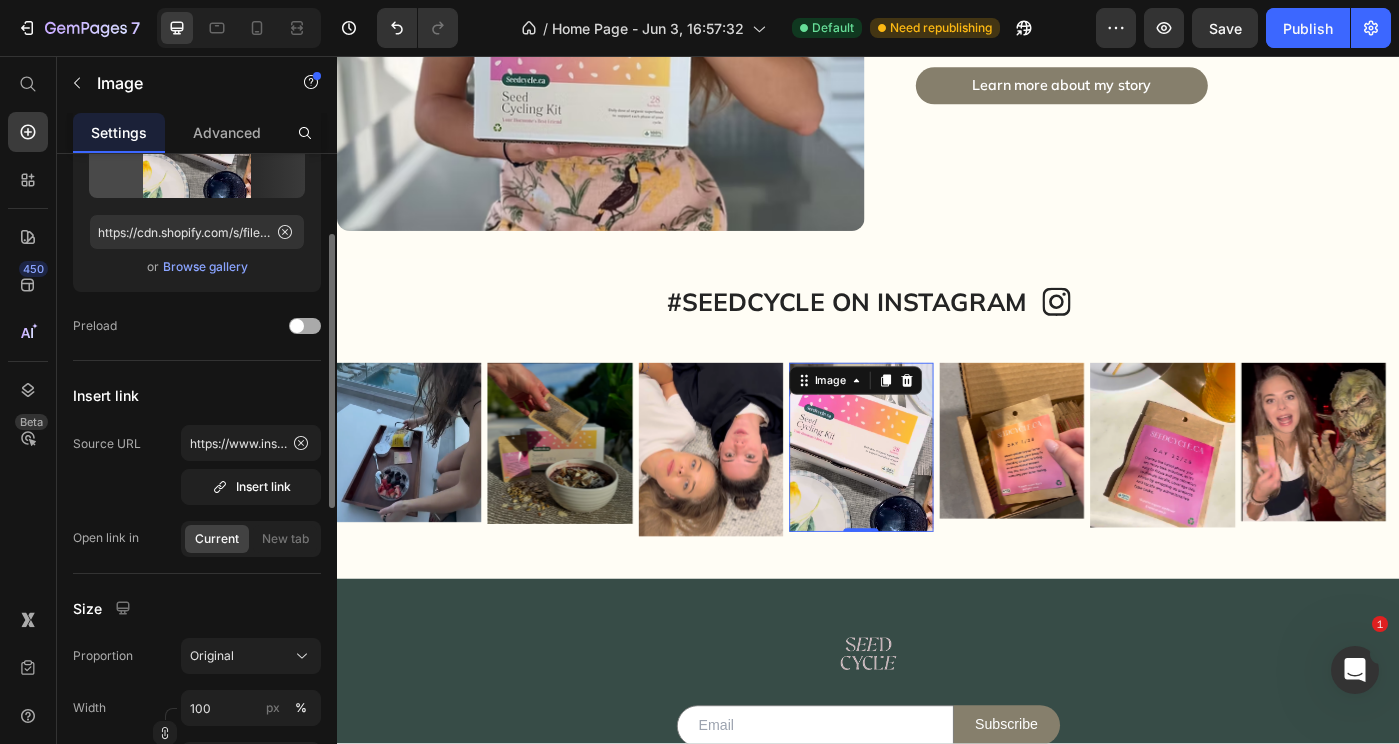 click at bounding box center [297, 326] 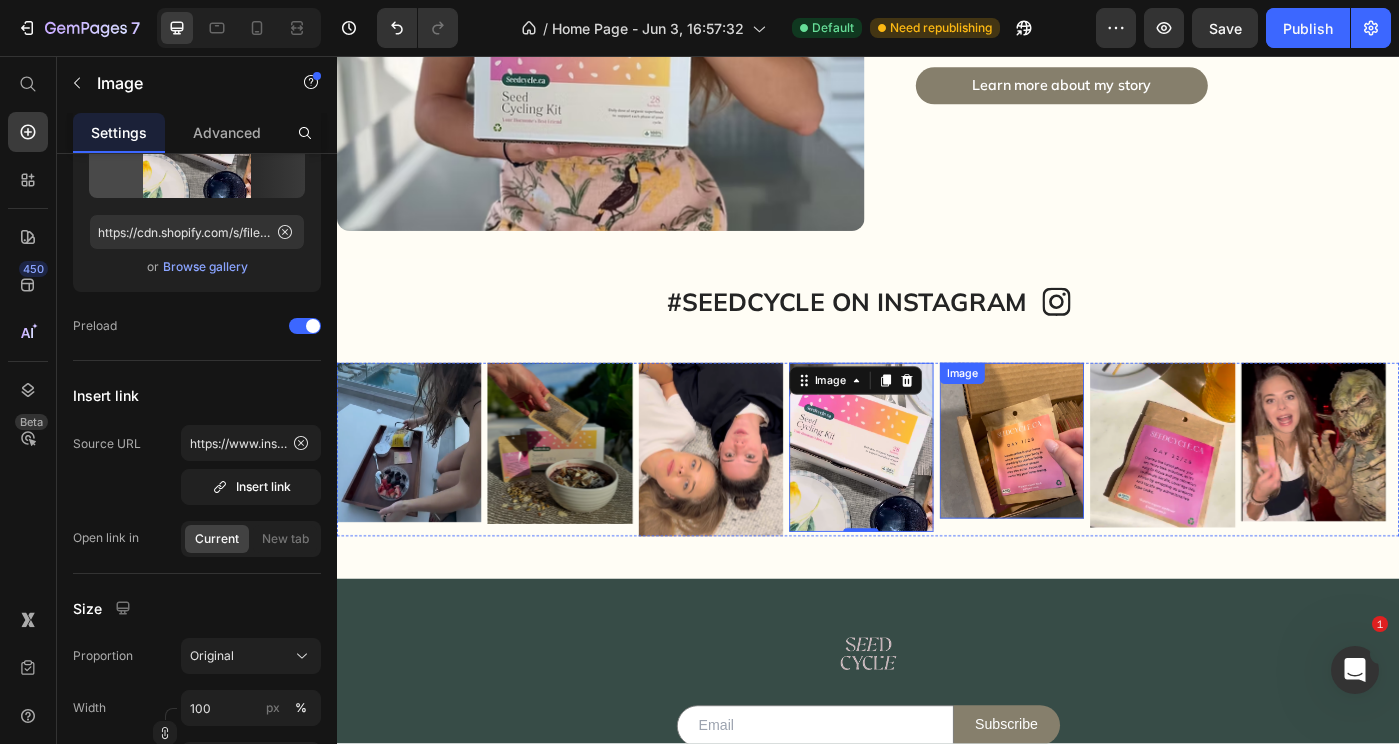 click at bounding box center (1099, 491) 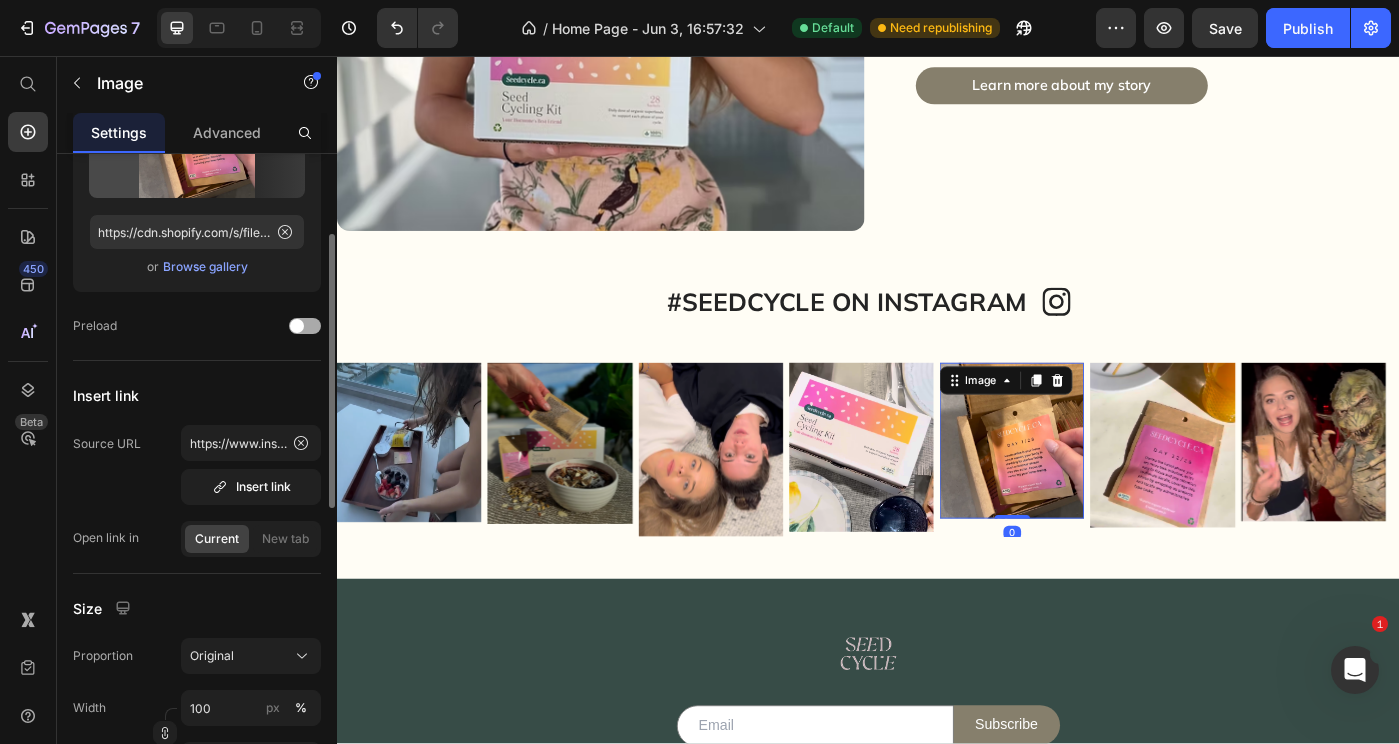click at bounding box center [297, 326] 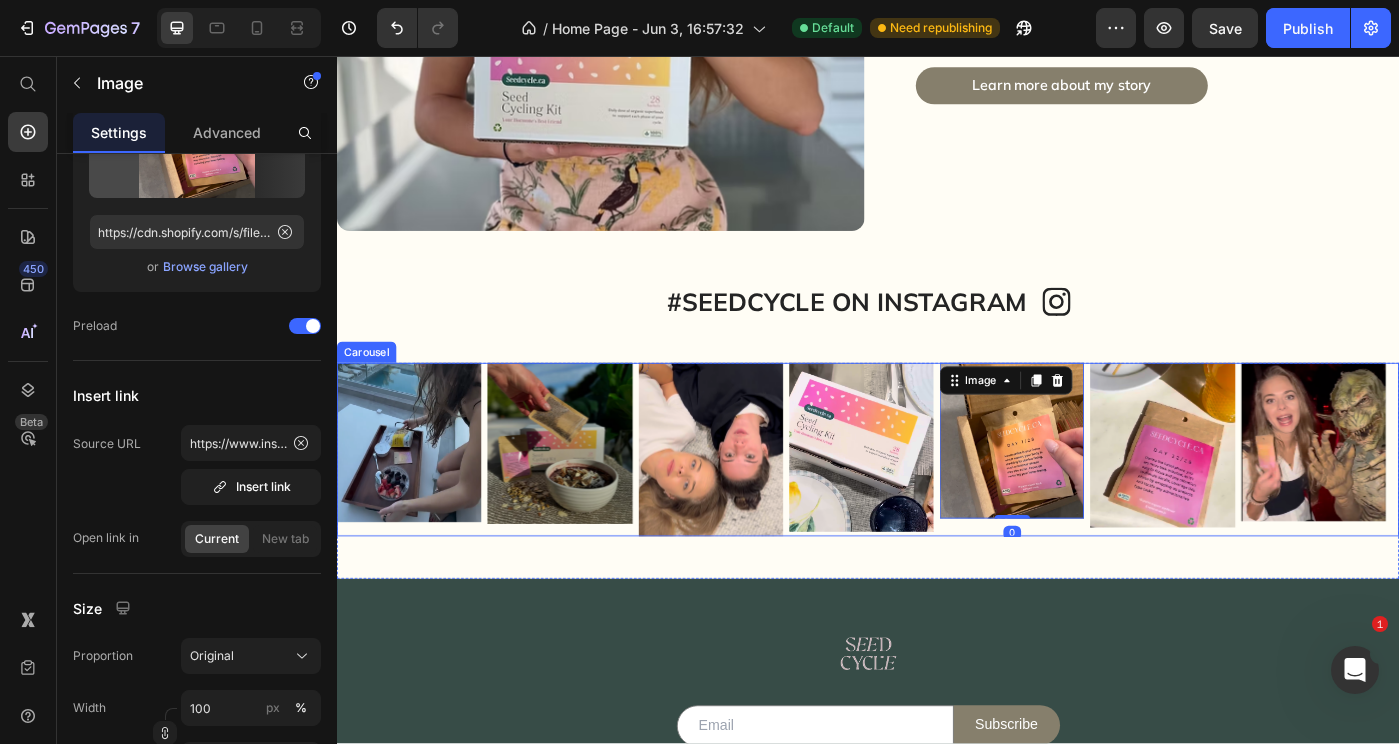 click on "Image Image Image Image Image   0 Image Image" at bounding box center [937, 501] 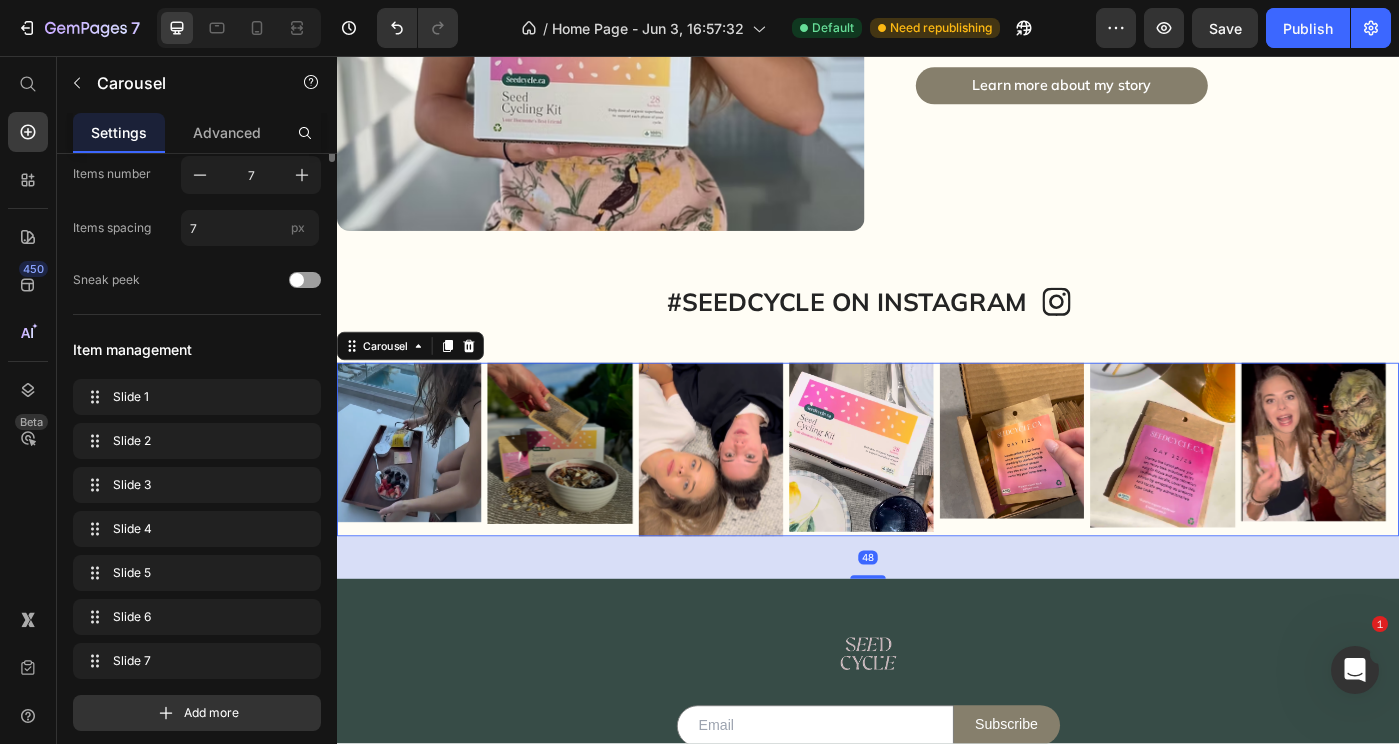 scroll, scrollTop: 0, scrollLeft: 0, axis: both 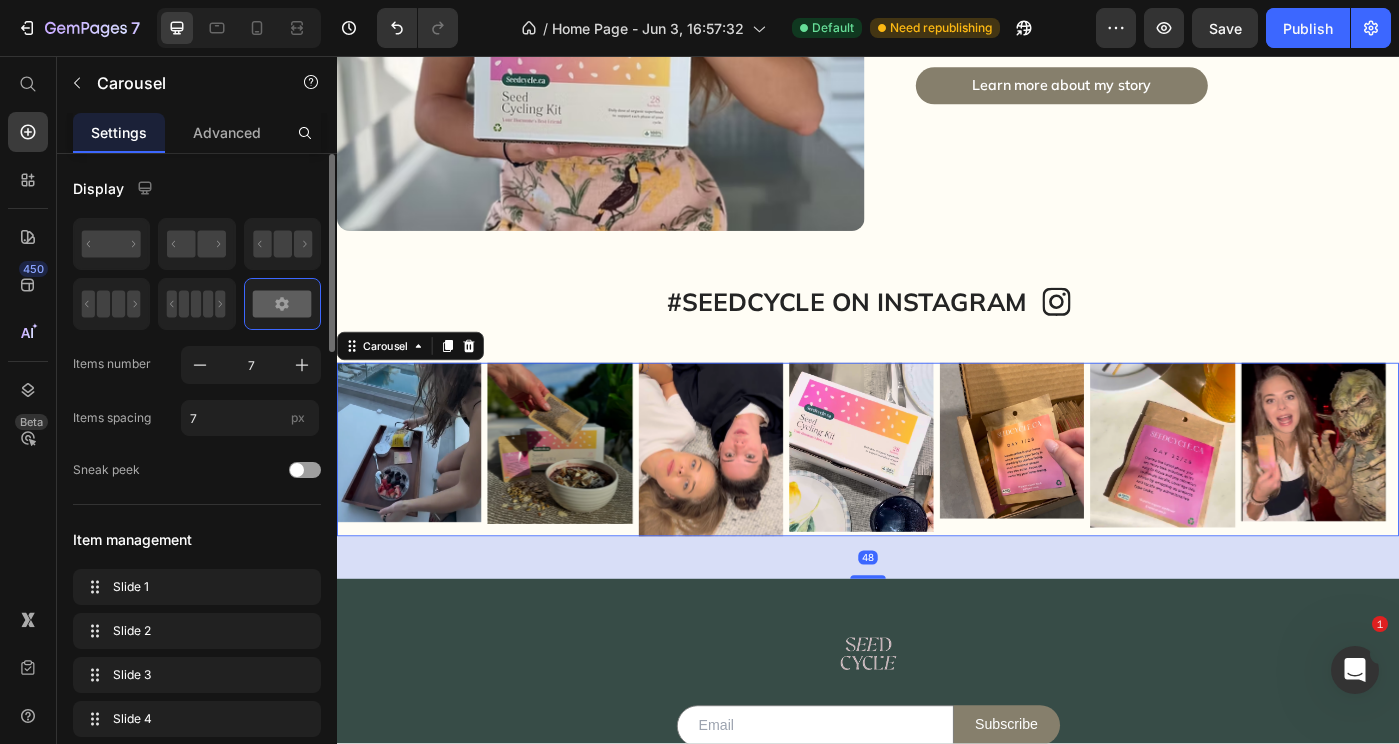 click at bounding box center [1269, 496] 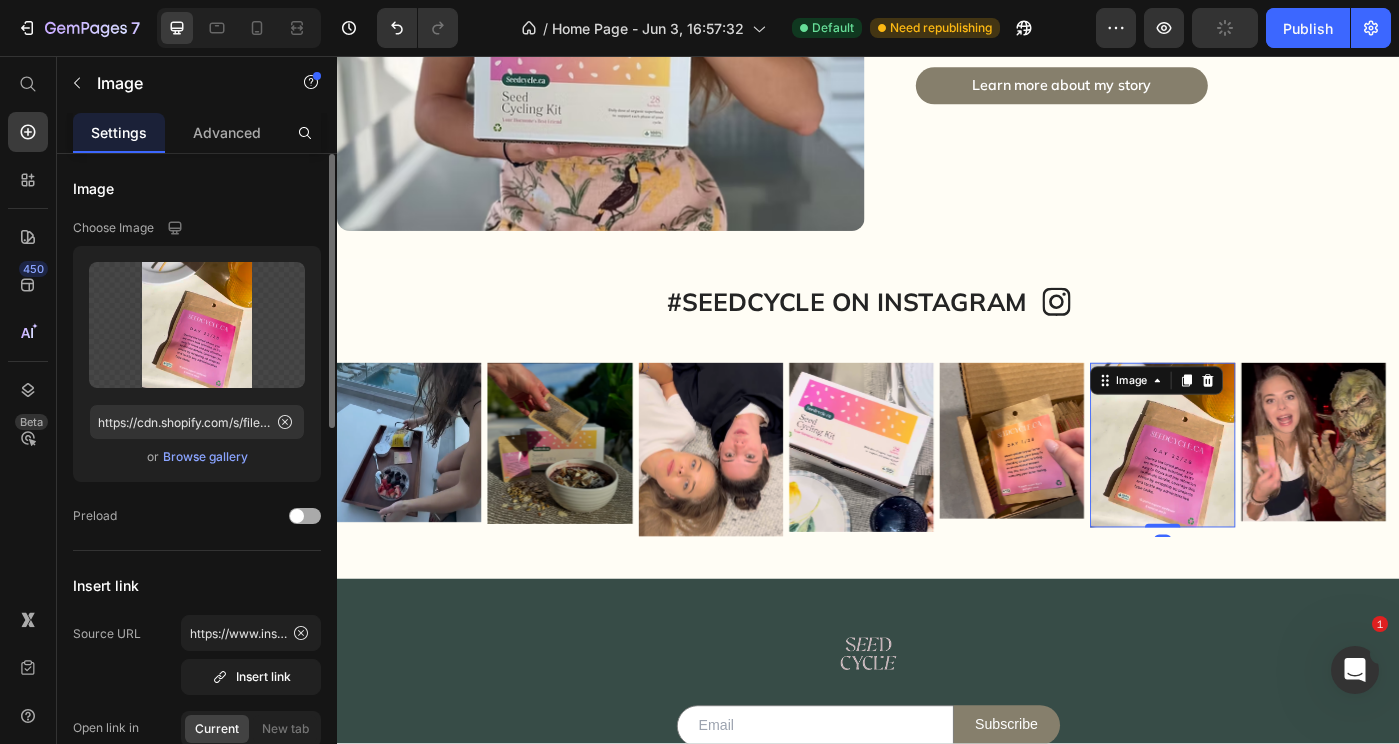 click at bounding box center (305, 516) 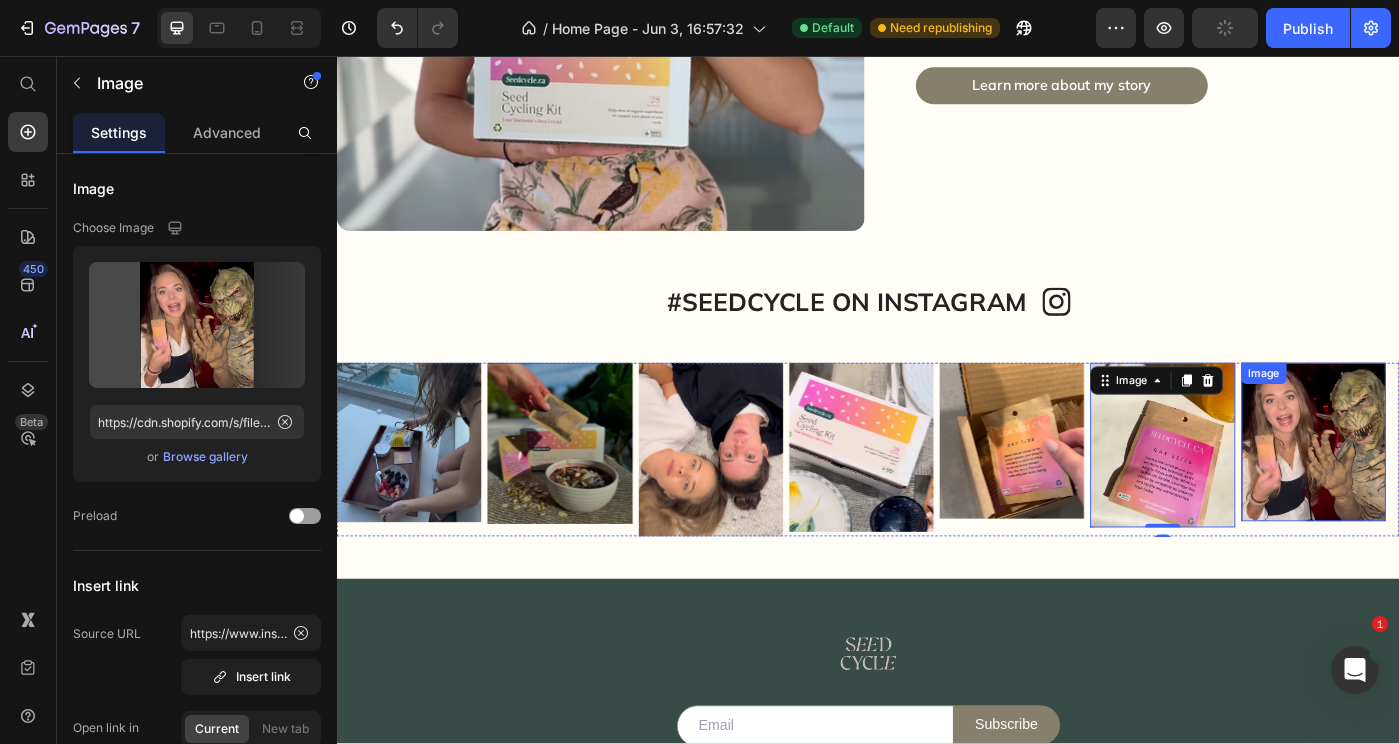 click at bounding box center [1440, 493] 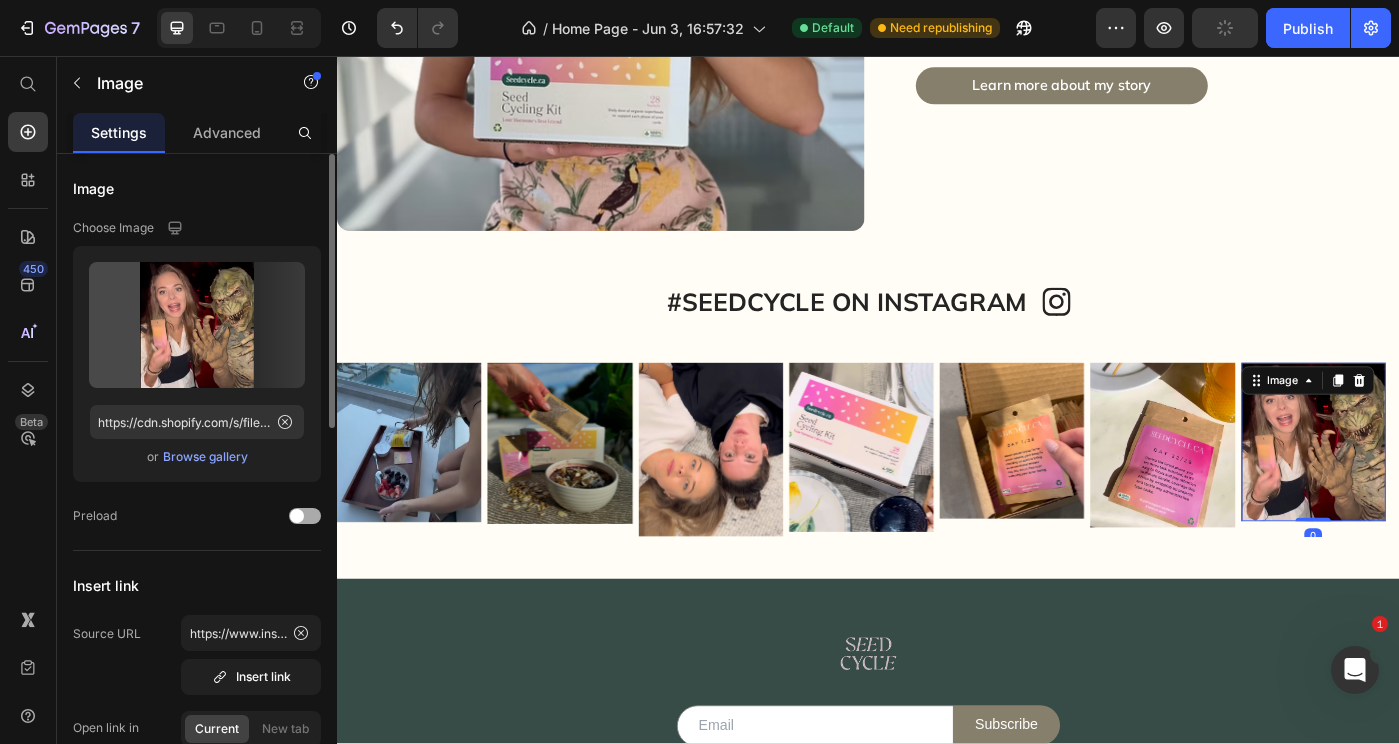 click at bounding box center [305, 516] 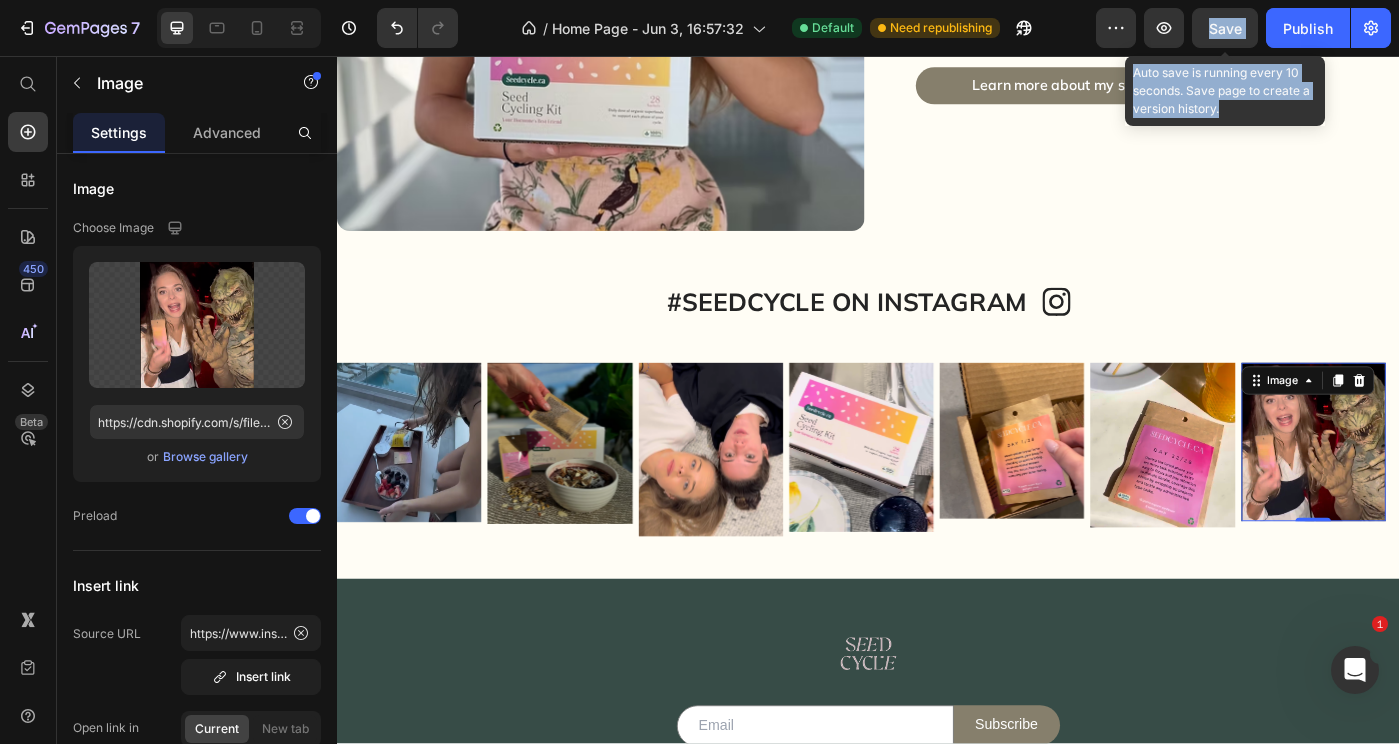 click on "Save" at bounding box center [1225, 28] 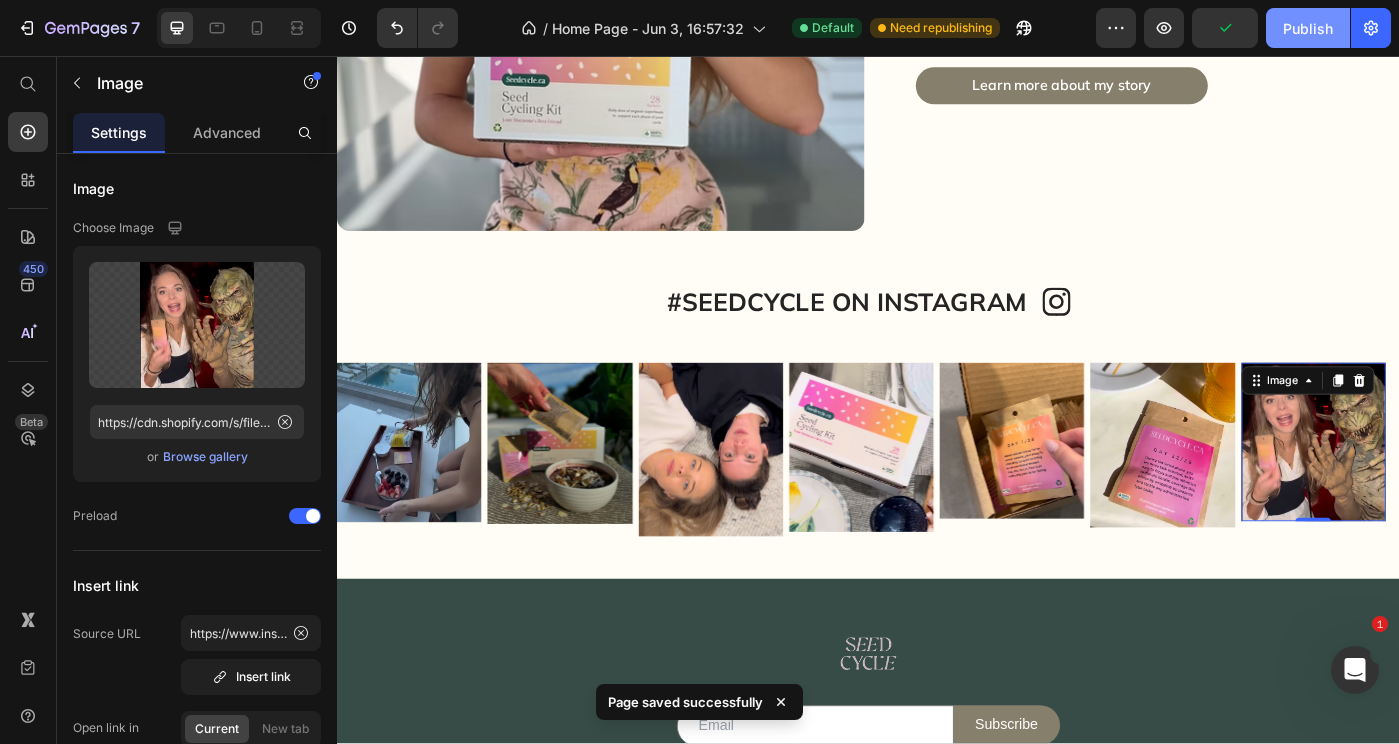 click on "Publish" at bounding box center [1308, 28] 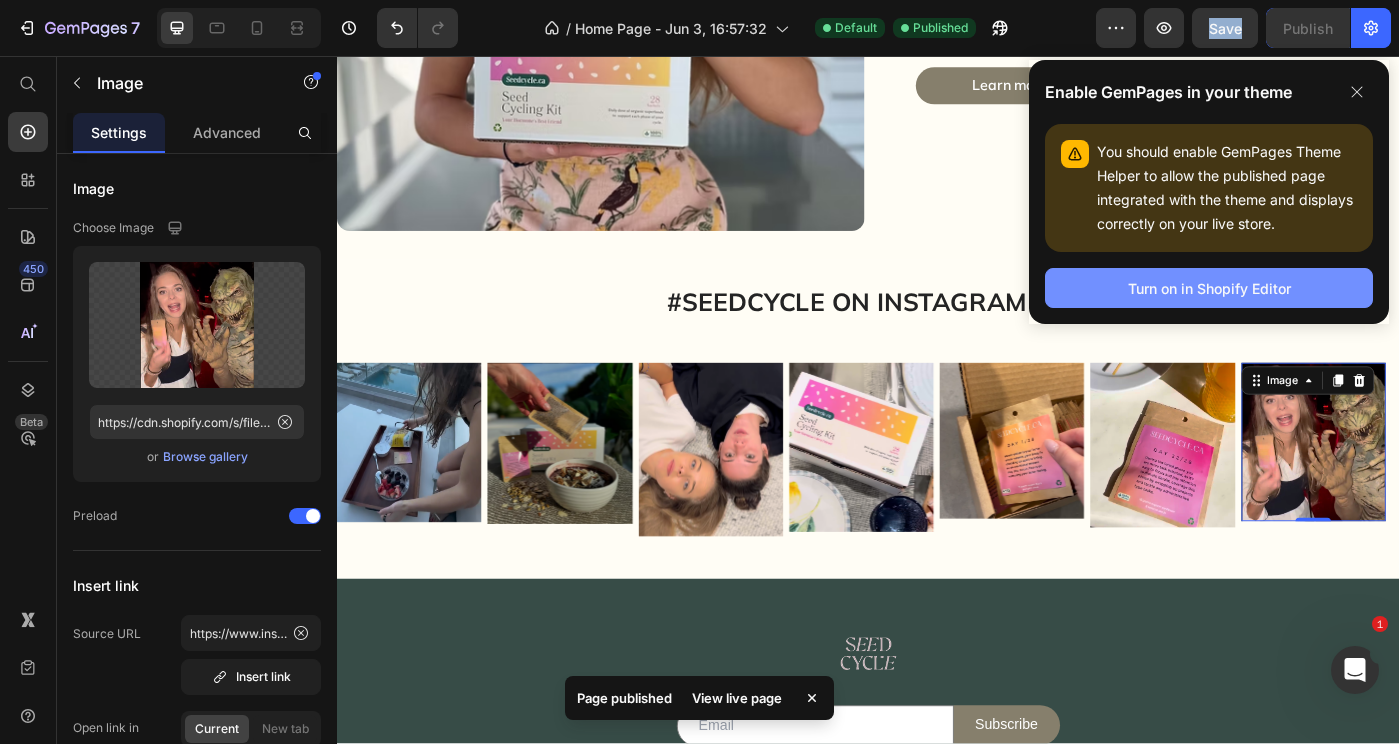 click on "Turn on in Shopify Editor" at bounding box center [1209, 288] 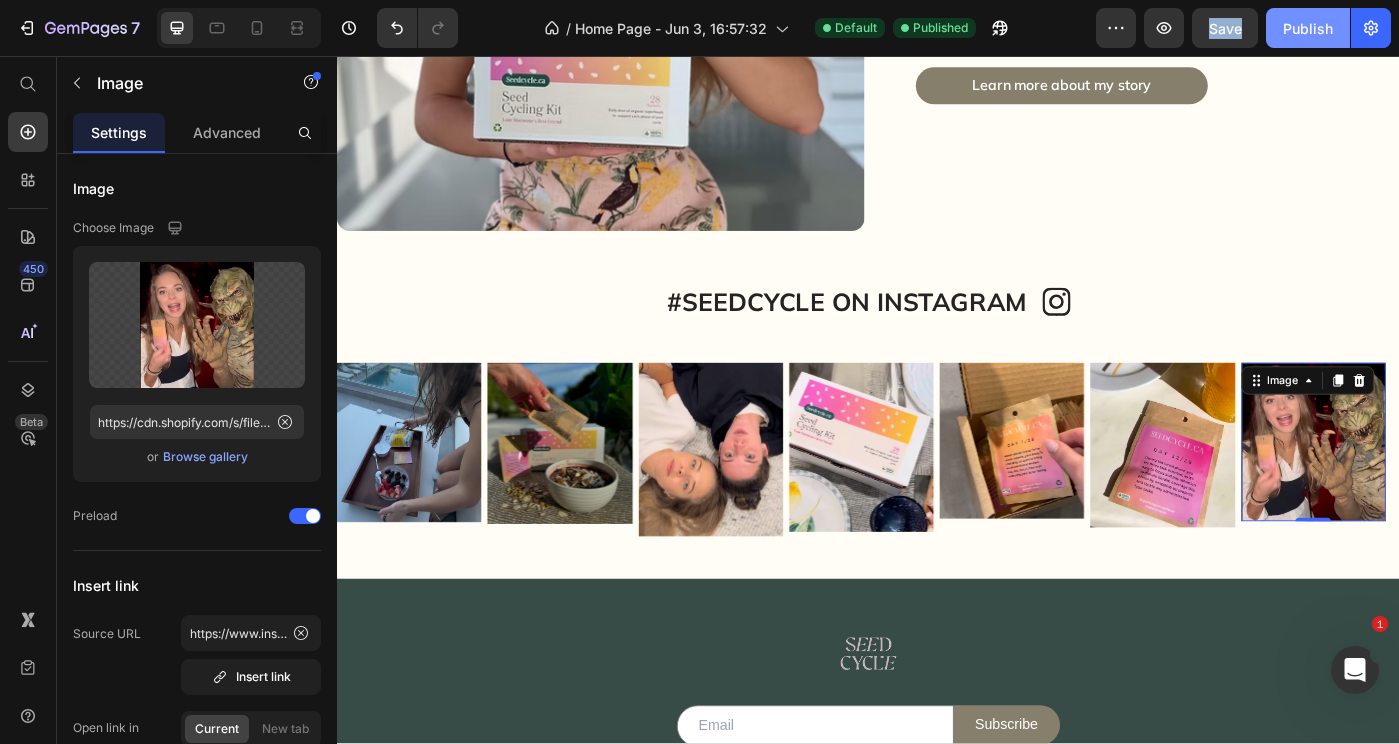 click on "Publish" at bounding box center (1308, 28) 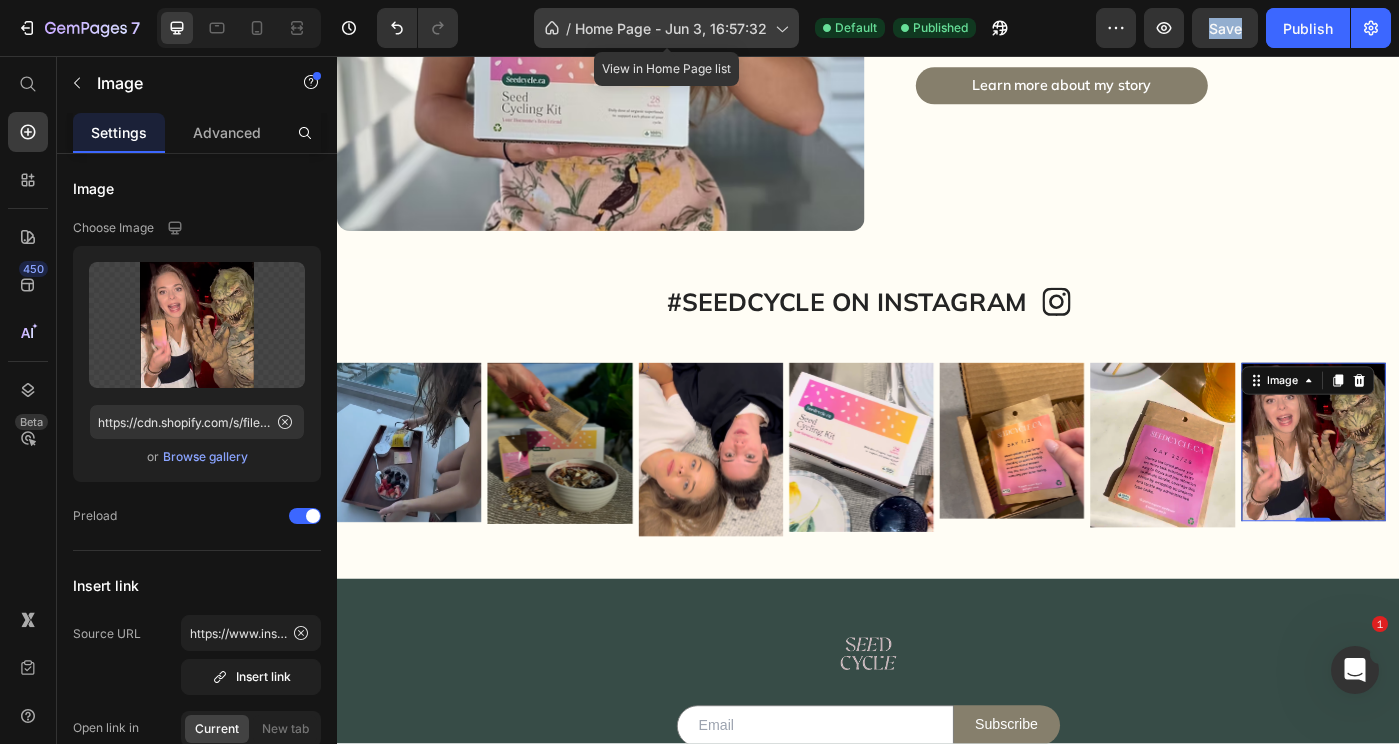 click on "Home Page - Jun 3, 16:57:32" at bounding box center [671, 28] 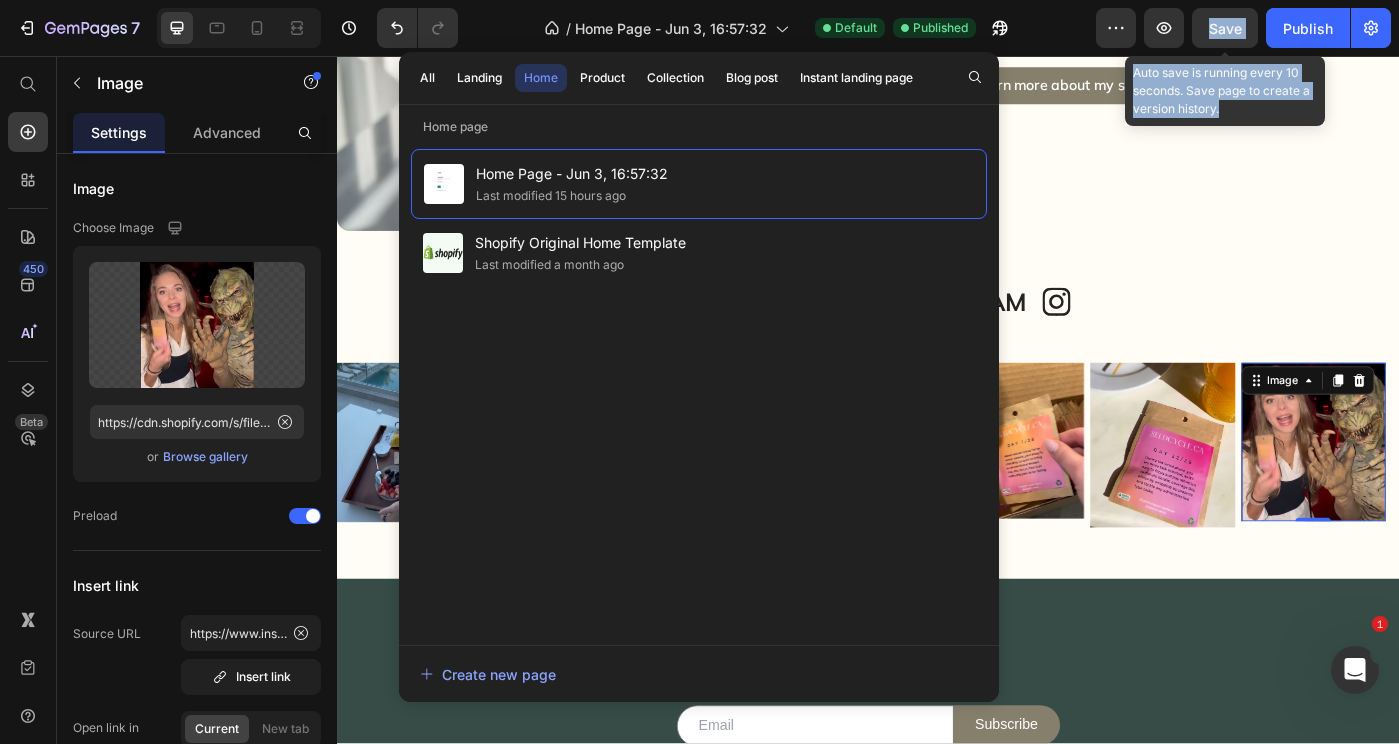 click on "Save" at bounding box center (1225, 28) 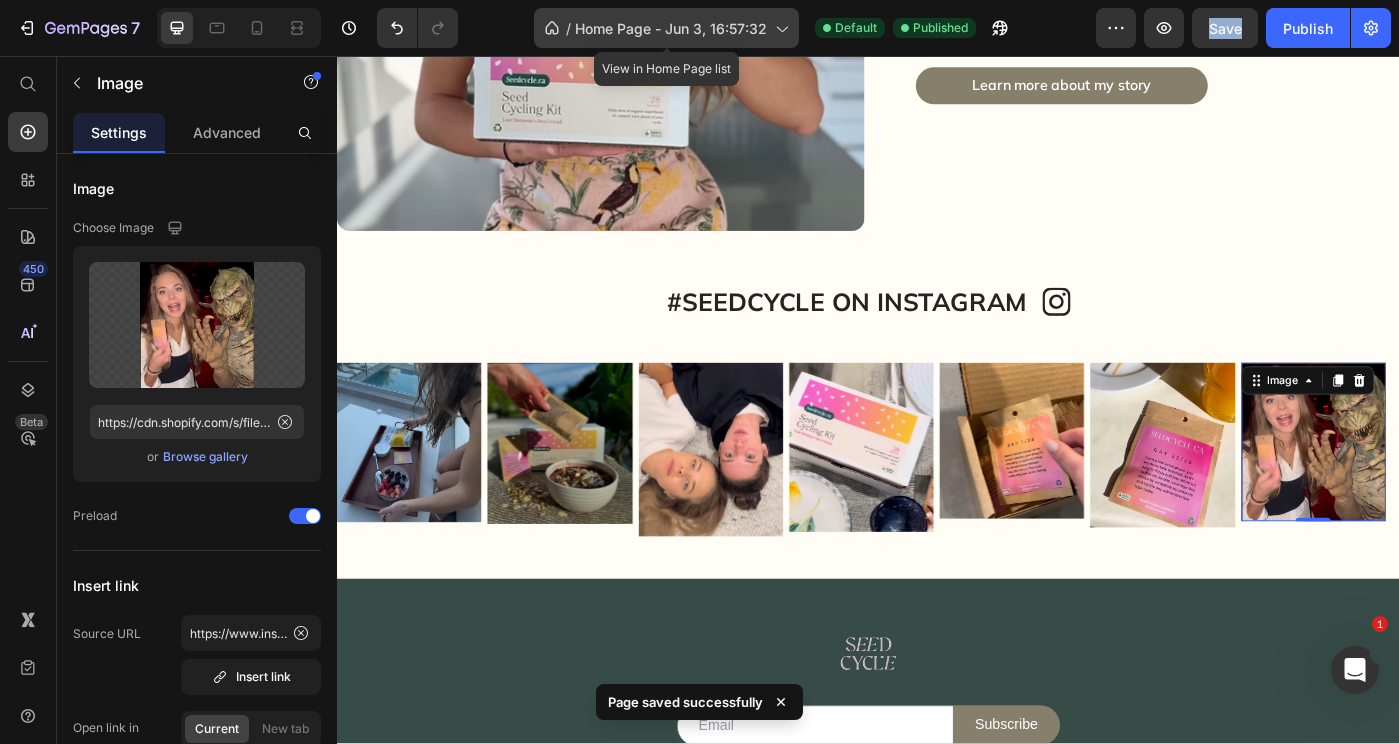 click on "Home Page - Jun 3, 16:57:32" at bounding box center (671, 28) 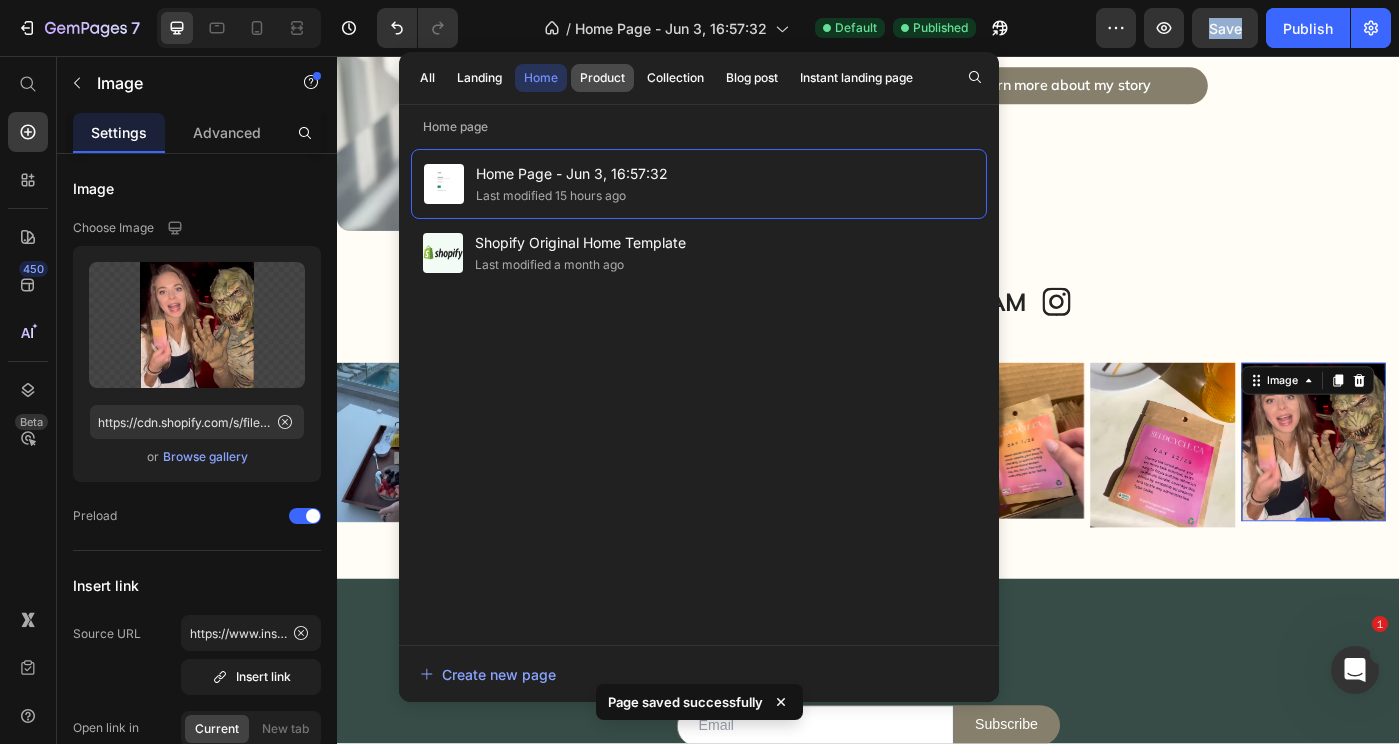 click on "Product" at bounding box center [602, 78] 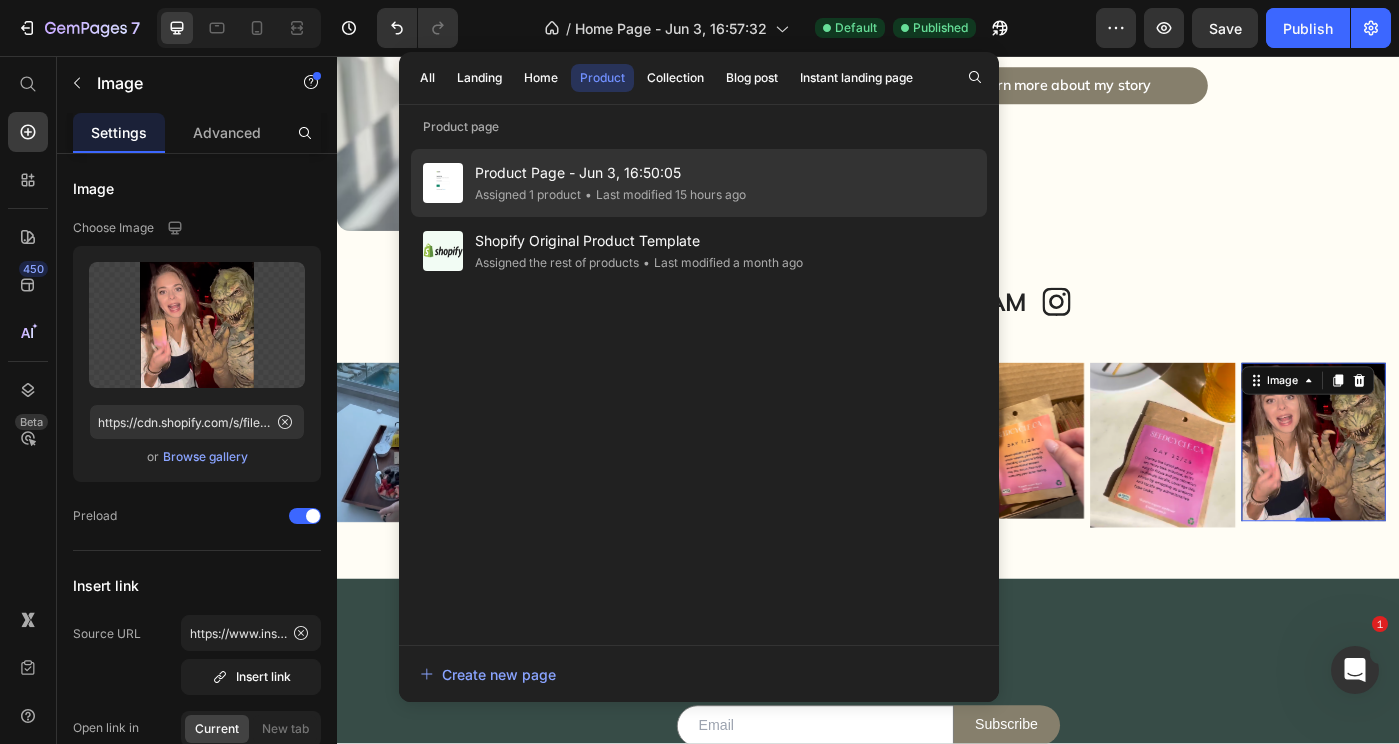 click on "Product Page - Jun 3, 16:50:05 Assigned 1 product • Last modified 15 hours ago" 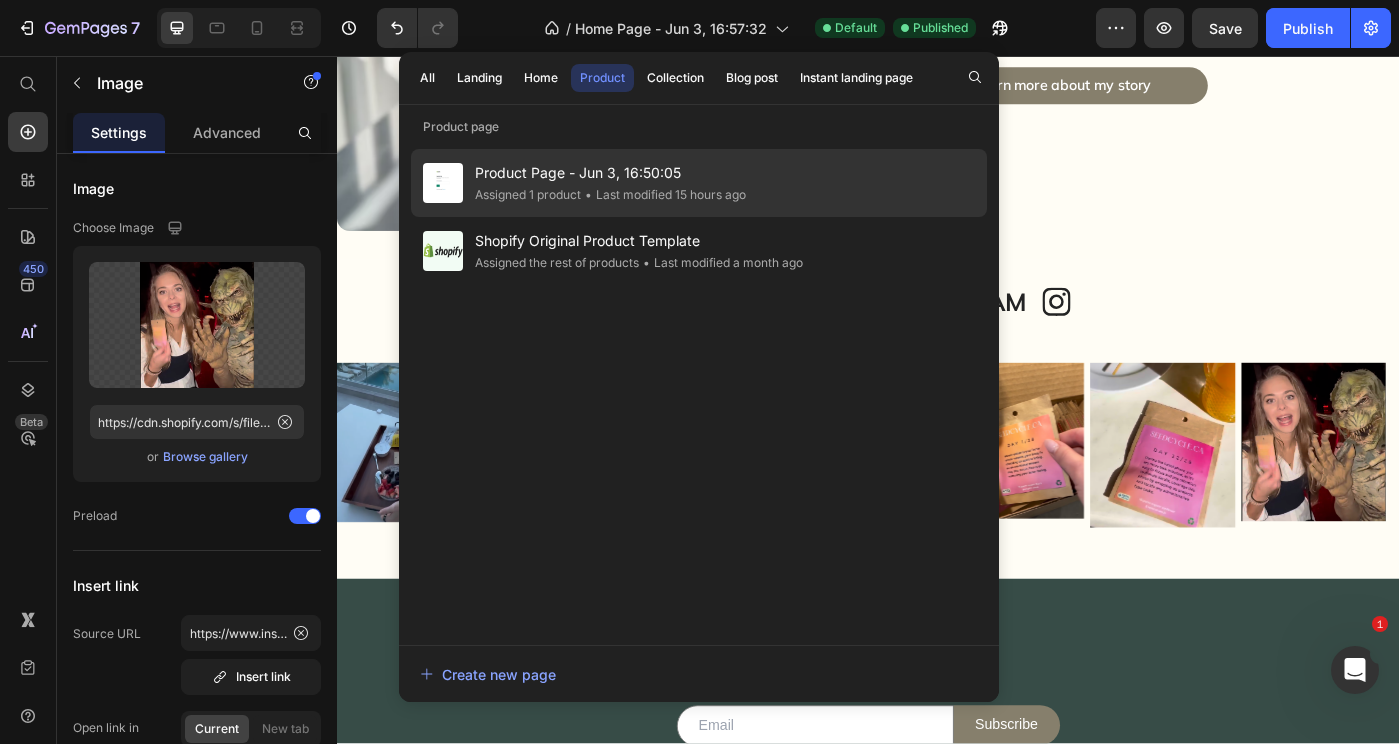 click on "Product Page - Jun 3, 16:50:05 Assigned 1 product • Last modified 15 hours ago" 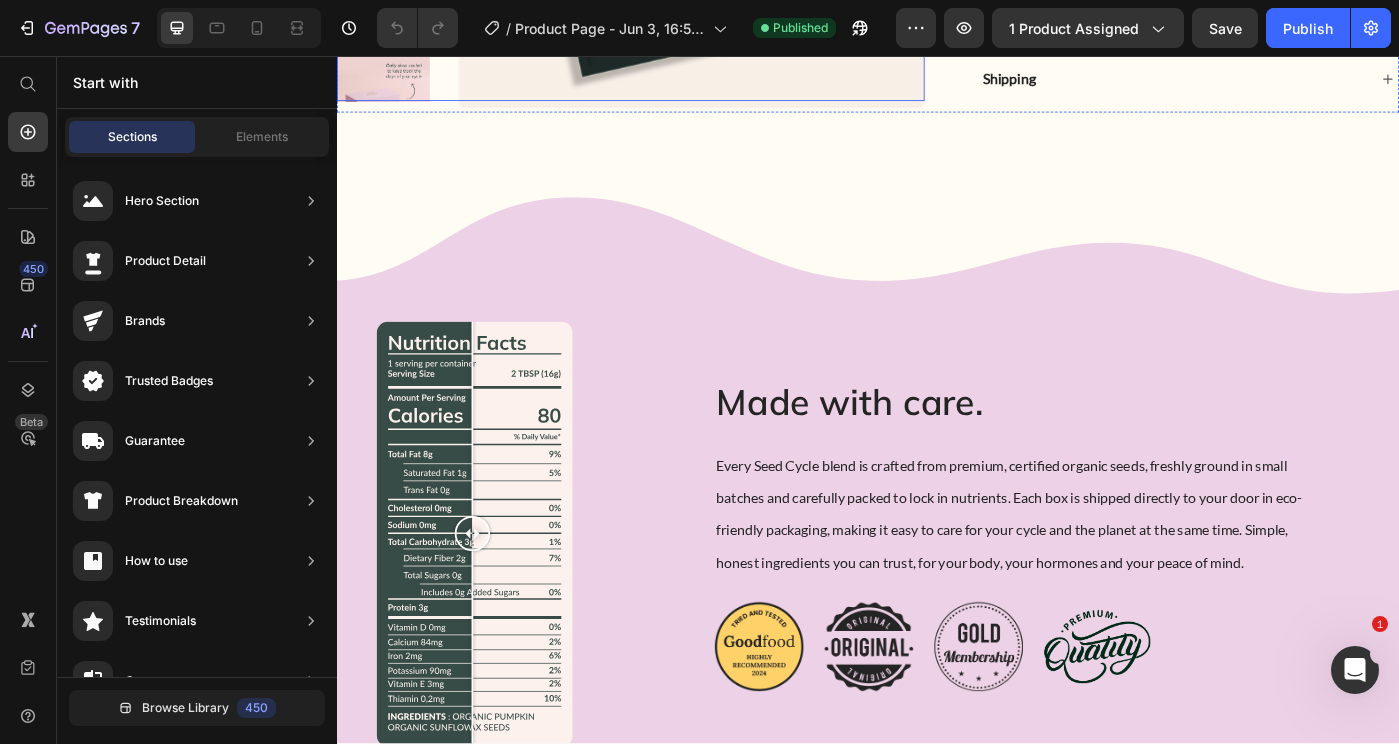 scroll, scrollTop: 754, scrollLeft: 0, axis: vertical 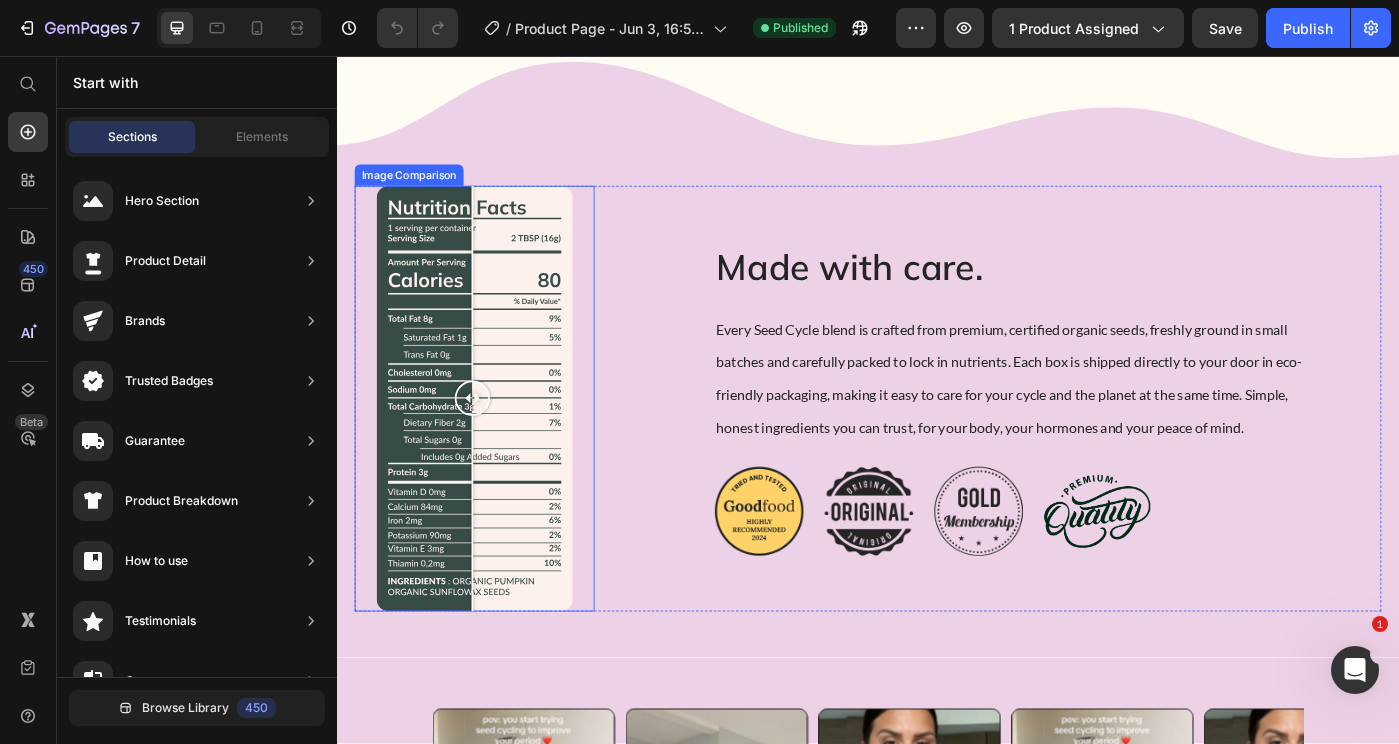 click at bounding box center [492, 443] 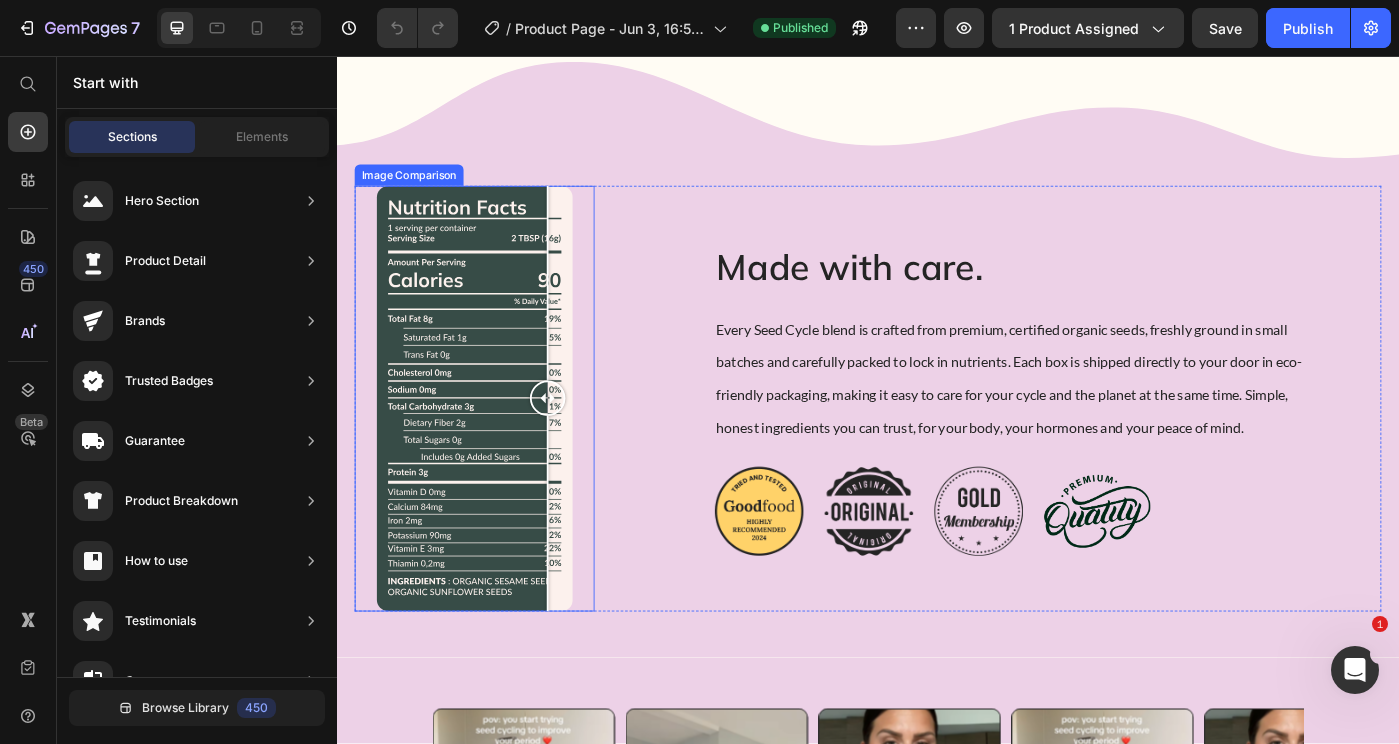 click at bounding box center [492, 443] 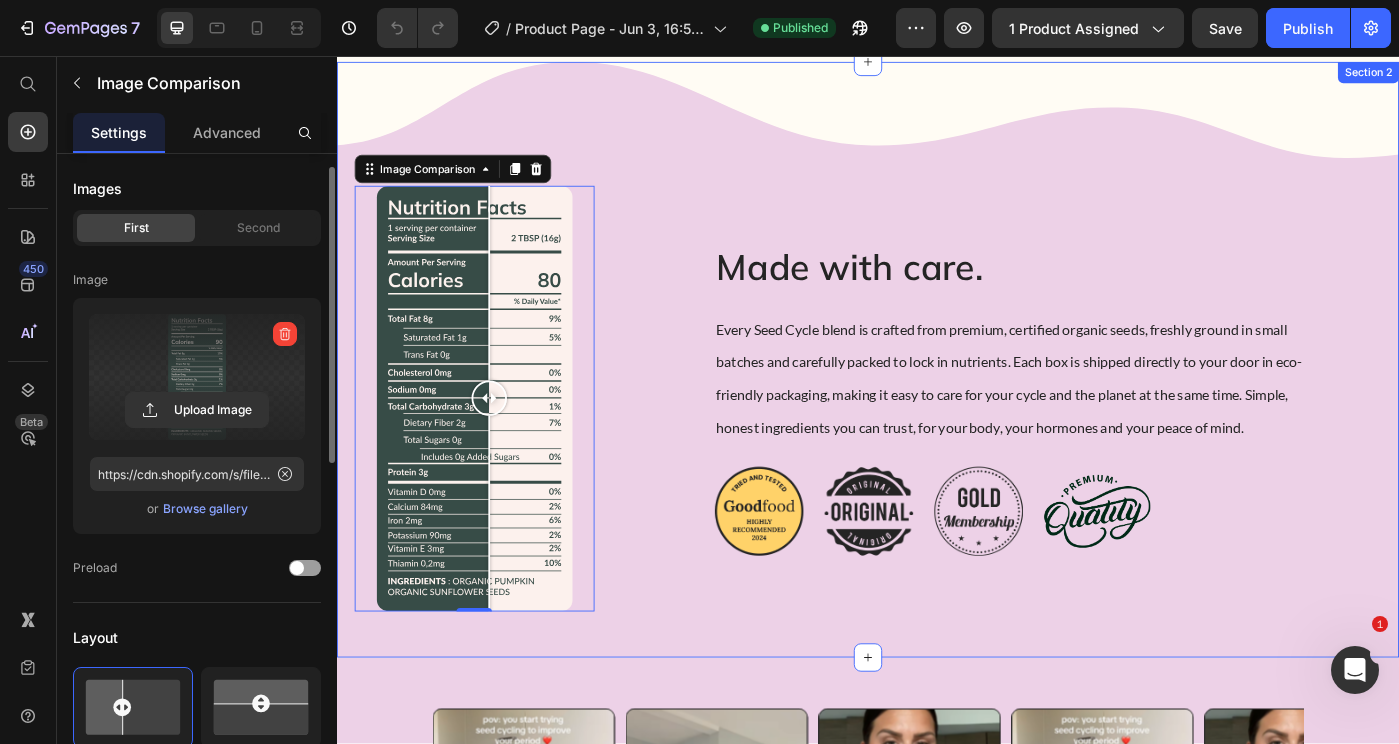scroll, scrollTop: 102, scrollLeft: 0, axis: vertical 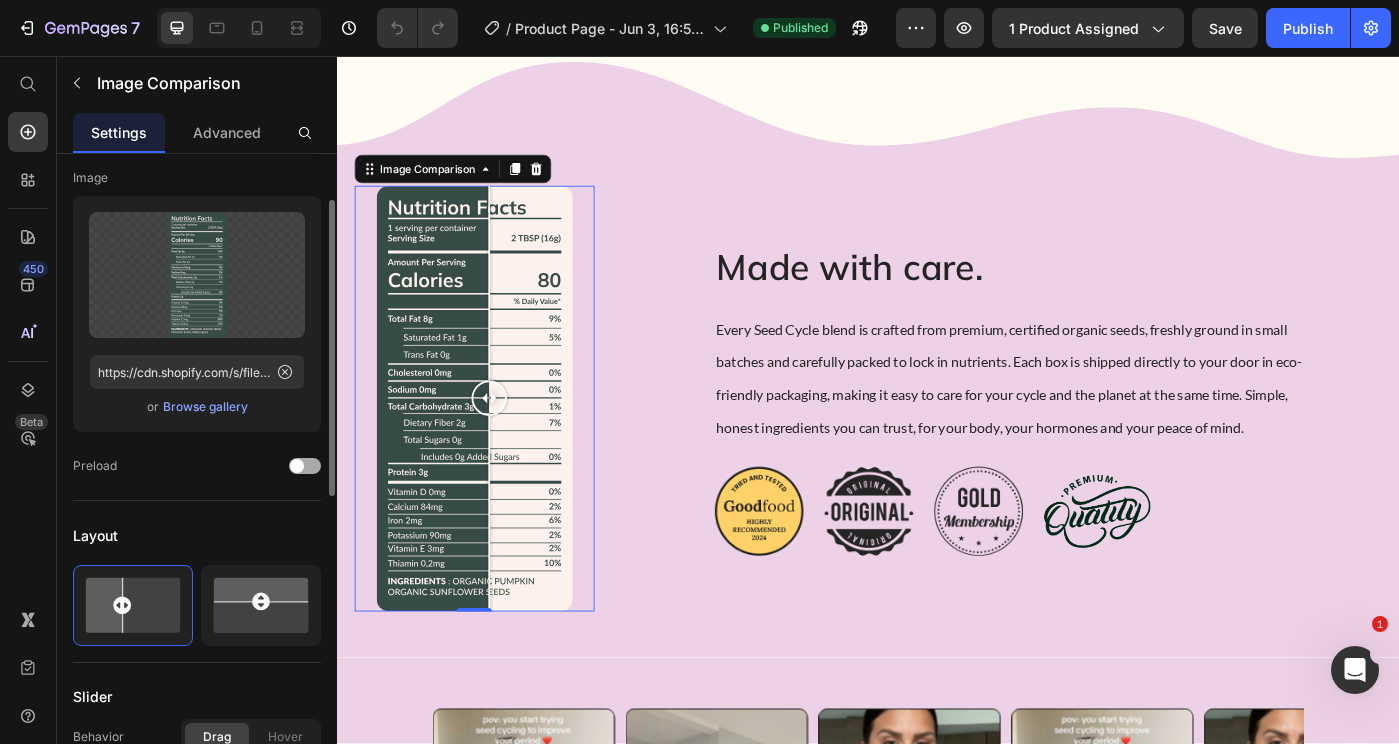 click 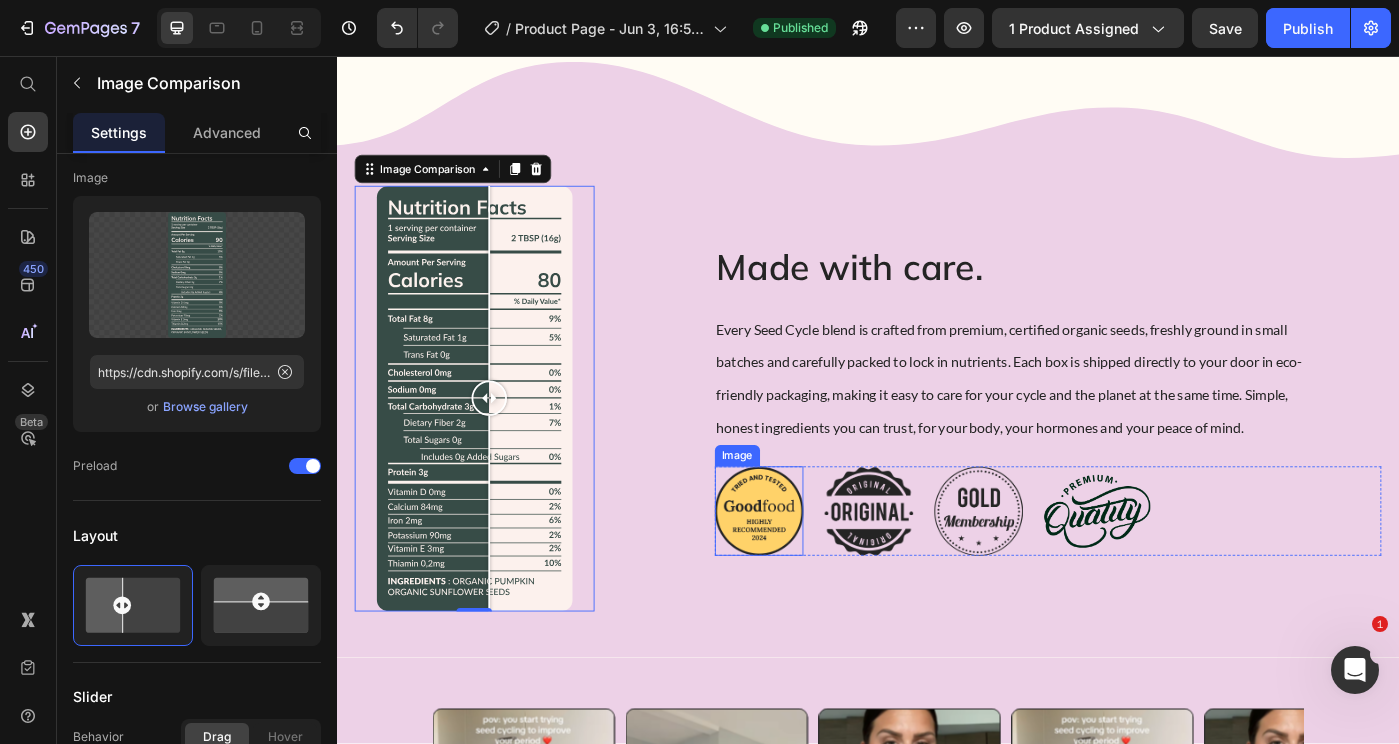 click at bounding box center (814, 570) 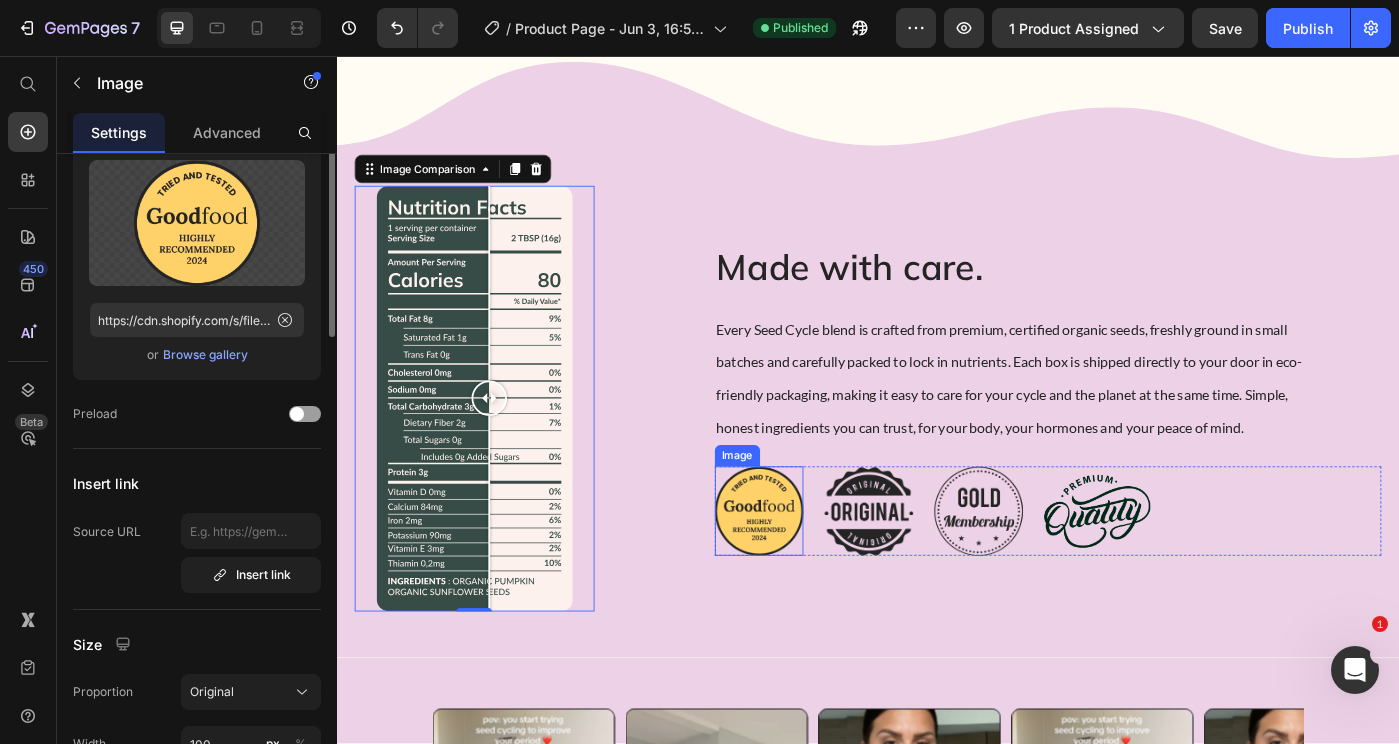 scroll, scrollTop: 0, scrollLeft: 0, axis: both 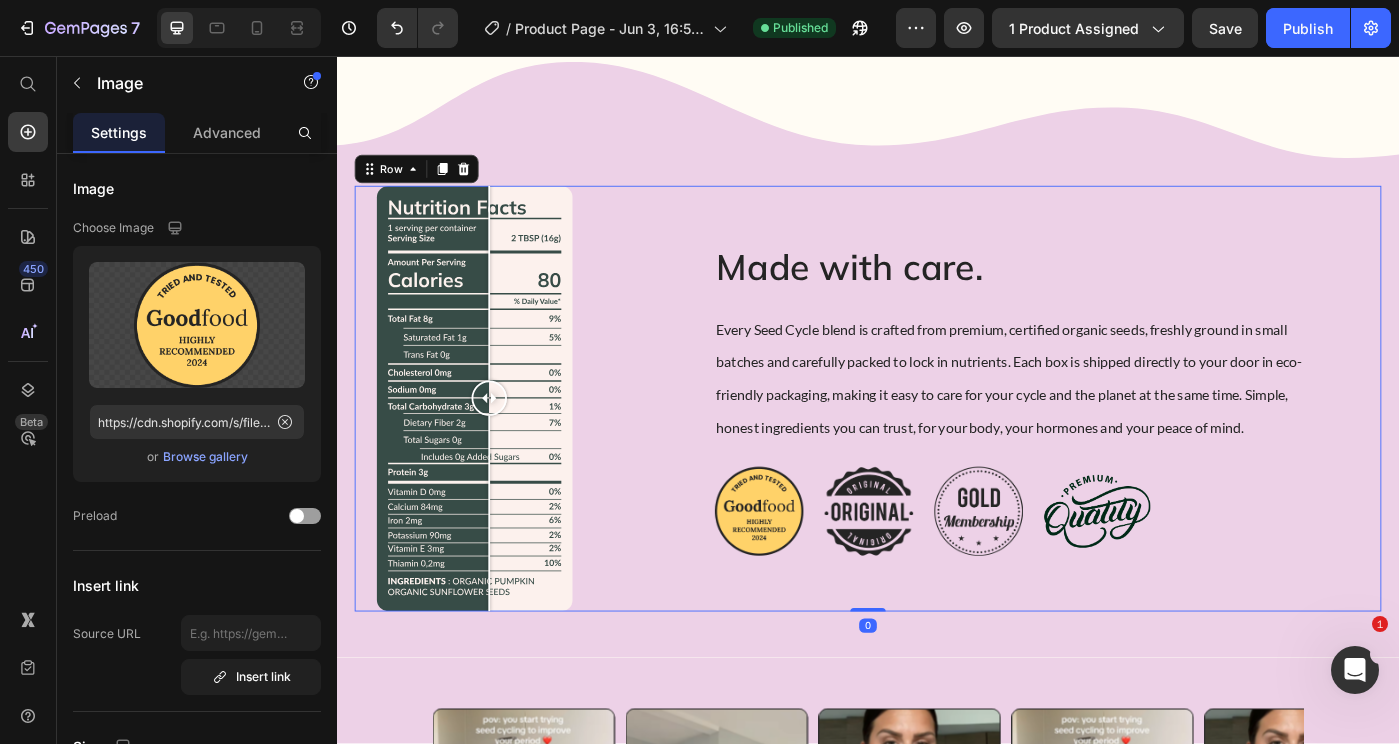 click on "Made with care. Heading Every Seed Cycle blend is crafted from premium, certified organic seeds, freshly ground in small batches and carefully packed to lock in nutrients. Each box is shipped directly to your door in eco-friendly packaging, making it easy to care for your cycle and the planet at the same time. Simple, honest ingredients you can trust, for your body, your hormones and your peace of mind. Text Block Image Image Image Image Row Row   0" at bounding box center (937, 443) 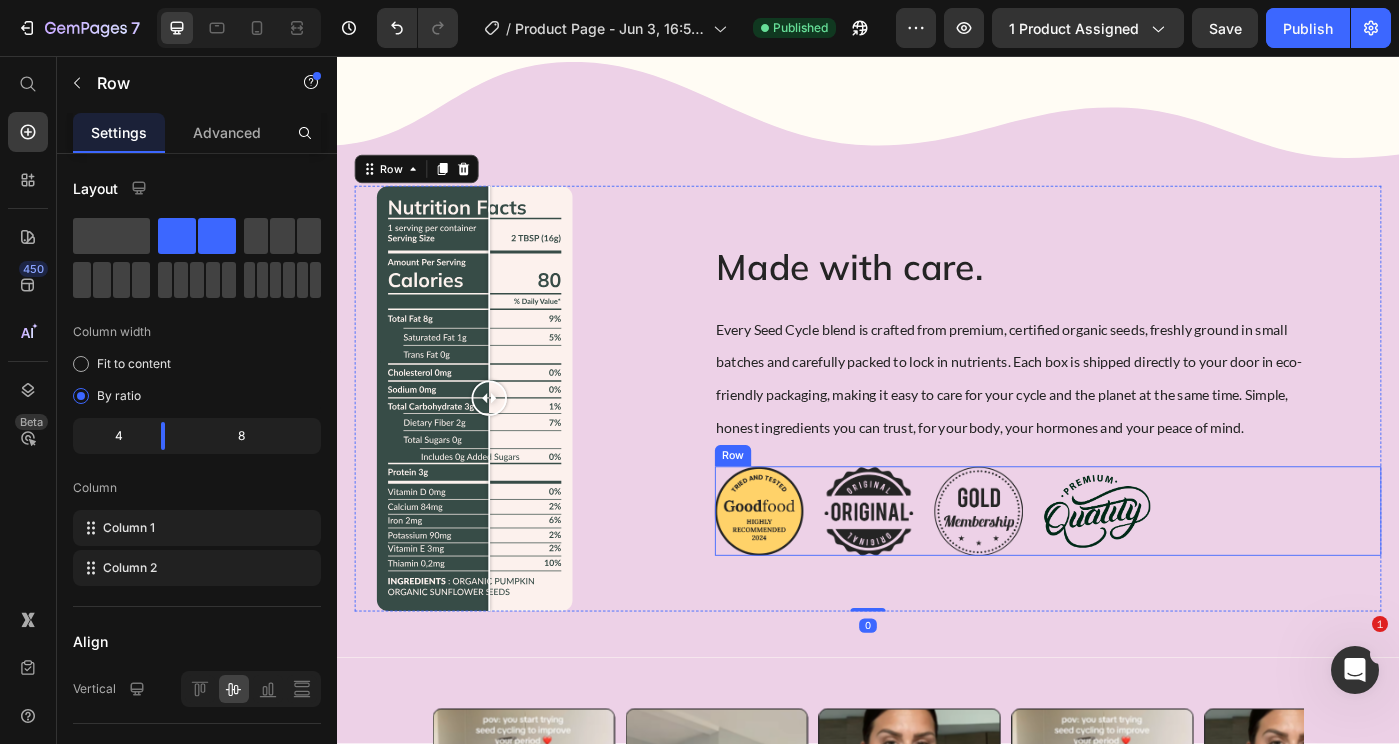click on "Image Image Image Image Row" at bounding box center [1140, 570] 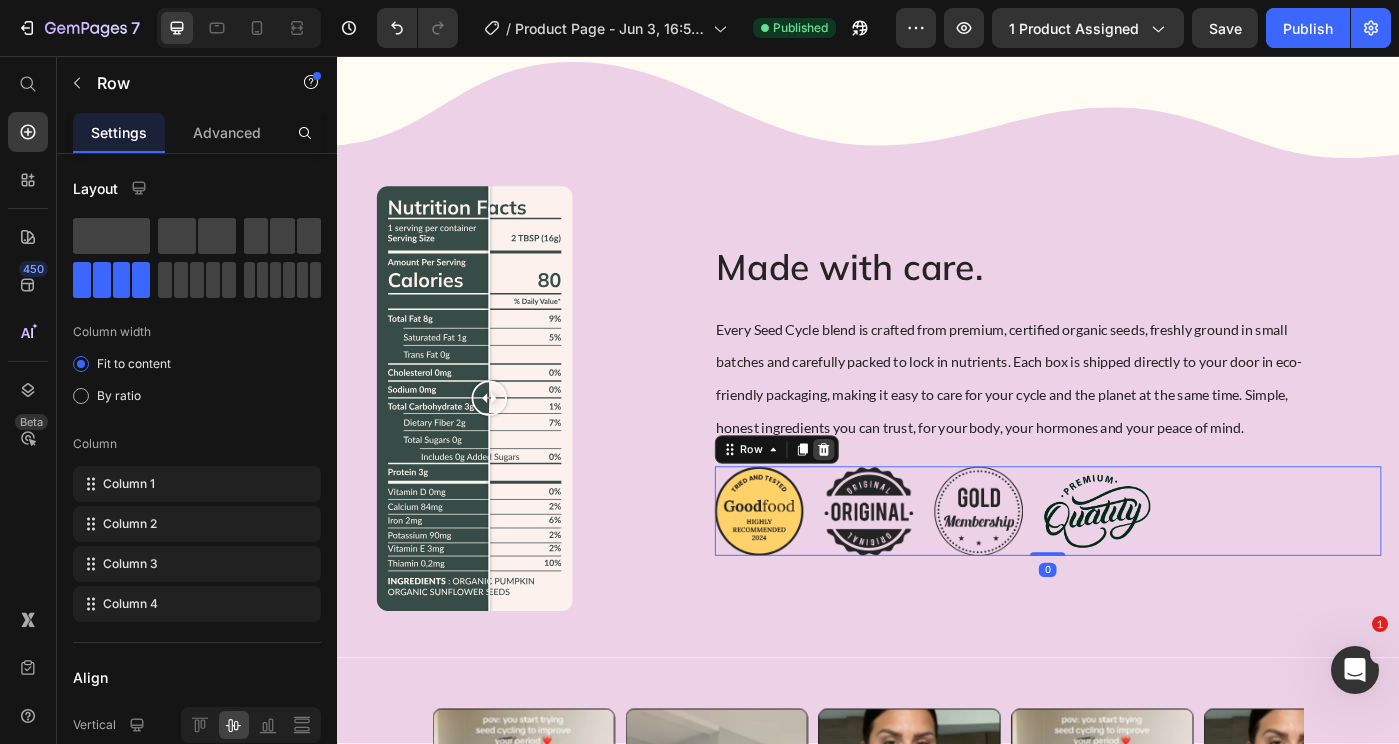 click 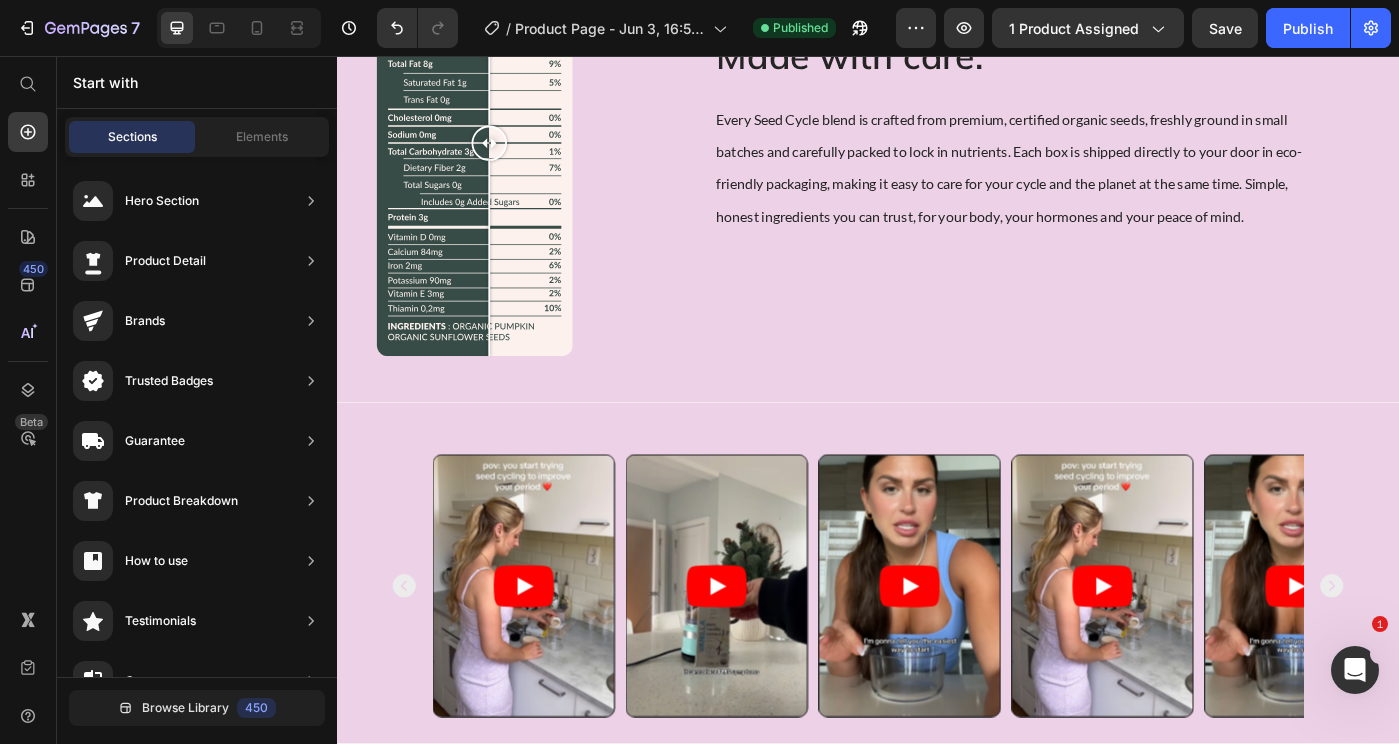 scroll, scrollTop: 1457, scrollLeft: 0, axis: vertical 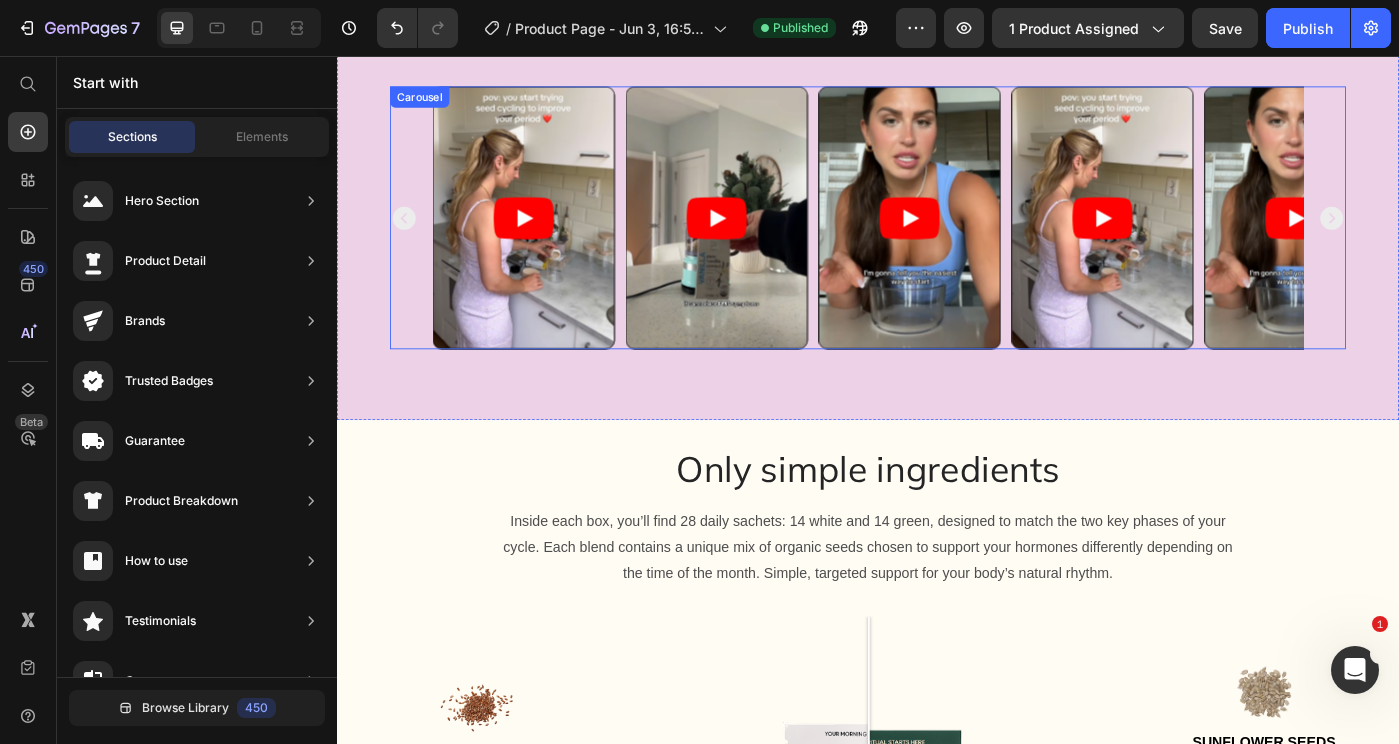 click on "Video Video Video Video Video" at bounding box center (937, 240) 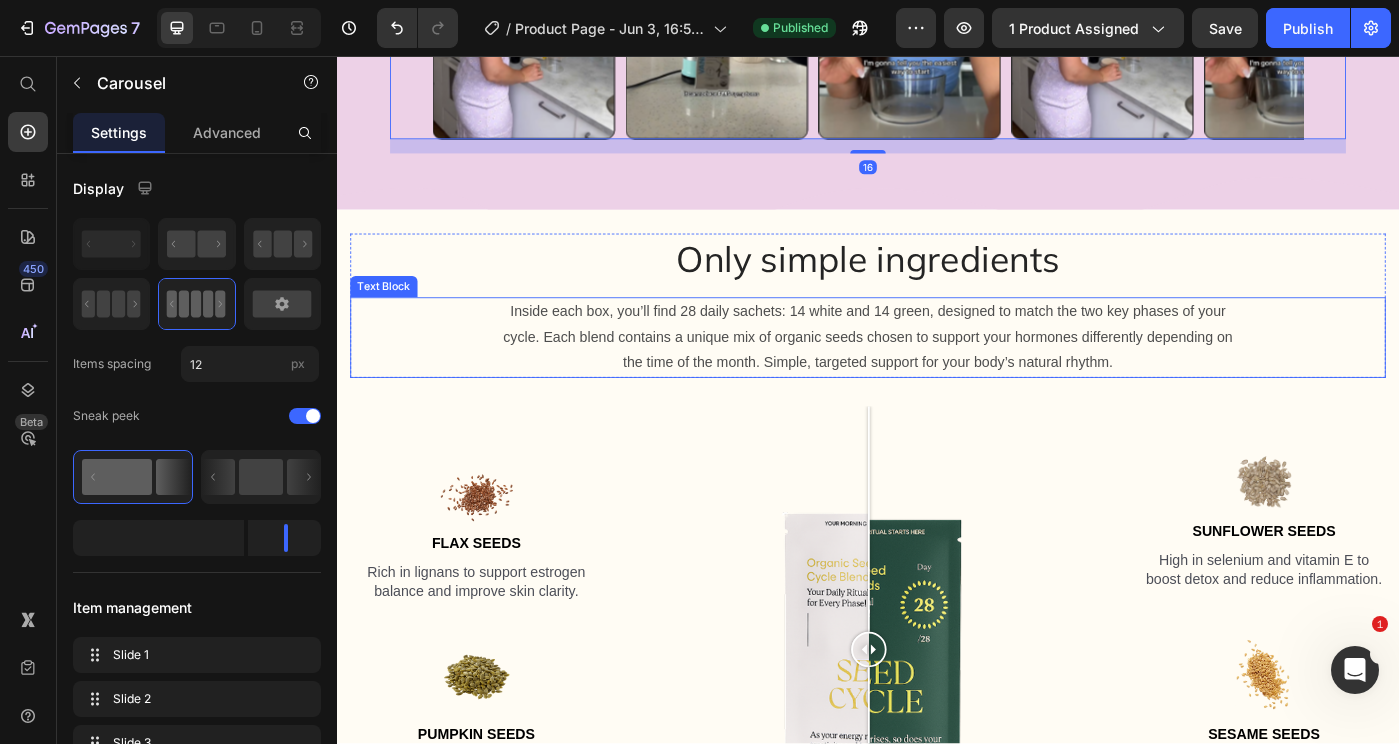 scroll, scrollTop: 1714, scrollLeft: 0, axis: vertical 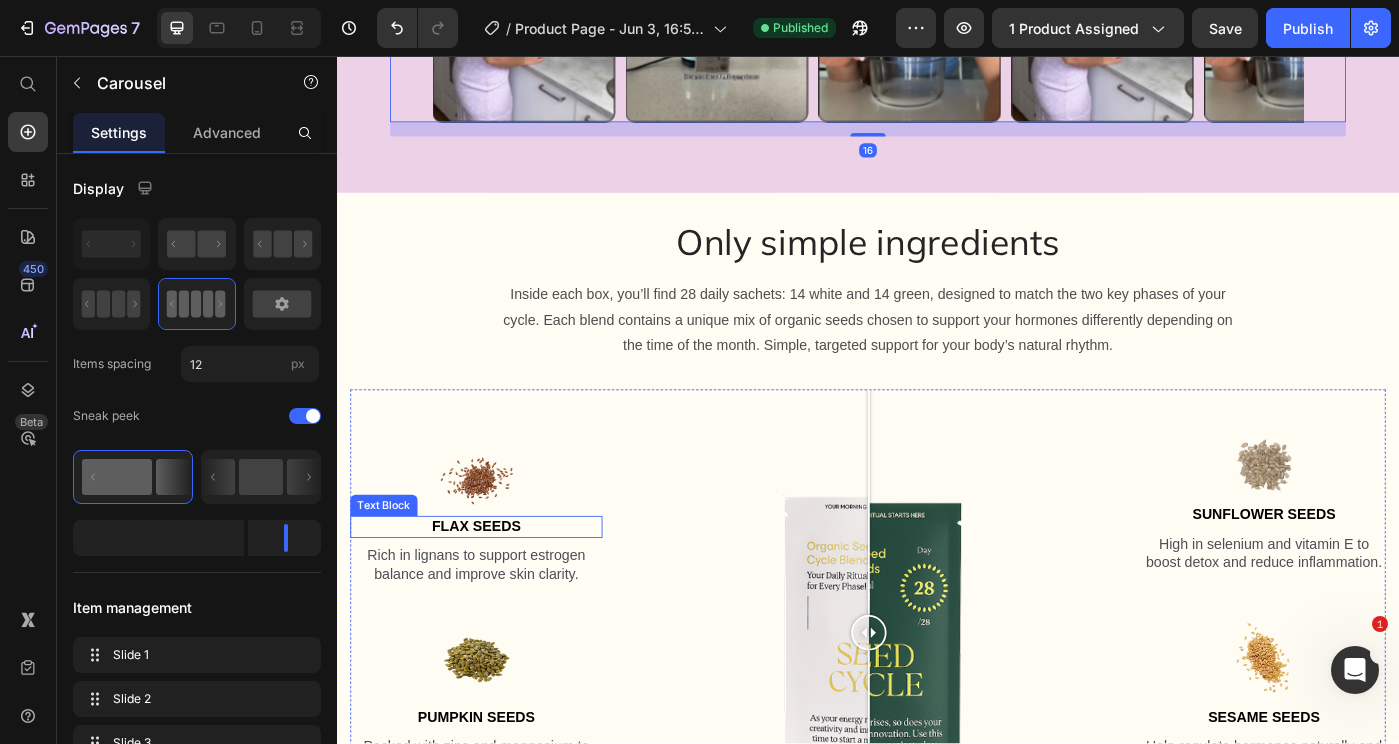 click at bounding box center (494, 535) 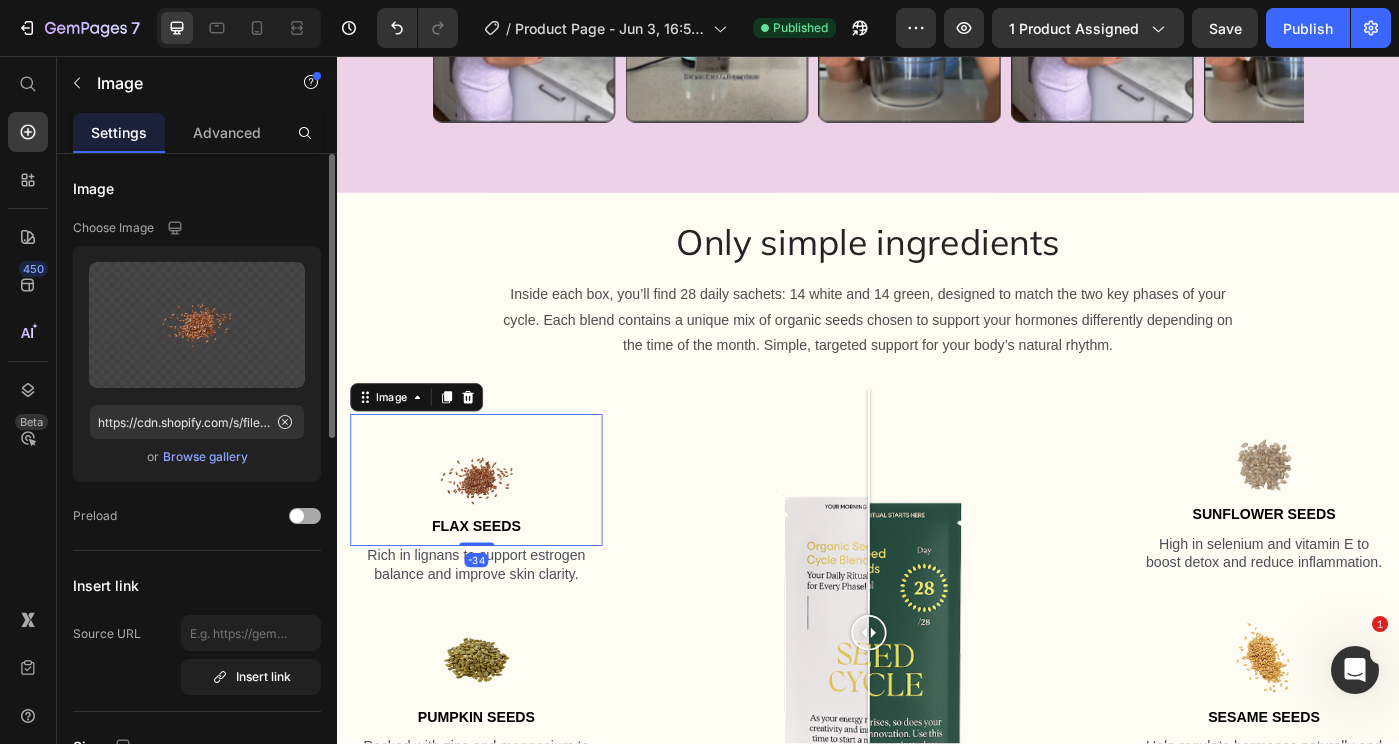 click at bounding box center (305, 516) 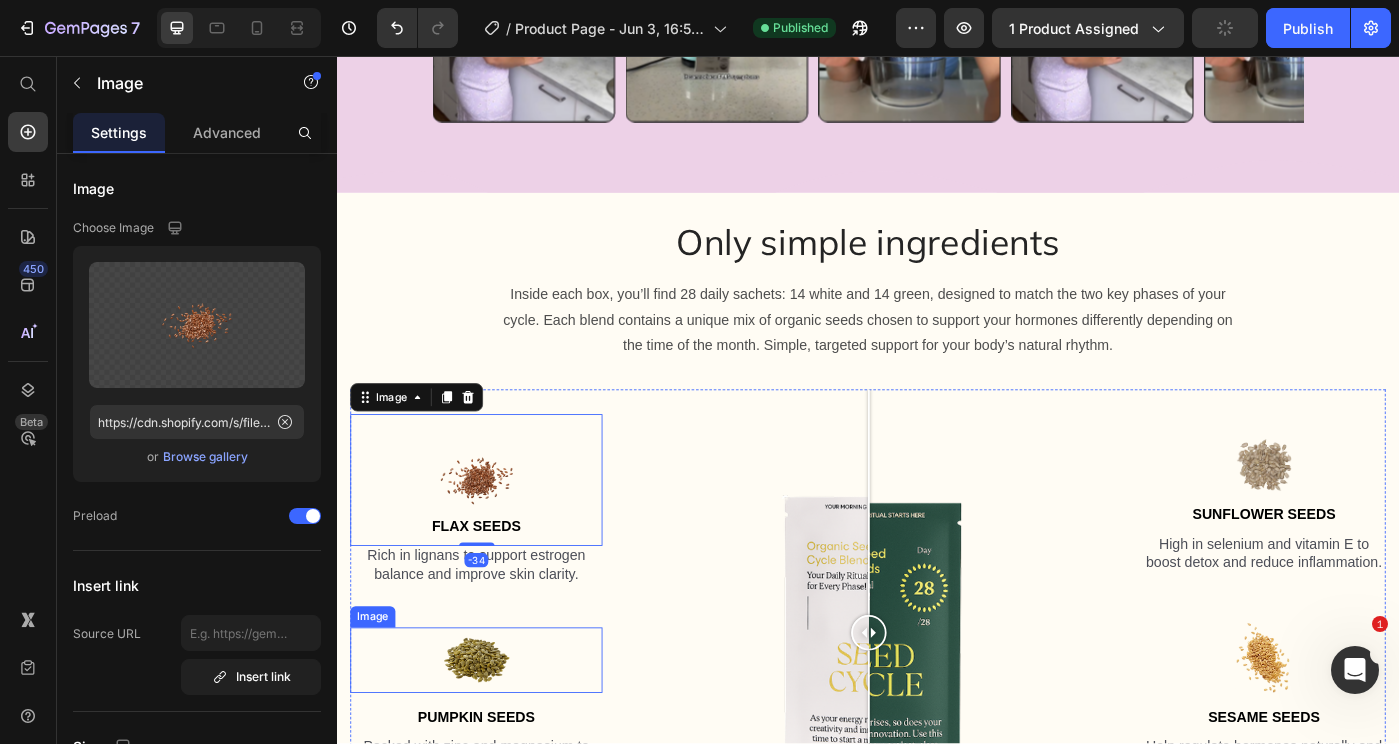 click at bounding box center [494, 739] 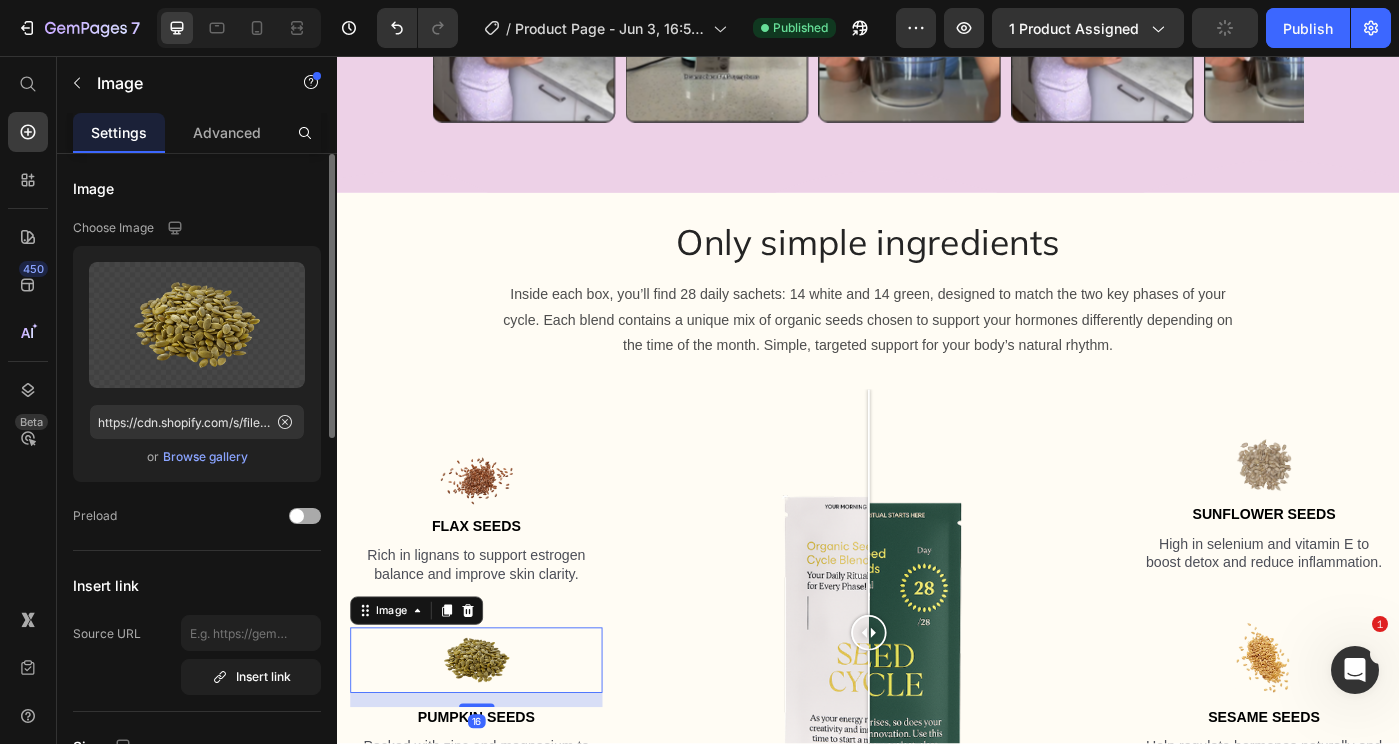 click at bounding box center [305, 516] 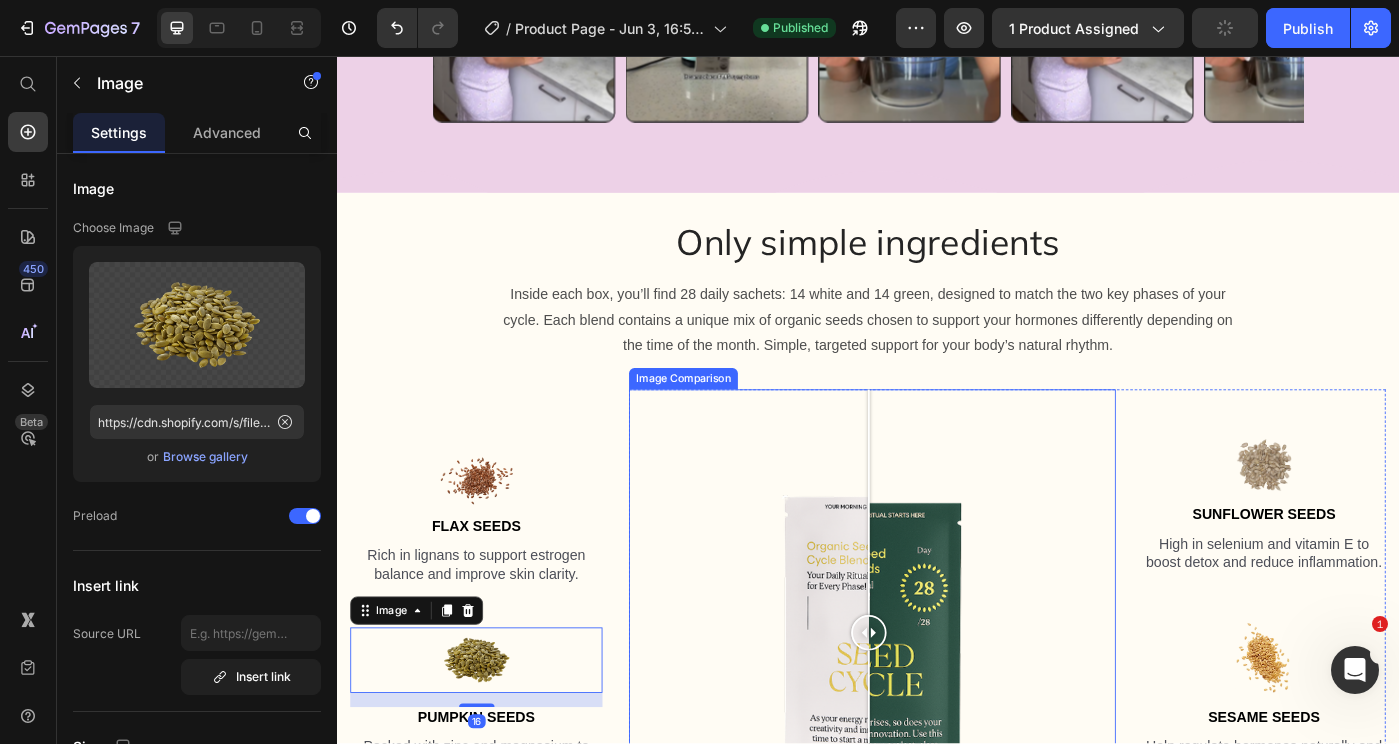 click at bounding box center (942, 708) 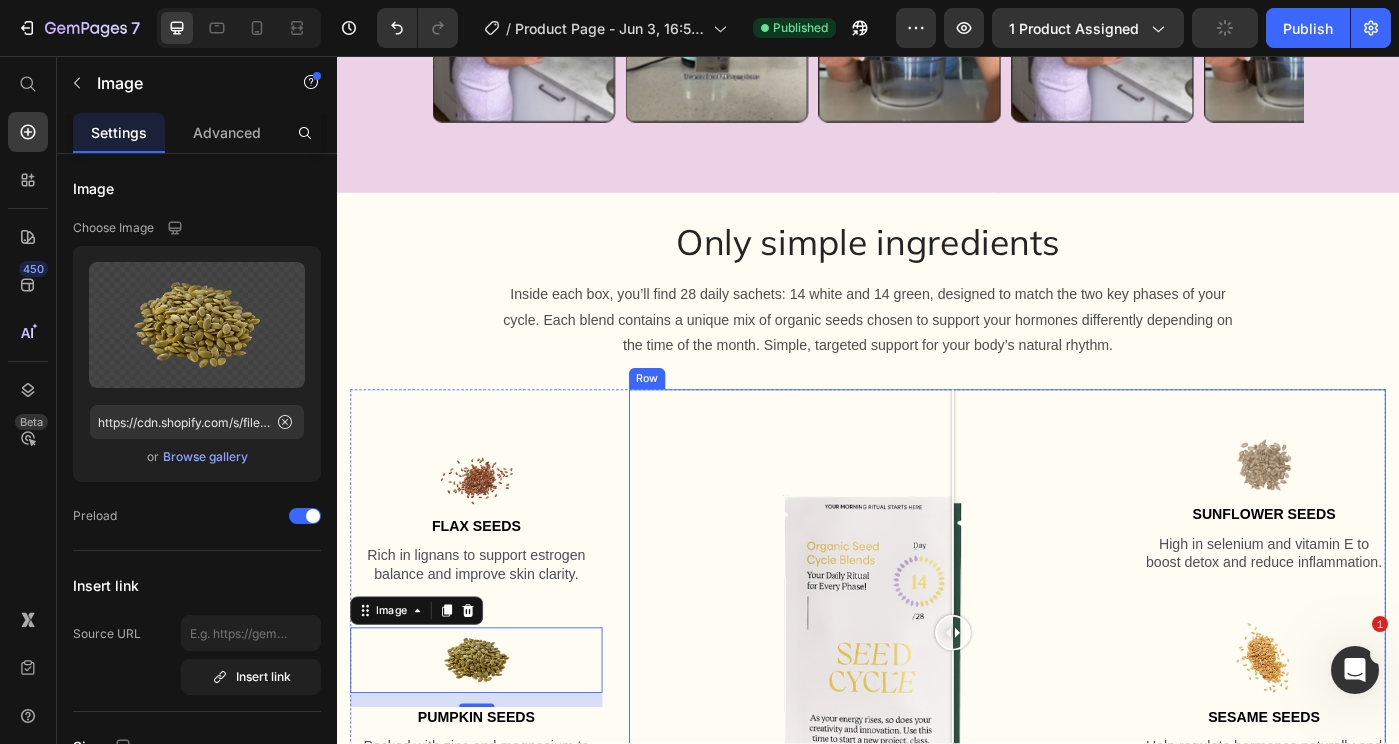 click at bounding box center (1384, 518) 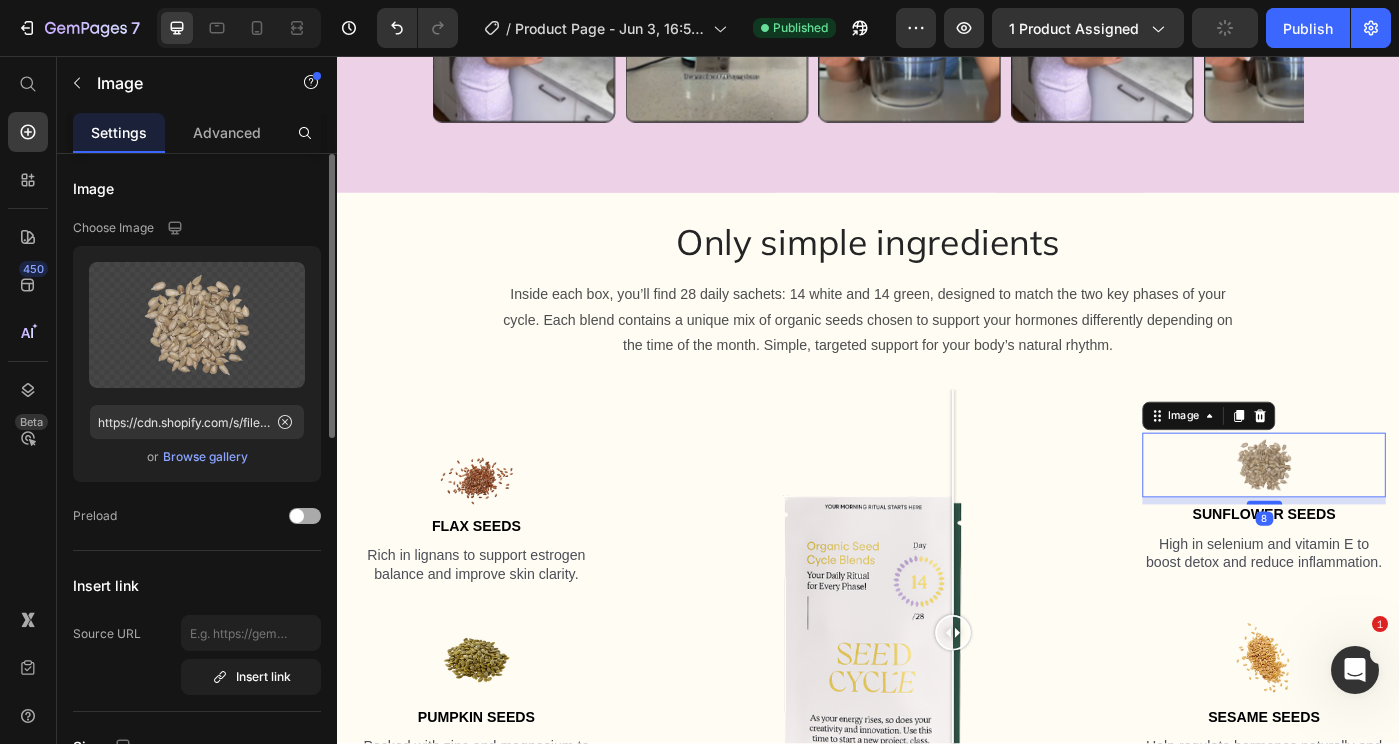 click at bounding box center (305, 516) 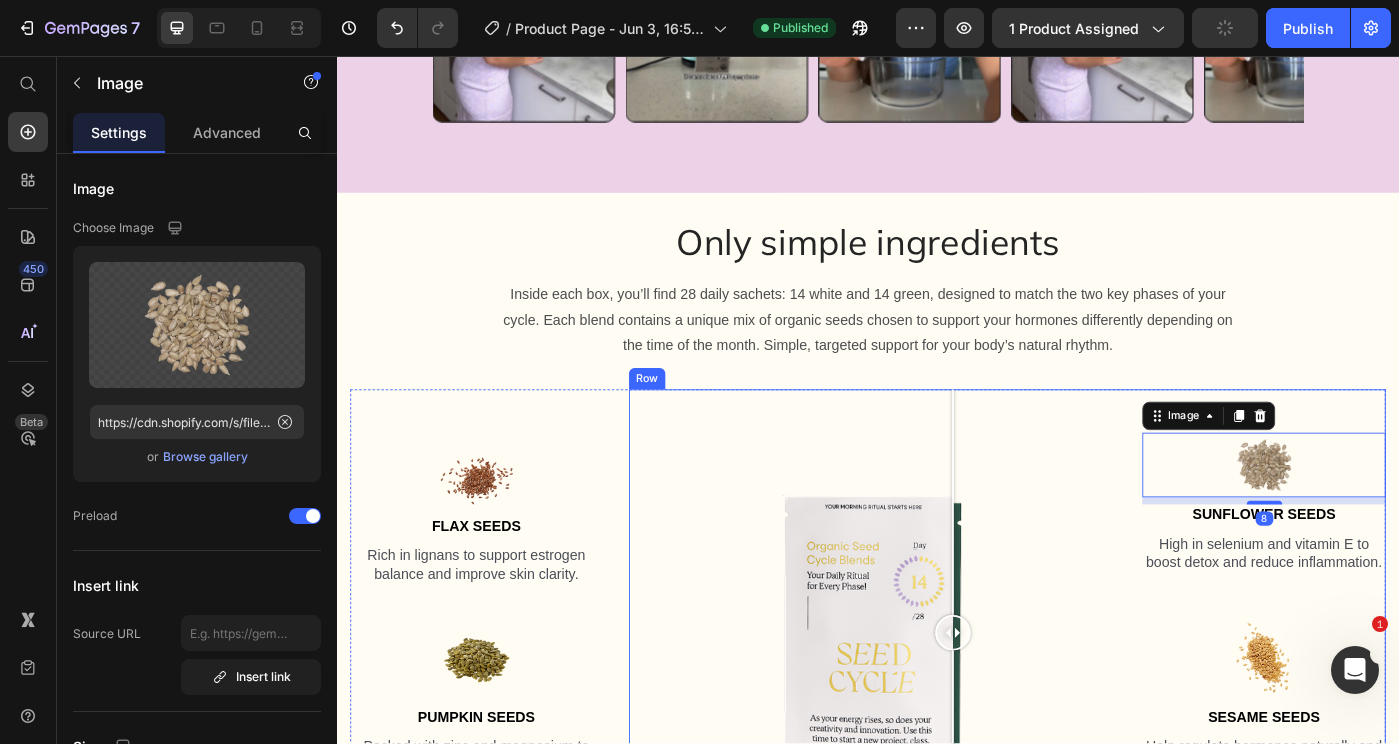 click at bounding box center [1384, 737] 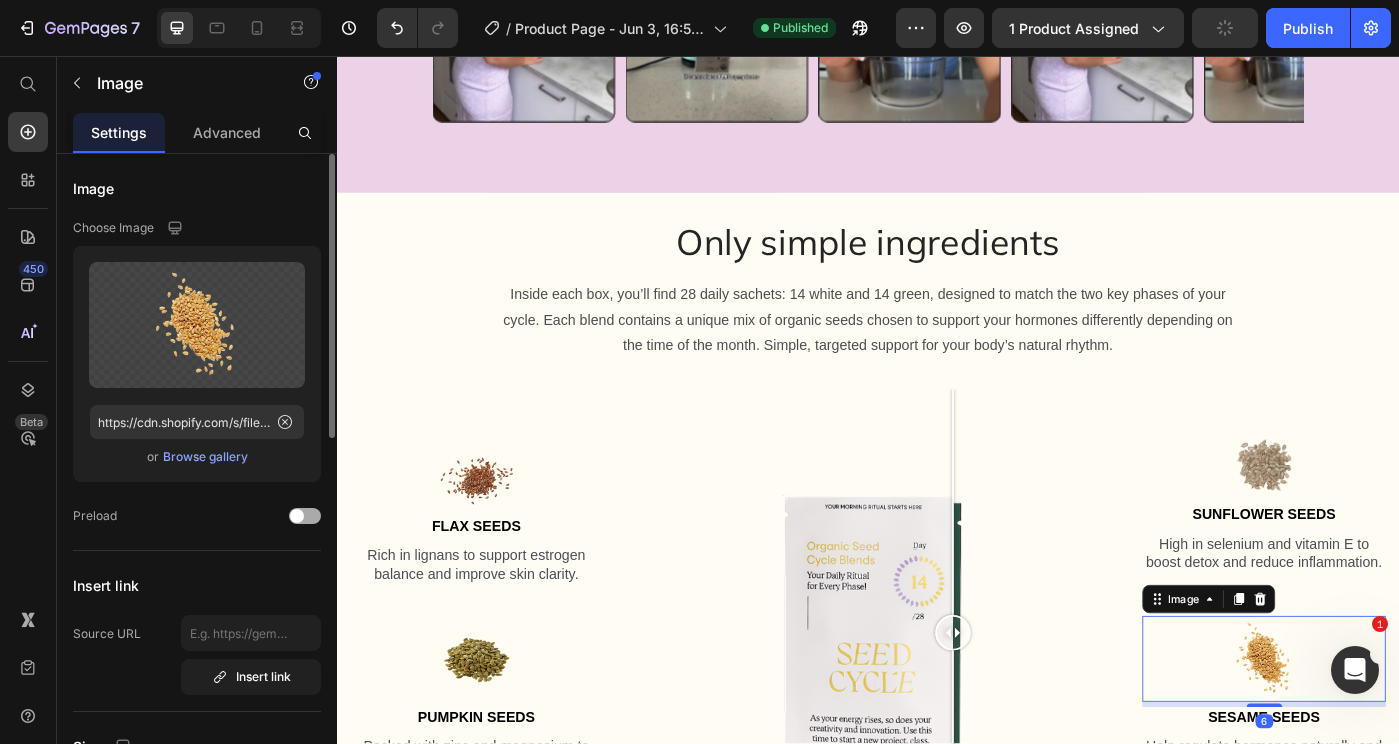 click at bounding box center (305, 516) 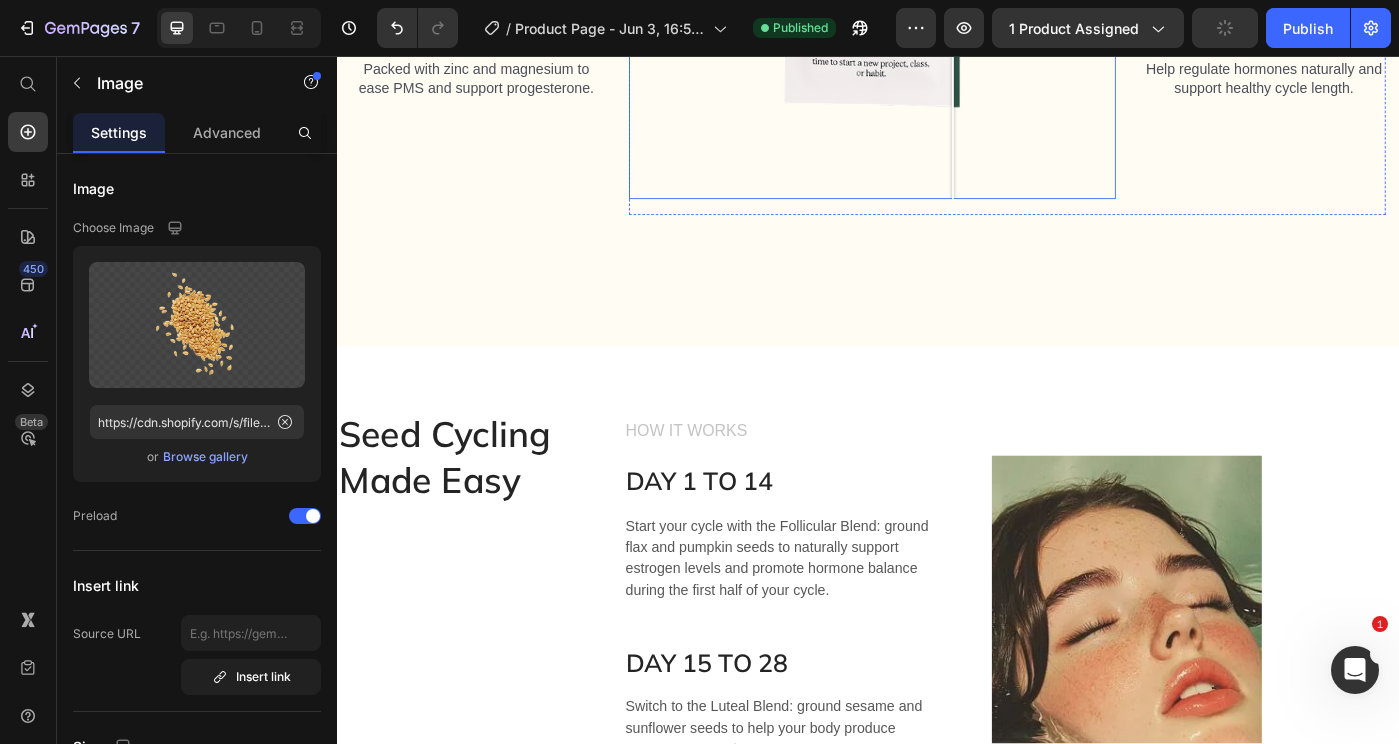scroll, scrollTop: 2473, scrollLeft: 0, axis: vertical 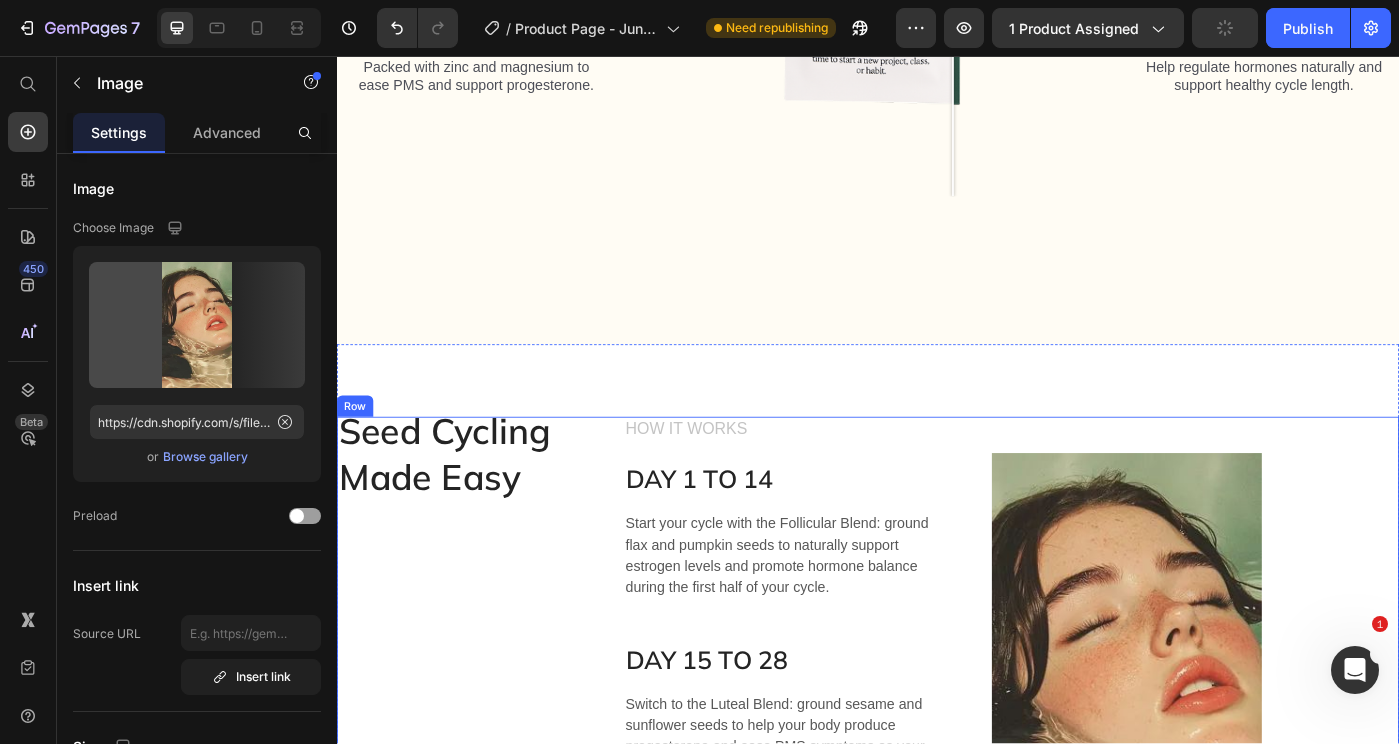 click at bounding box center (1229, 777) 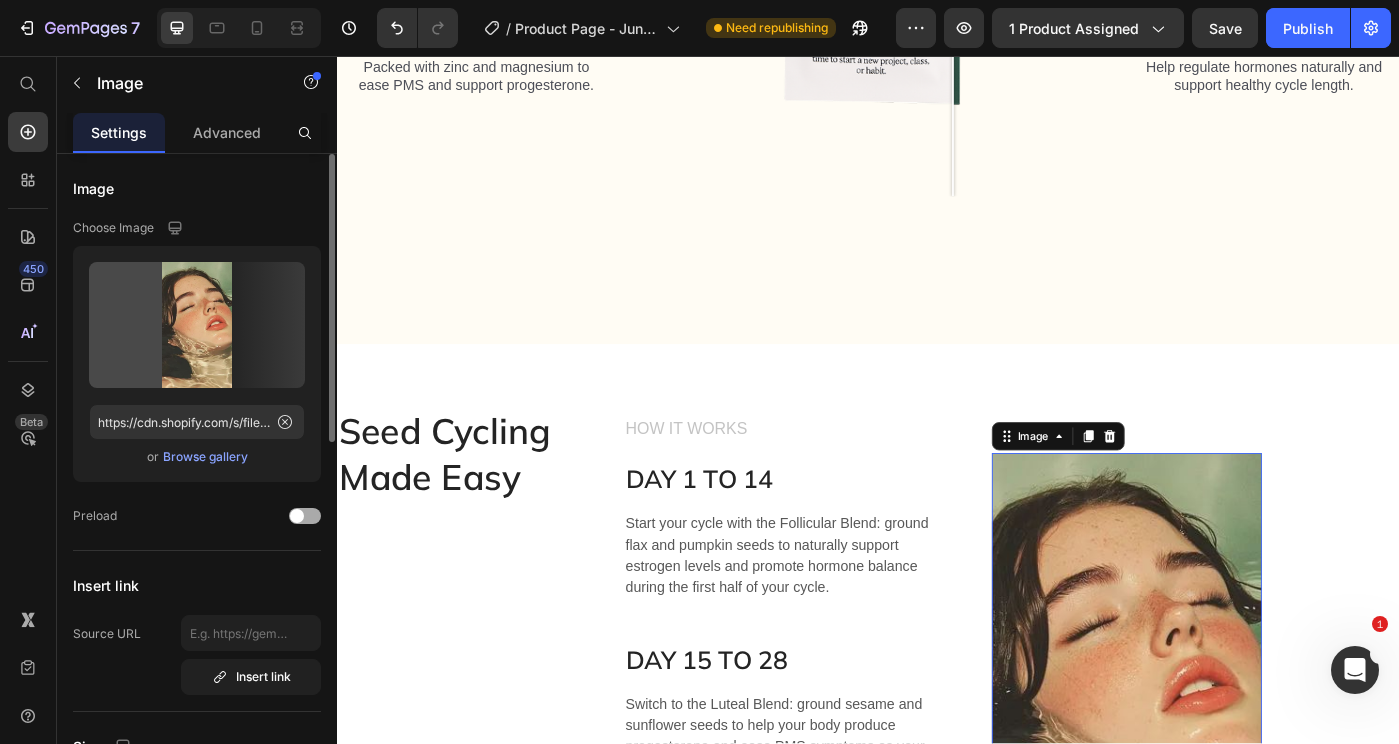 click at bounding box center (297, 516) 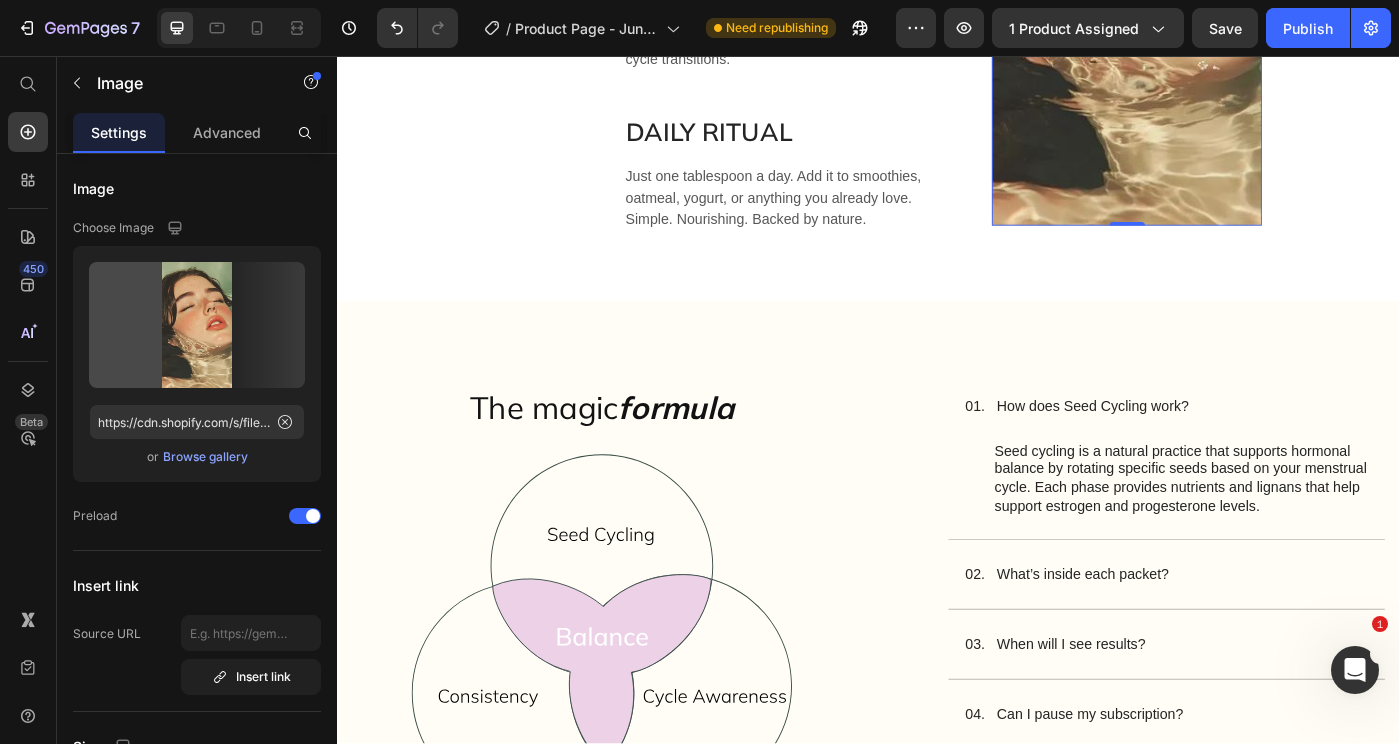 scroll, scrollTop: 3285, scrollLeft: 0, axis: vertical 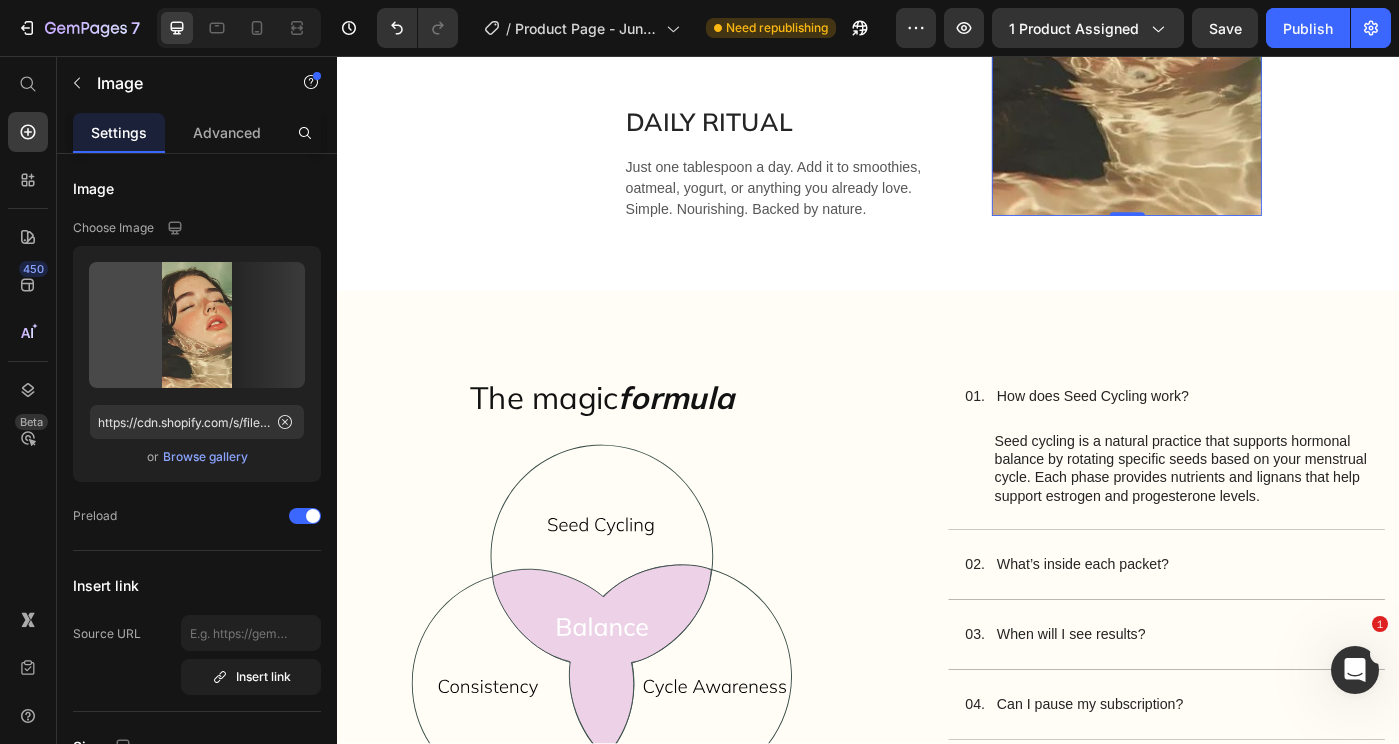 click at bounding box center (636, 693) 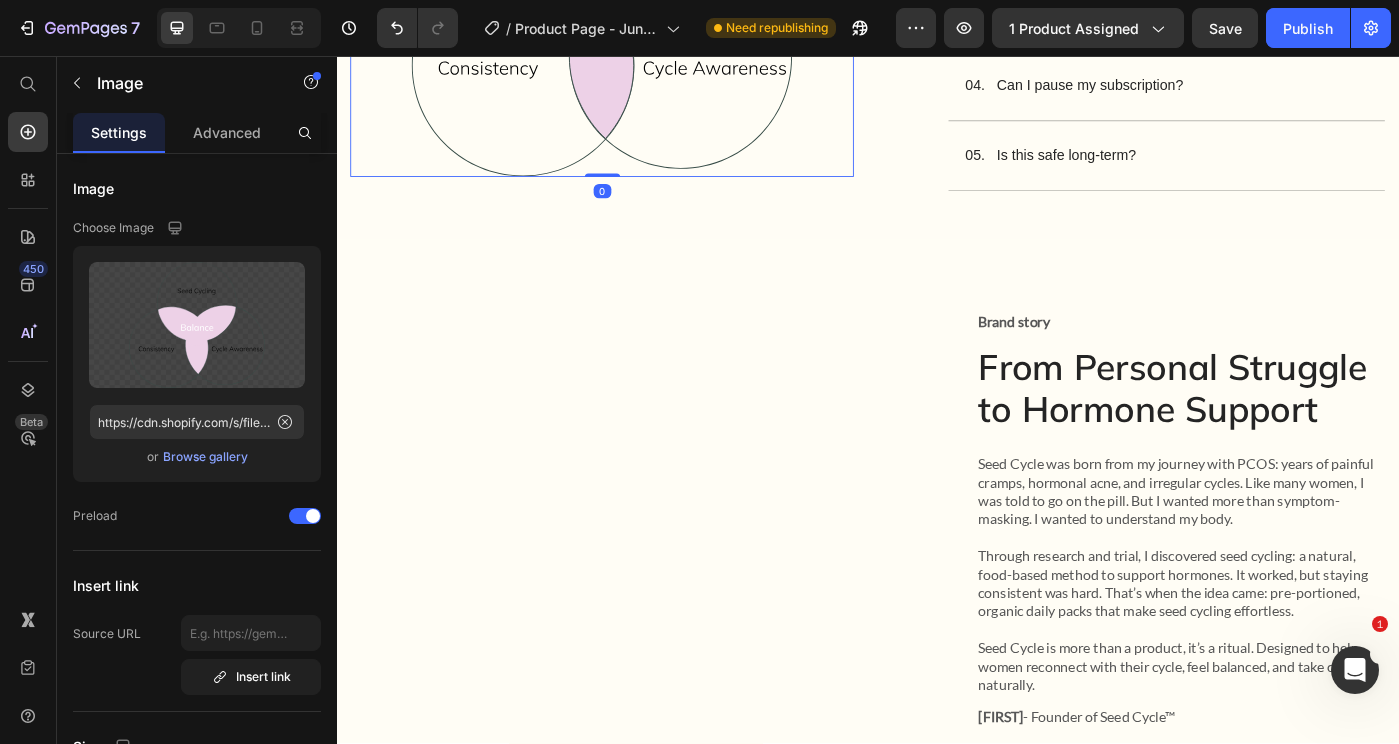 scroll, scrollTop: 4048, scrollLeft: 0, axis: vertical 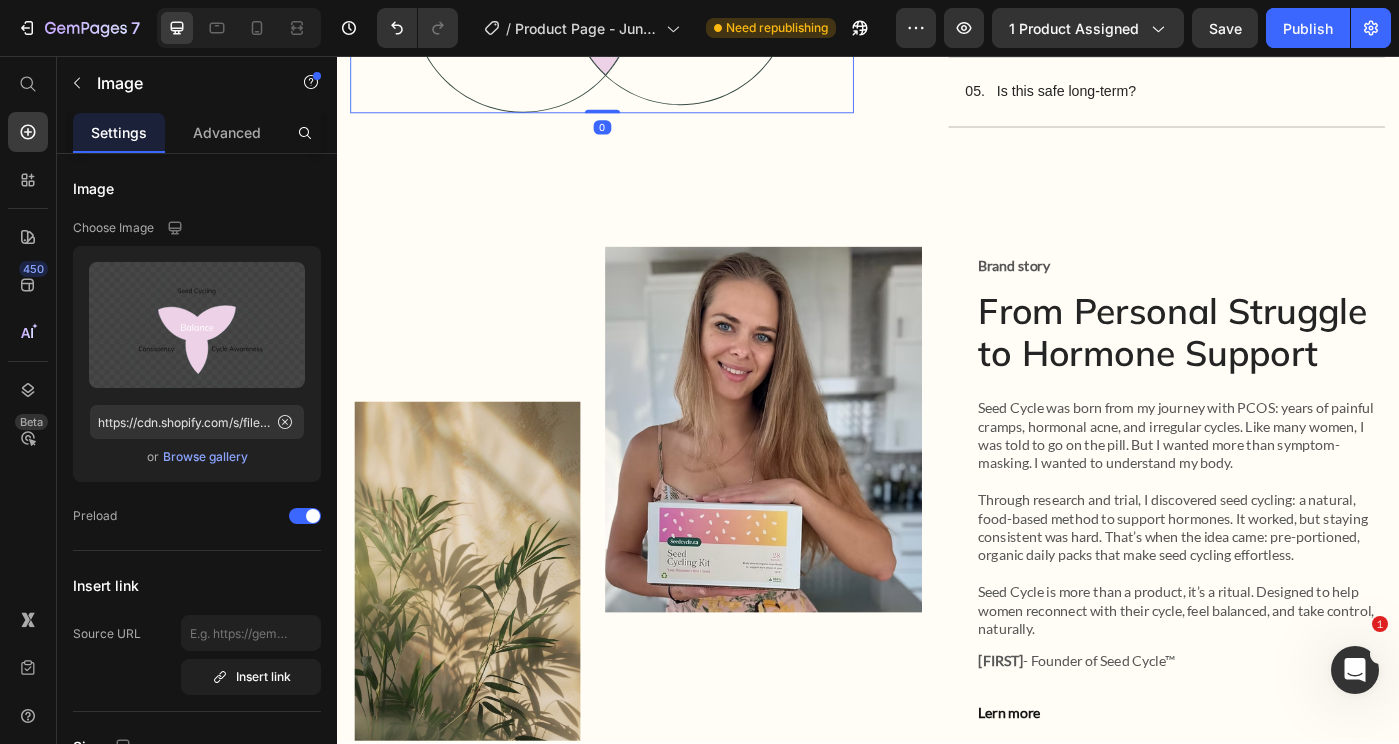 click at bounding box center (818, 478) 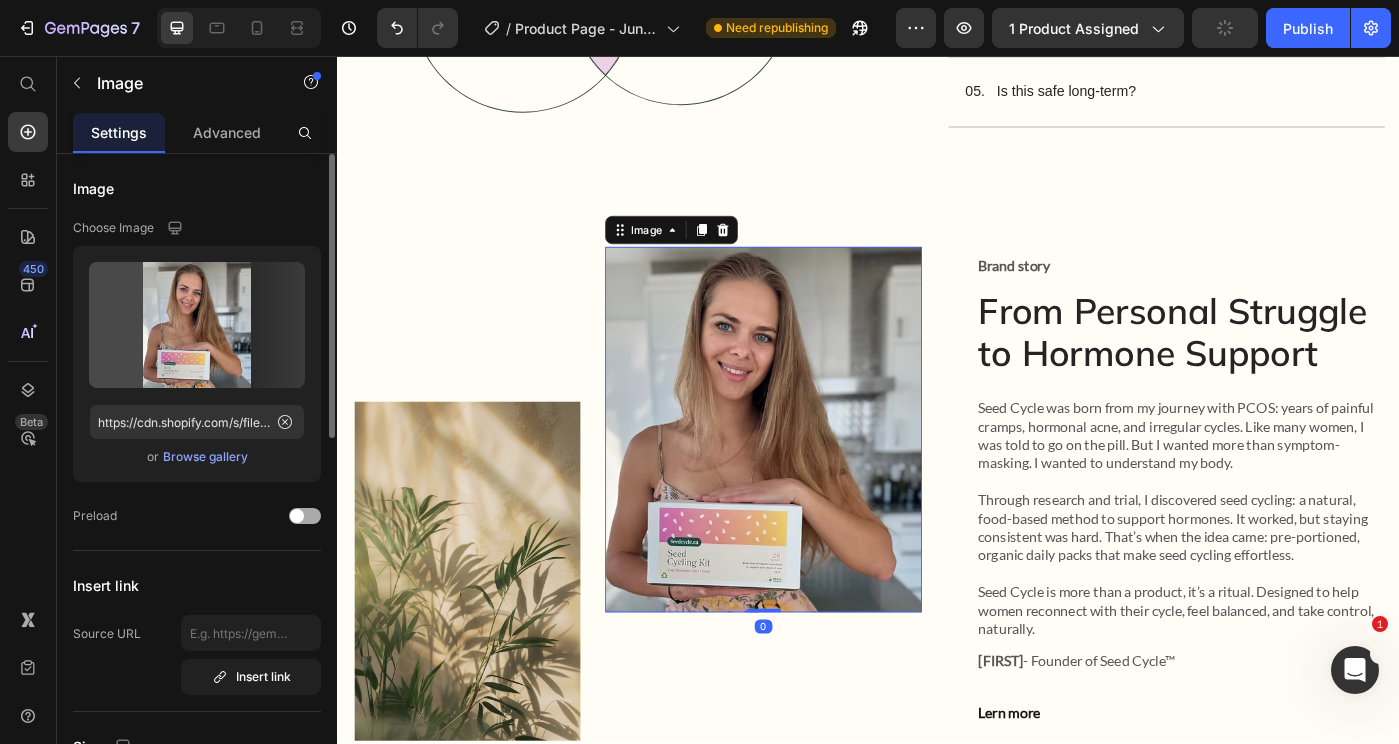 click at bounding box center [297, 516] 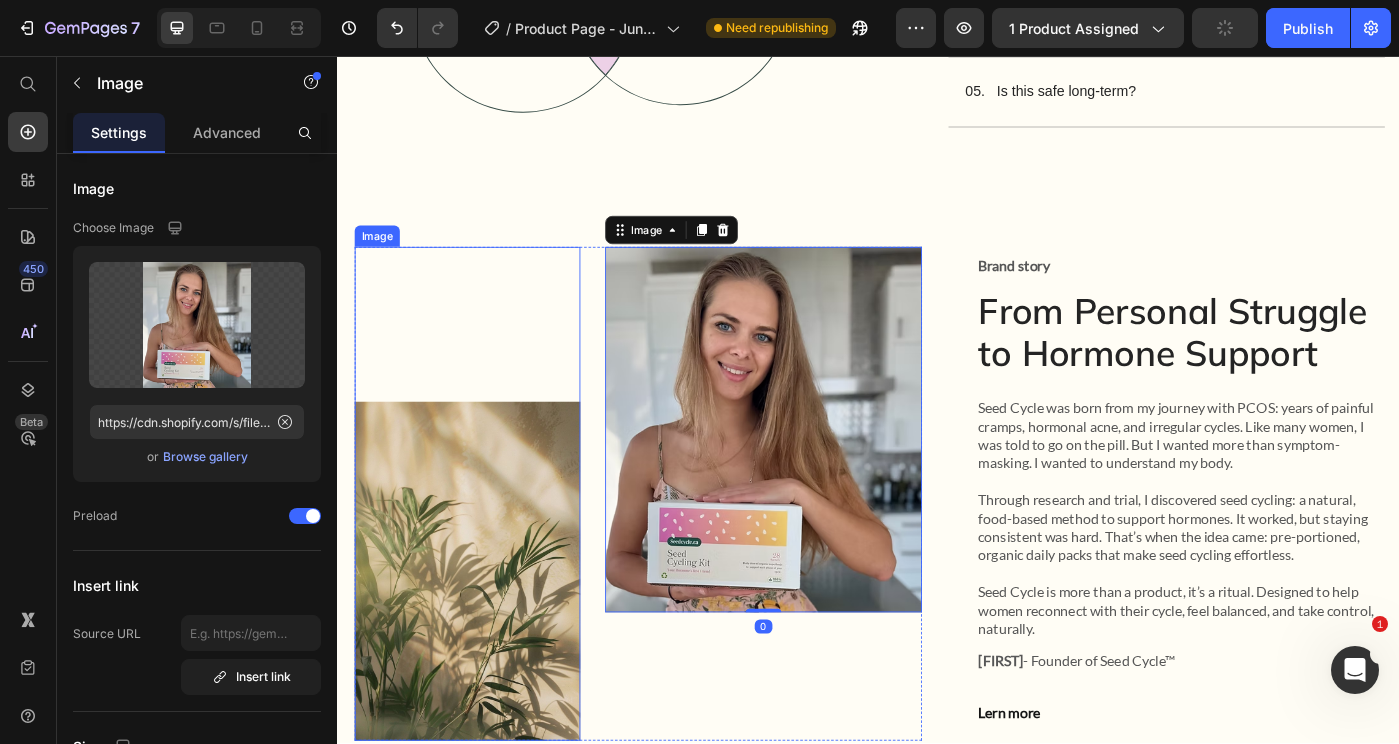 click at bounding box center [484, 551] 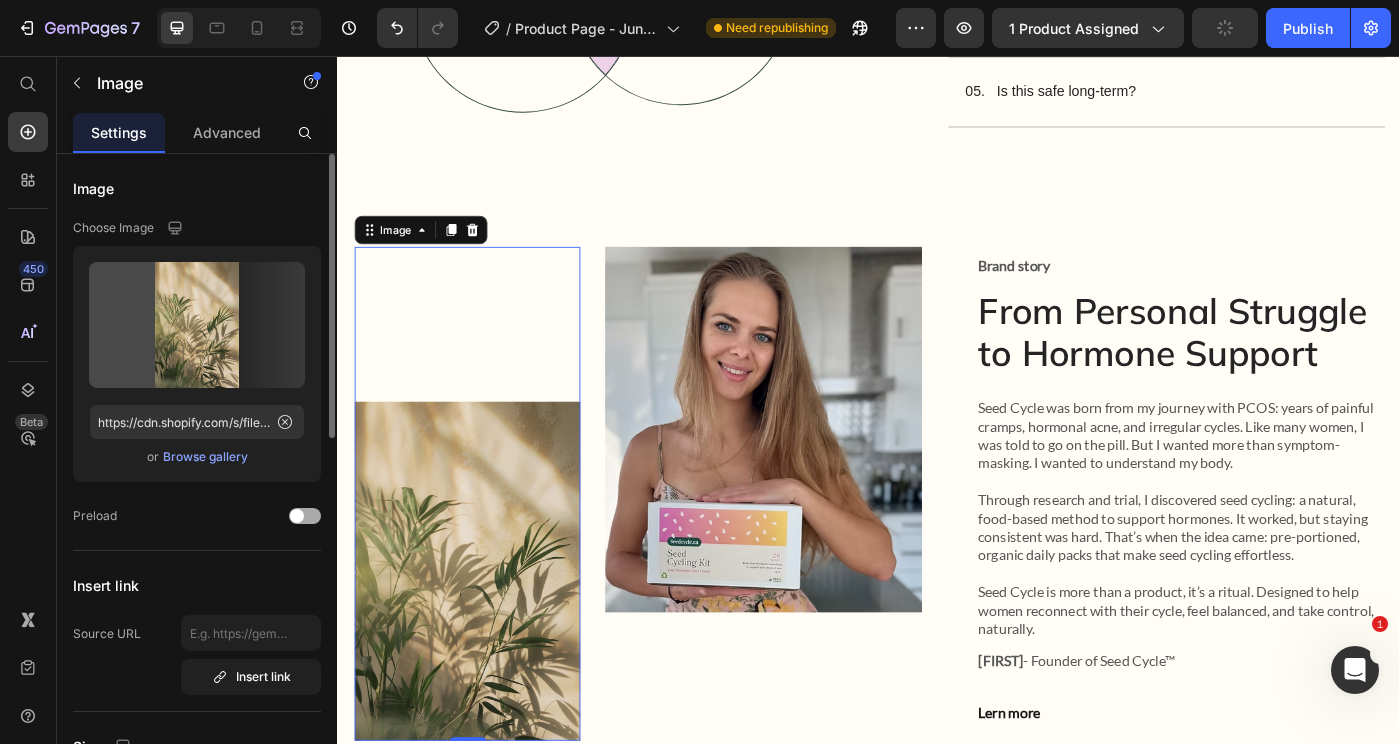 click at bounding box center [297, 516] 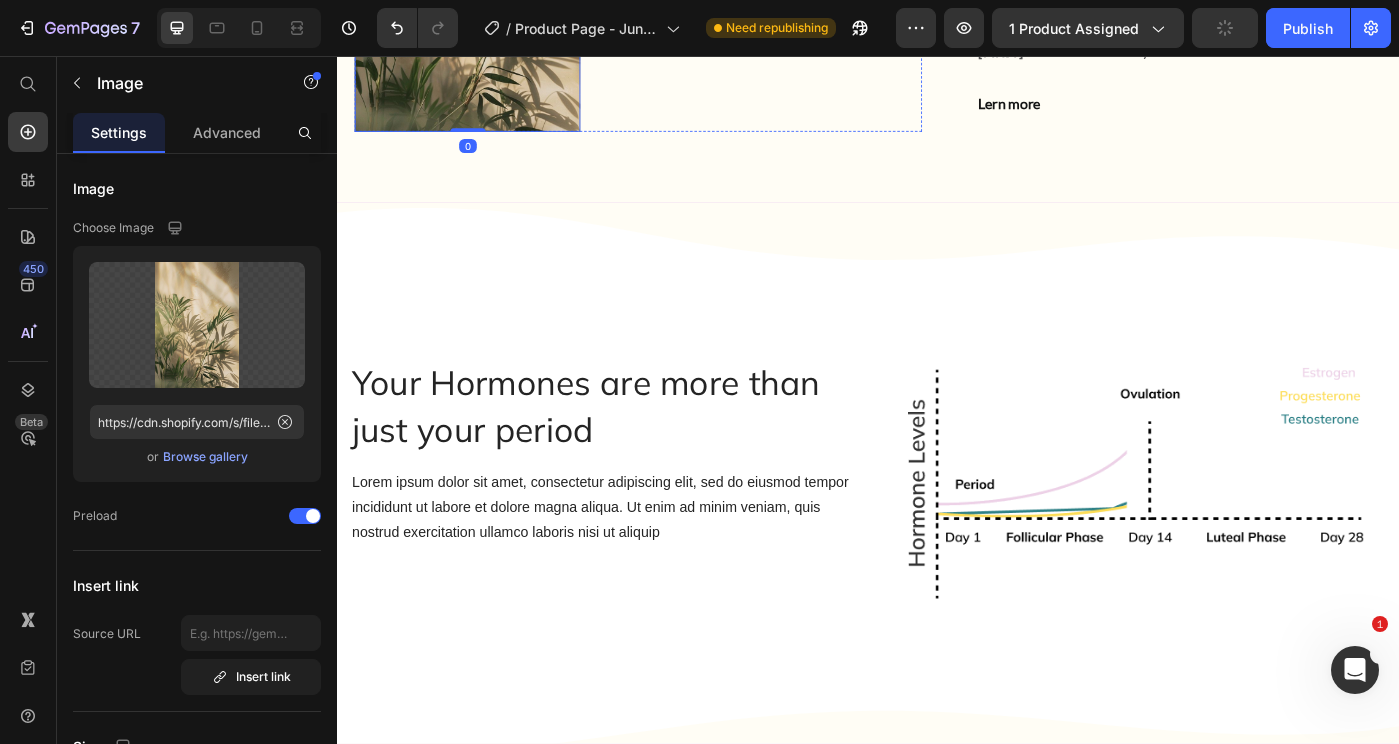 scroll, scrollTop: 4771, scrollLeft: 0, axis: vertical 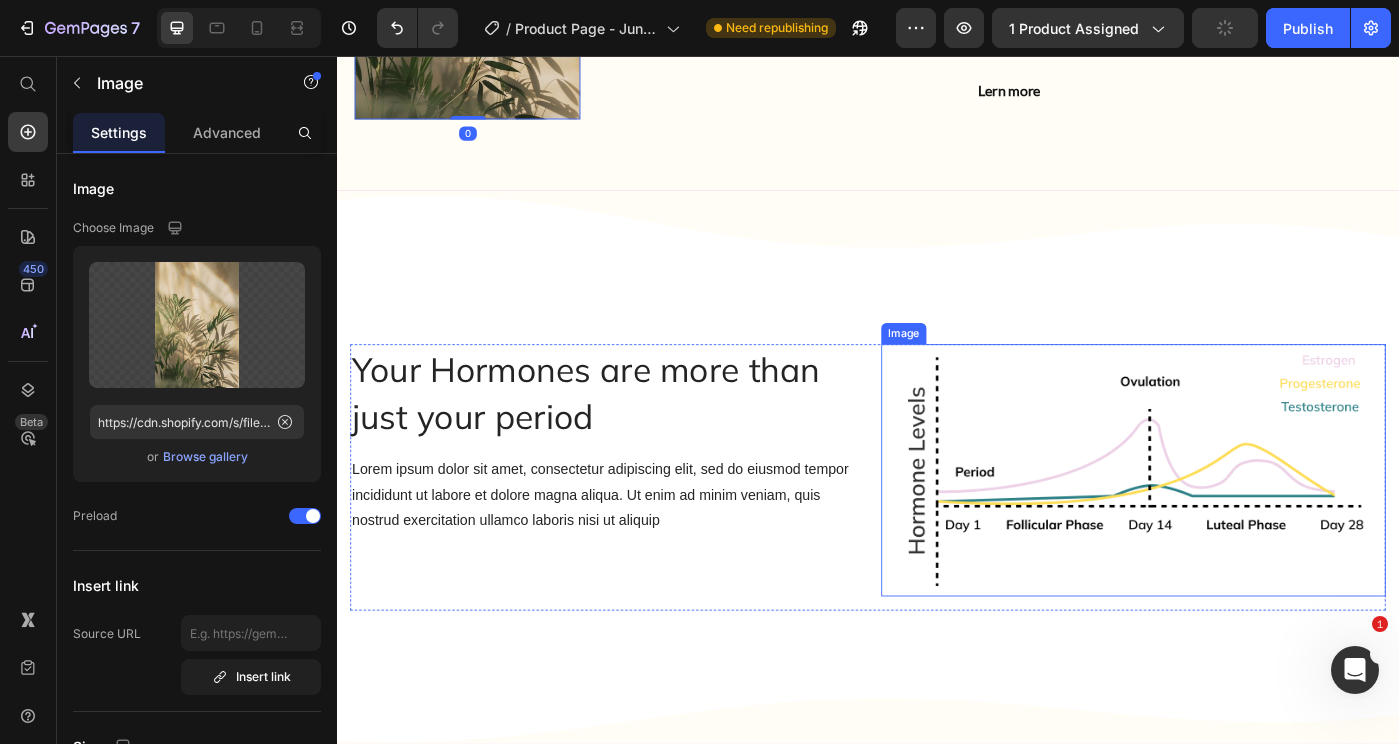 click at bounding box center [1237, 524] 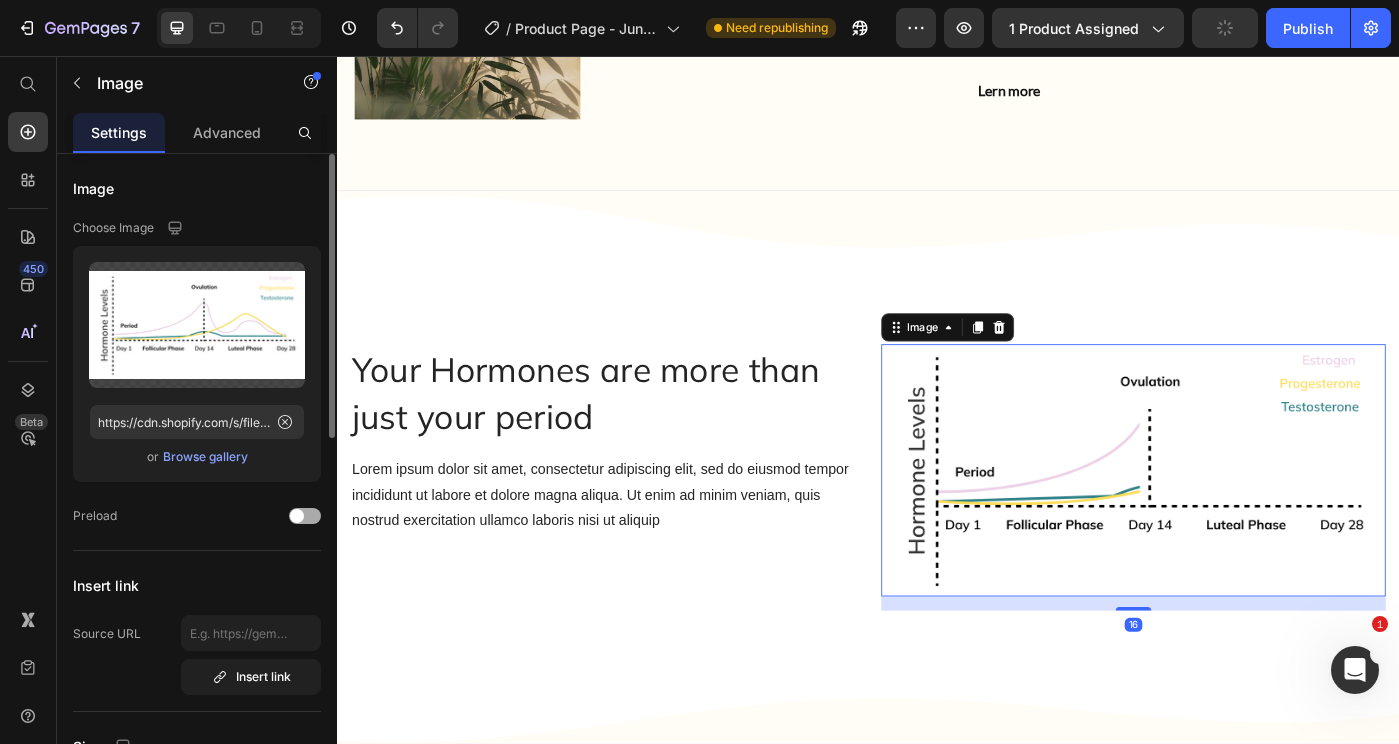 click at bounding box center (305, 516) 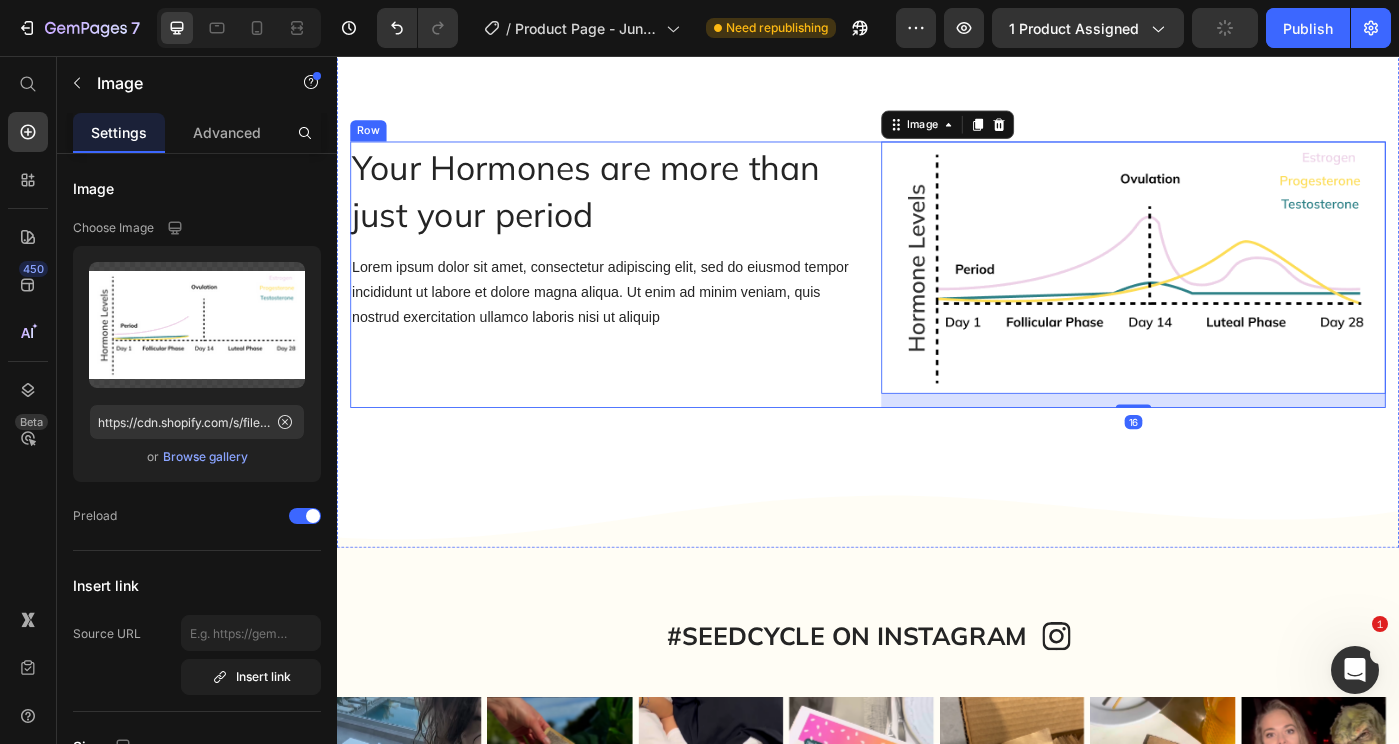 scroll, scrollTop: 5389, scrollLeft: 0, axis: vertical 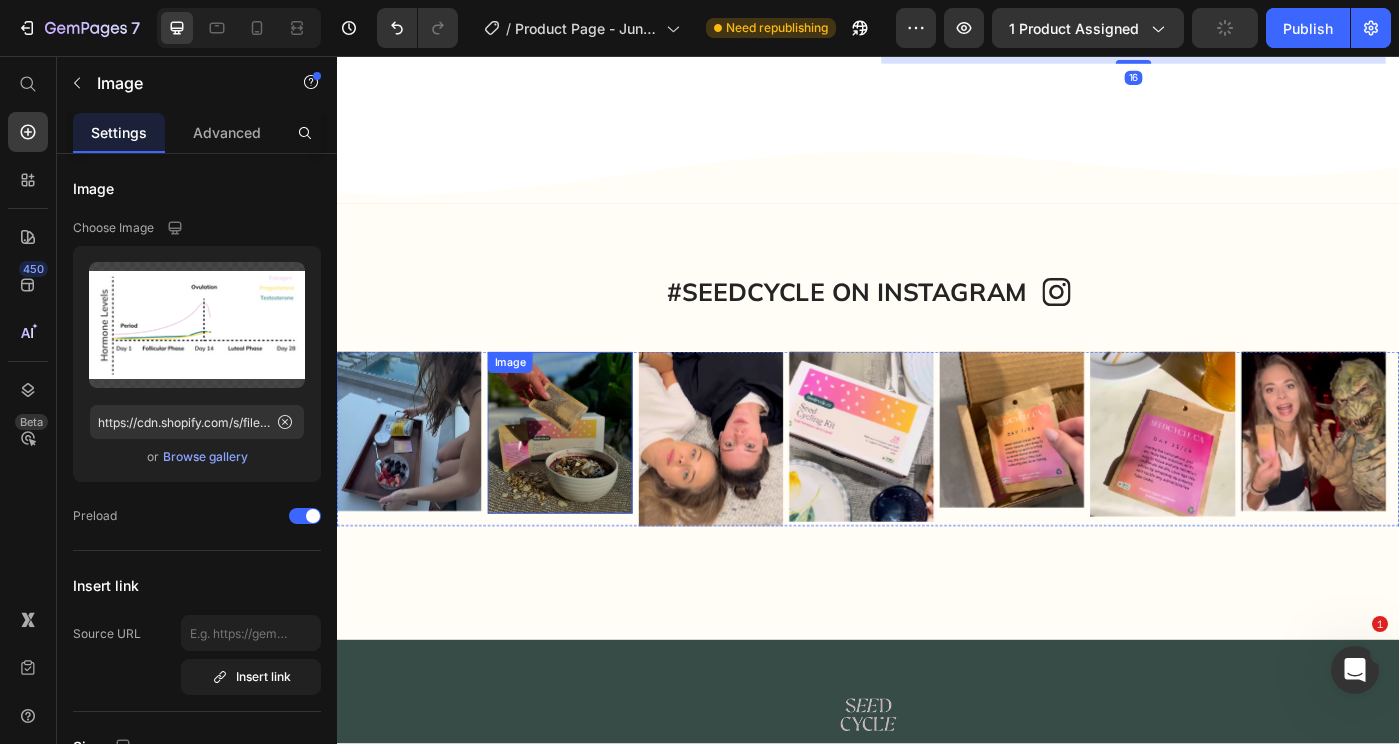 click at bounding box center [418, 481] 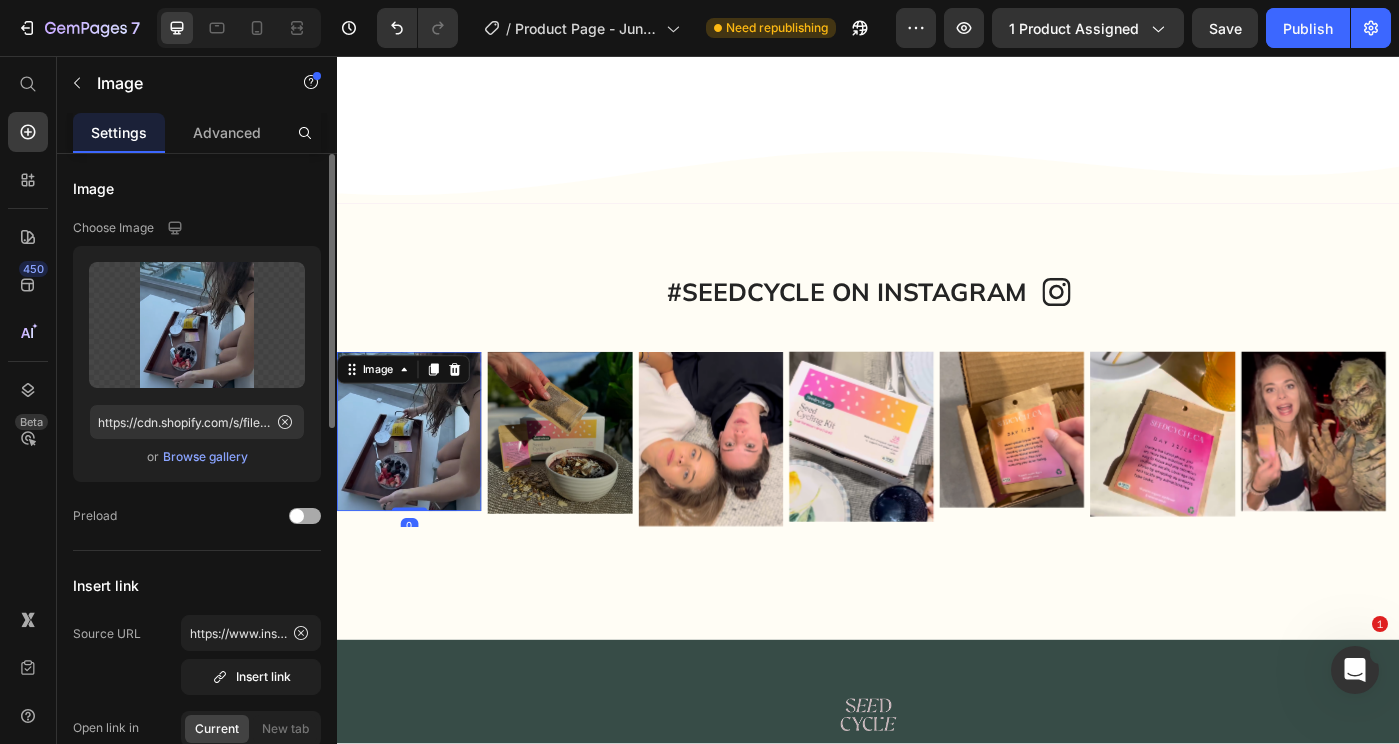 click at bounding box center (305, 516) 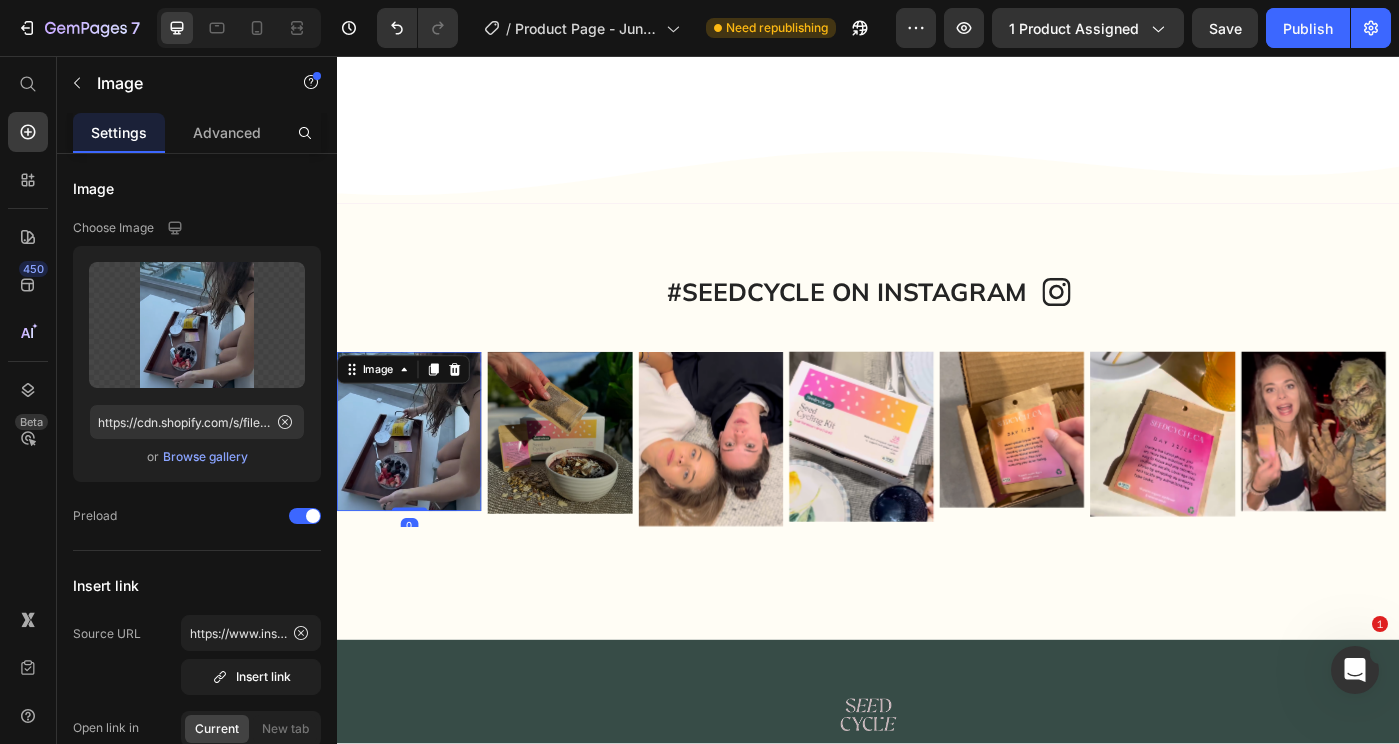 click at bounding box center (418, 481) 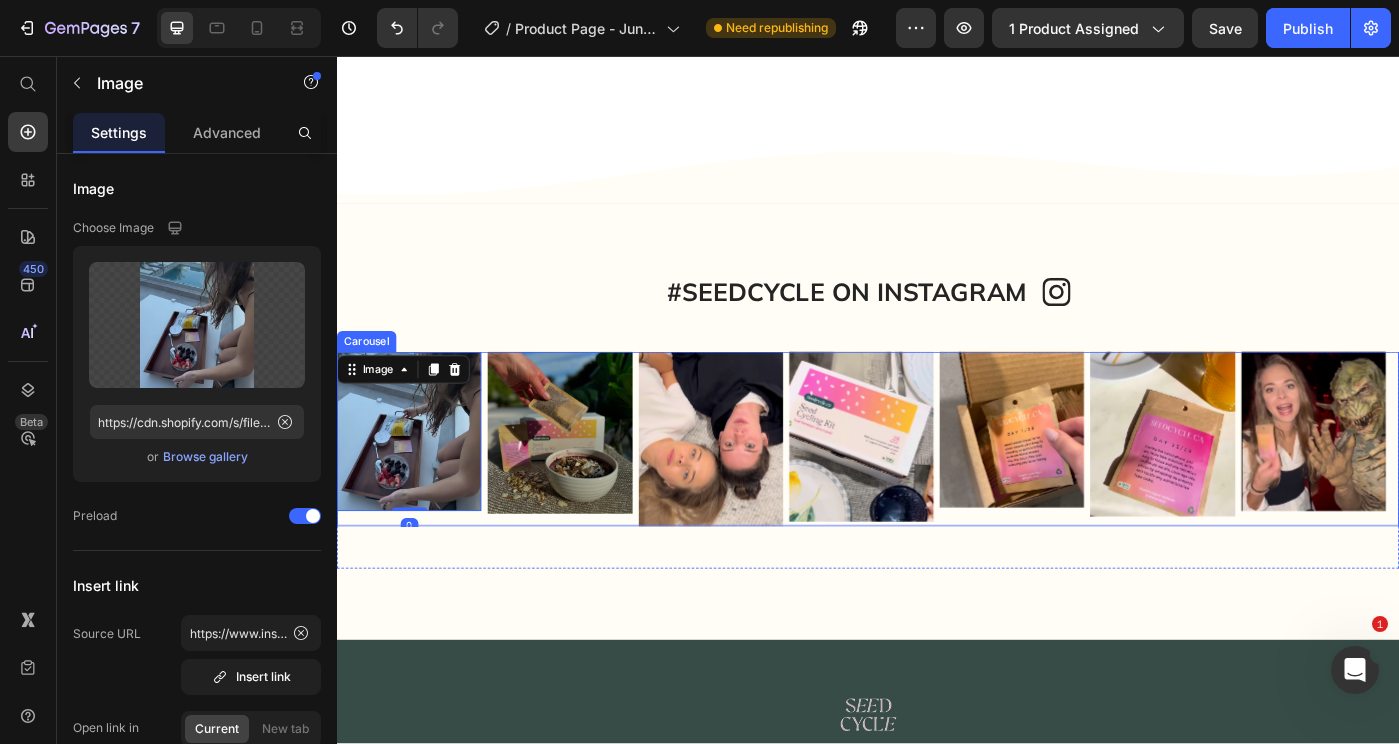 click at bounding box center (588, 482) 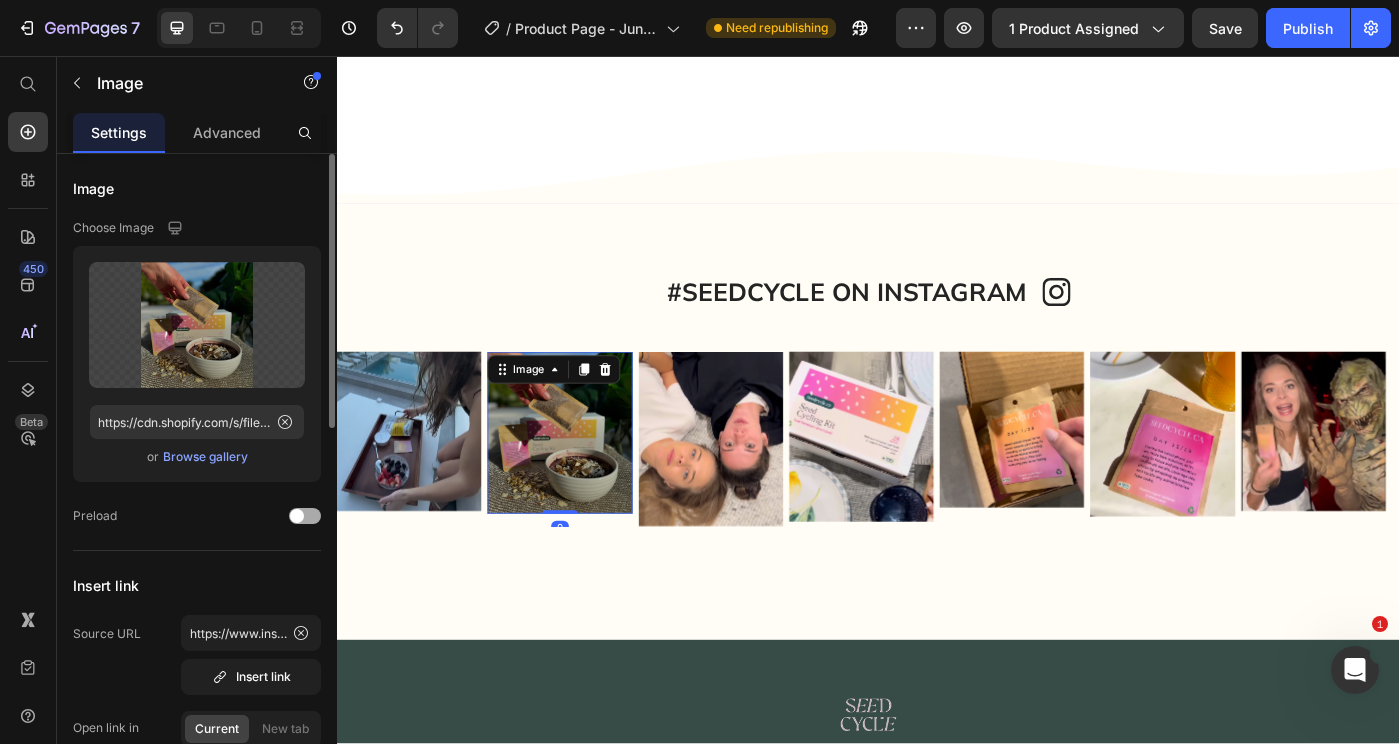 click at bounding box center [305, 516] 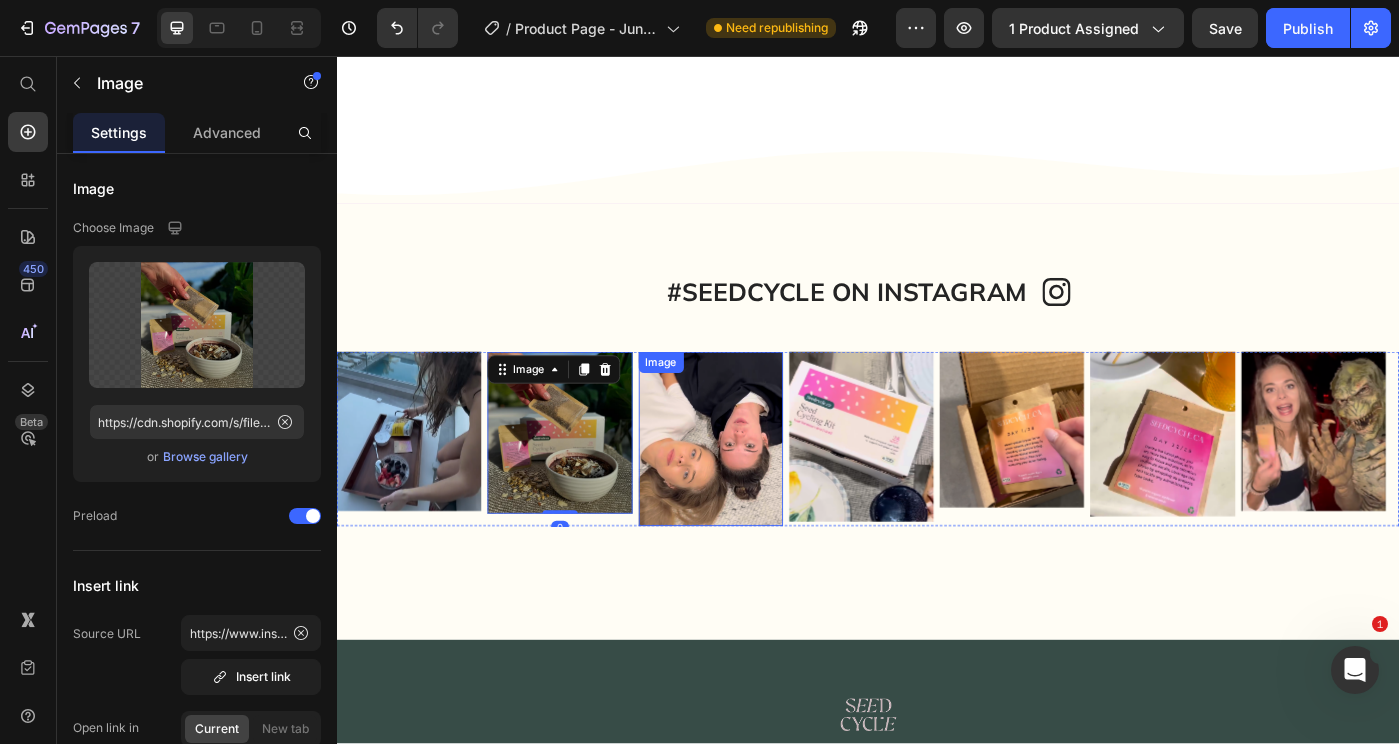 click at bounding box center [759, 489] 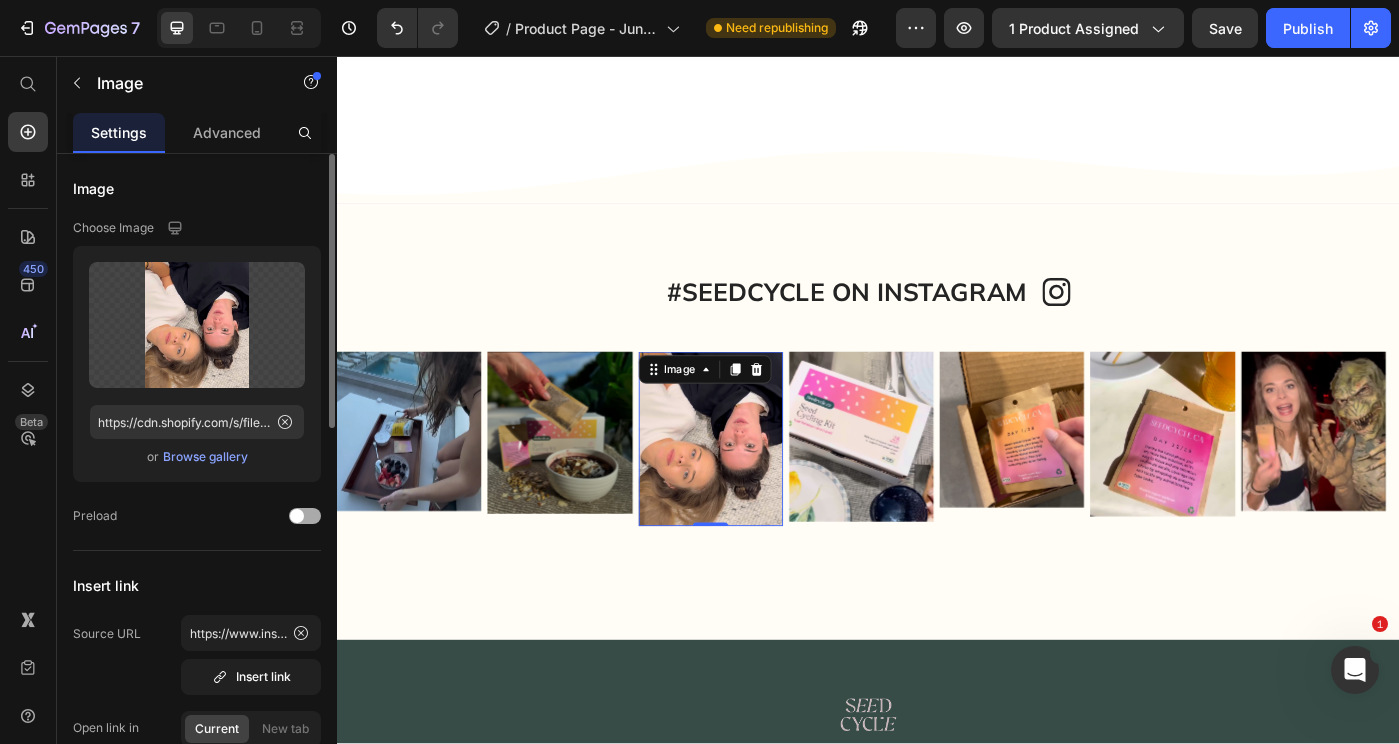 click at bounding box center [305, 516] 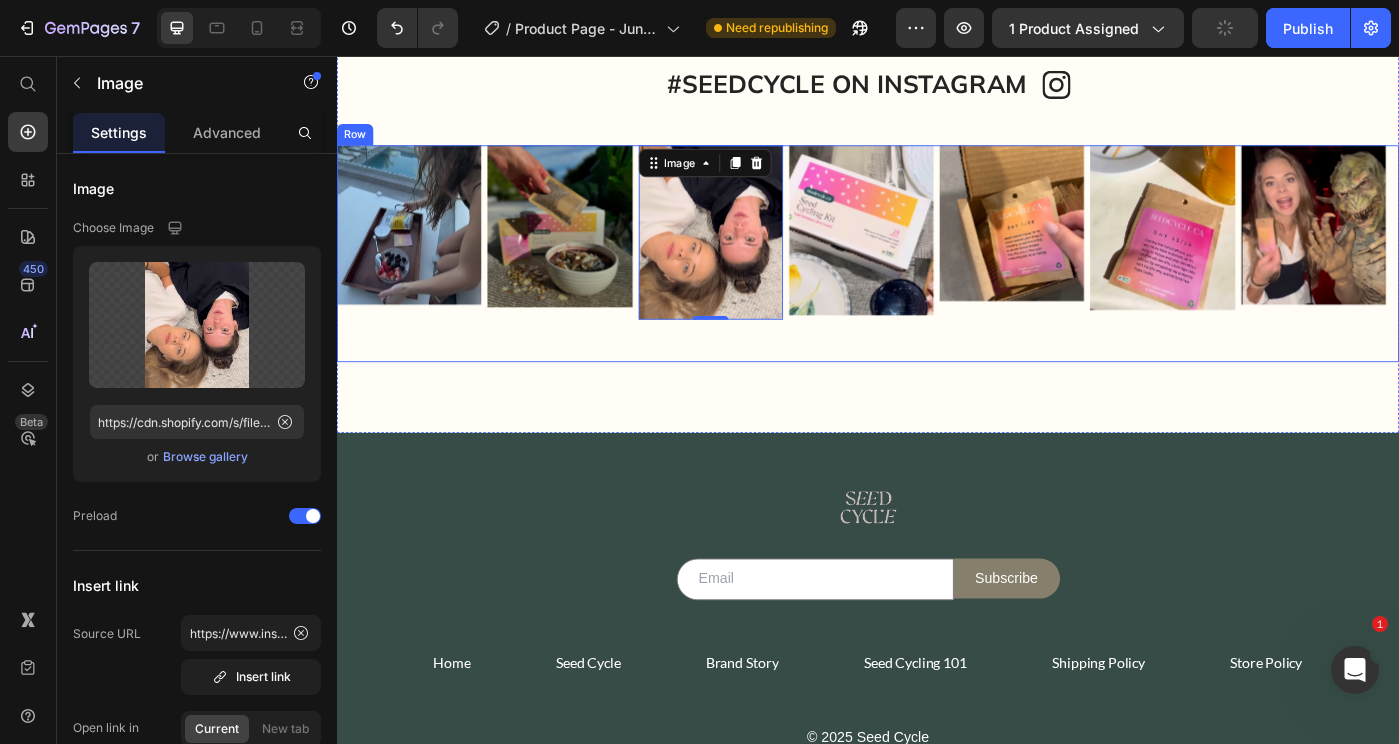 scroll, scrollTop: 5727, scrollLeft: 0, axis: vertical 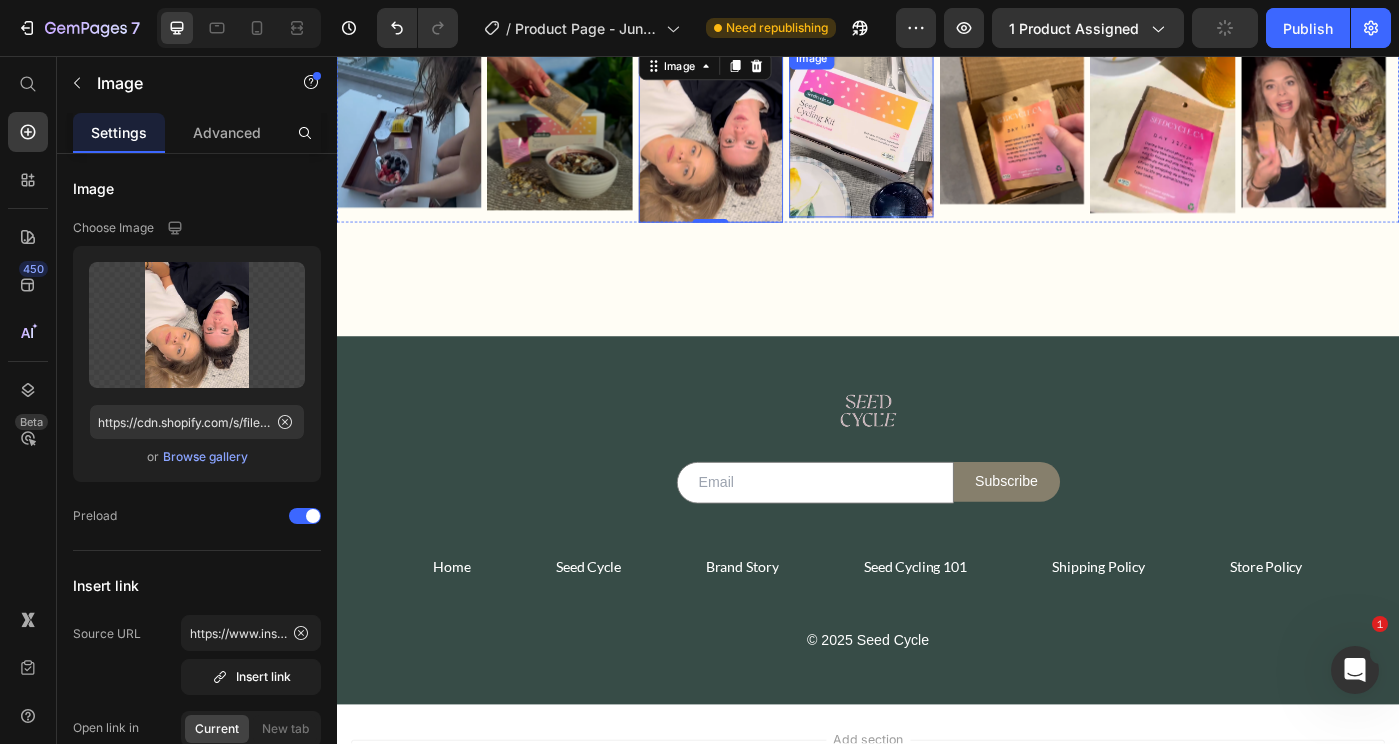 click at bounding box center [929, 143] 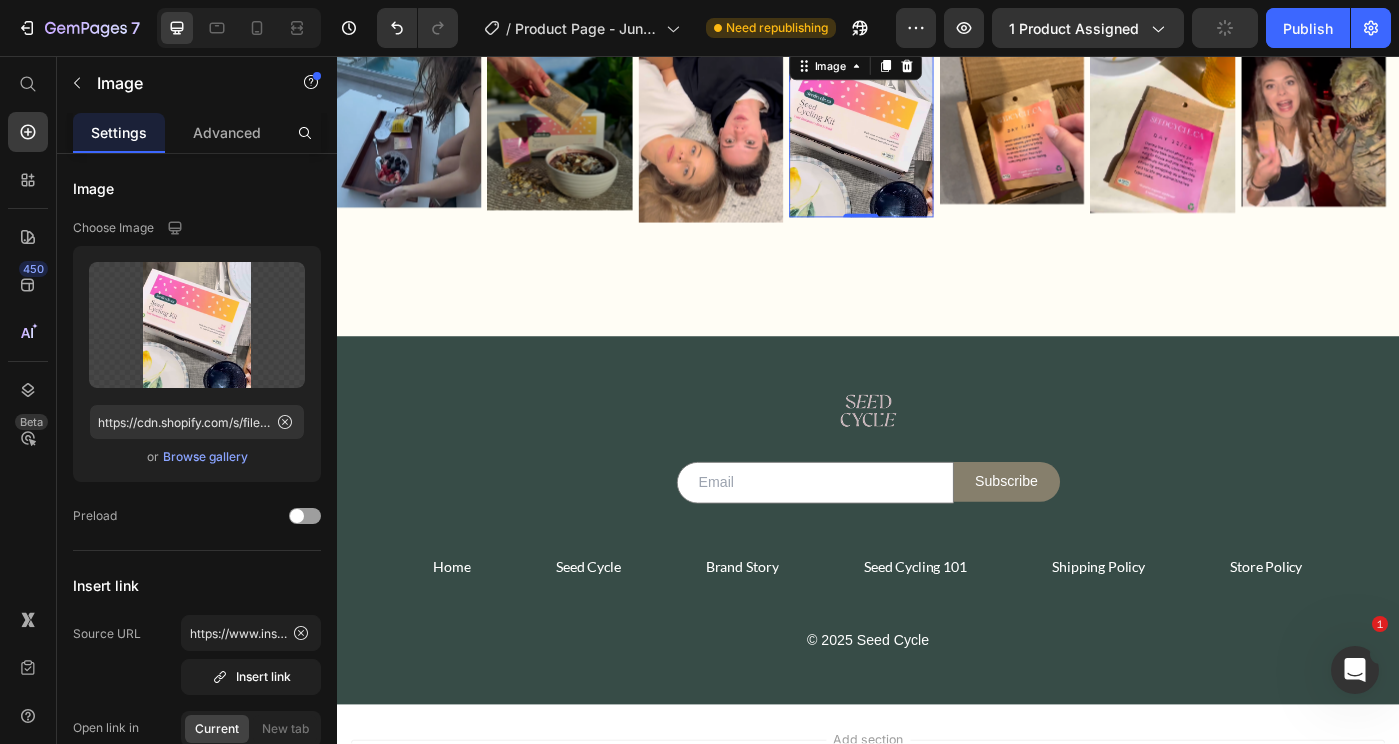 click at bounding box center [329, 1124] 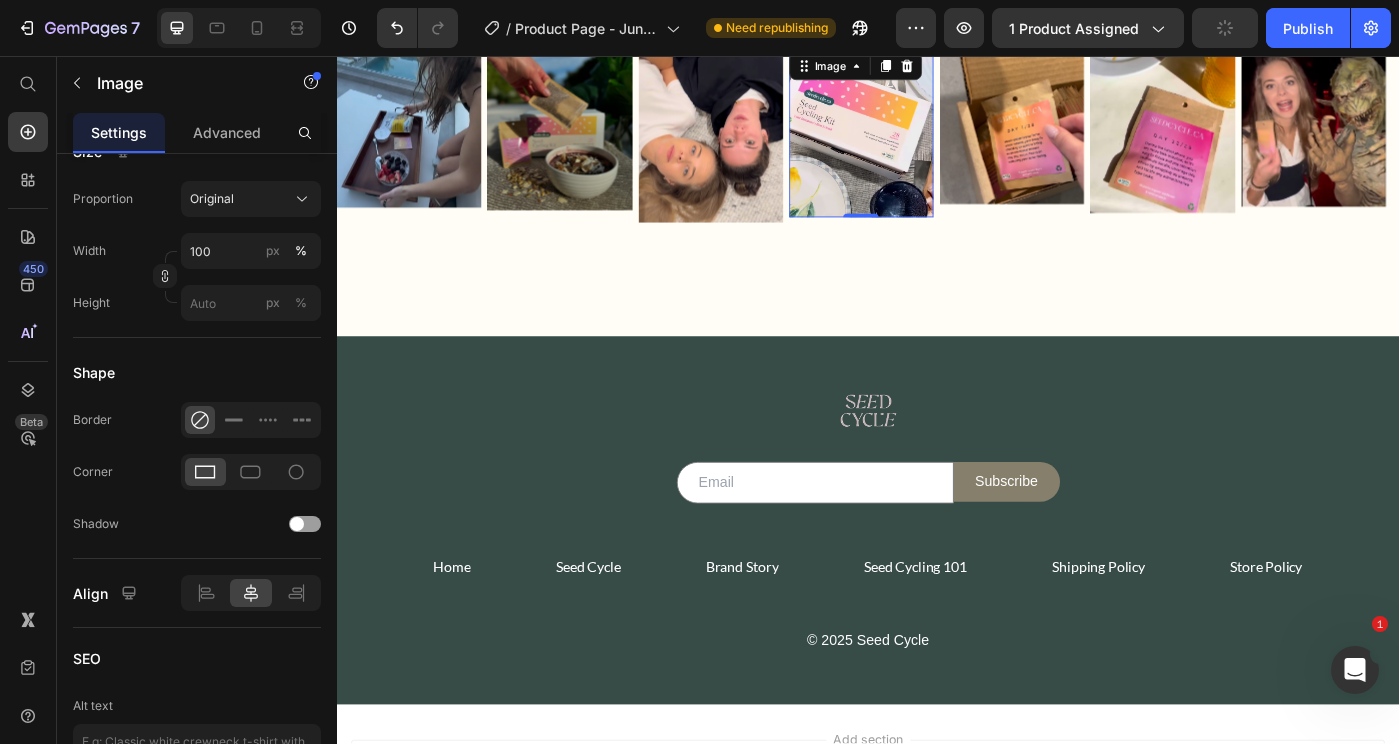 click at bounding box center (929, 143) 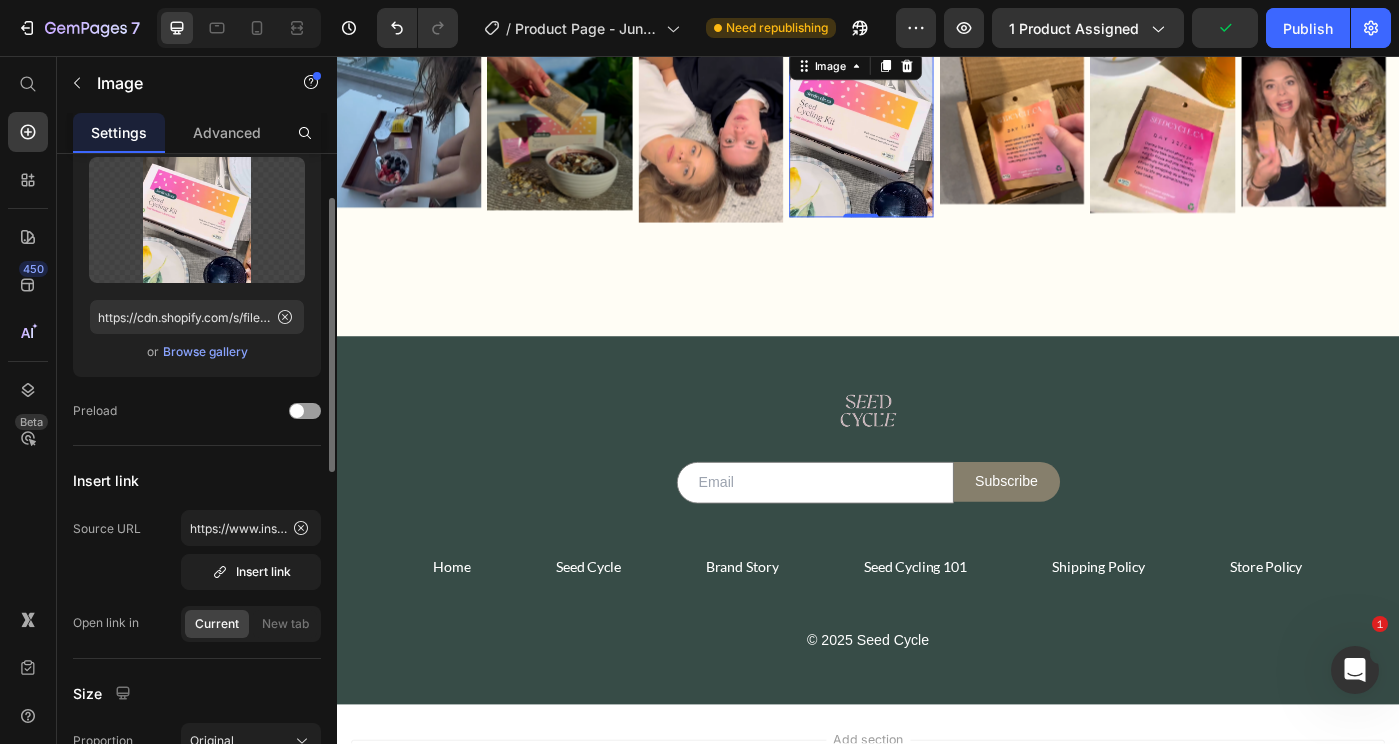 scroll, scrollTop: 107, scrollLeft: 0, axis: vertical 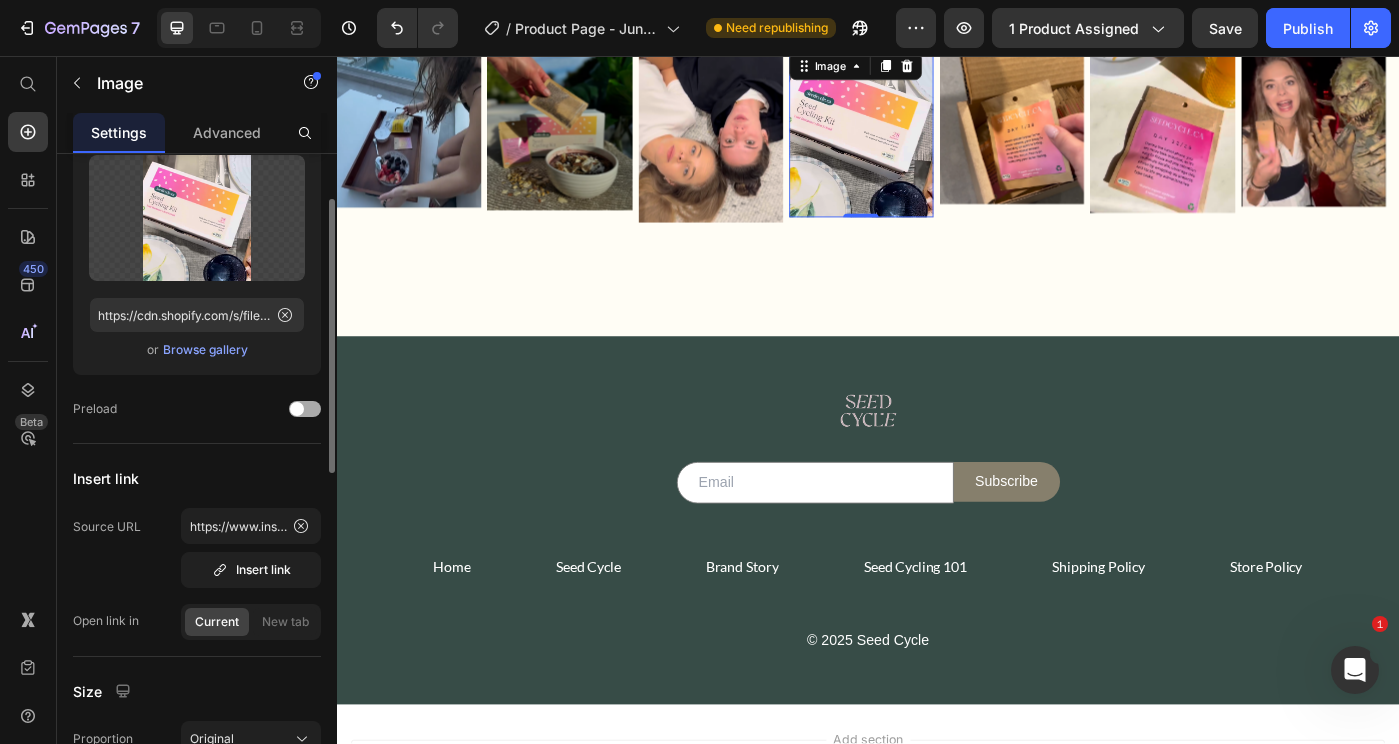 click at bounding box center (305, 409) 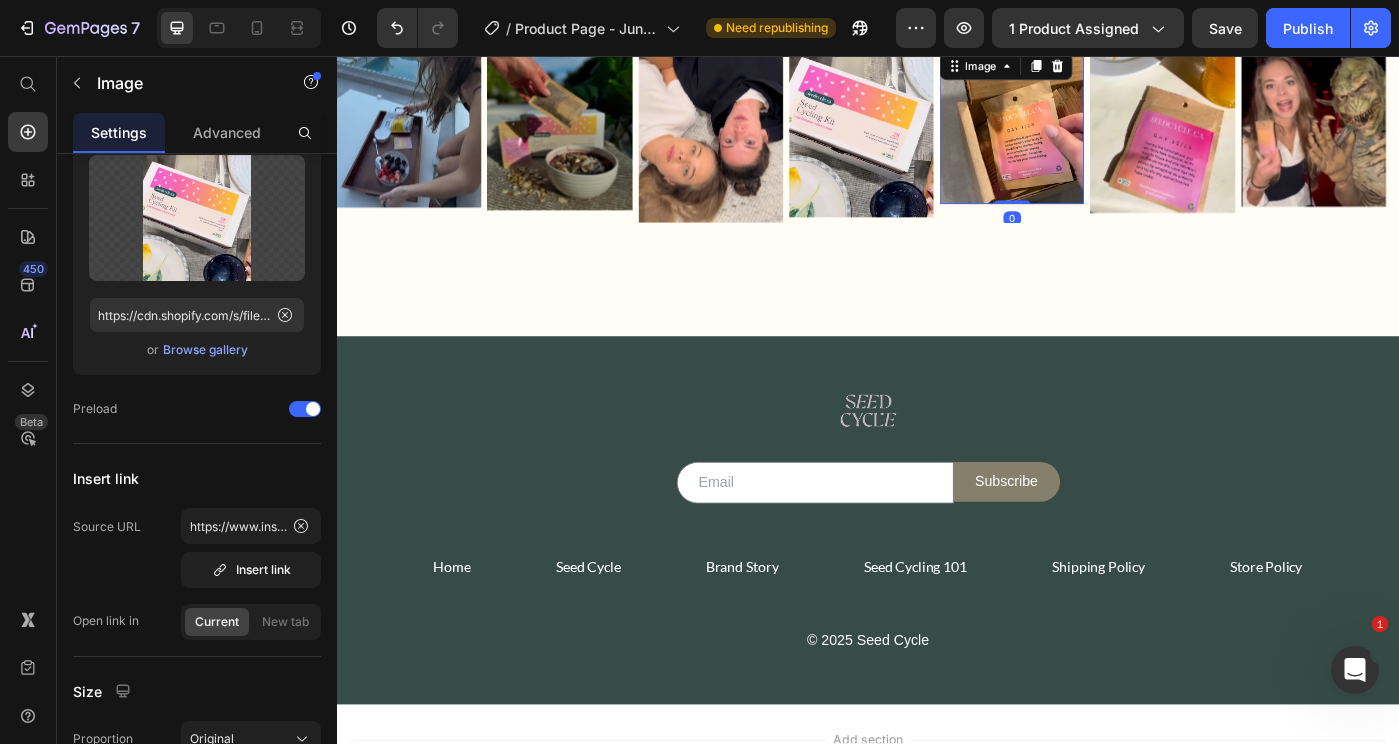 click at bounding box center (1099, 136) 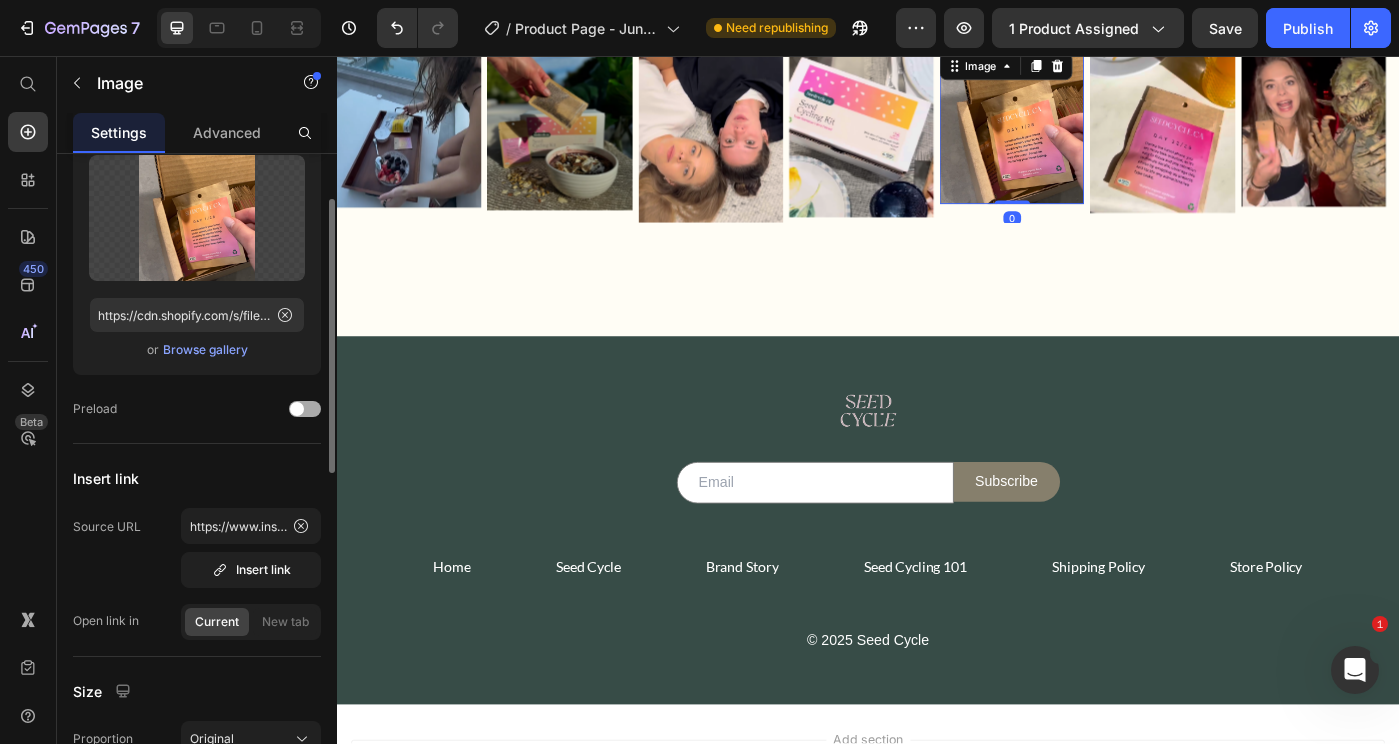 click on "Preload" 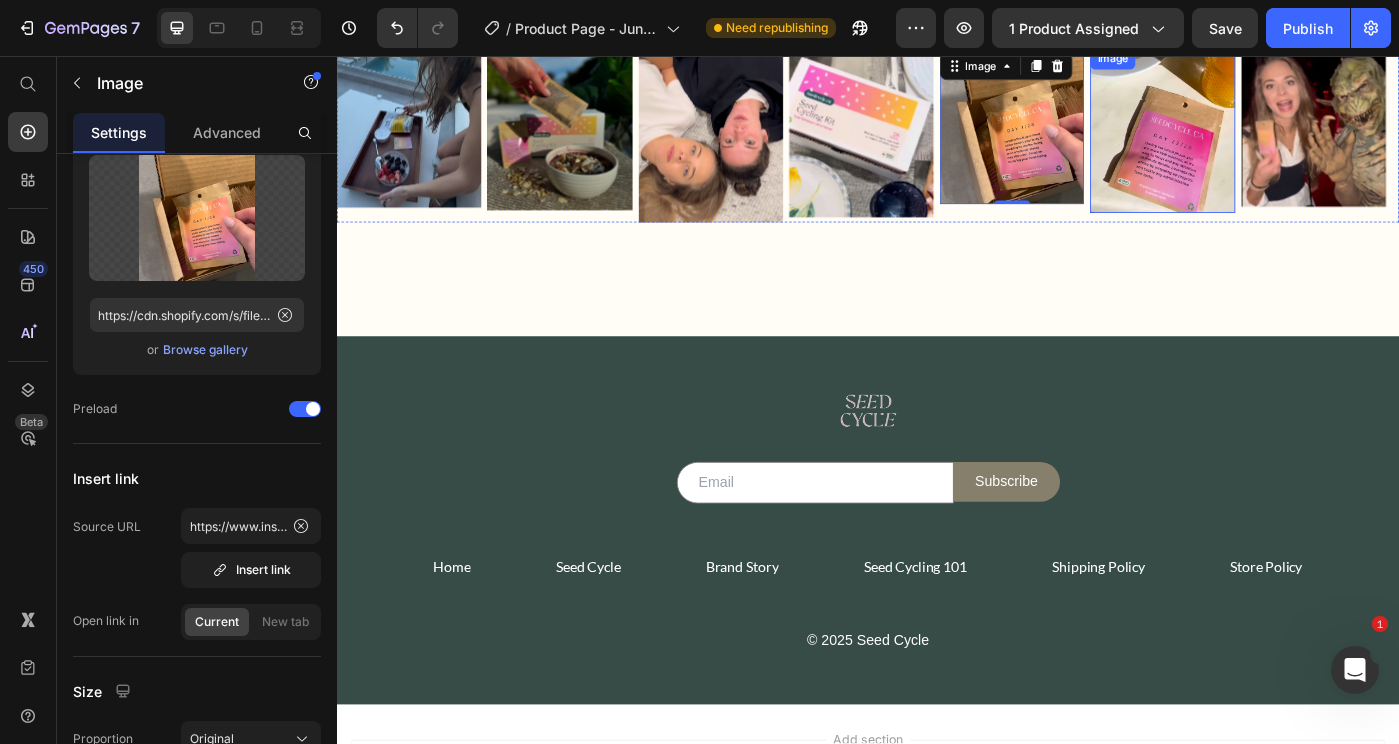 click at bounding box center [1269, 141] 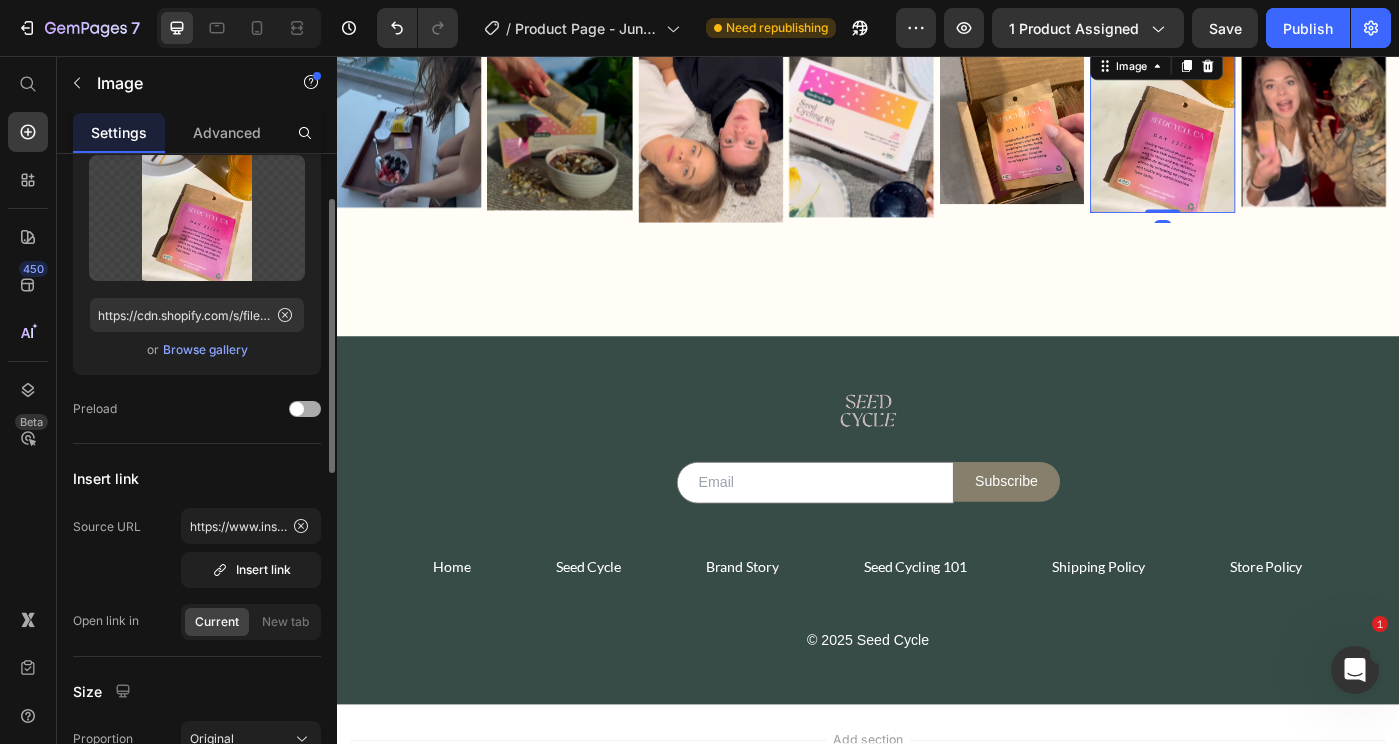 click at bounding box center [305, 409] 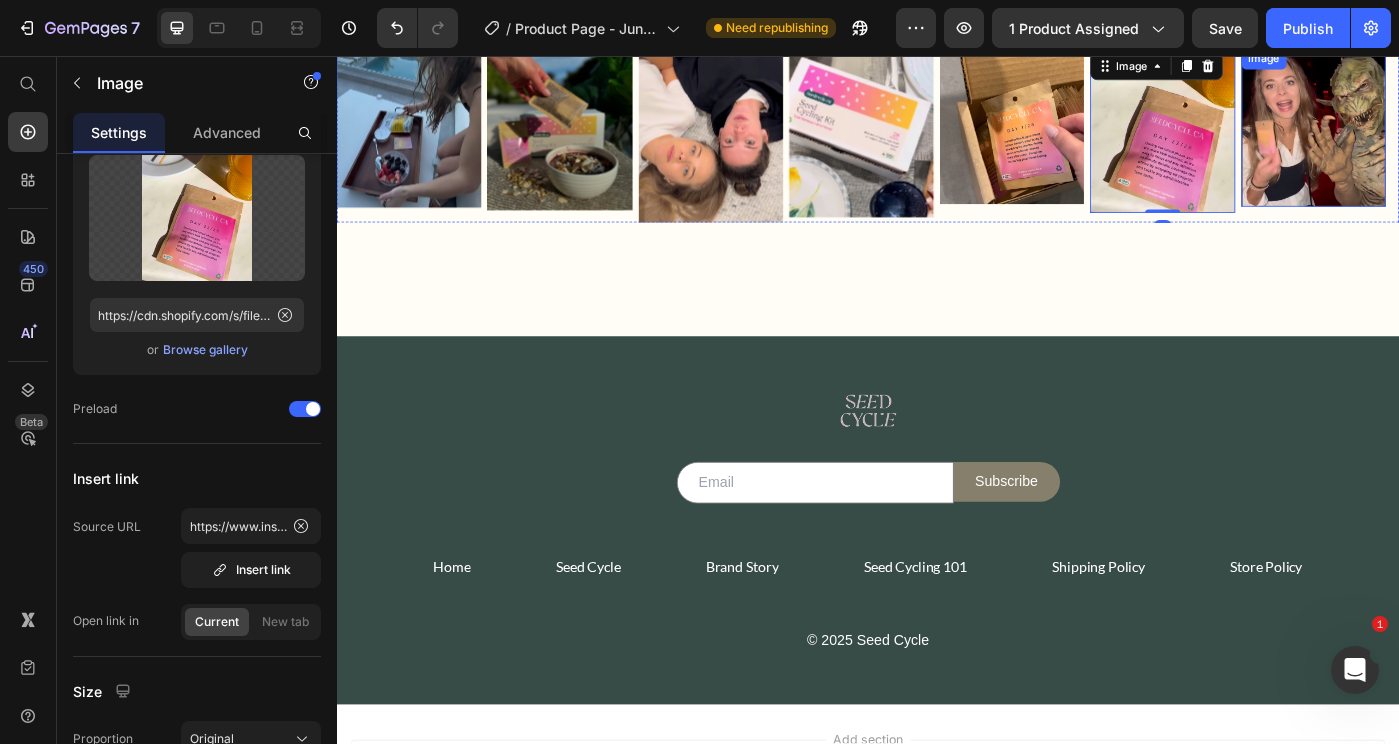 click at bounding box center [1440, 138] 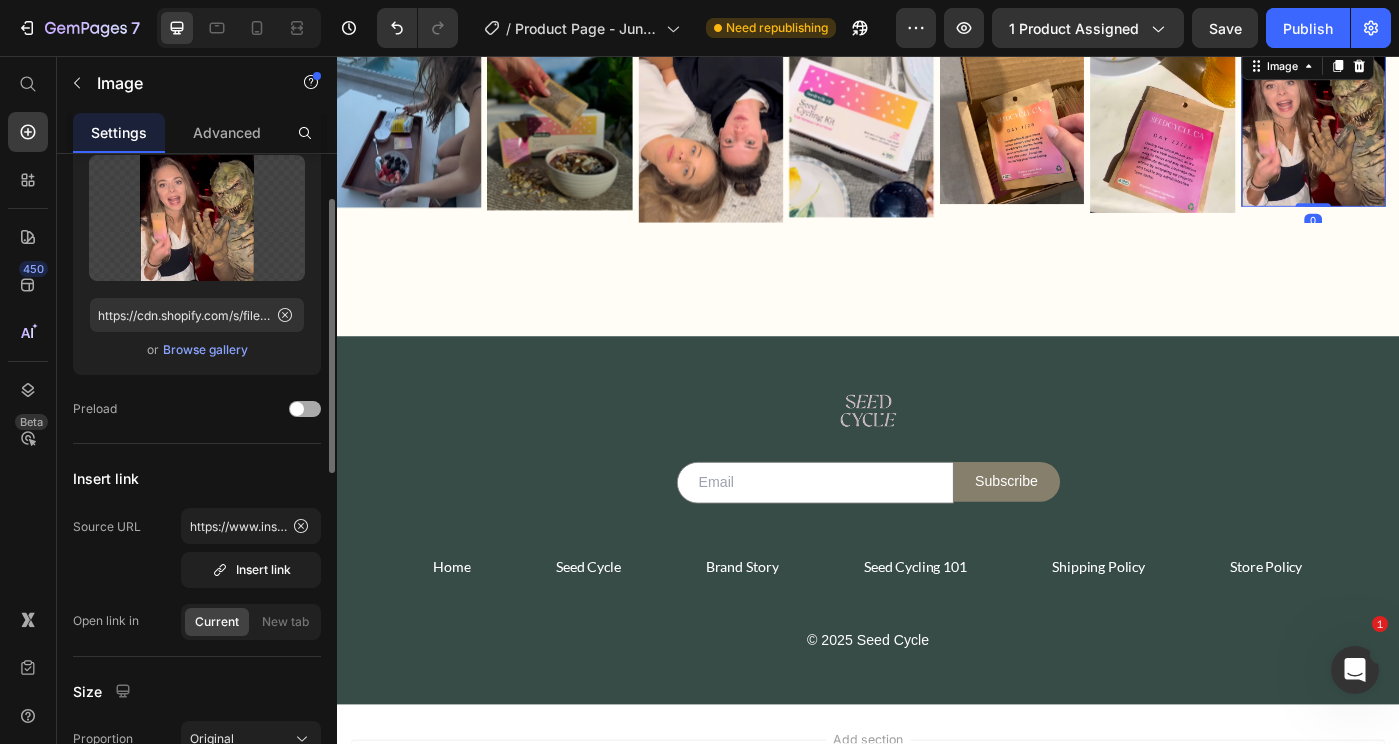 click at bounding box center [305, 409] 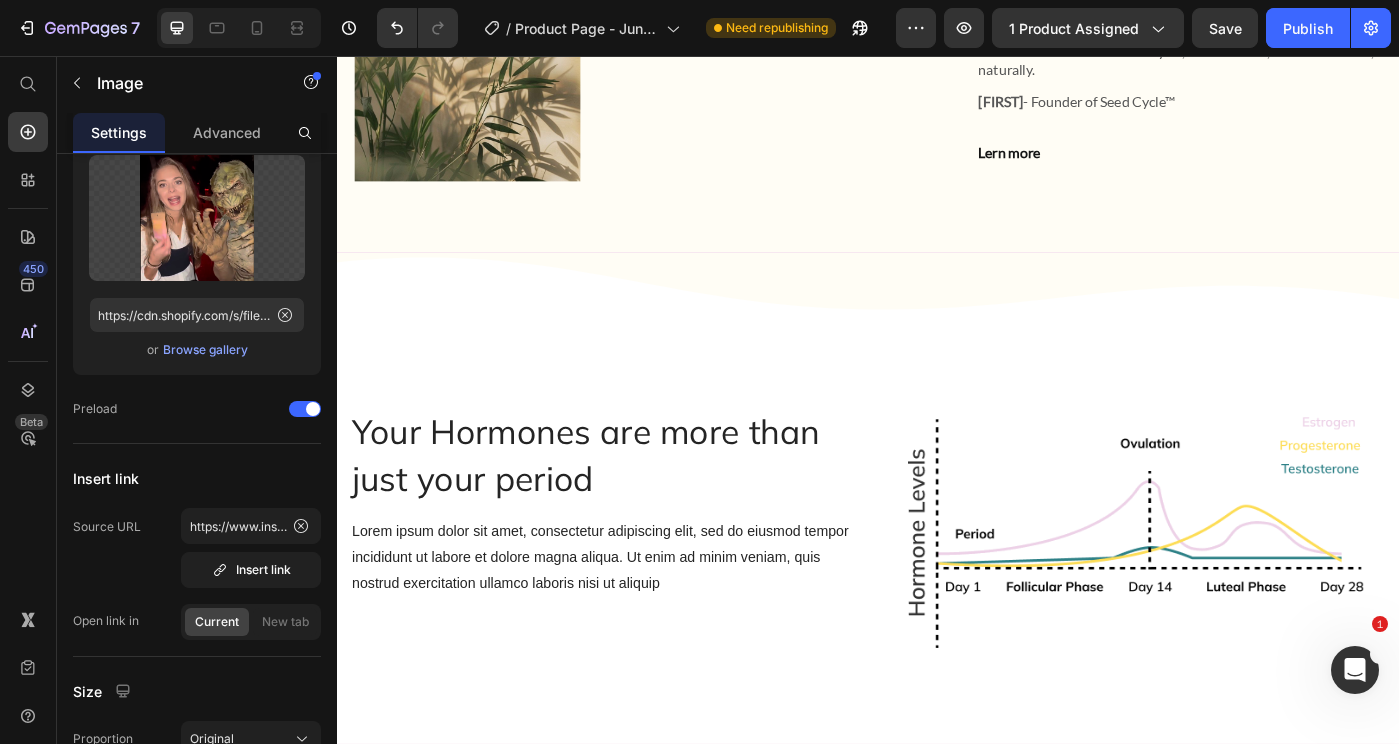 scroll, scrollTop: 4060, scrollLeft: 0, axis: vertical 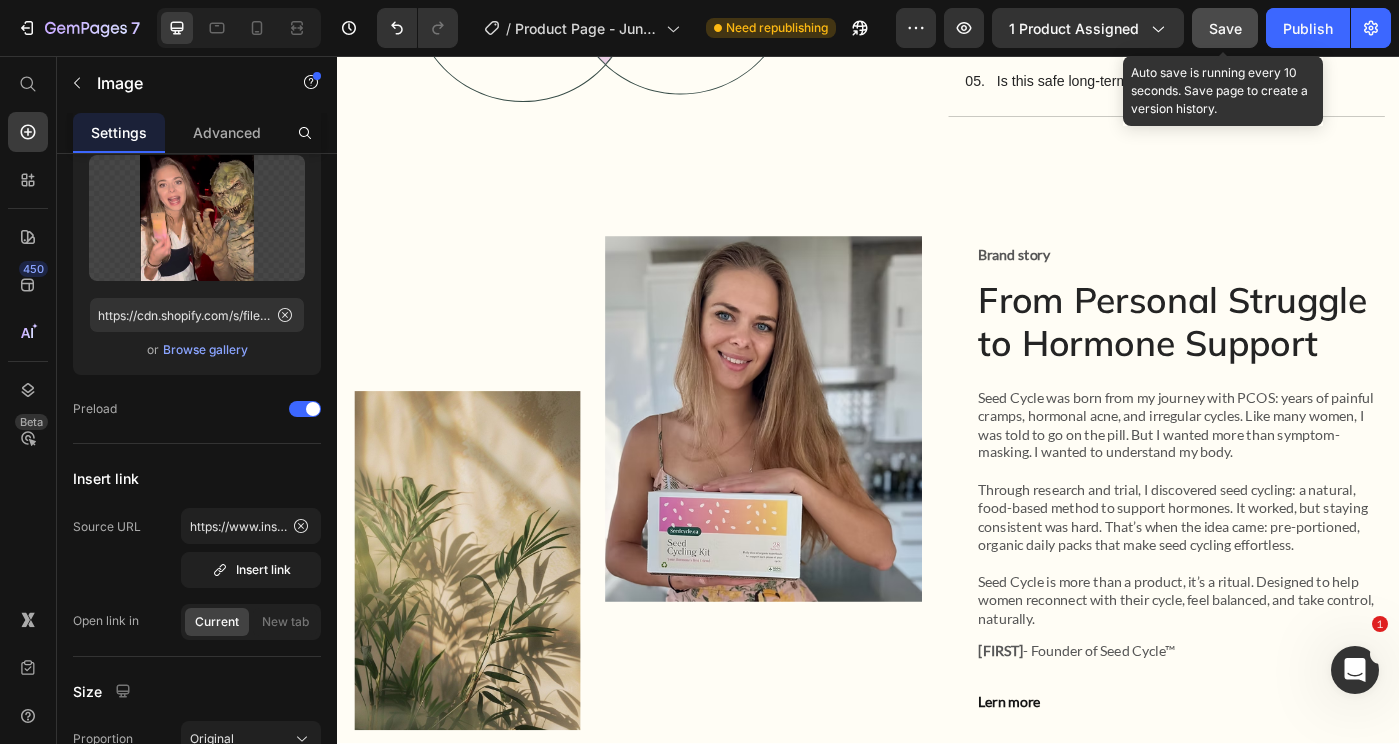 click on "Save" 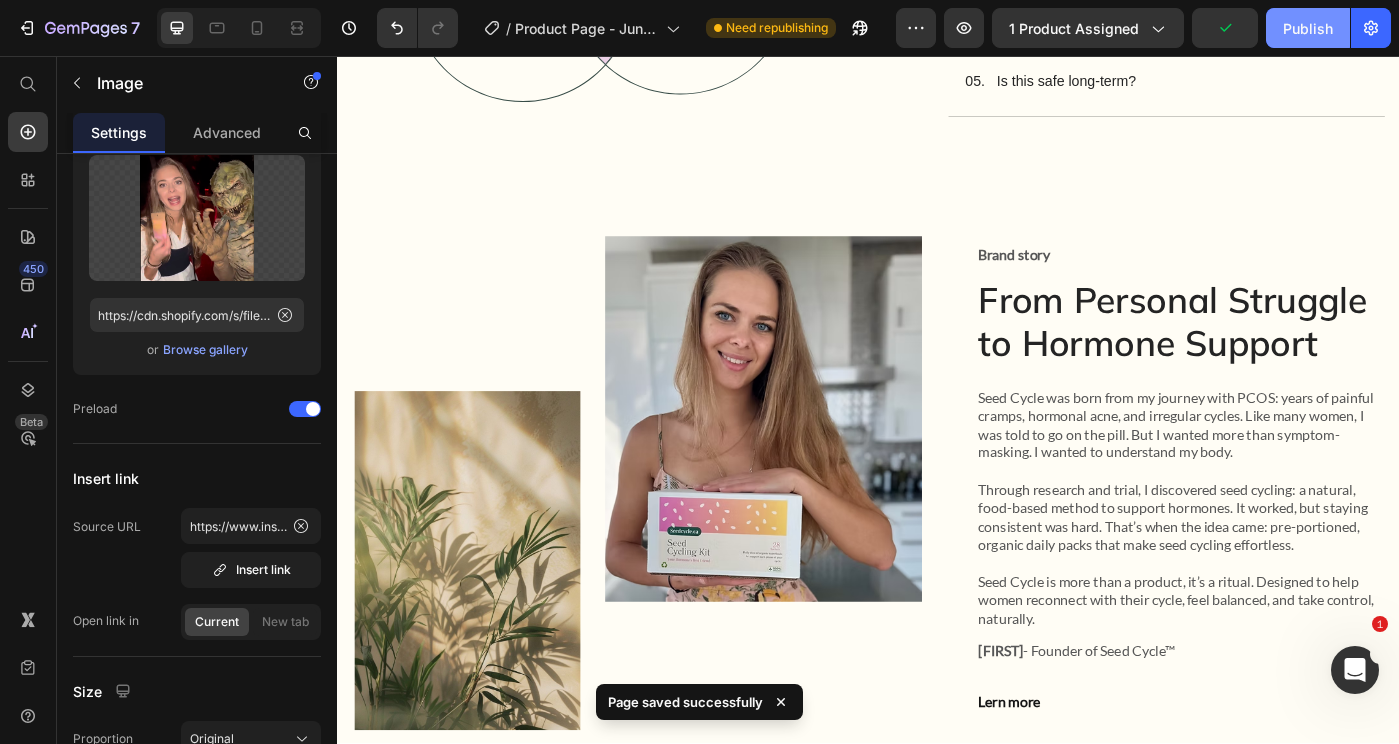 click on "Publish" at bounding box center (1308, 28) 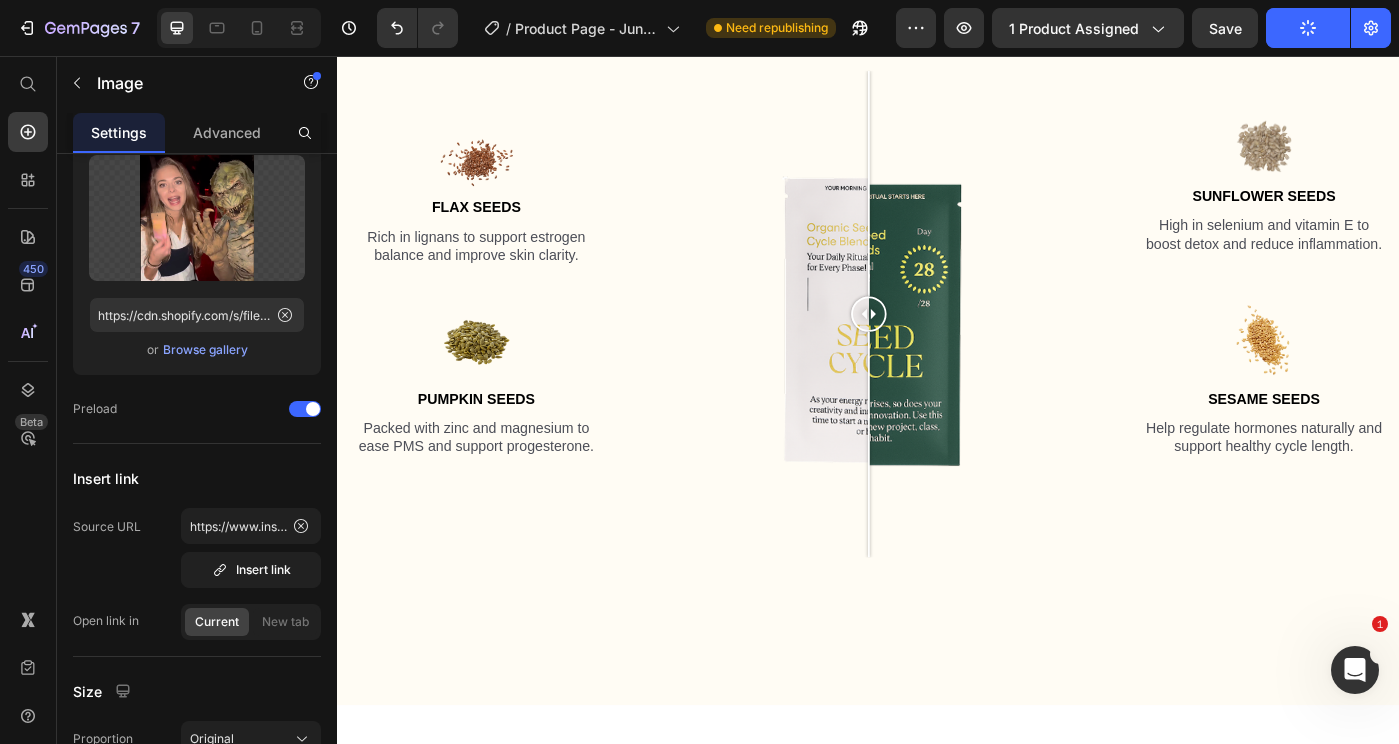 scroll, scrollTop: 2050, scrollLeft: 0, axis: vertical 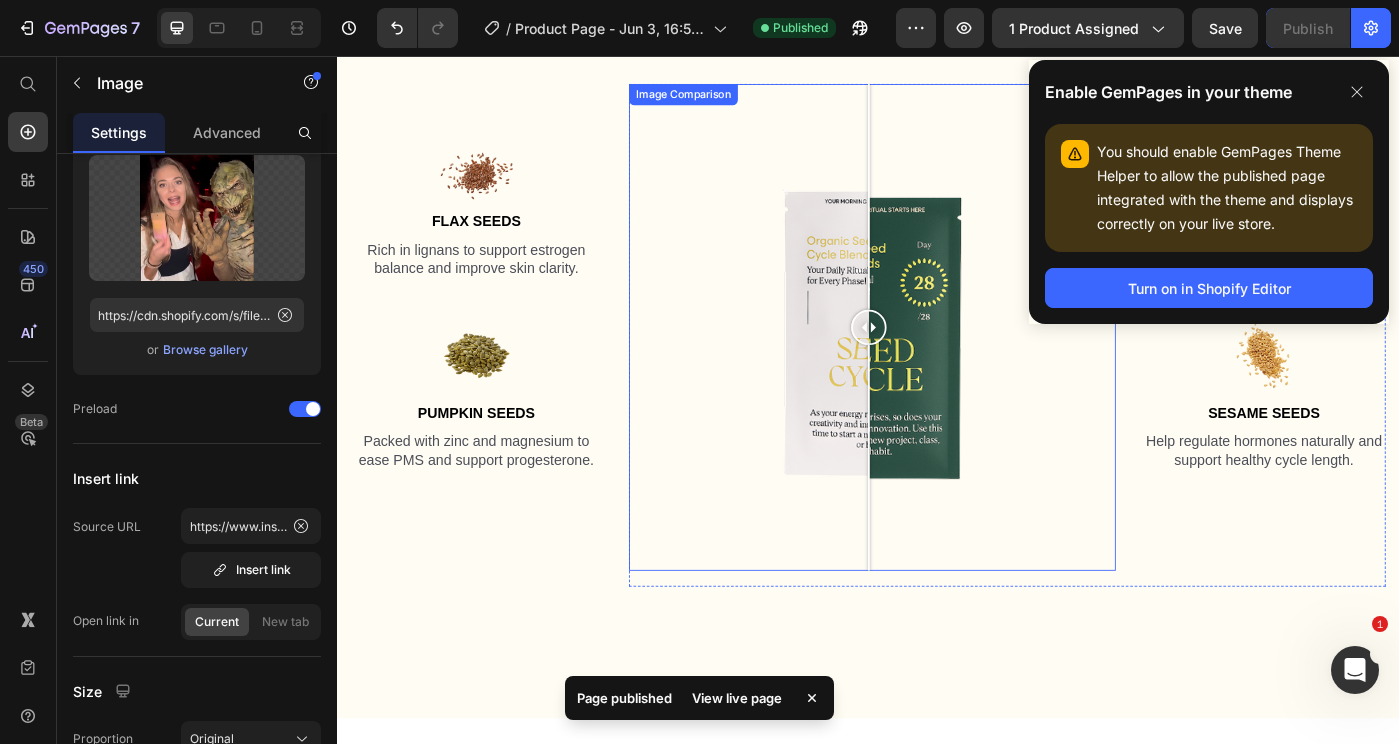 click at bounding box center [942, 363] 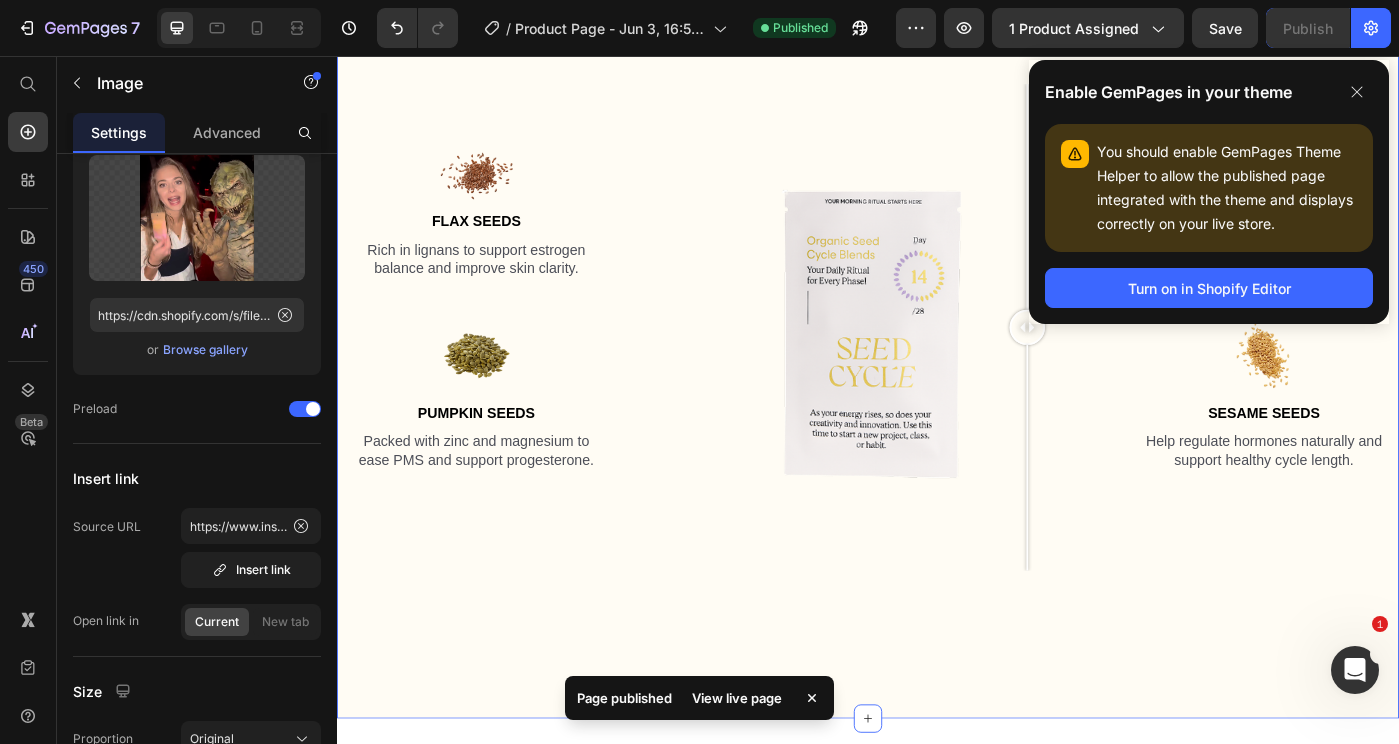 click on "Only simple ingredients Heading Inside each box, you’ll find 28 daily sachets: 14 white and 14 green, designed to match the two key phases of your cycle. Each blend contains a unique mix of organic seeds chosen to support your hormones differently depending on the time of the month. Simple, targeted support for your body’s natural rhythm. Text Block Row Image Flax Seeds Text Block Rich in lignans to support estrogen balance and improve skin clarity. Text Block Image Pumpkin Seeds Text Block Packed with zinc and magnesium to ease PMS and support progesterone. Text Block Image Comparison Image Sunflower Seeds Text Block High in selenium and vitamin E to boost detox and reduce inflammation. Text Block Image Sesame Seeds Text Block Help regulate hormones naturally and support healthy cycle length. Text Block Row Row Section 4" at bounding box center [937, 336] 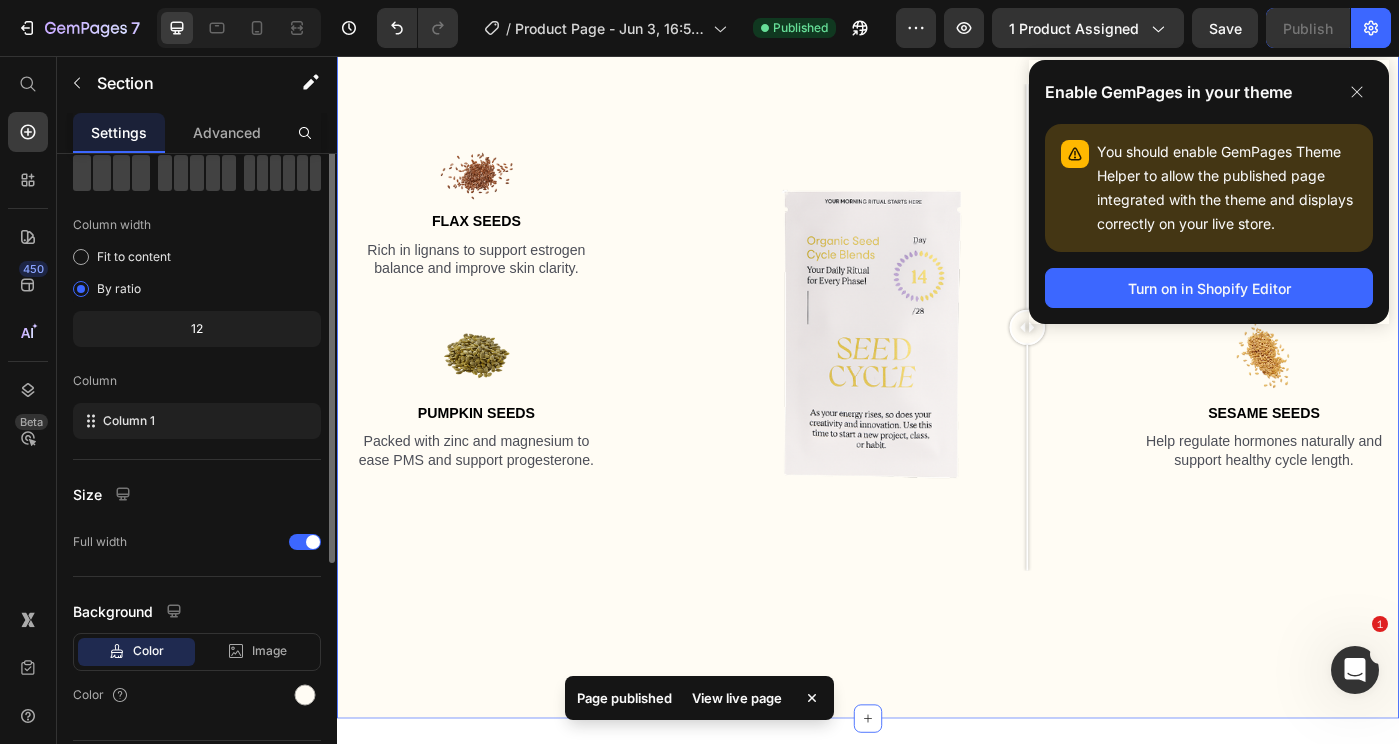 scroll, scrollTop: 0, scrollLeft: 0, axis: both 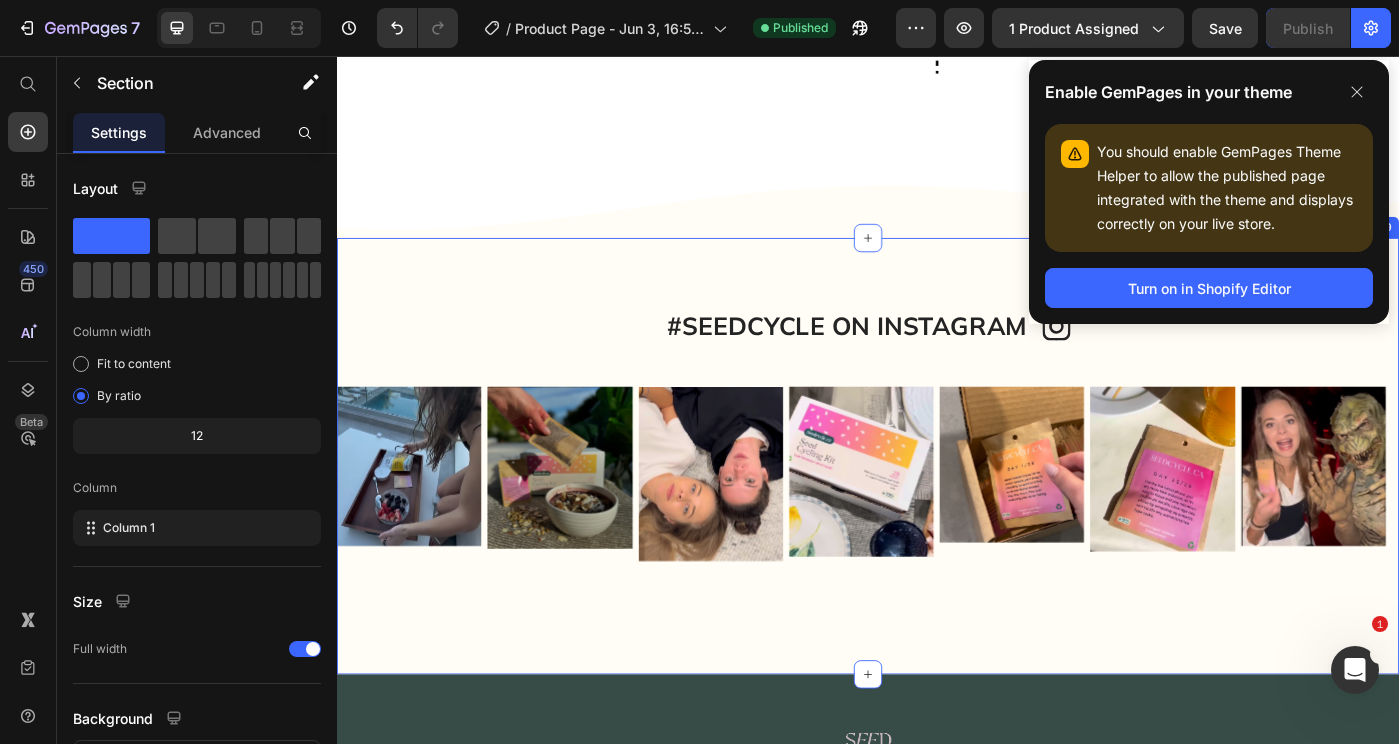 click at bounding box center (1099, 518) 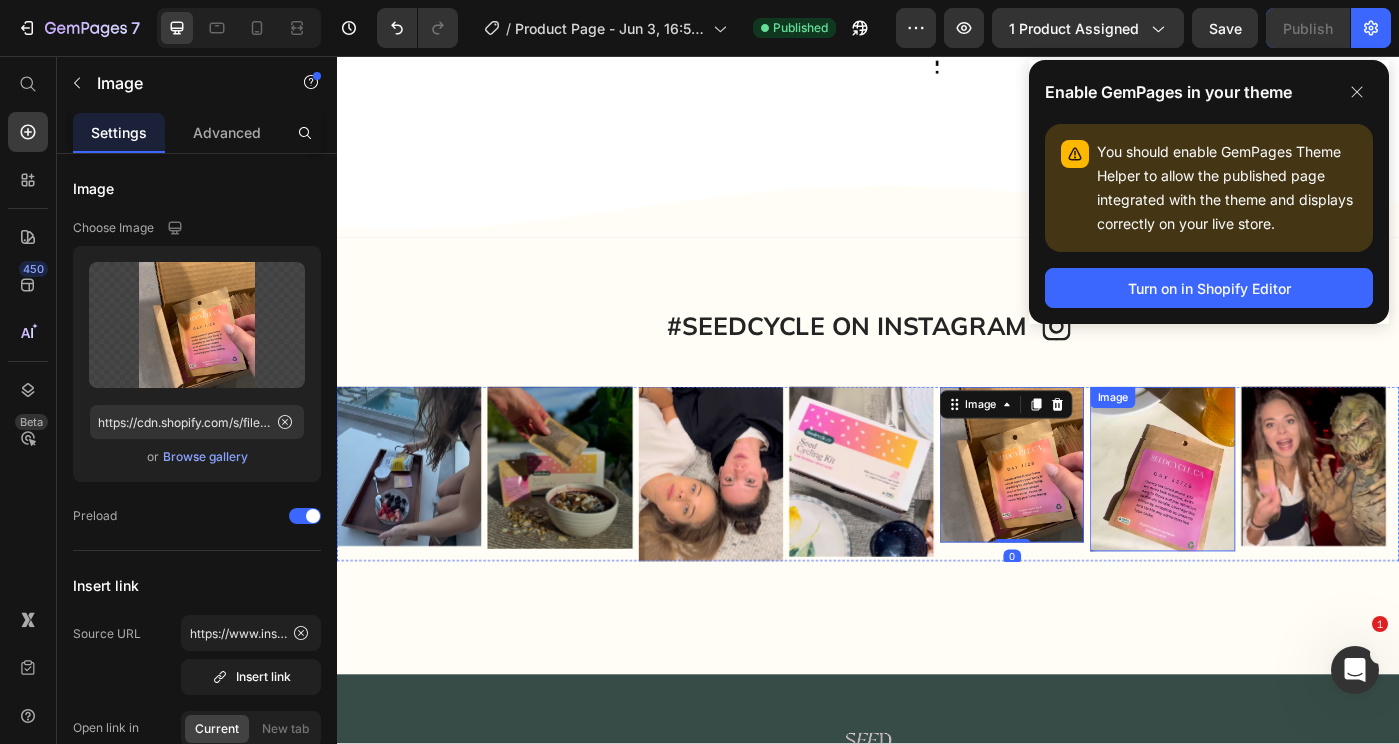 click at bounding box center (1440, 520) 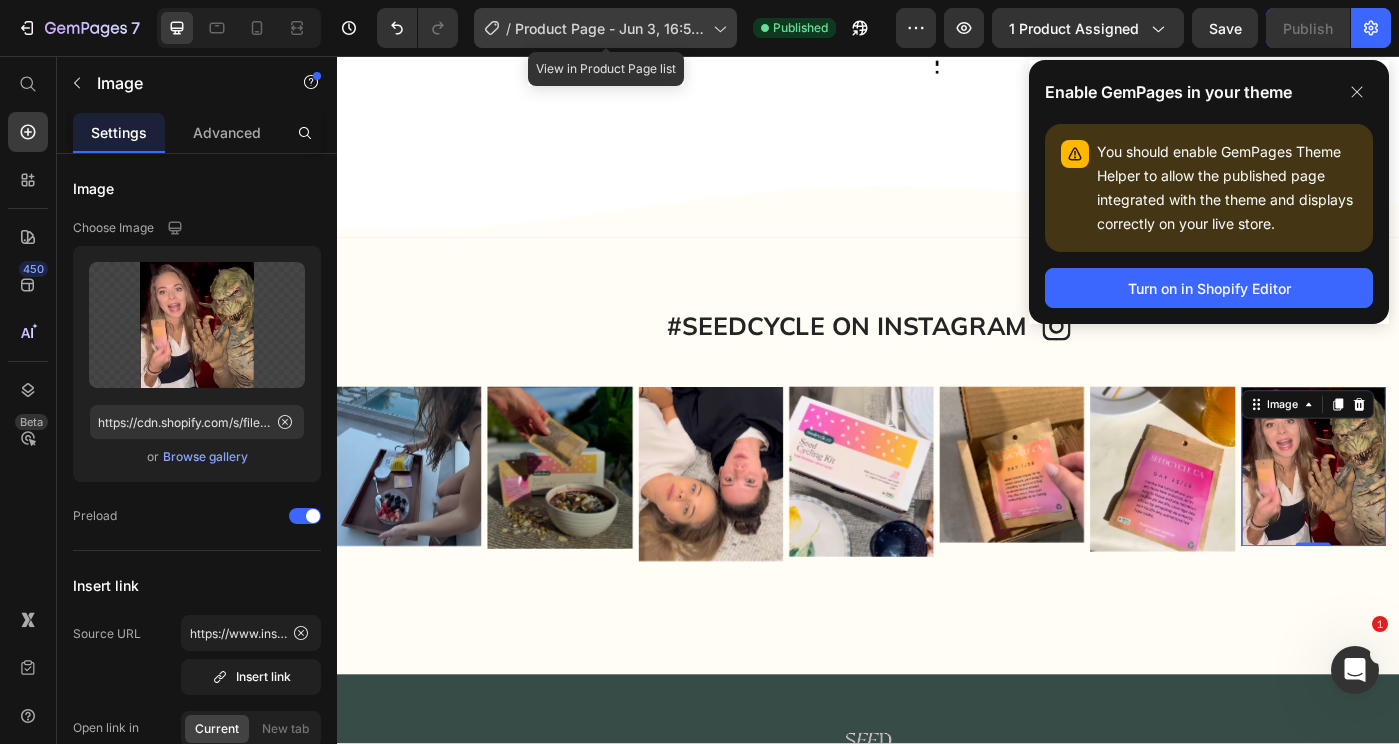 click on "Product Page - Jun 3, 16:50:05" at bounding box center [610, 28] 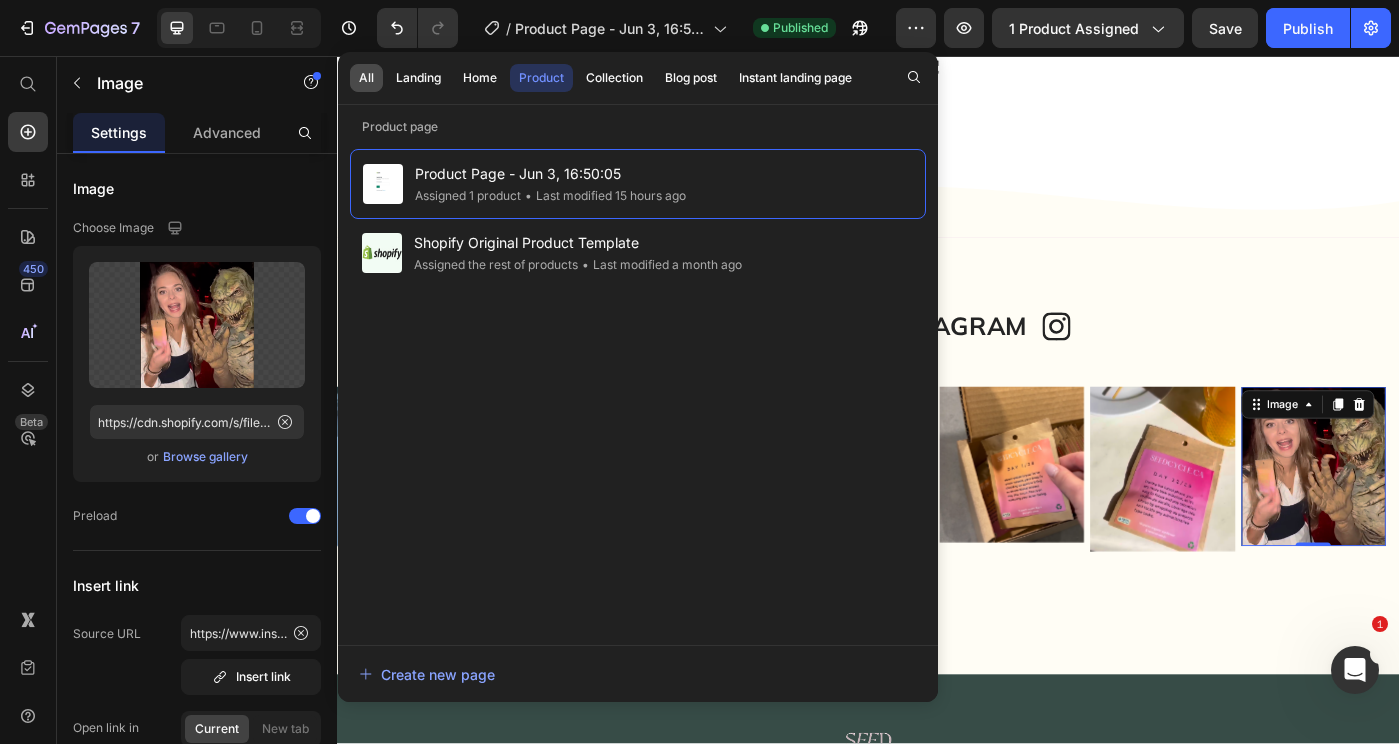 click on "All" 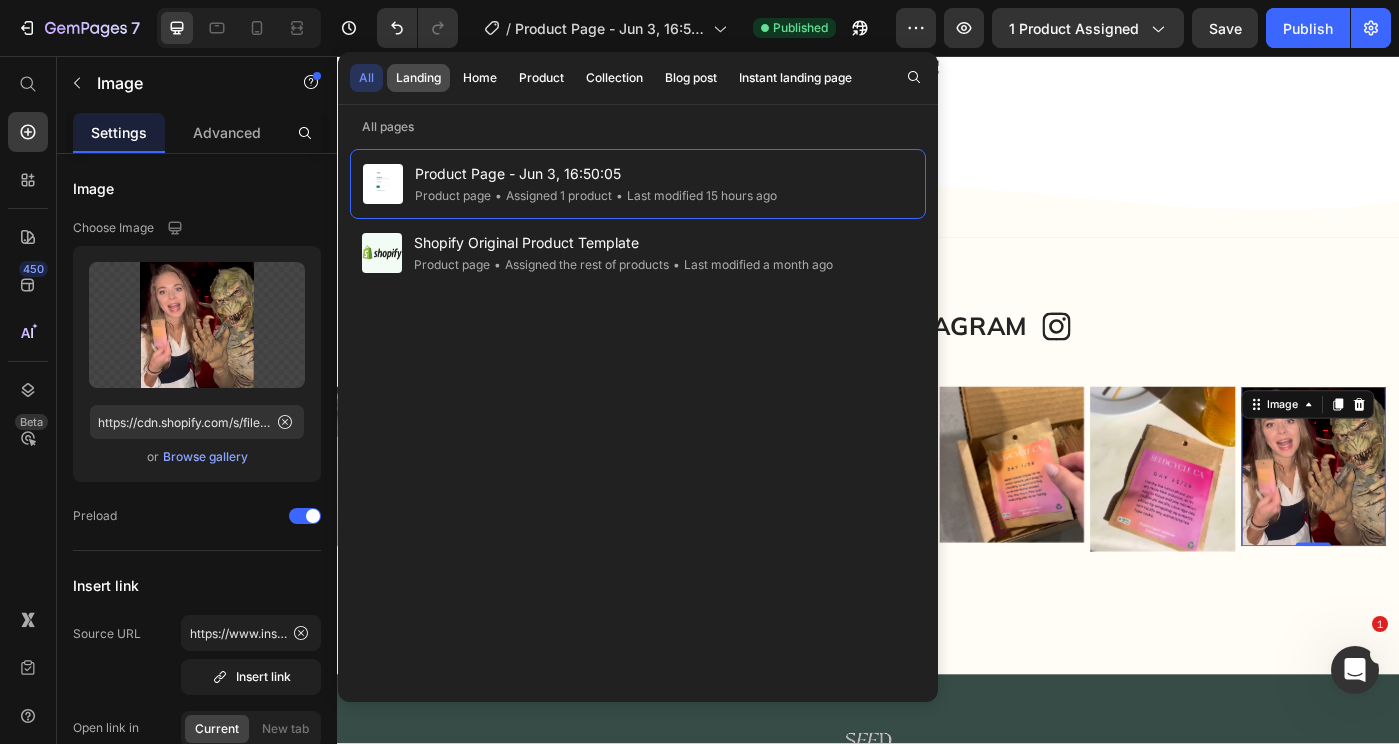 click on "Landing" at bounding box center (418, 78) 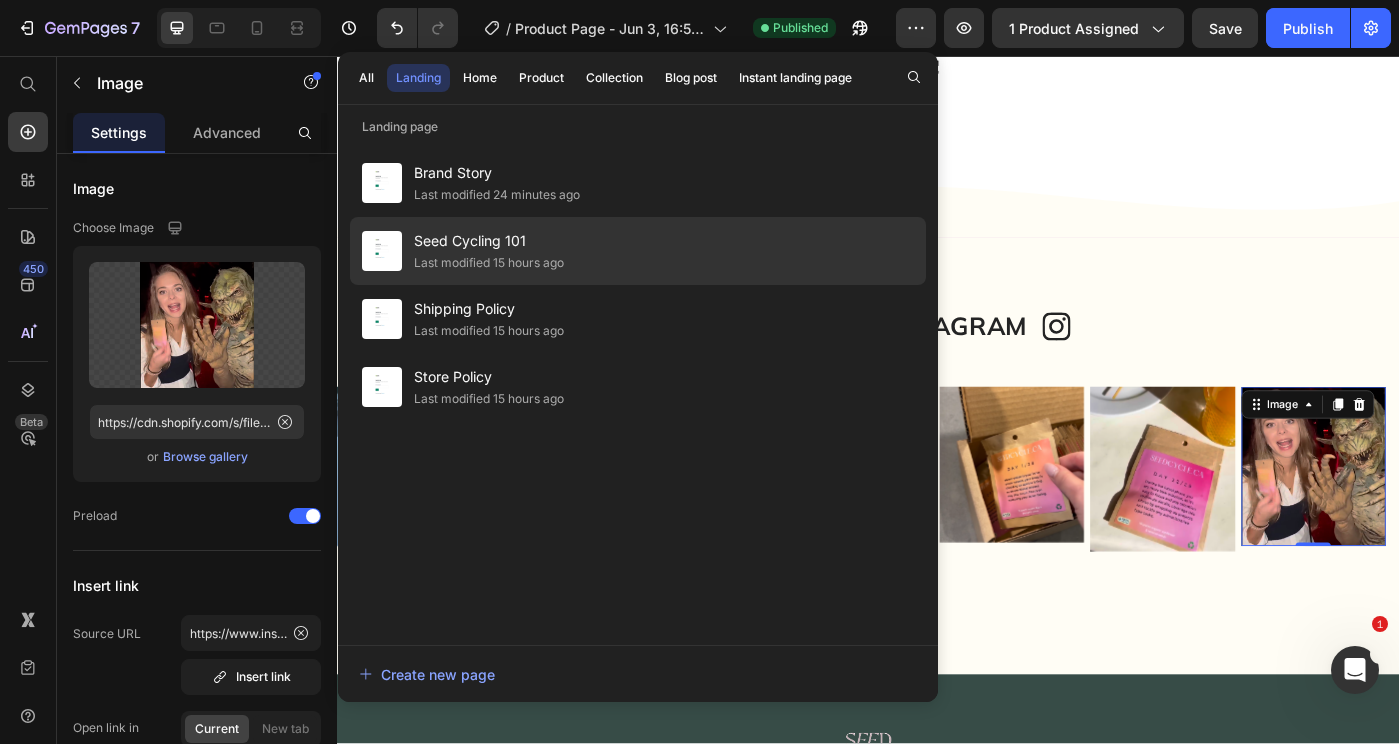 click on "Last modified 15 hours ago" 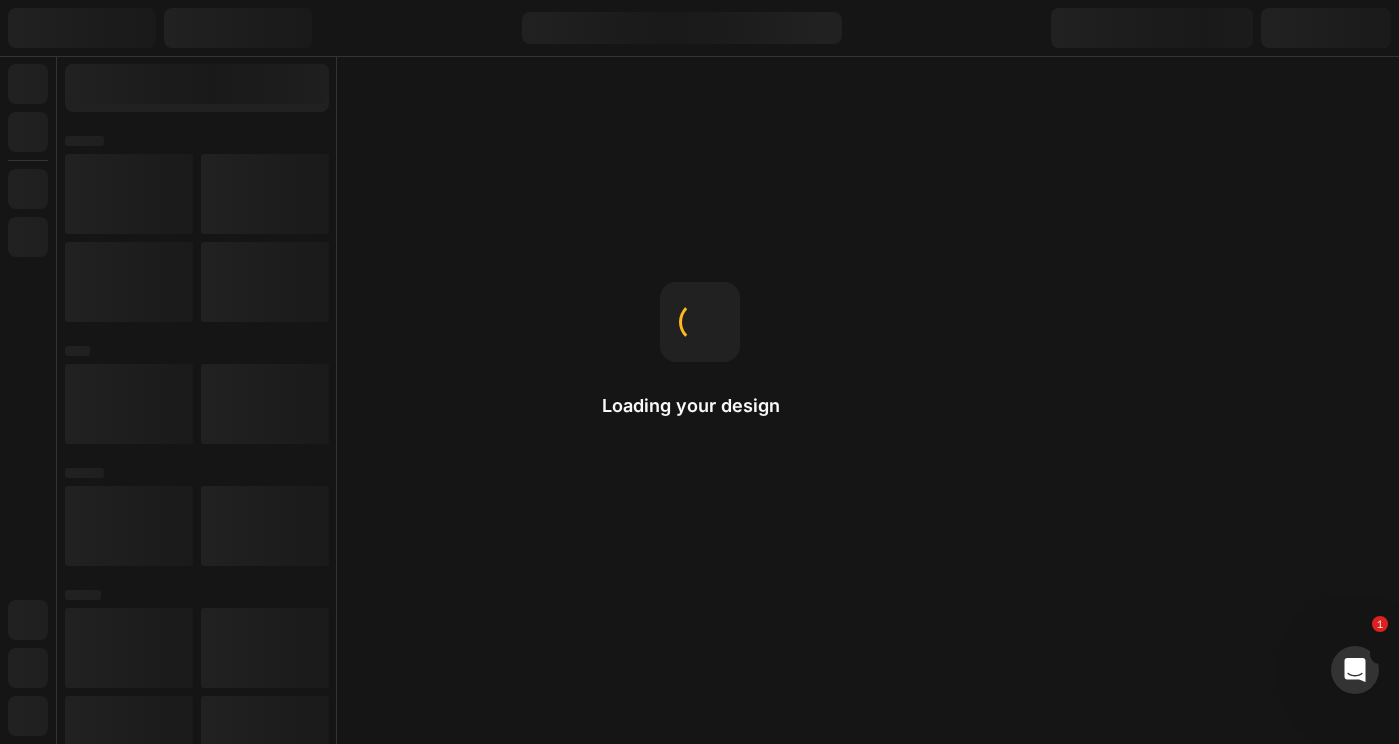 scroll, scrollTop: 0, scrollLeft: 0, axis: both 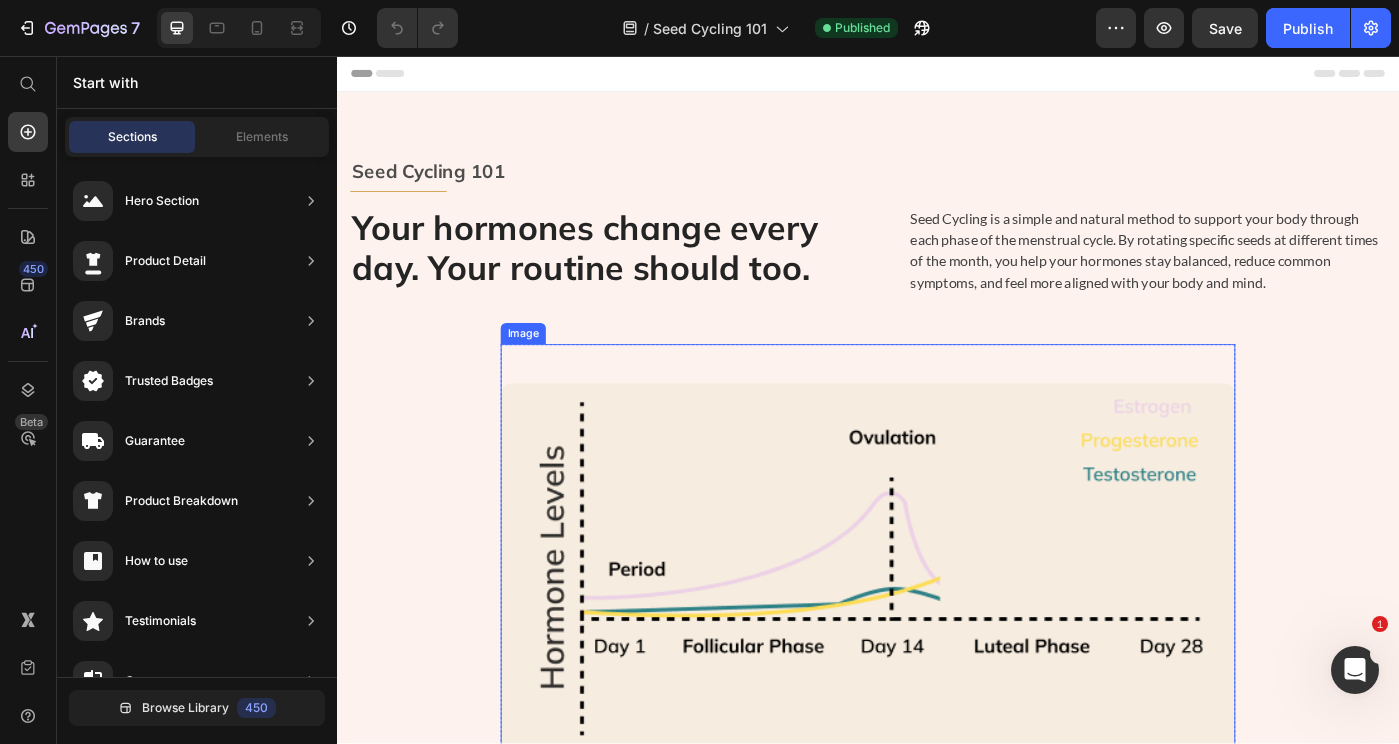 click at bounding box center (937, 611) 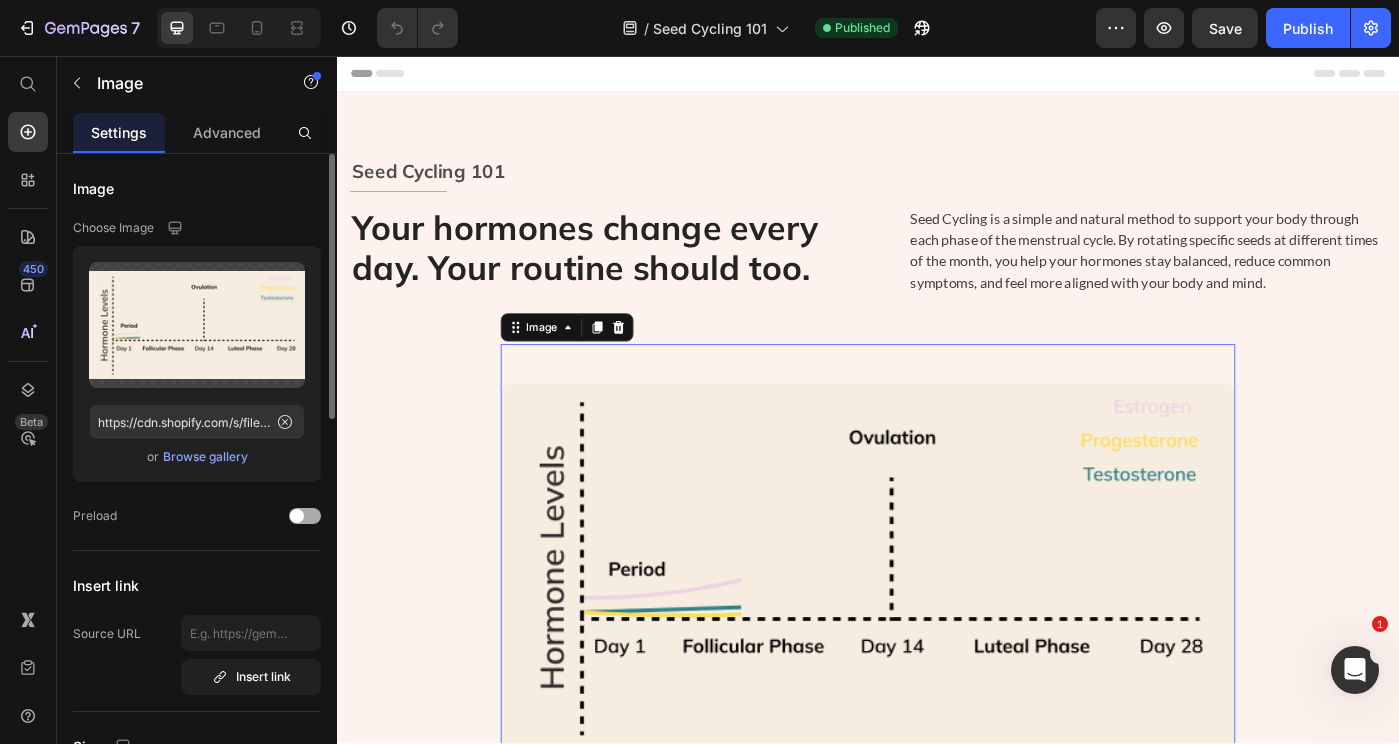 click at bounding box center (305, 516) 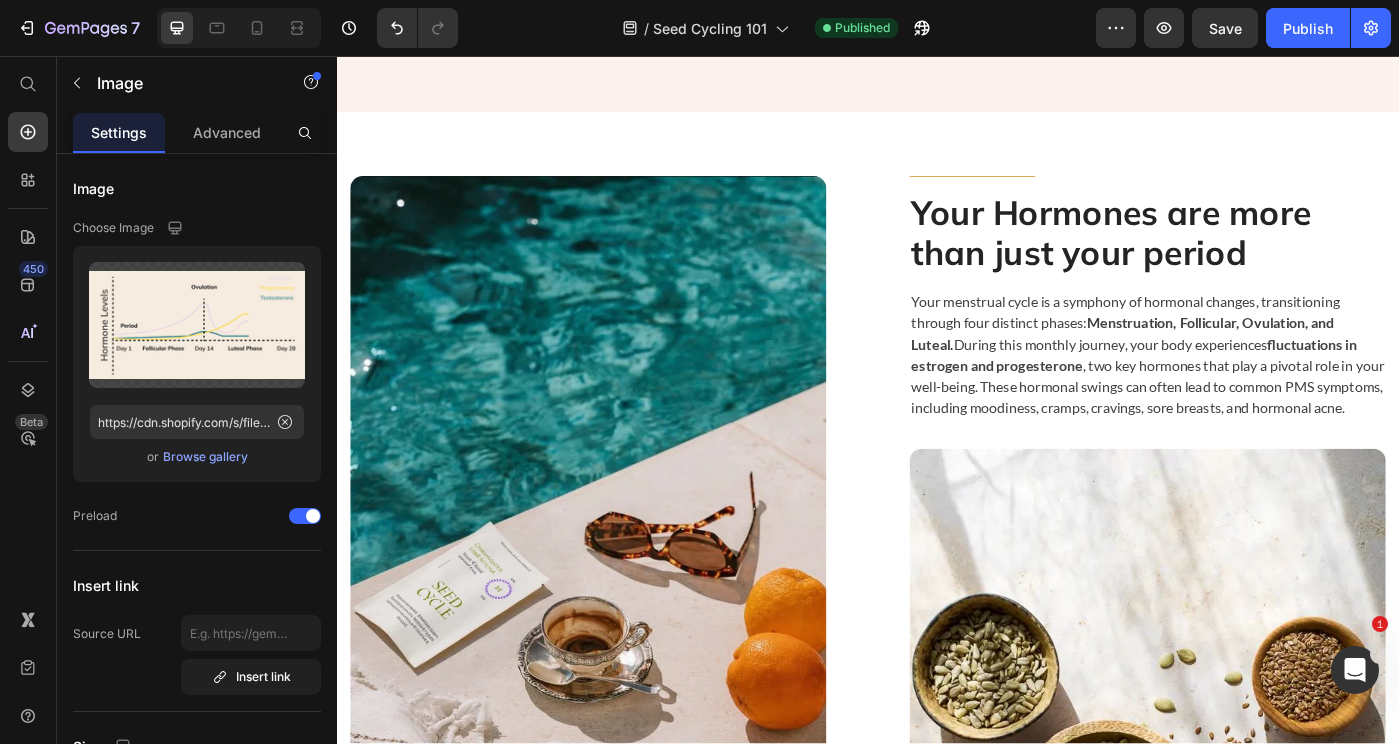 scroll, scrollTop: 826, scrollLeft: 0, axis: vertical 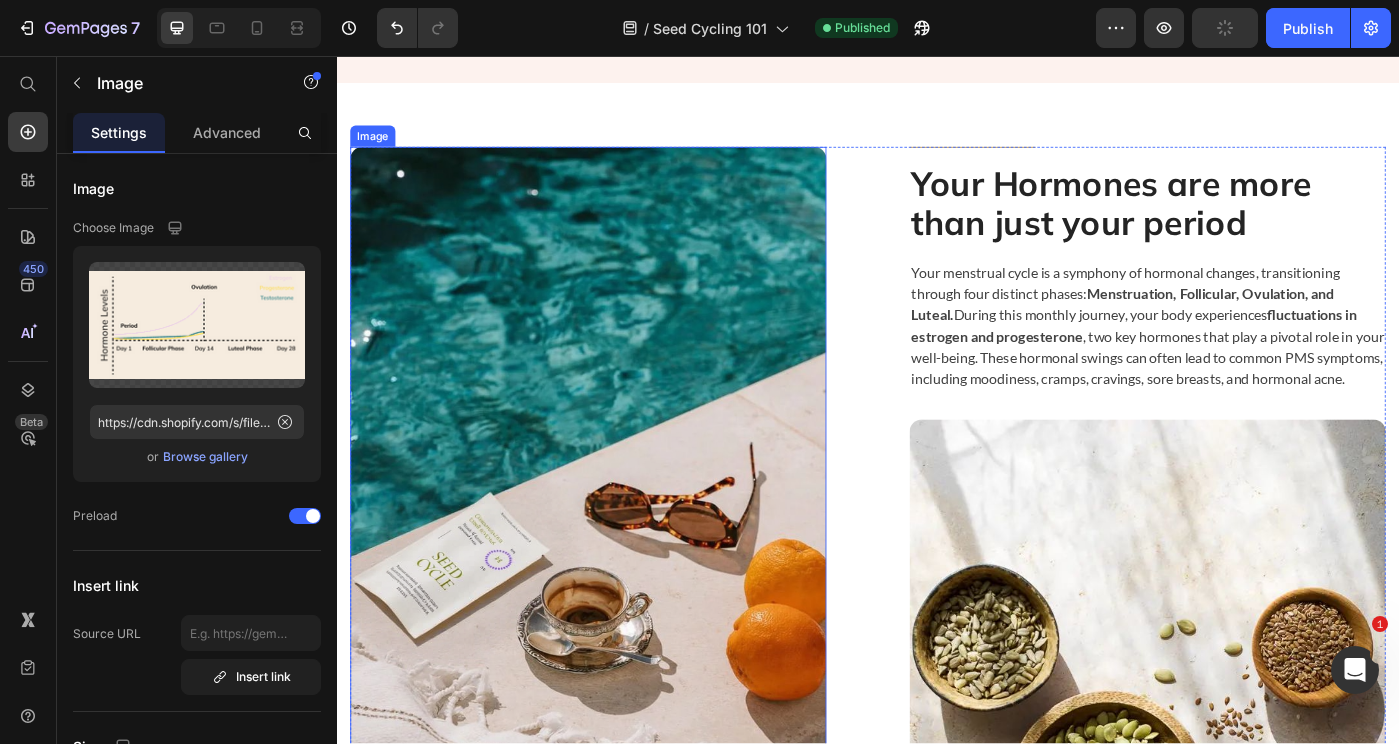 click at bounding box center (621, 562) 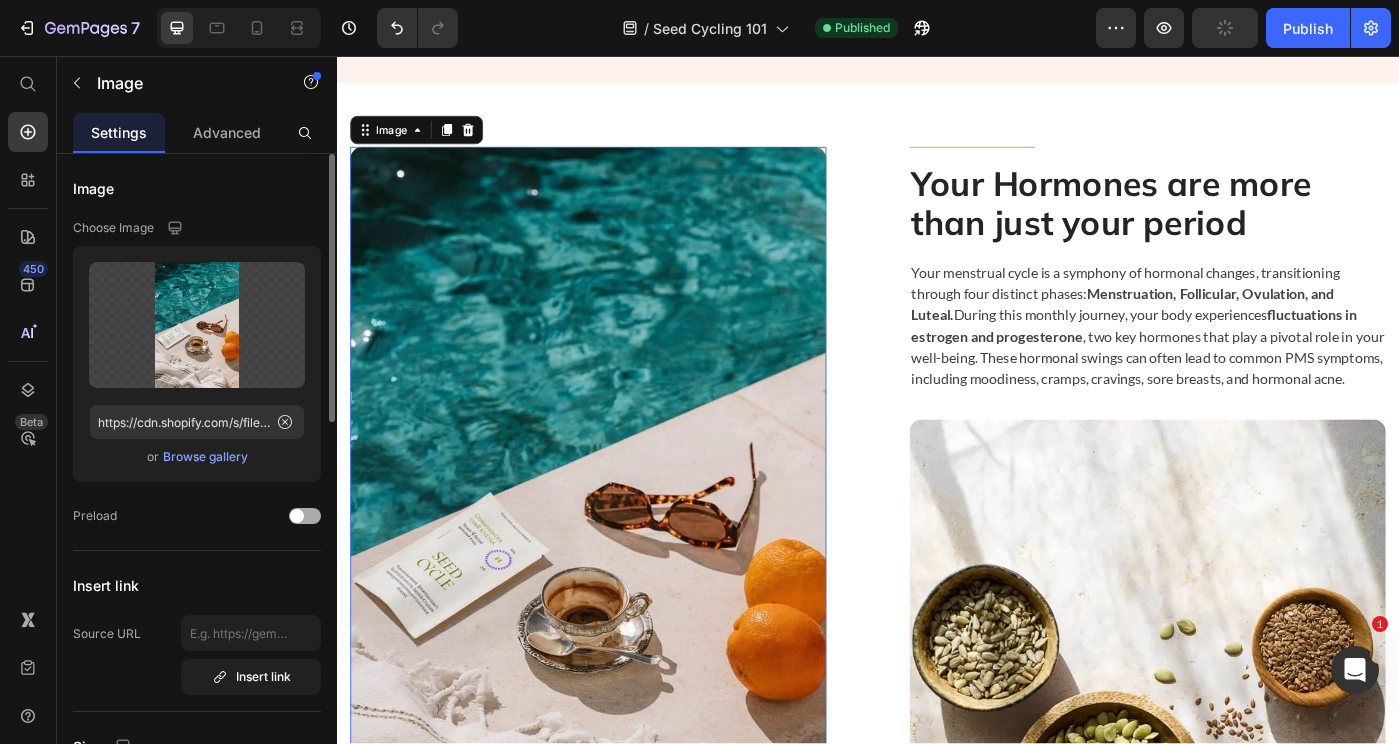 click at bounding box center (305, 516) 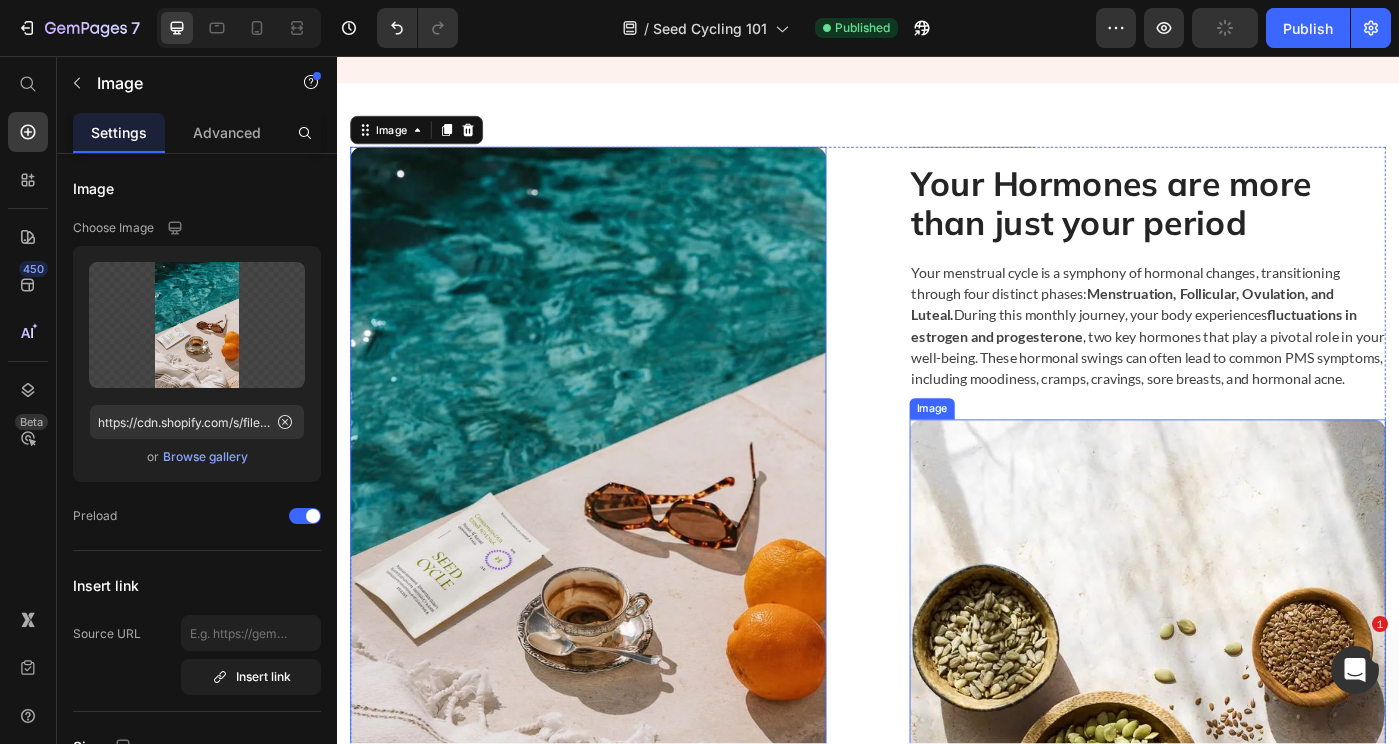 click at bounding box center (1253, 870) 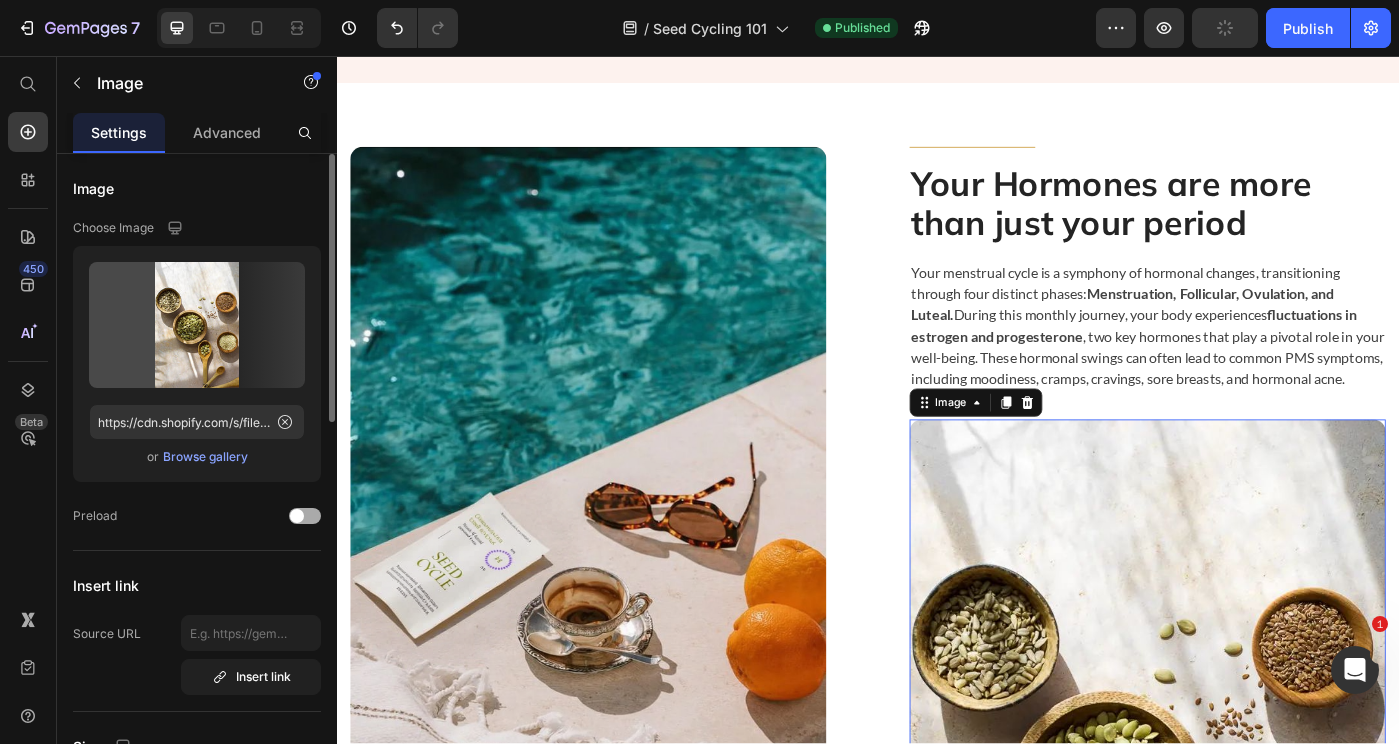 click at bounding box center [297, 516] 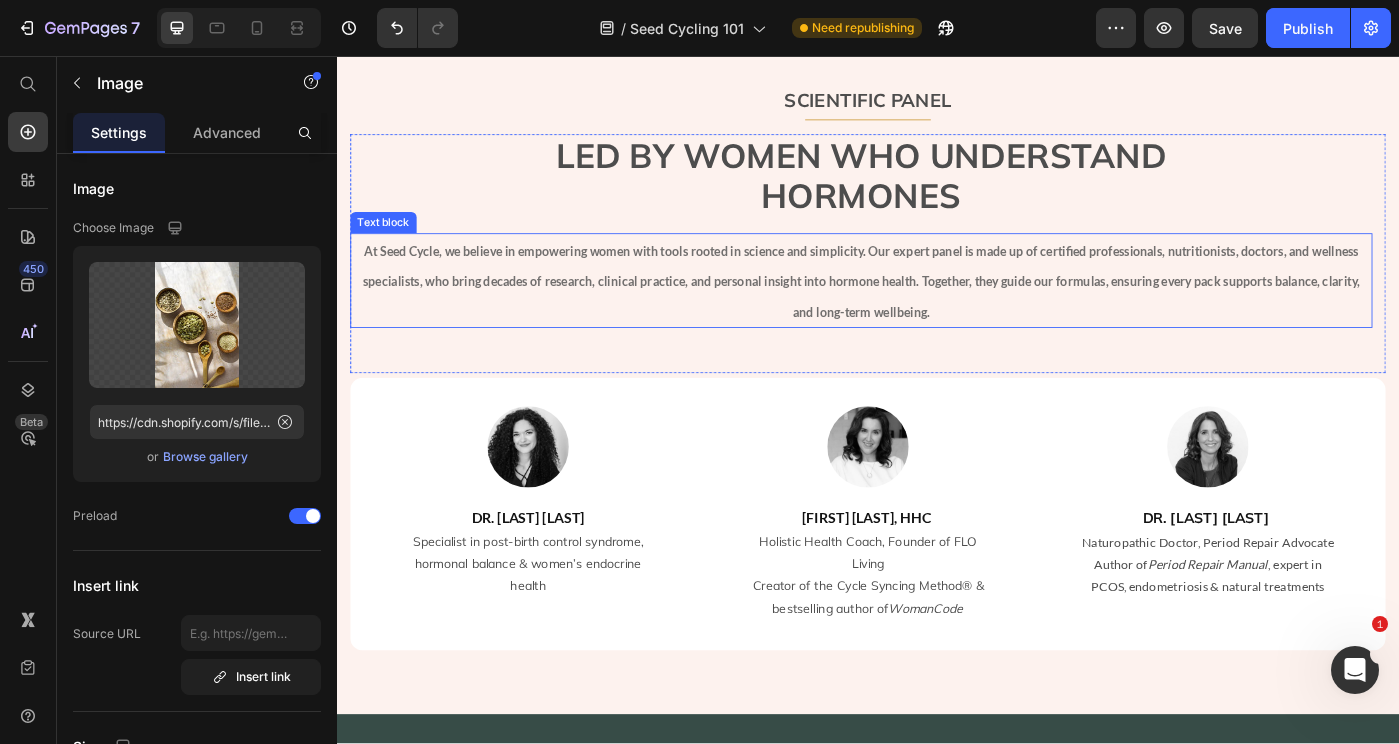 scroll, scrollTop: 2342, scrollLeft: 0, axis: vertical 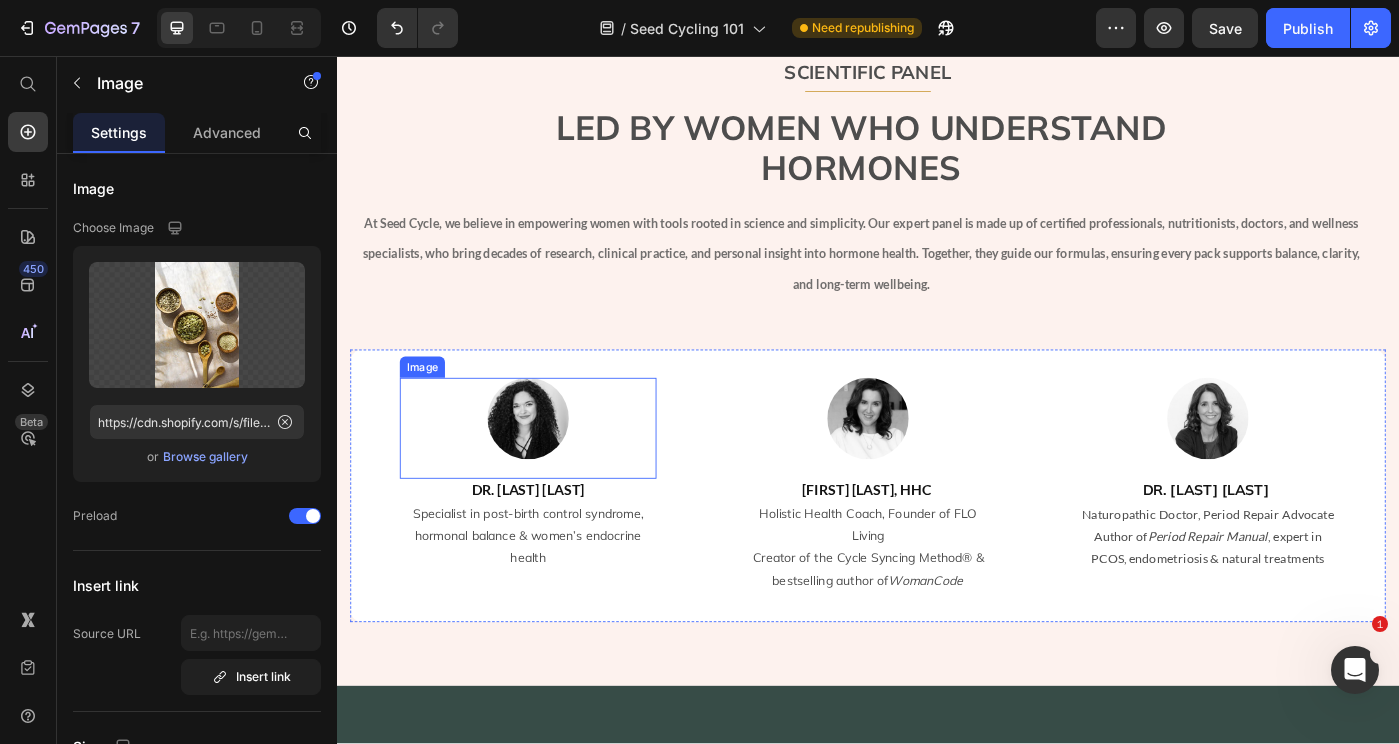 click at bounding box center (553, 477) 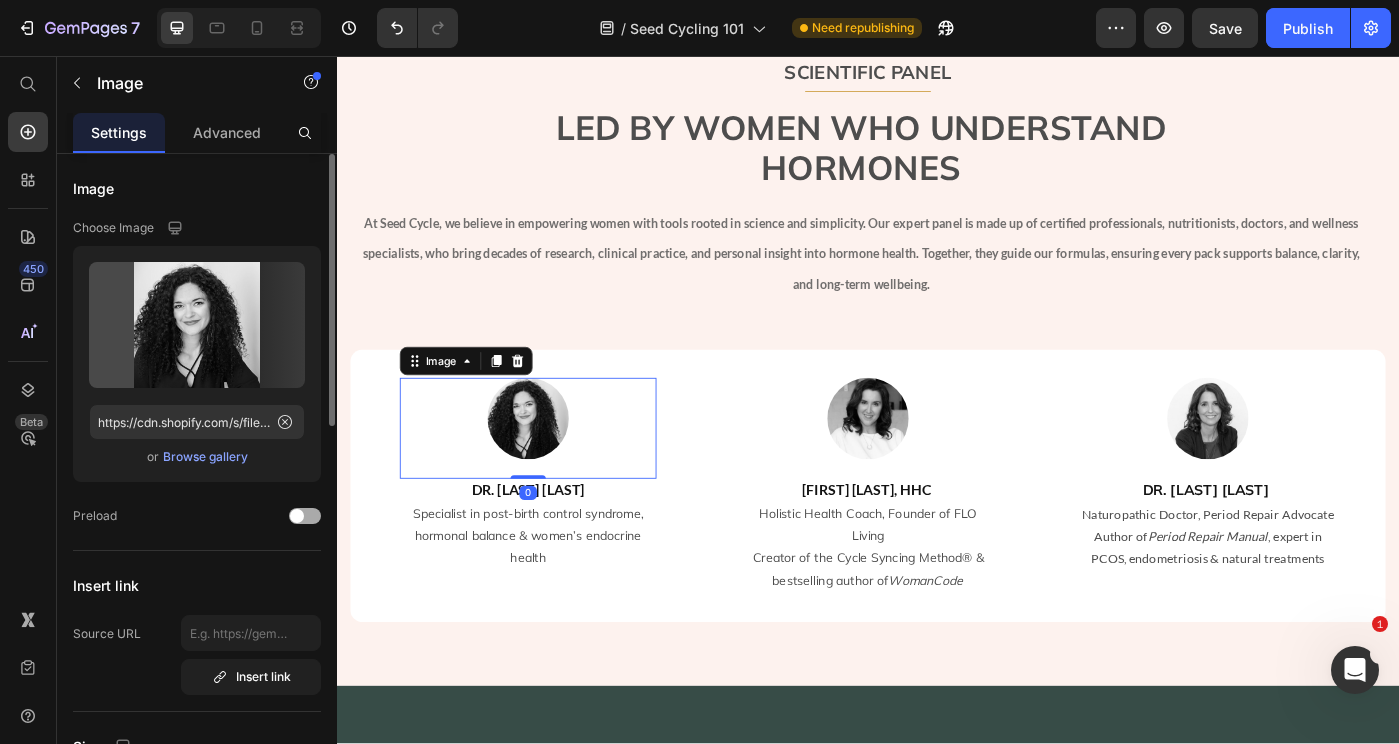 click at bounding box center [305, 516] 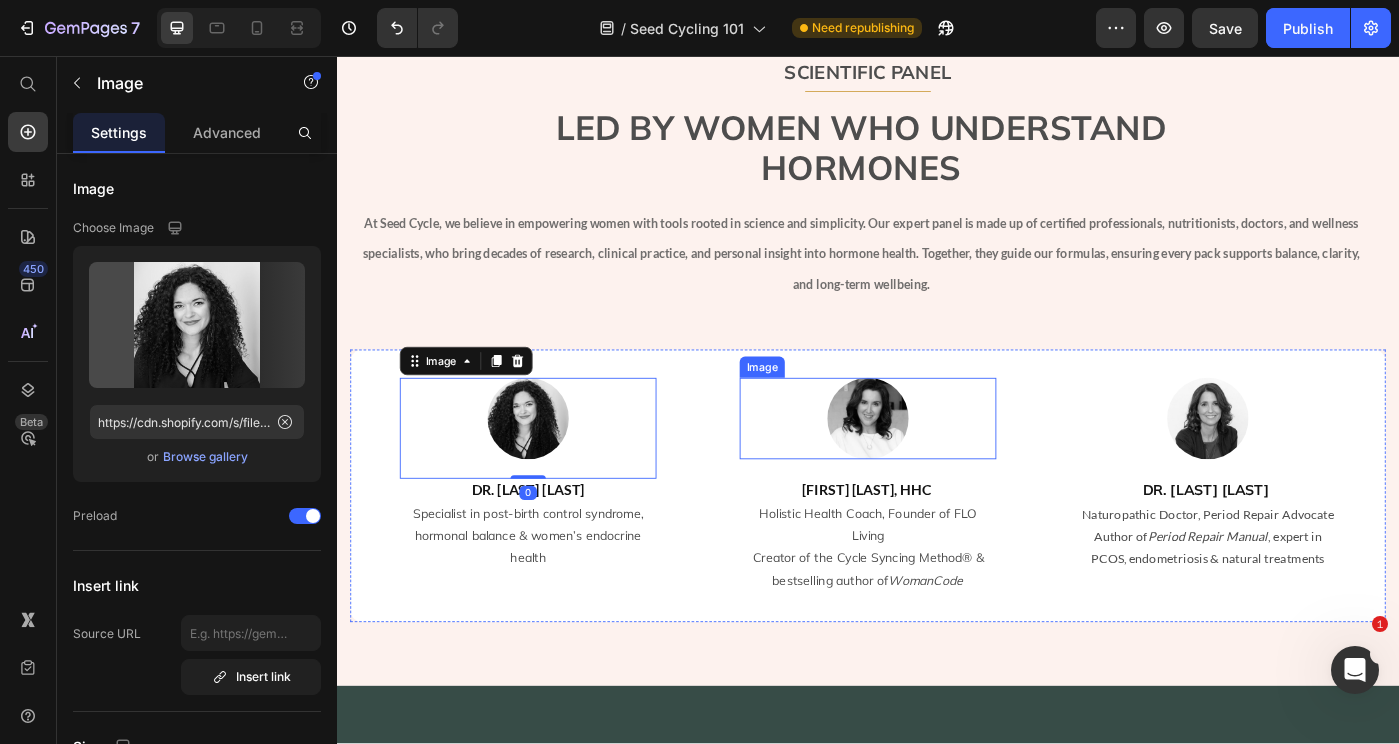 click at bounding box center (937, 466) 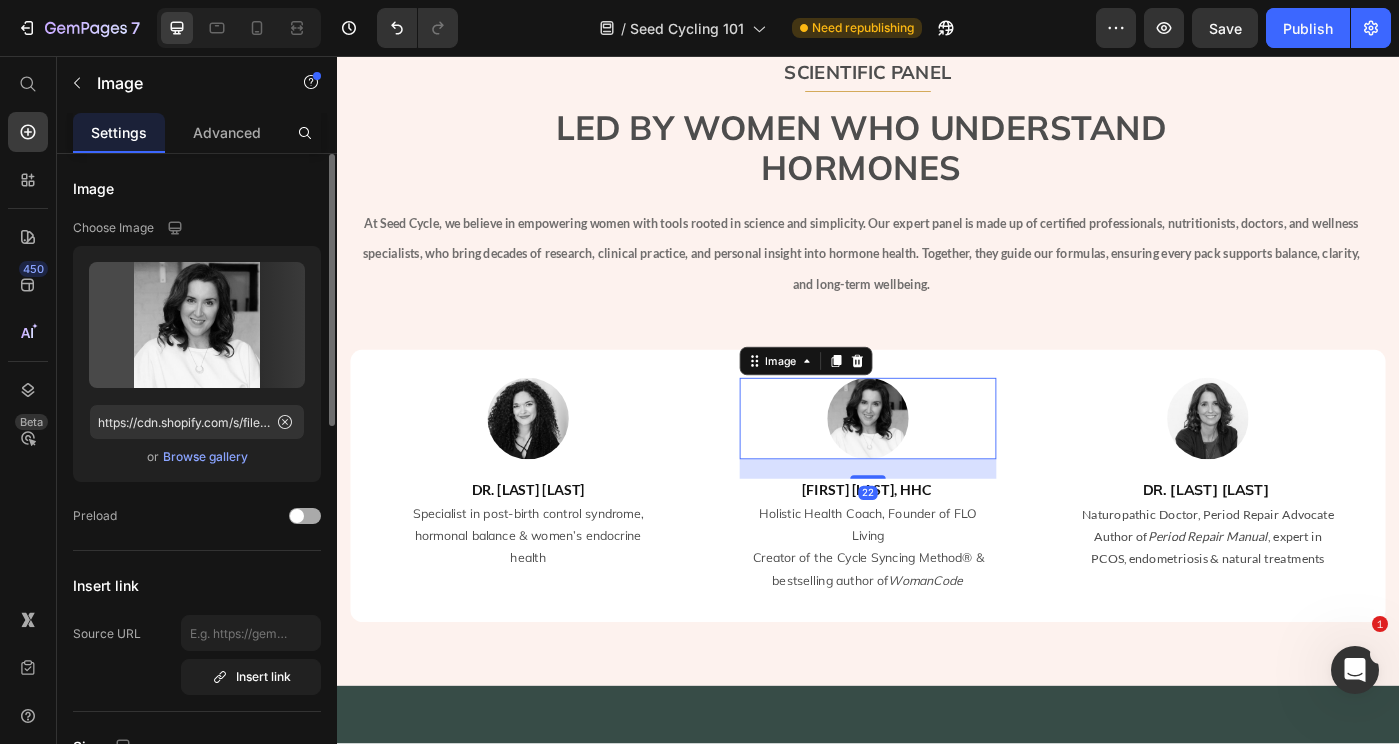click at bounding box center (305, 516) 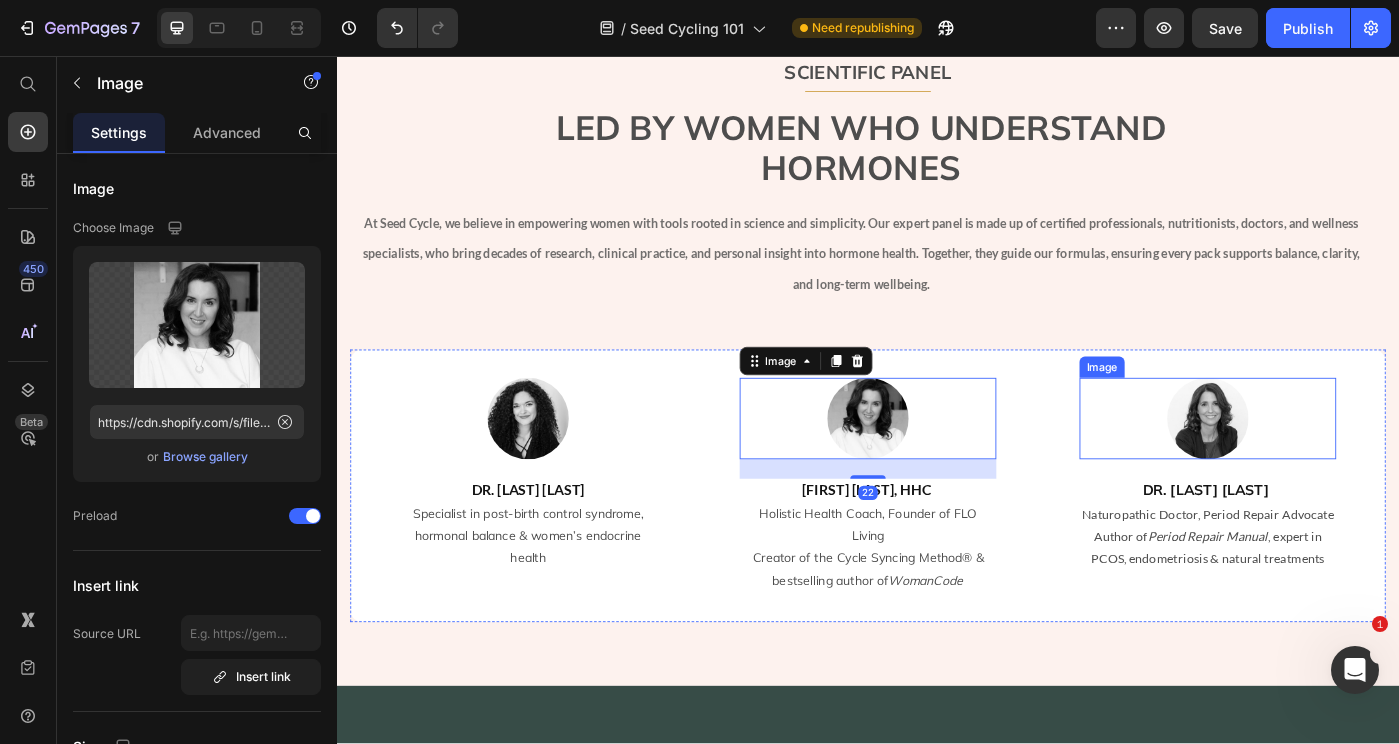 click at bounding box center (1321, 466) 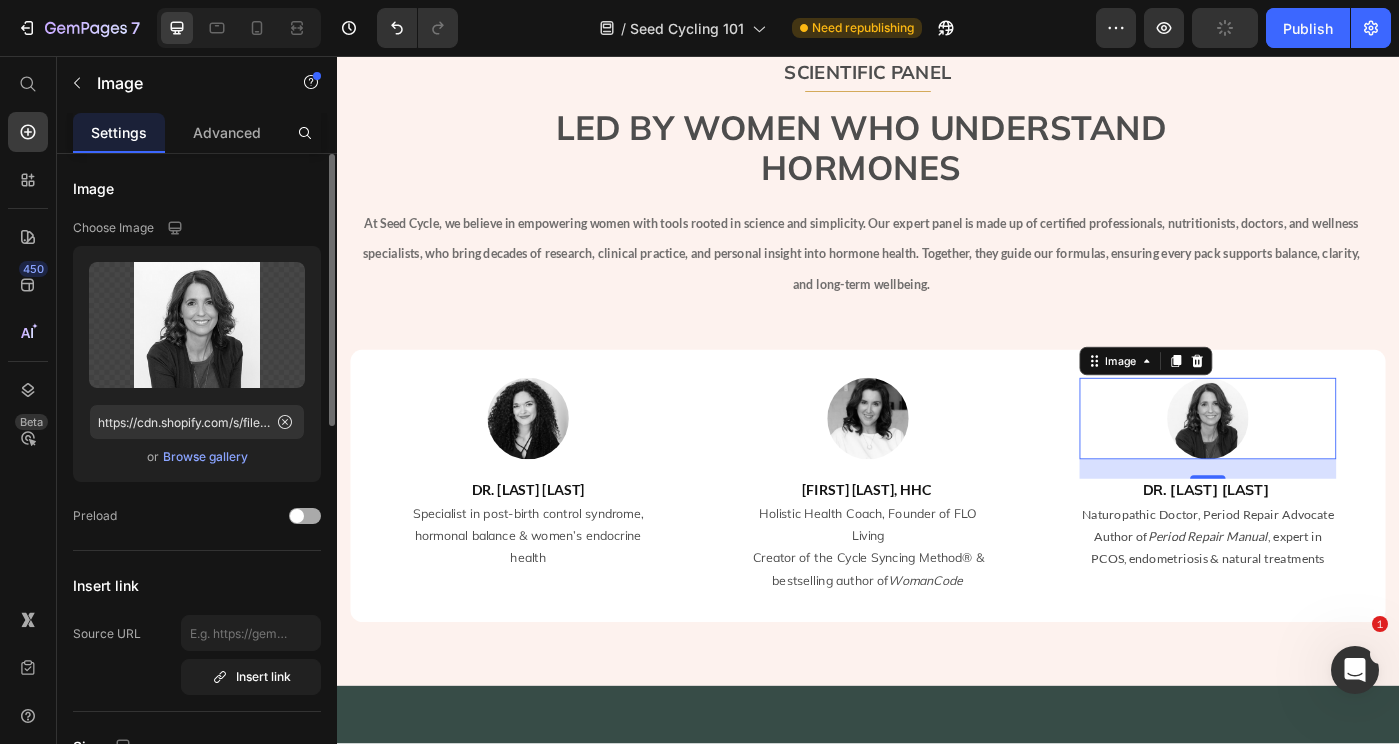 click at bounding box center (305, 516) 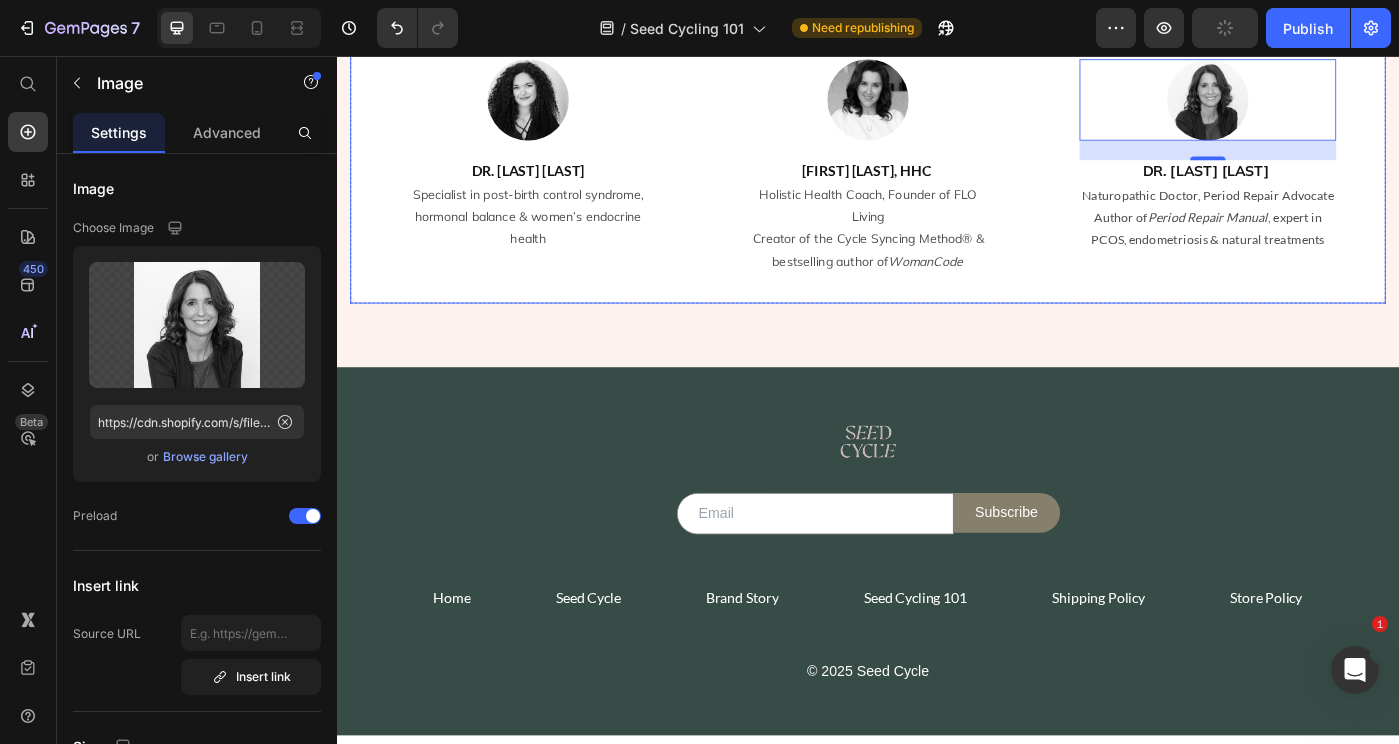 scroll, scrollTop: 2760, scrollLeft: 0, axis: vertical 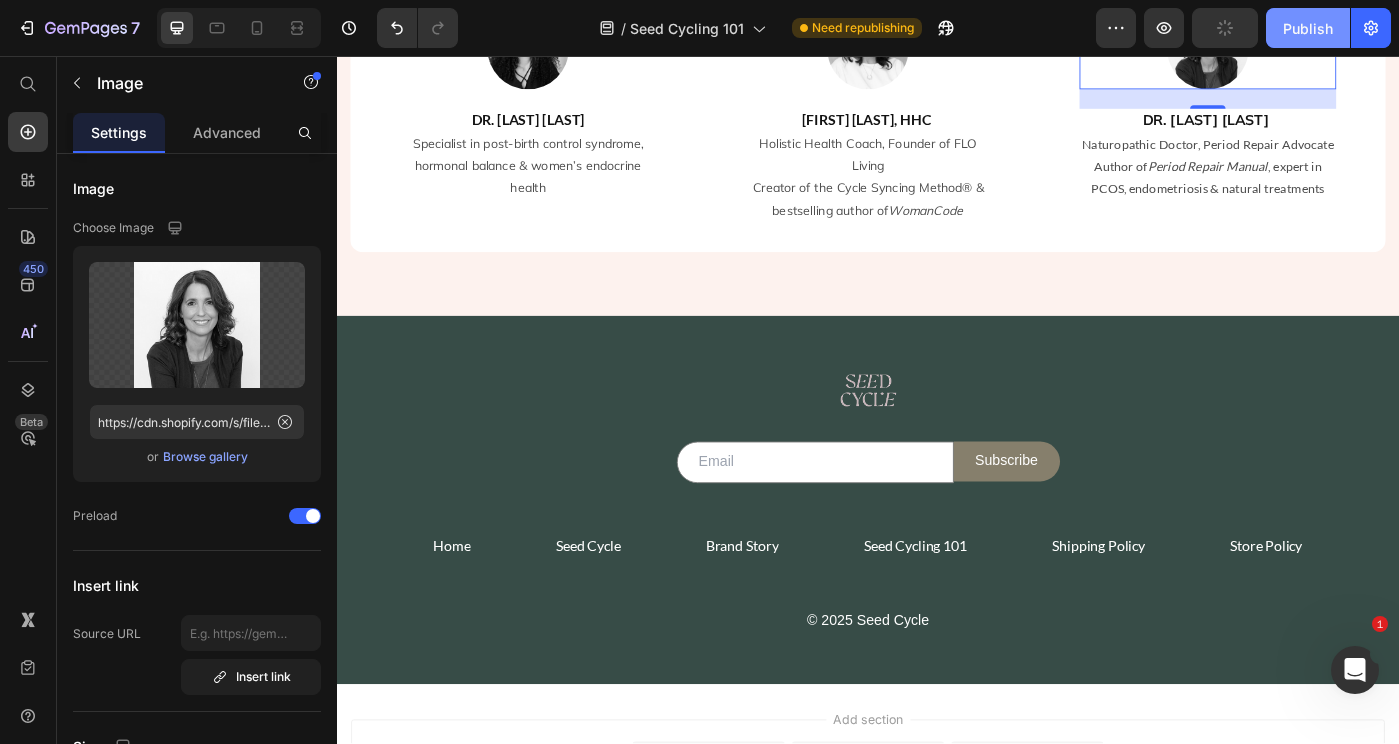 click on "Publish" at bounding box center [1308, 28] 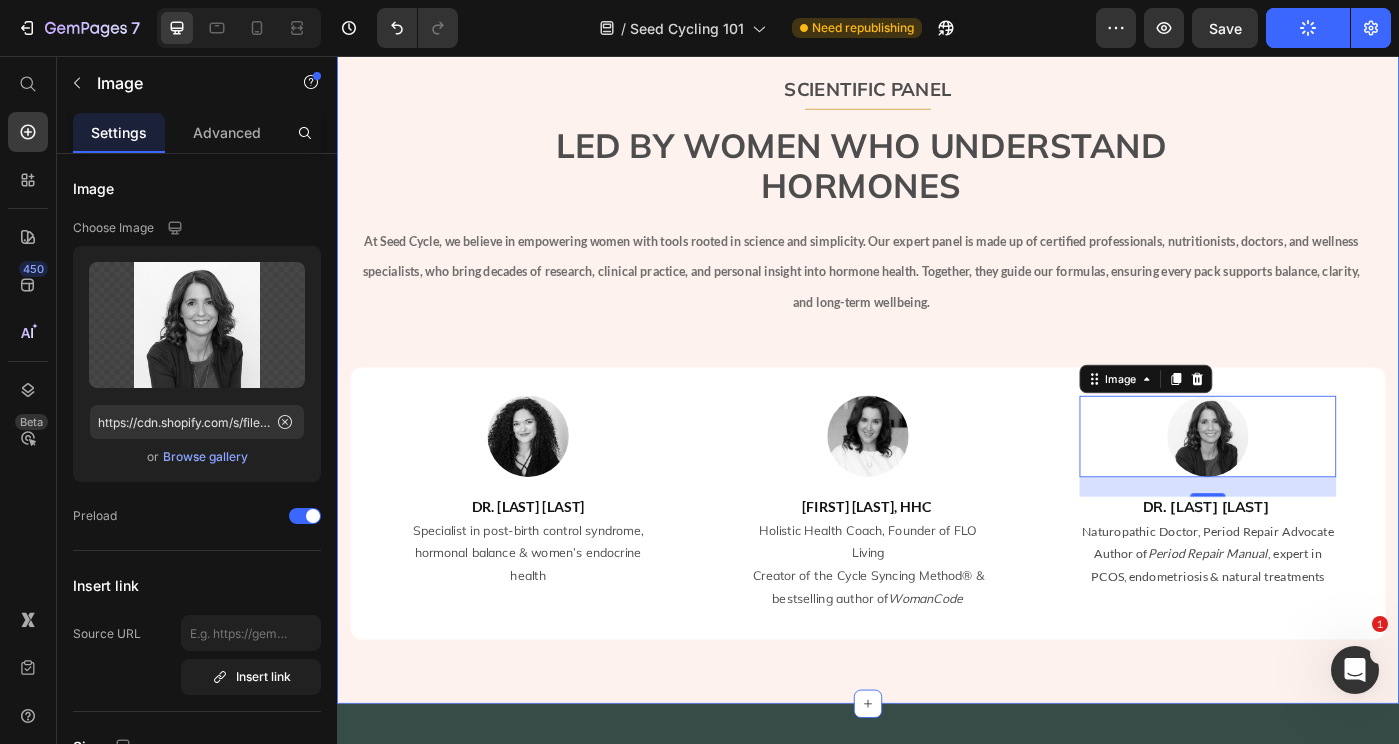 scroll, scrollTop: 2173, scrollLeft: 0, axis: vertical 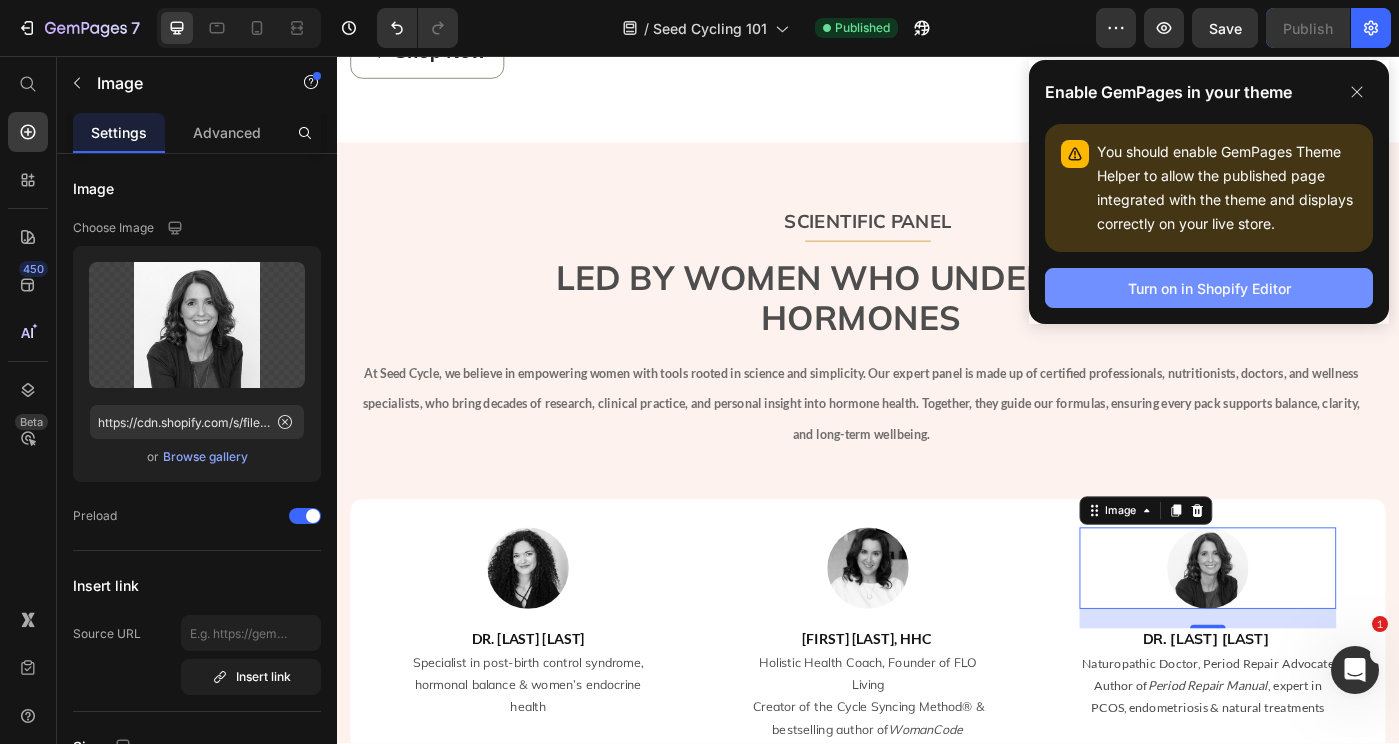 click on "Turn on in Shopify Editor" at bounding box center [1209, 288] 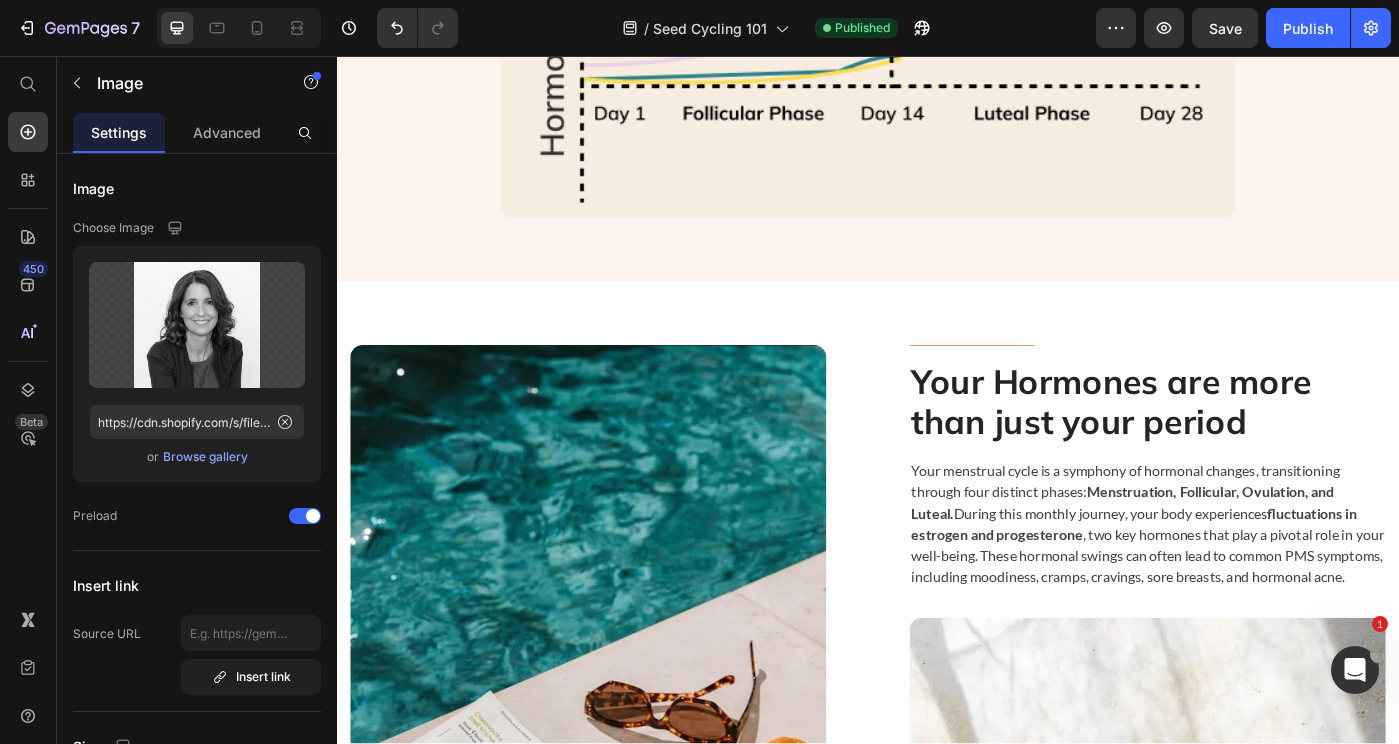 scroll, scrollTop: 0, scrollLeft: 0, axis: both 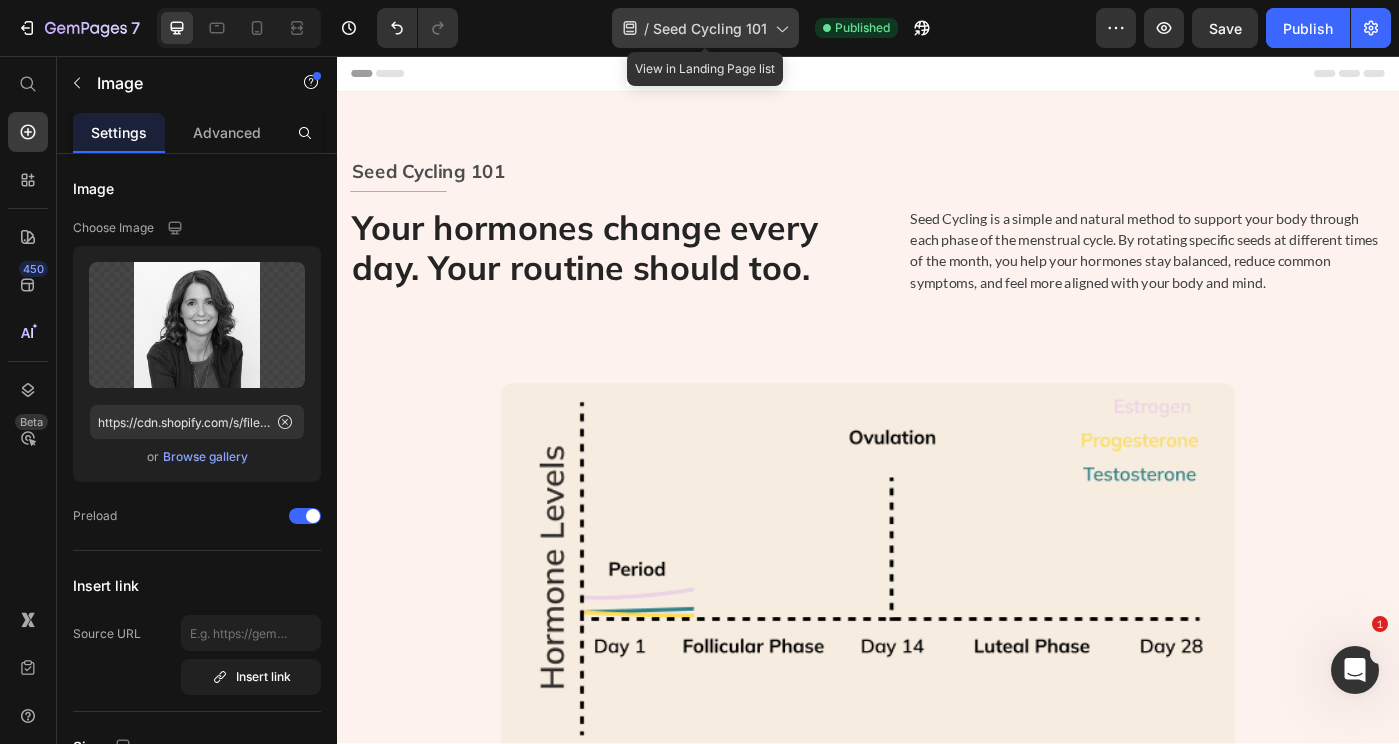 click on "Seed Cycling 101" at bounding box center [710, 28] 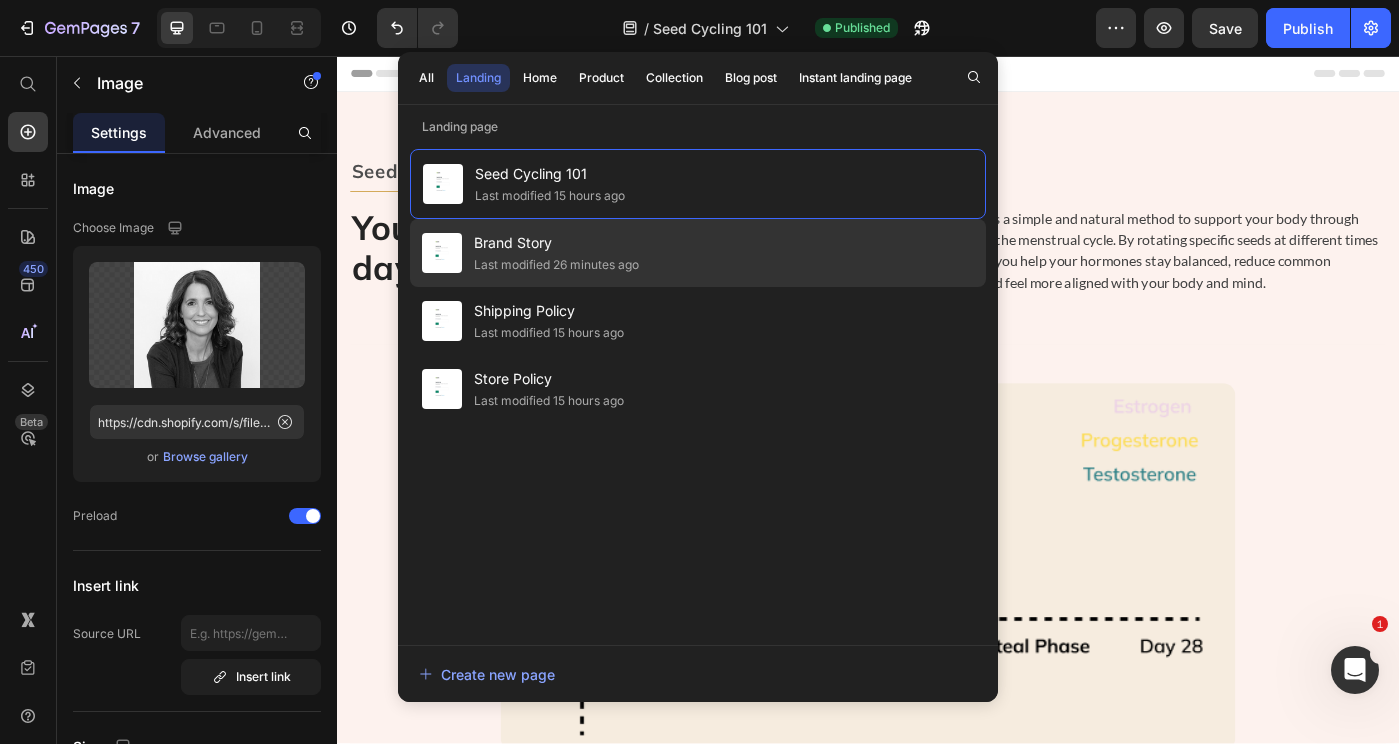 click on "Last modified 26 minutes ago" 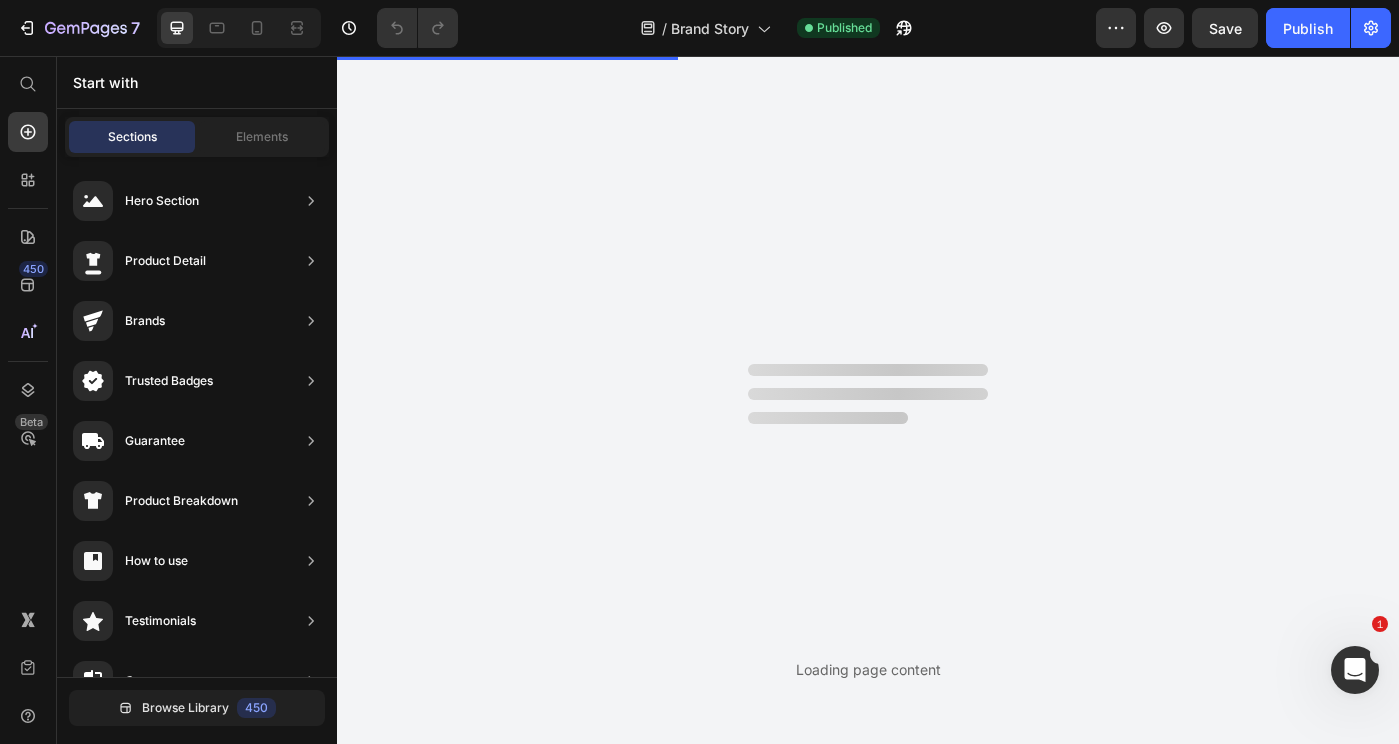 scroll, scrollTop: 0, scrollLeft: 0, axis: both 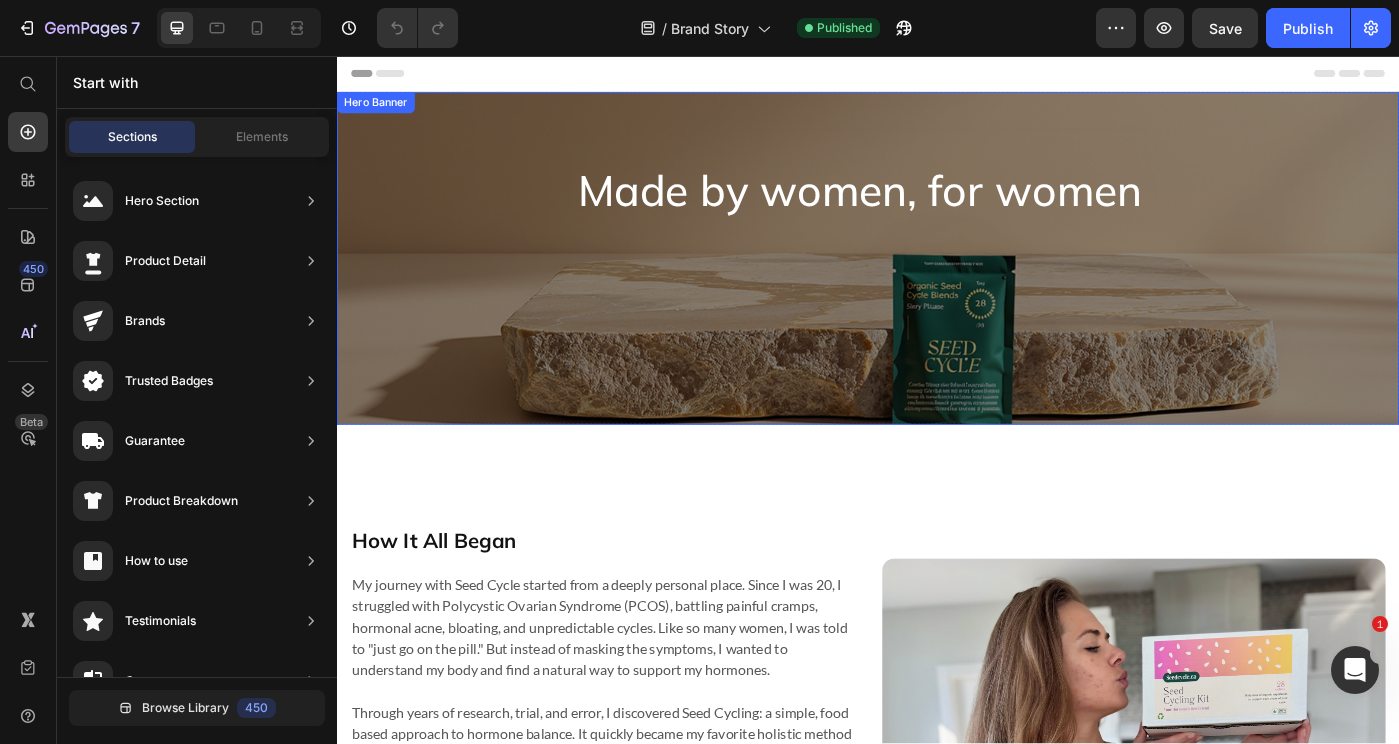 click on "Made by women, for women Heading Row" at bounding box center [937, 285] 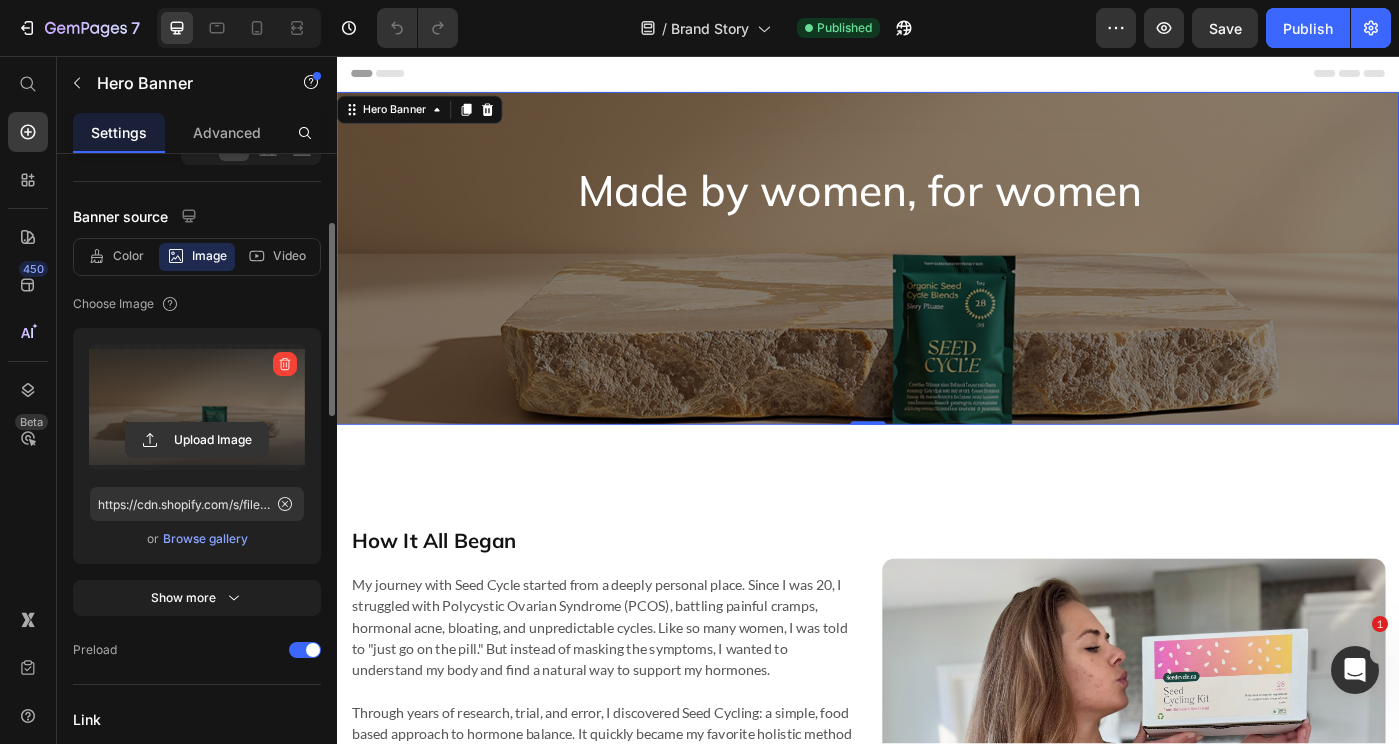 scroll, scrollTop: 206, scrollLeft: 0, axis: vertical 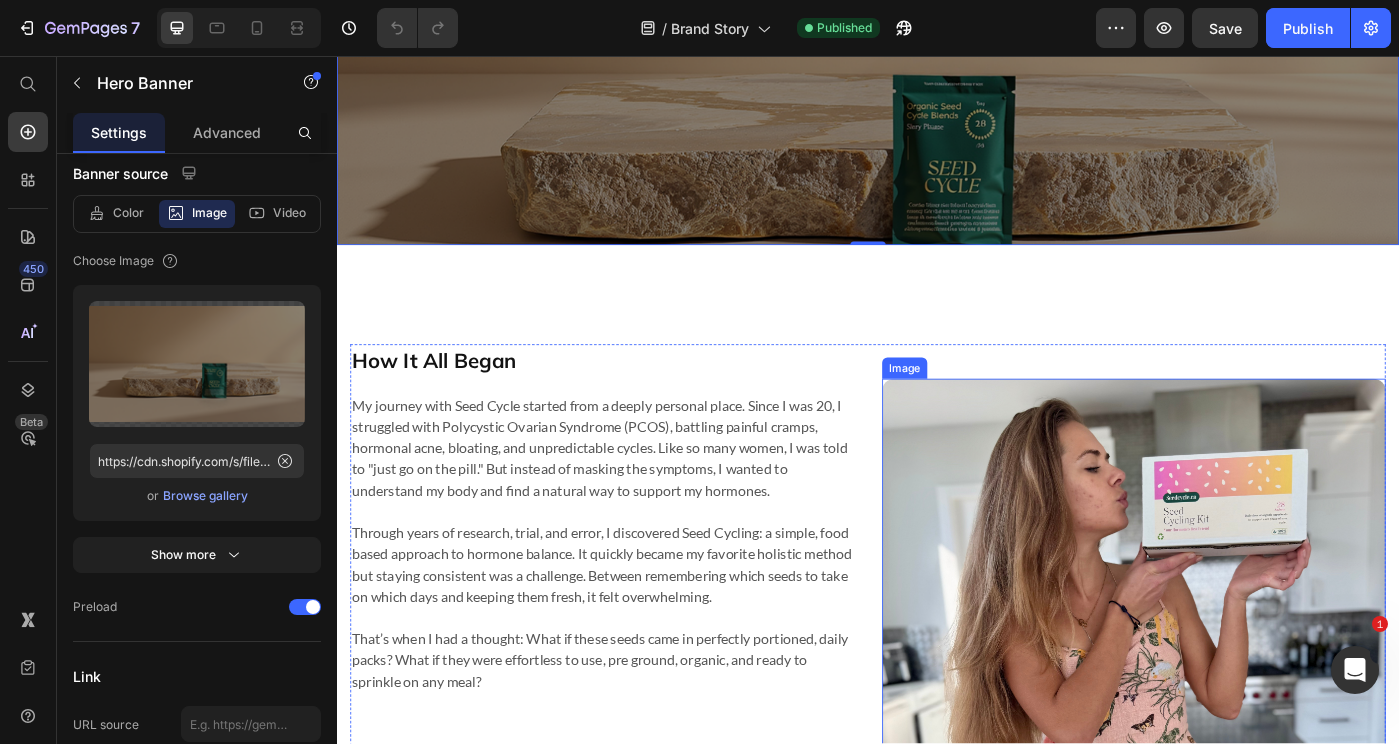 click at bounding box center [1237, 777] 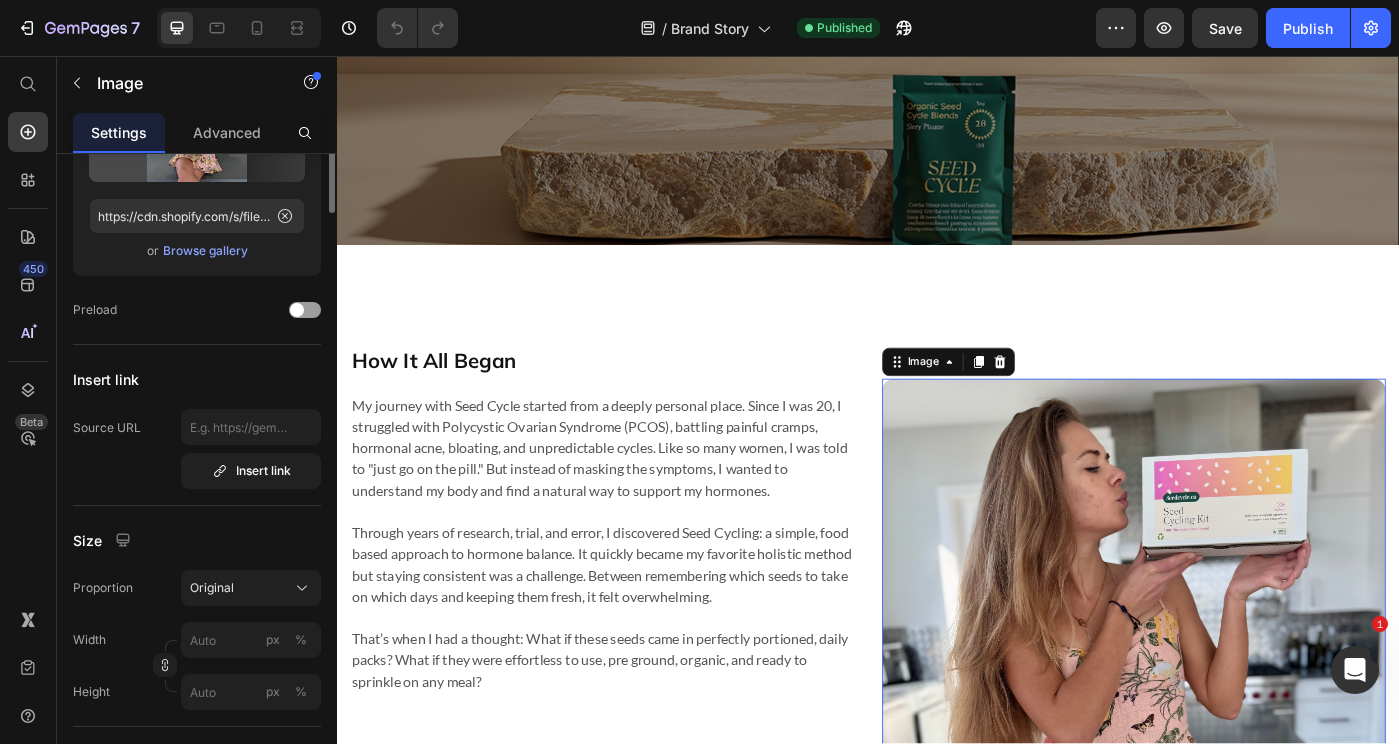 scroll, scrollTop: 0, scrollLeft: 0, axis: both 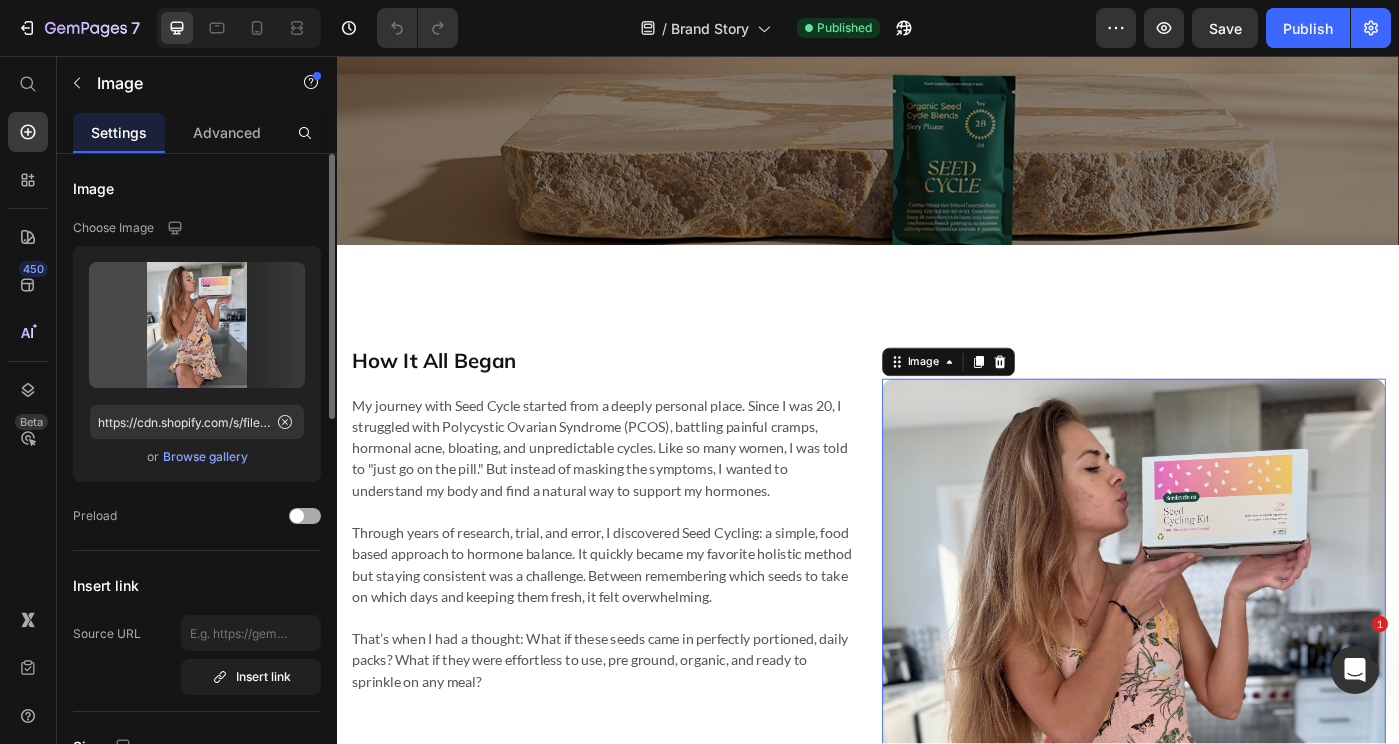 click at bounding box center [297, 516] 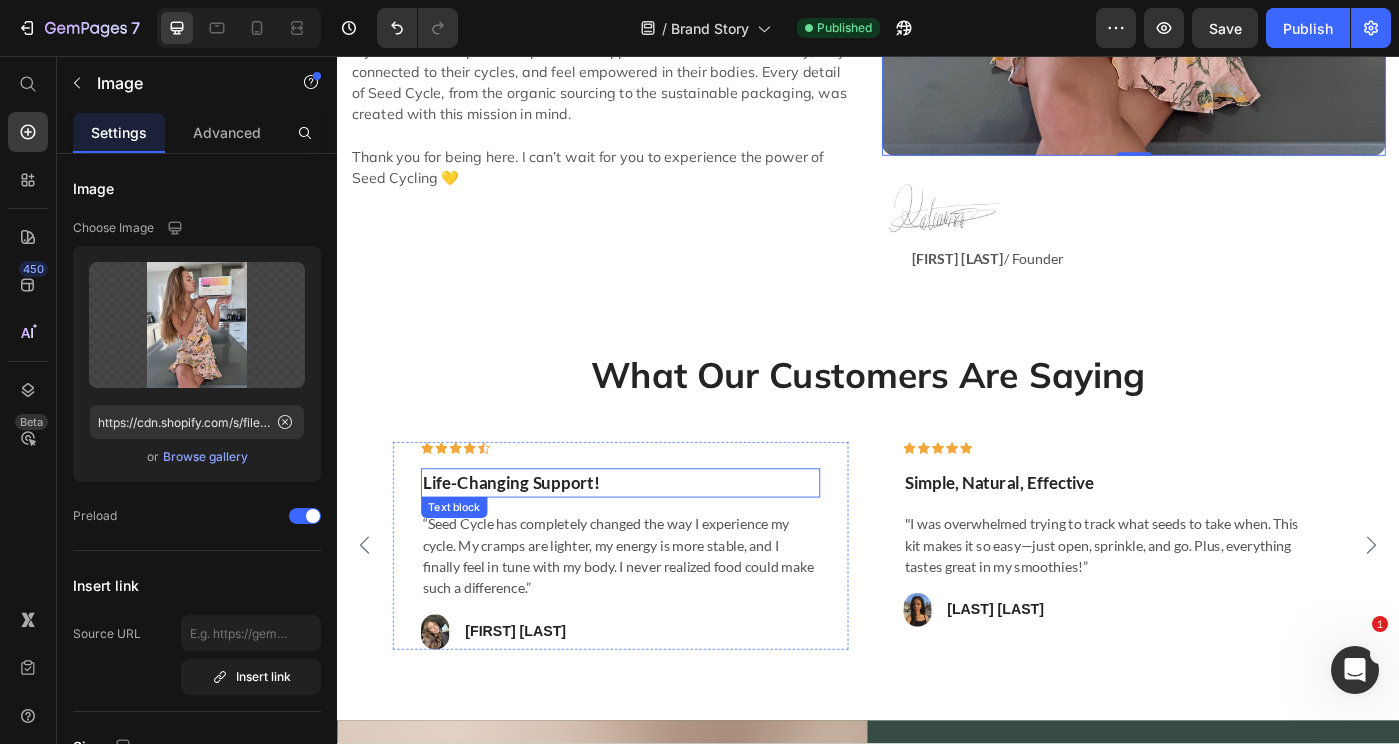 scroll, scrollTop: 1168, scrollLeft: 0, axis: vertical 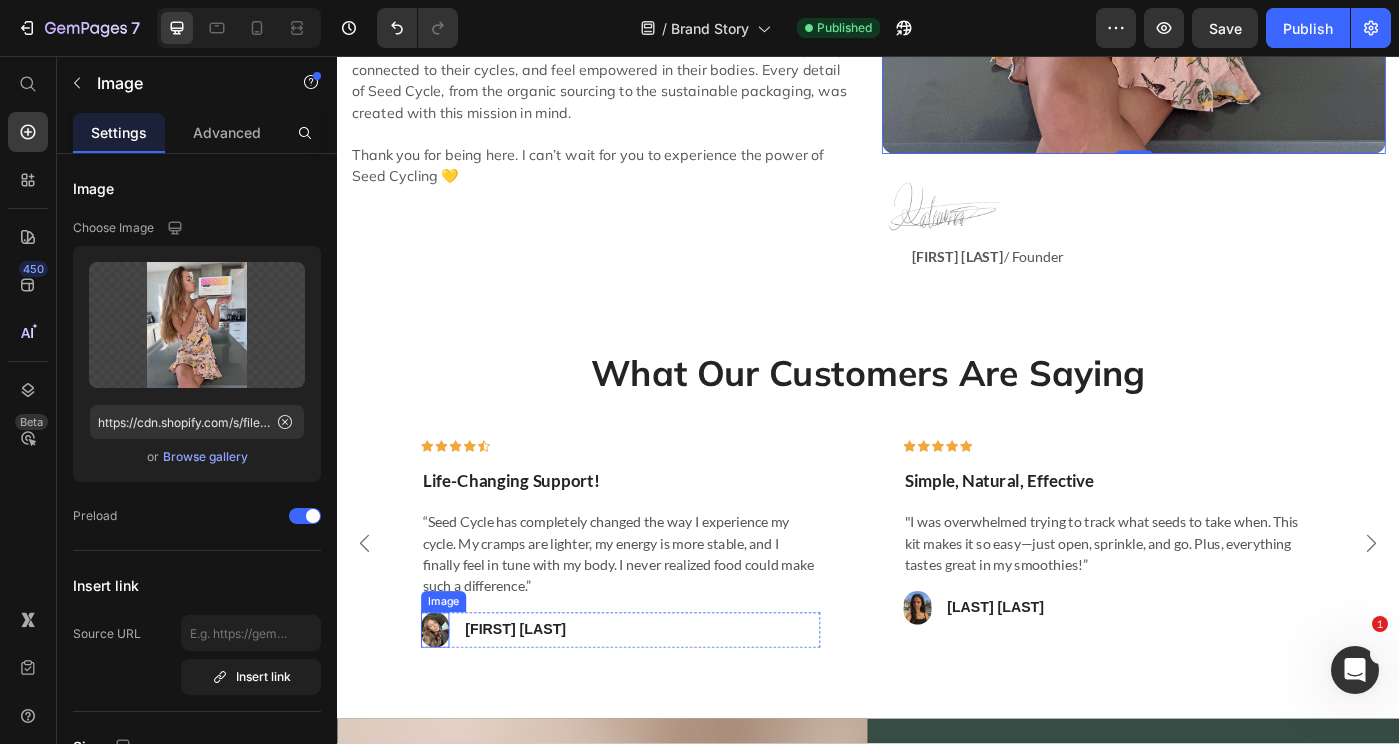 click at bounding box center [448, 705] 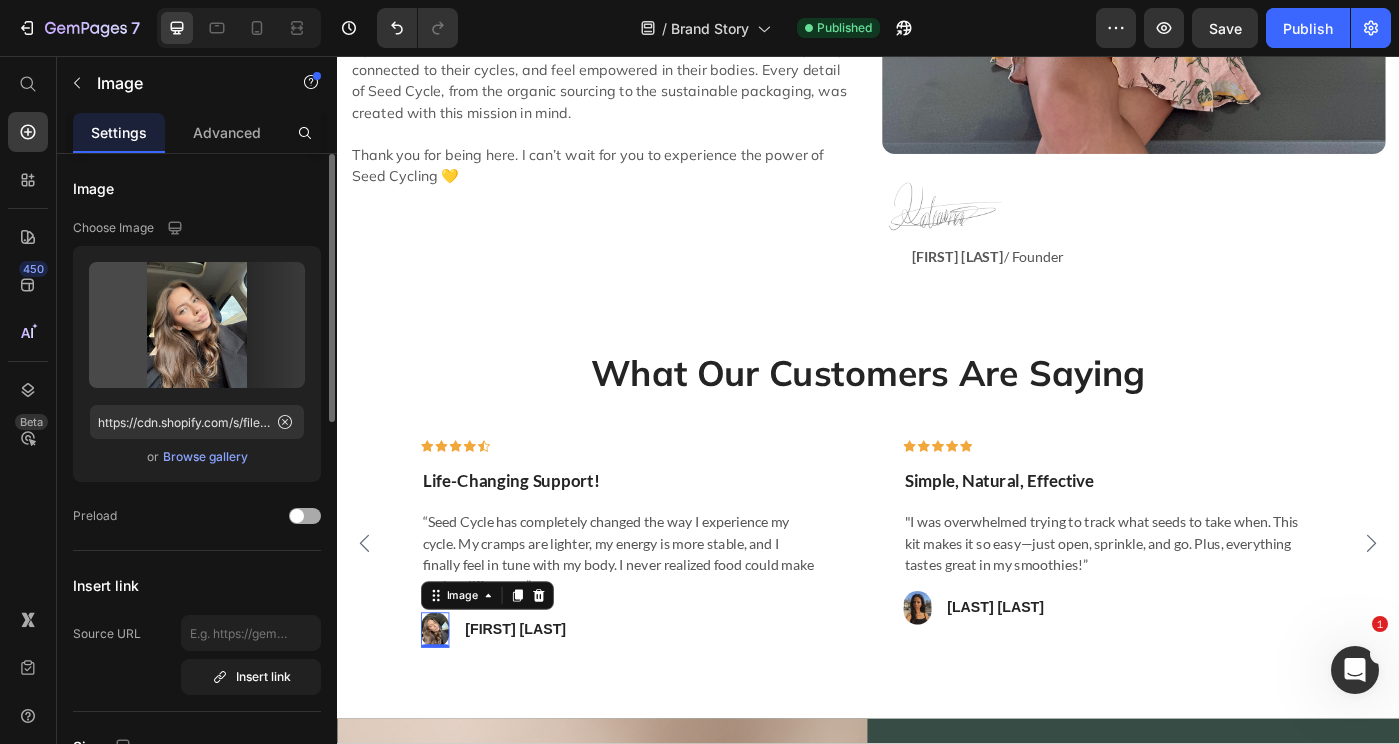 click at bounding box center [297, 516] 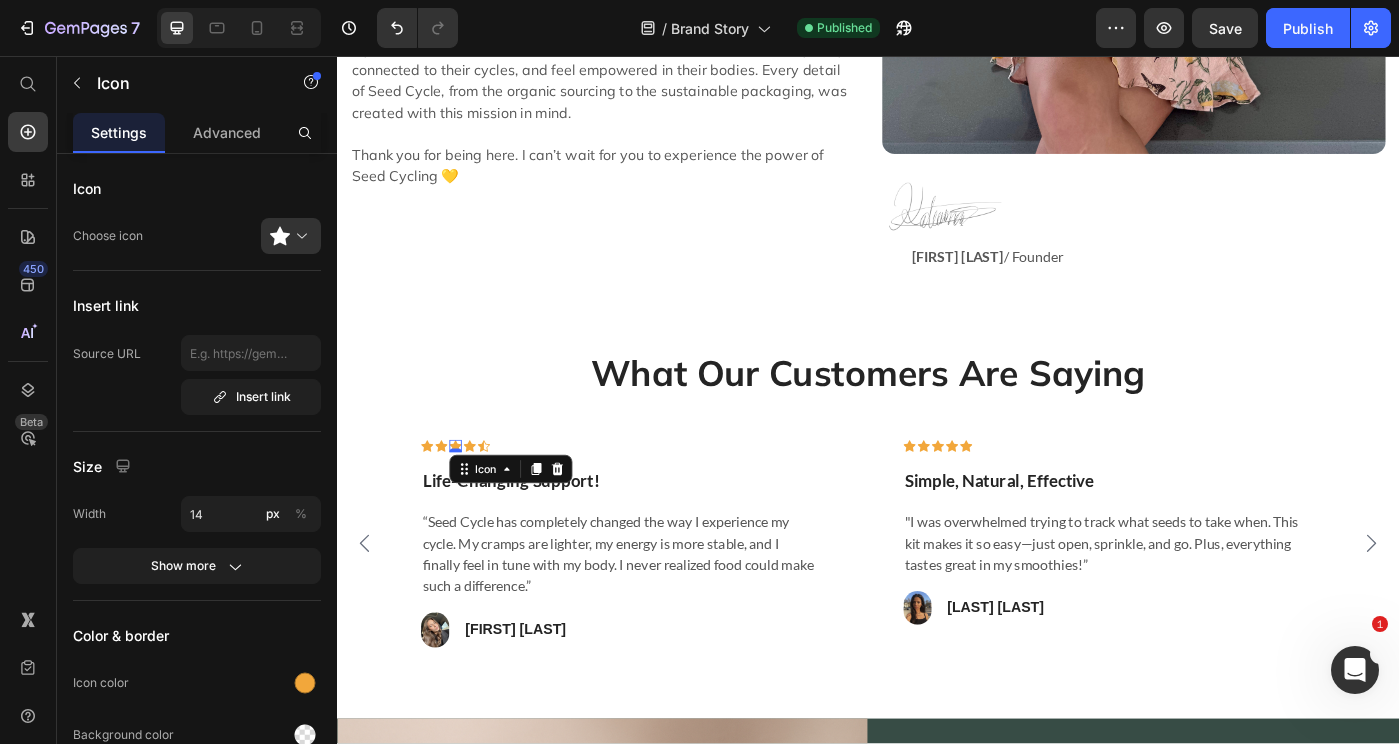 click 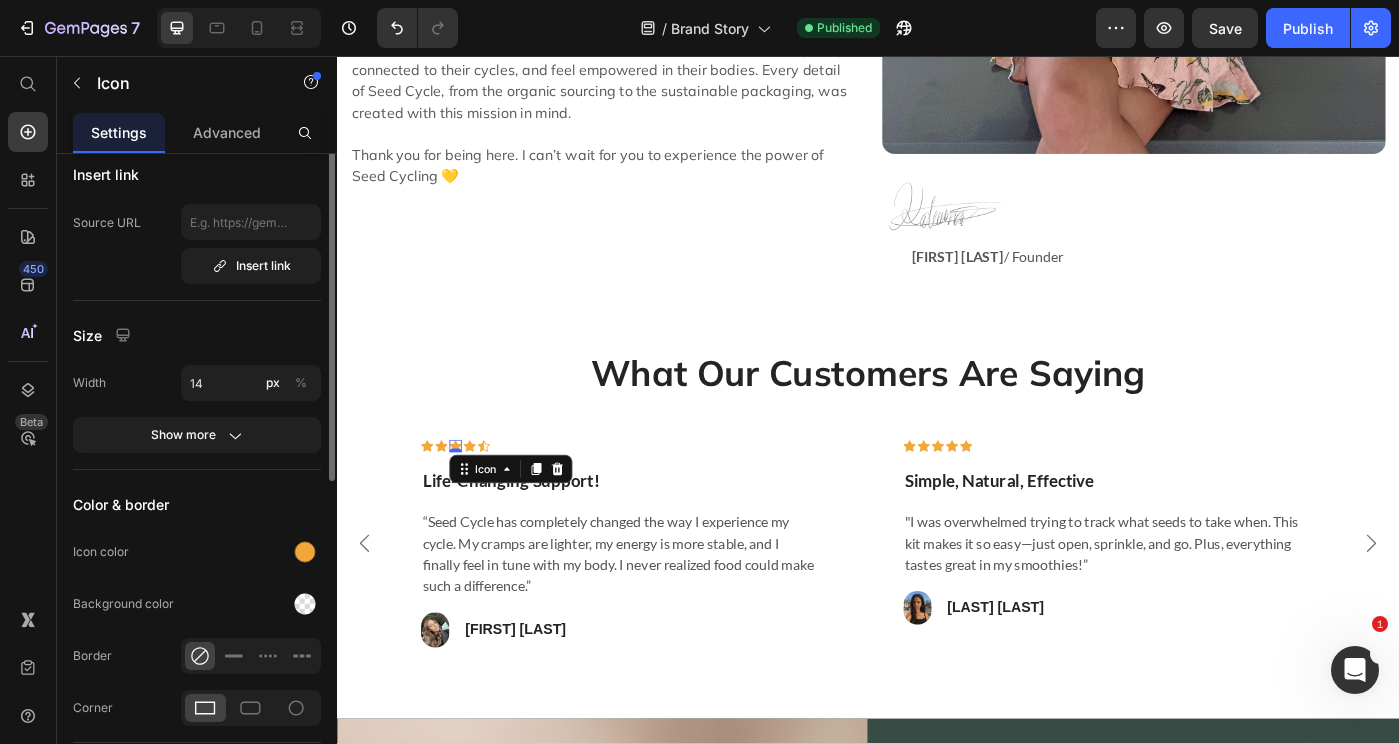 scroll, scrollTop: 273, scrollLeft: 0, axis: vertical 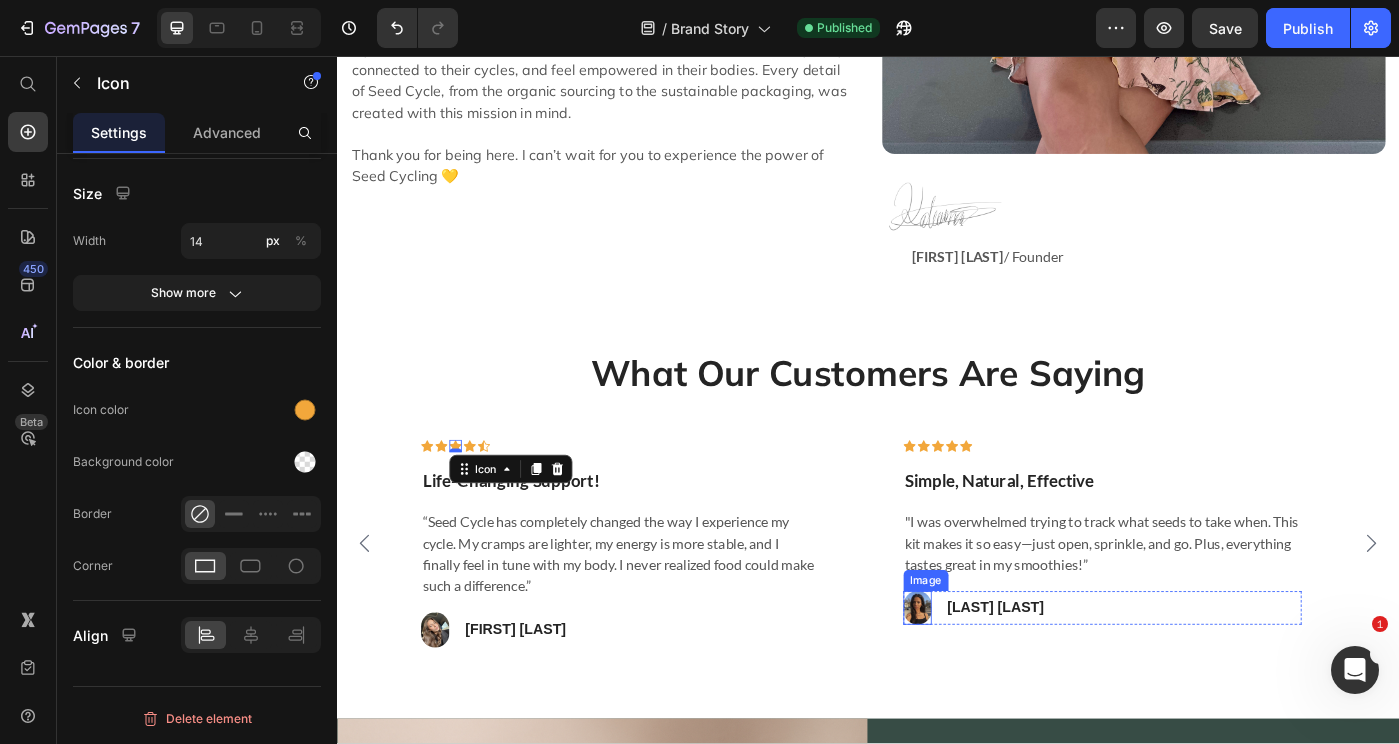 click at bounding box center [993, 680] 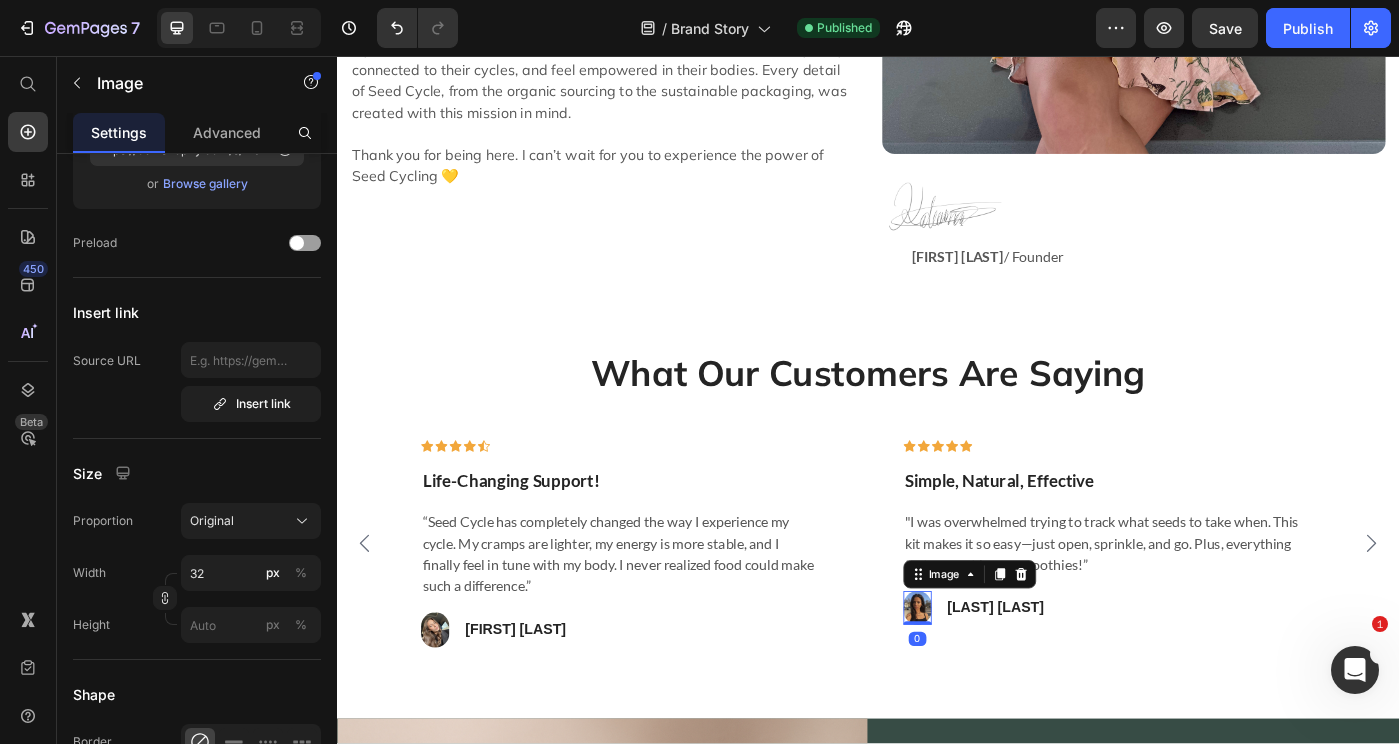 scroll, scrollTop: 0, scrollLeft: 0, axis: both 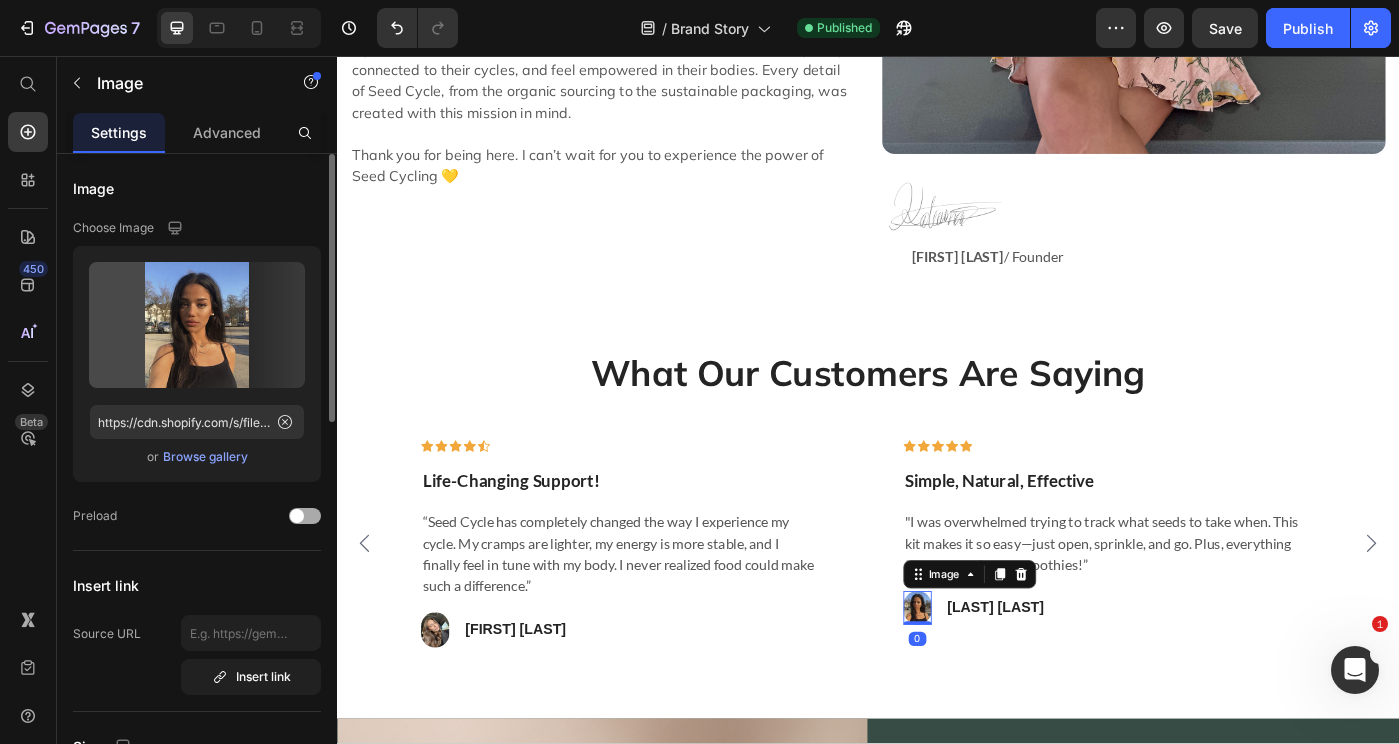 click on "Preload" 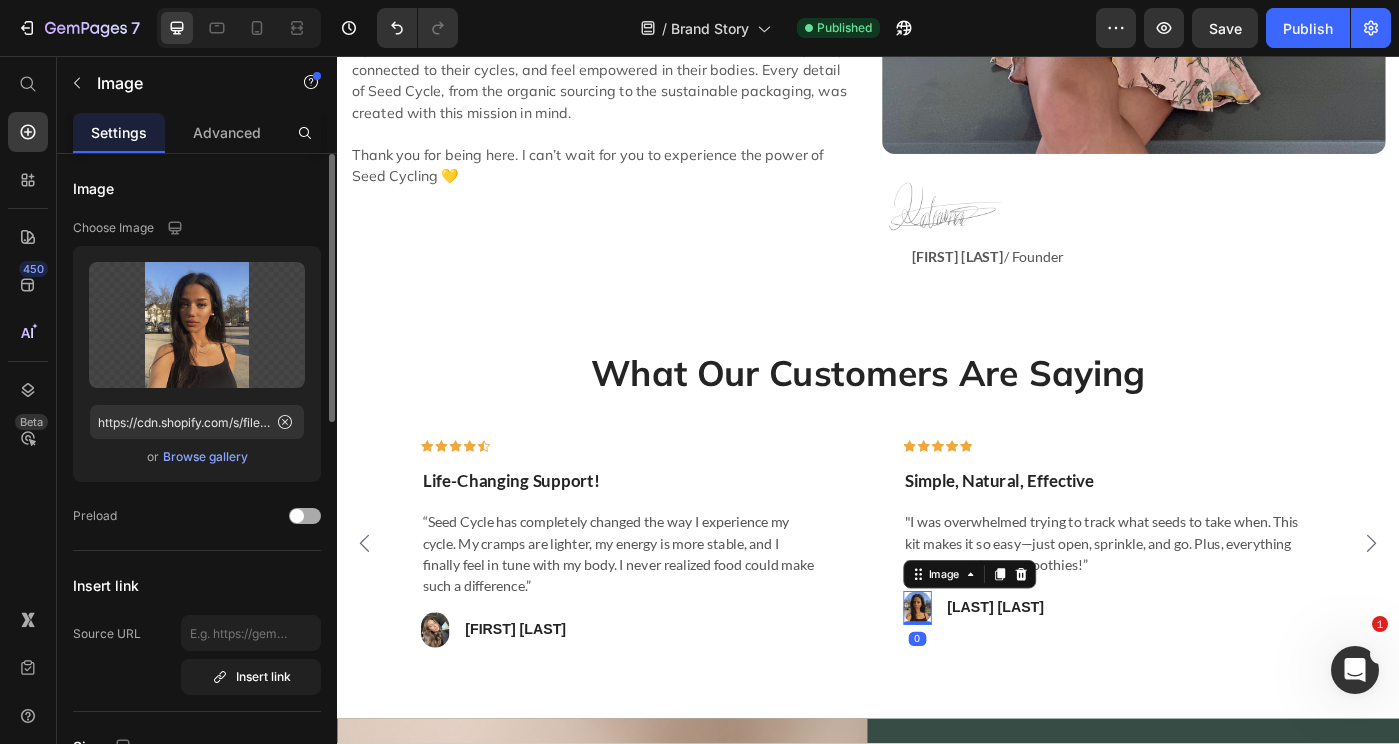 click at bounding box center (305, 516) 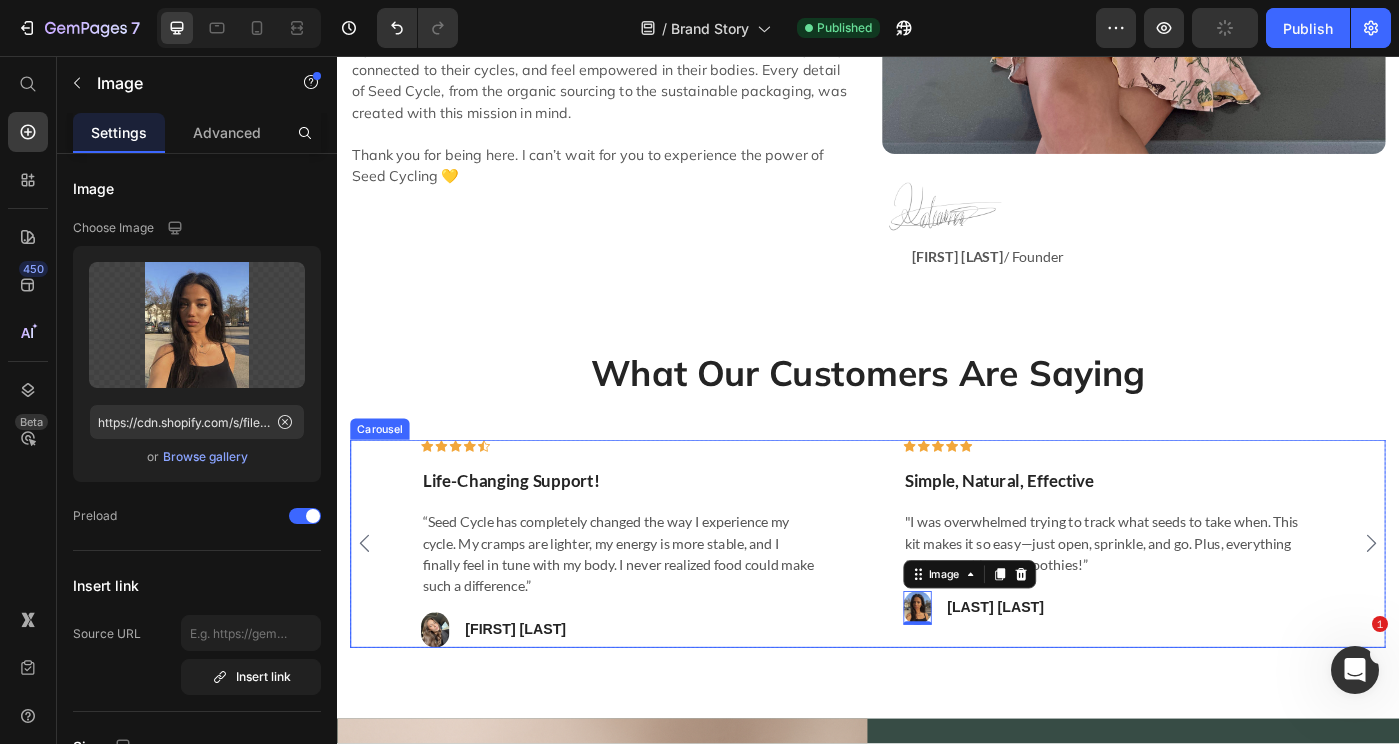 click at bounding box center (1506, 607) 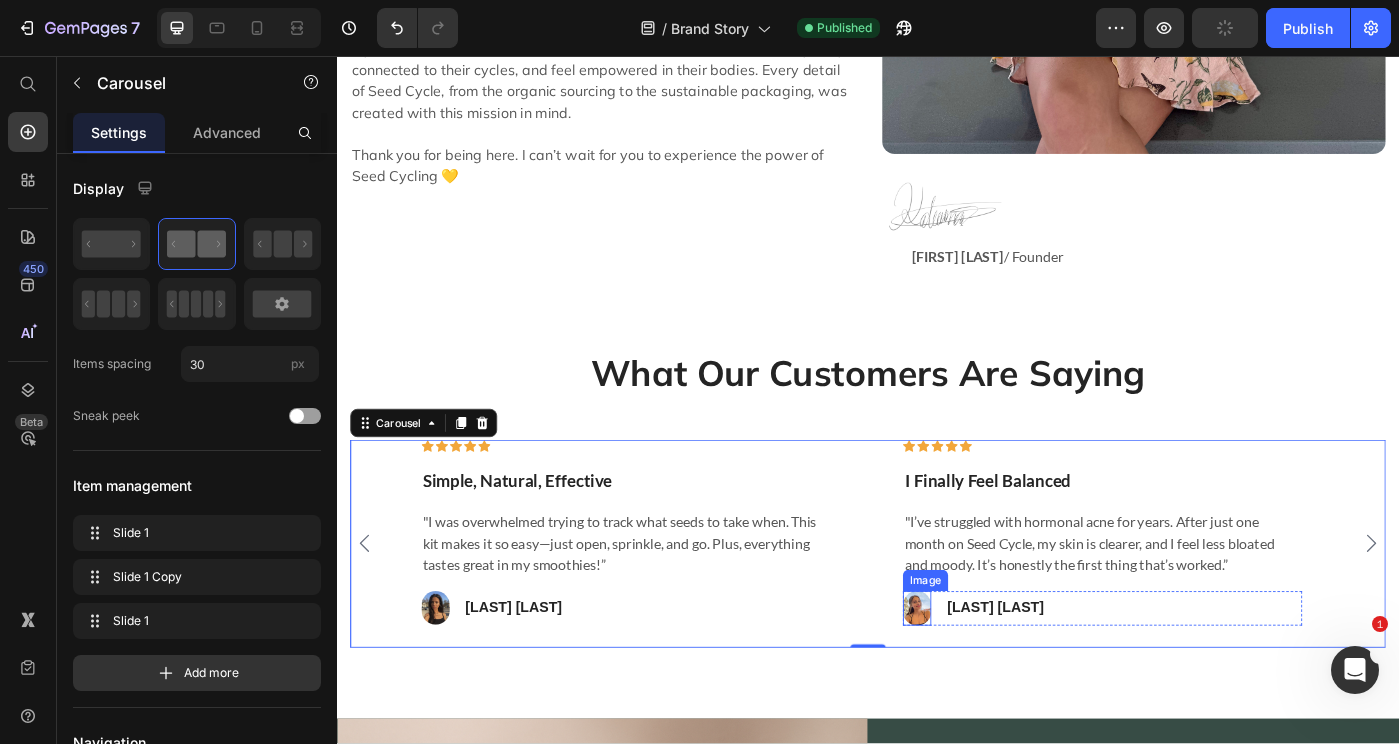 click at bounding box center (993, 680) 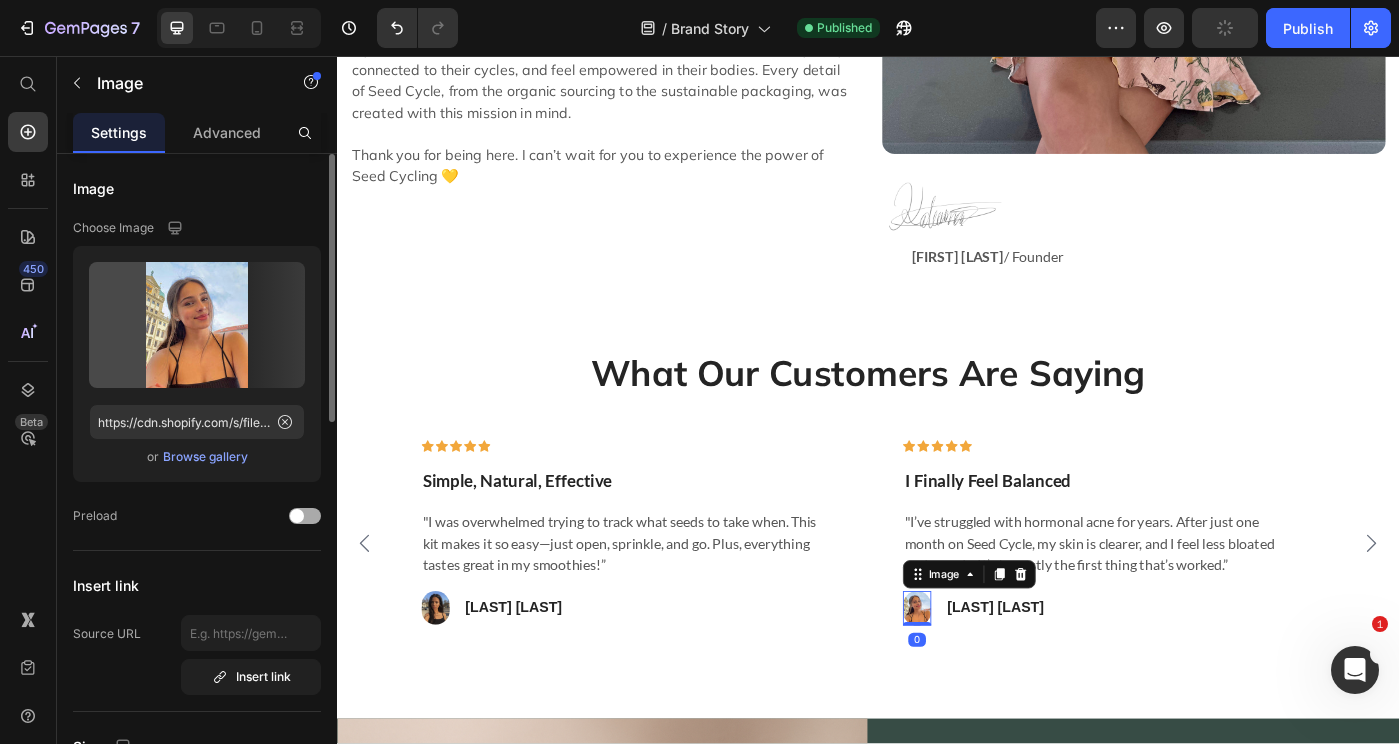 click at bounding box center [297, 516] 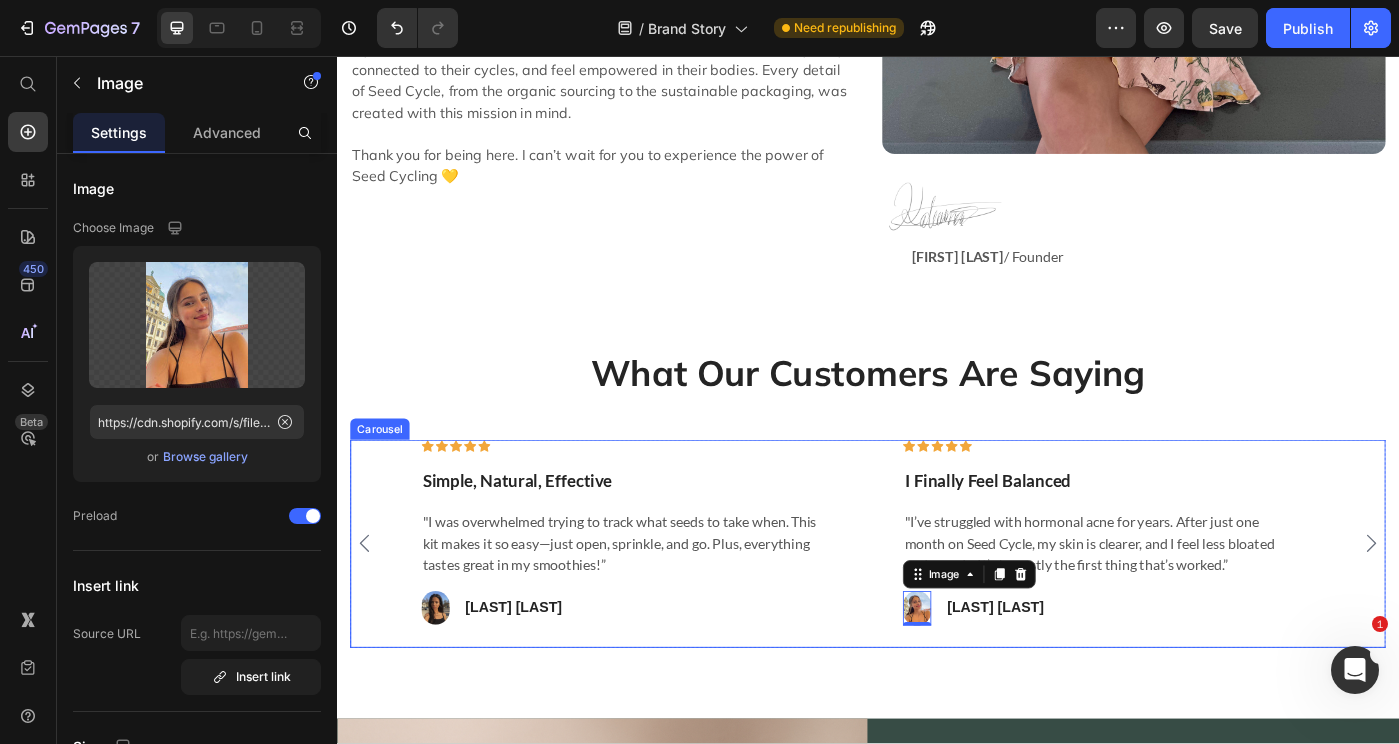 click 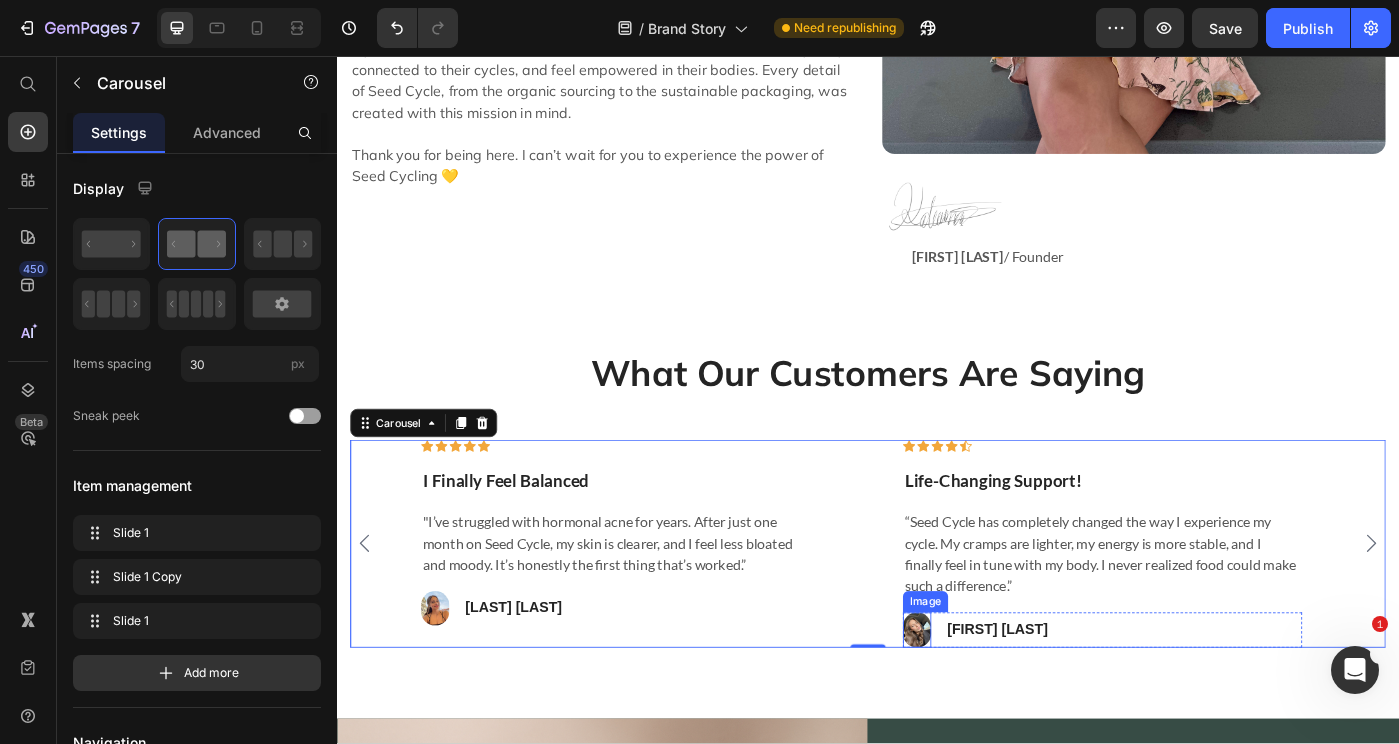 click at bounding box center [993, 705] 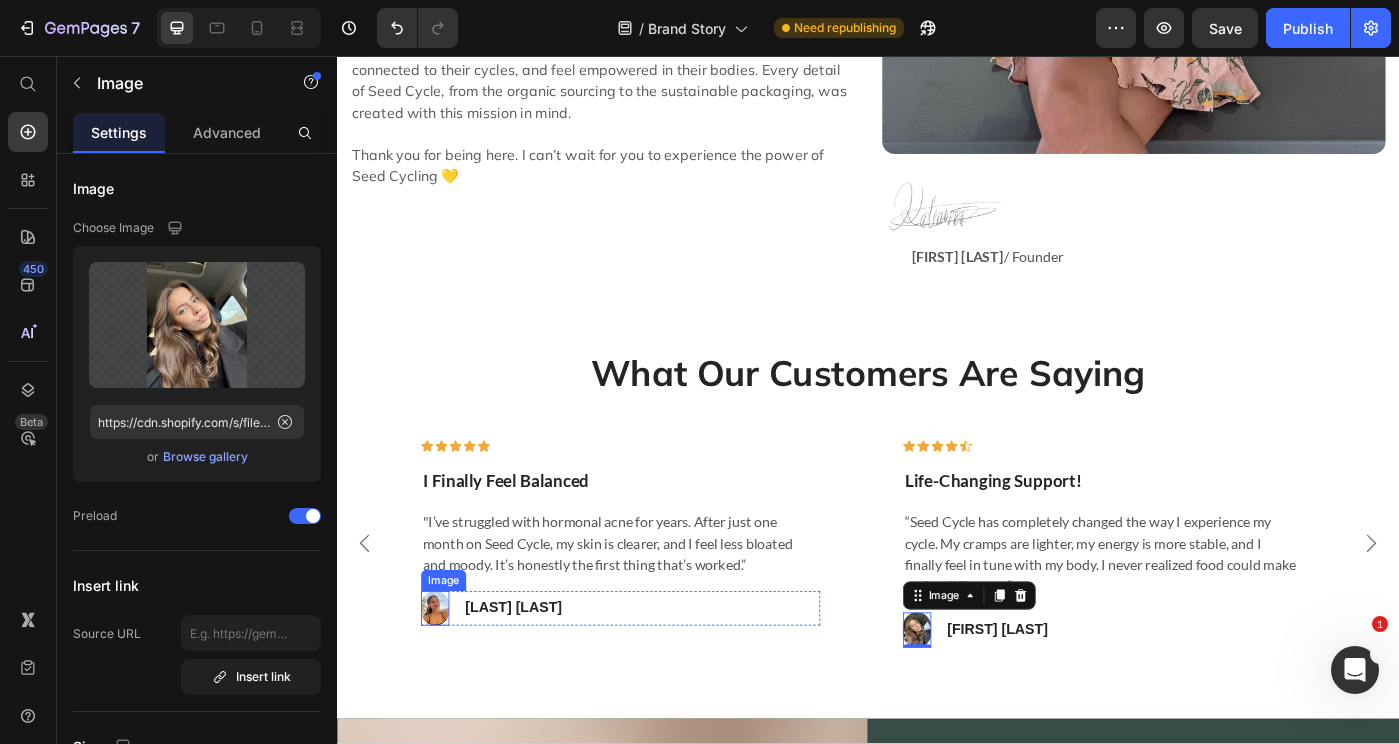click at bounding box center [448, 680] 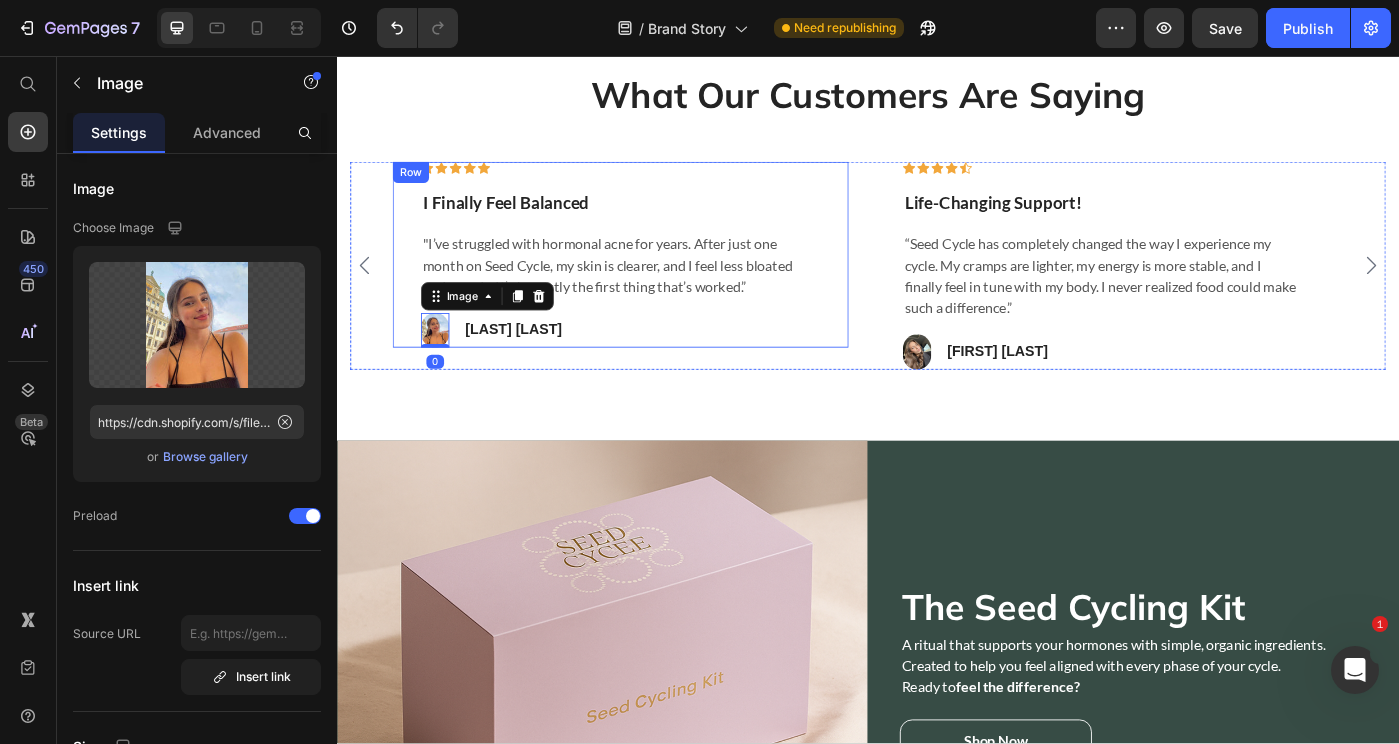 scroll, scrollTop: 1885, scrollLeft: 0, axis: vertical 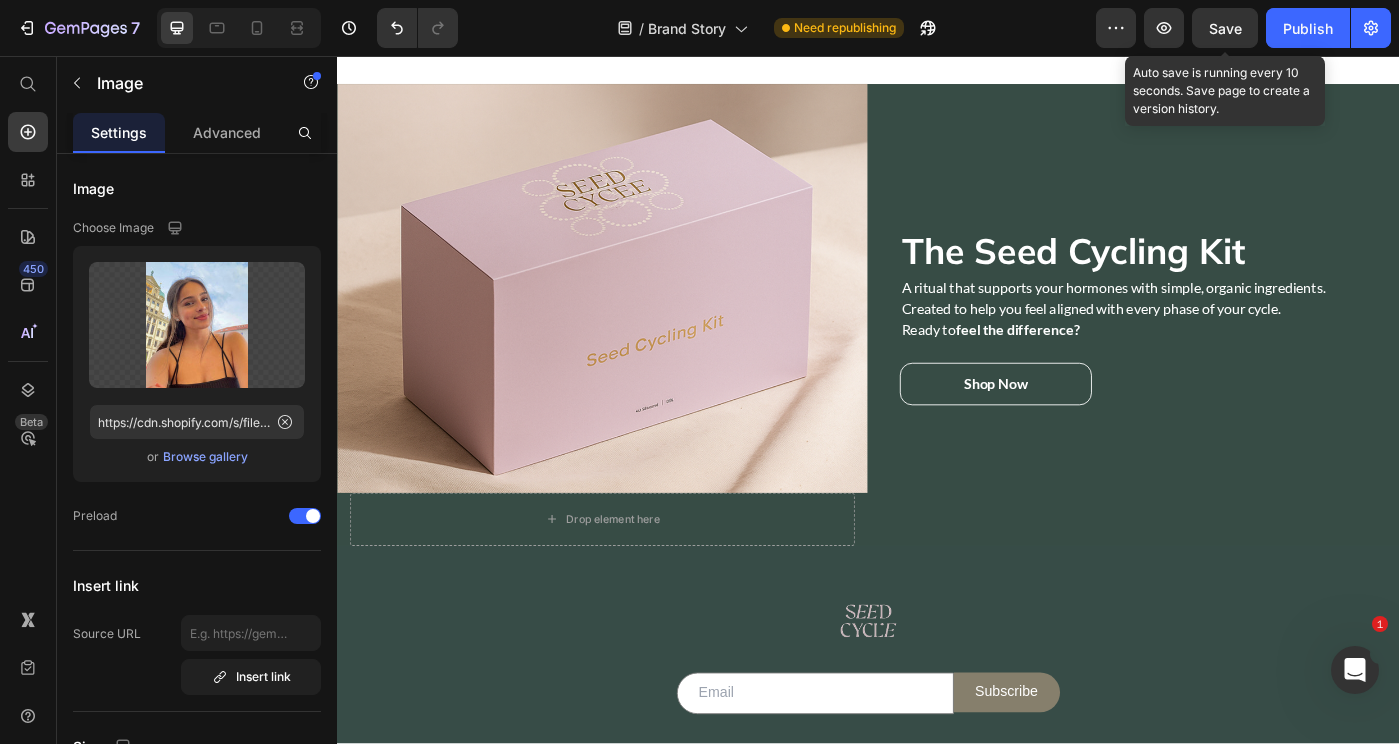 click on "Save" at bounding box center (1225, 28) 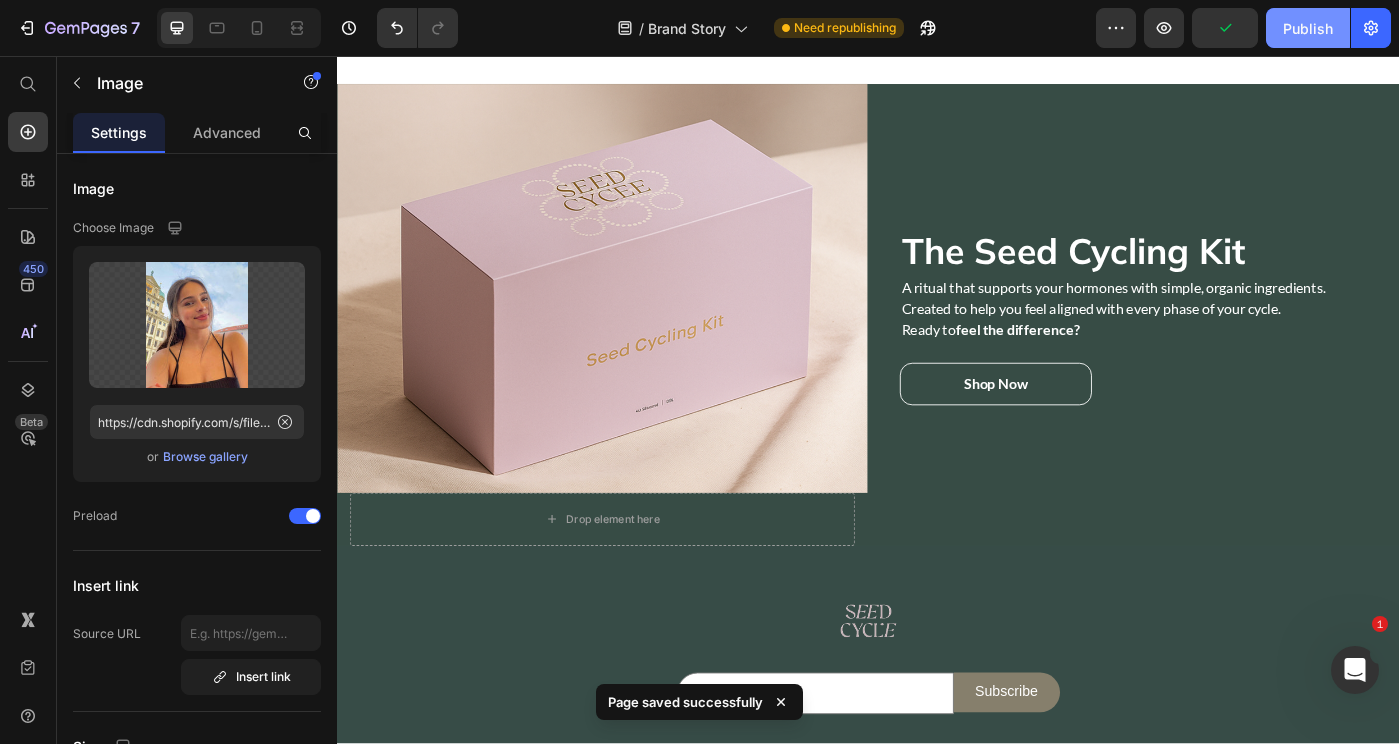 click on "Publish" at bounding box center [1308, 28] 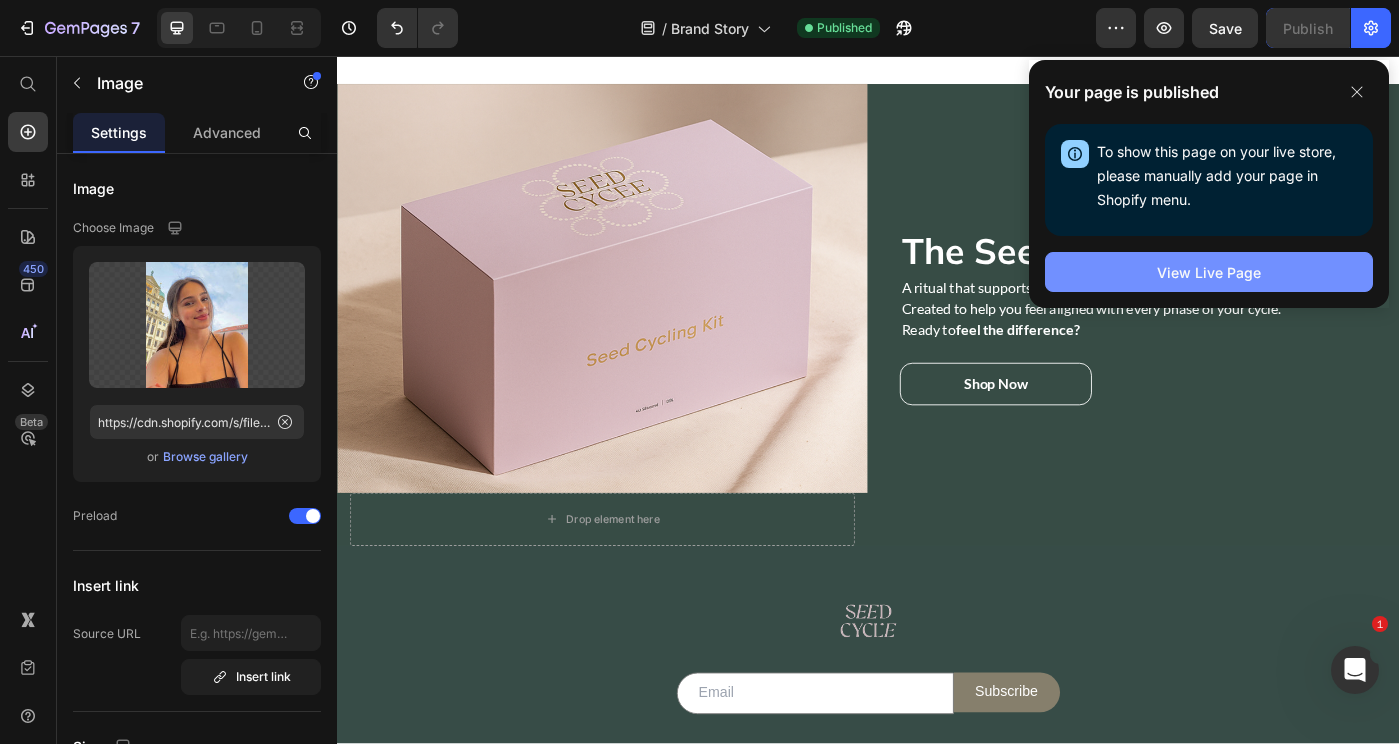 click on "View Live Page" at bounding box center [1209, 272] 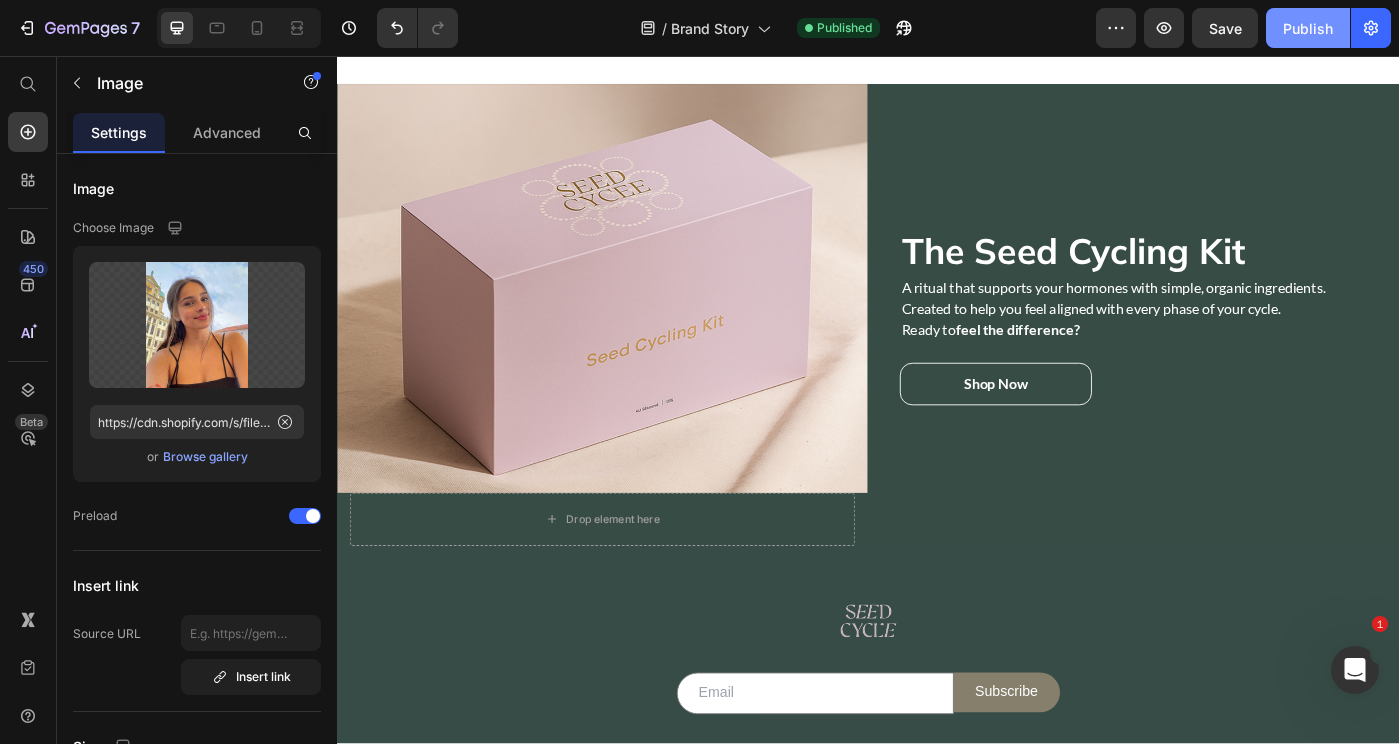 click on "Publish" 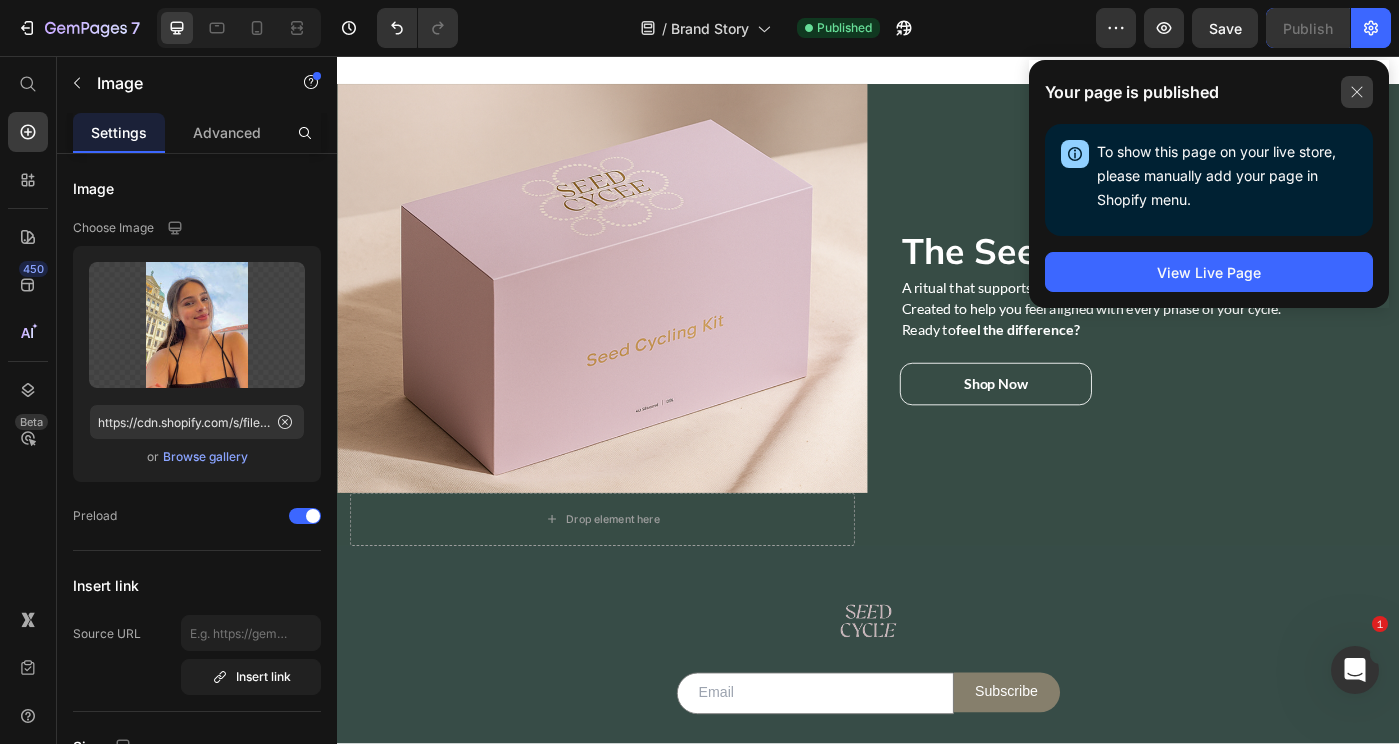 click 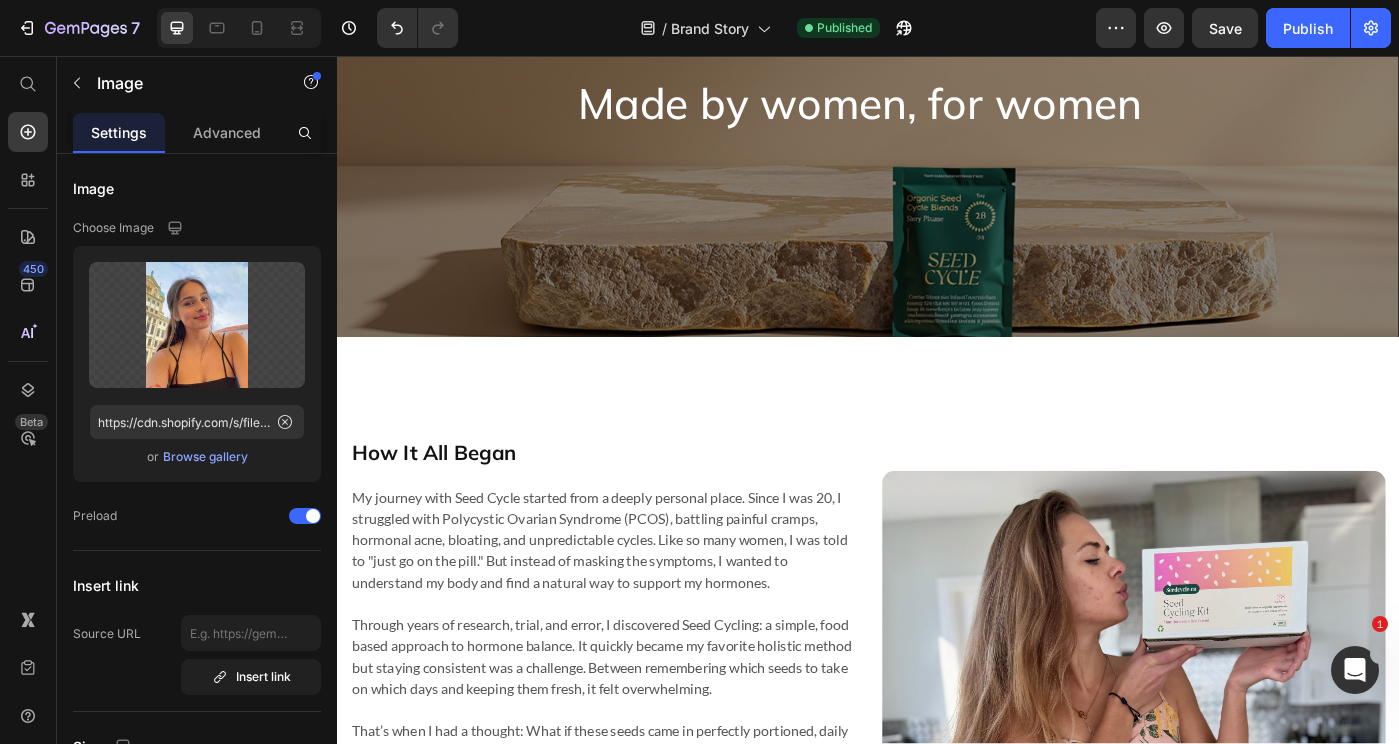 scroll, scrollTop: 0, scrollLeft: 0, axis: both 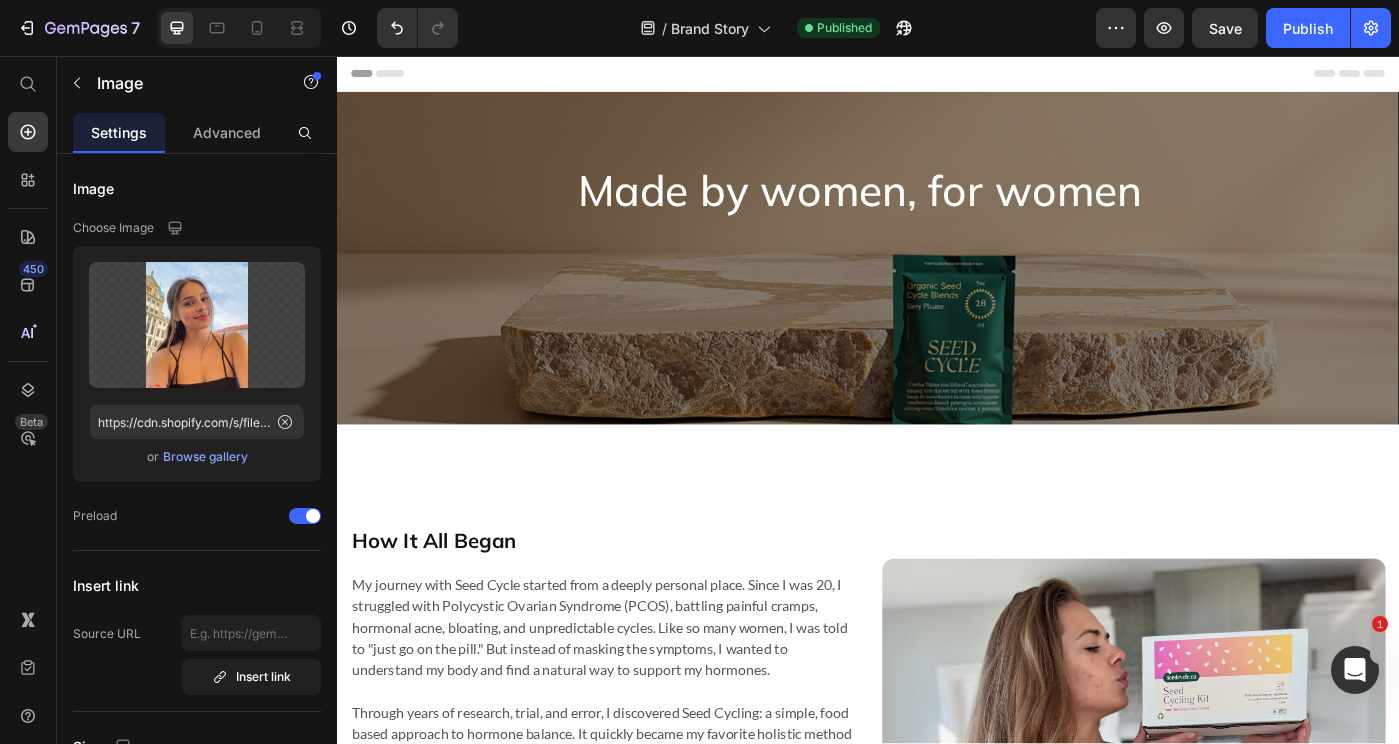 click on "Header" at bounding box center (937, 76) 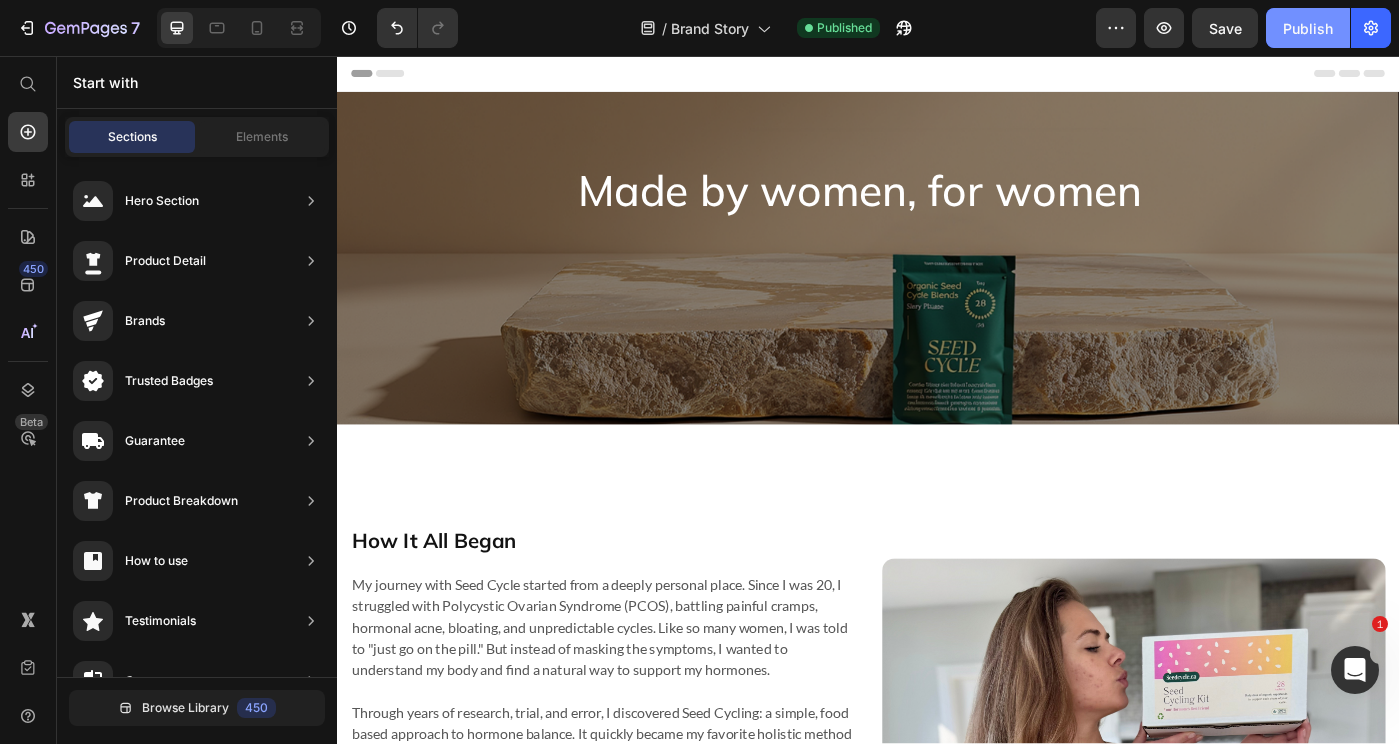 click on "Publish" 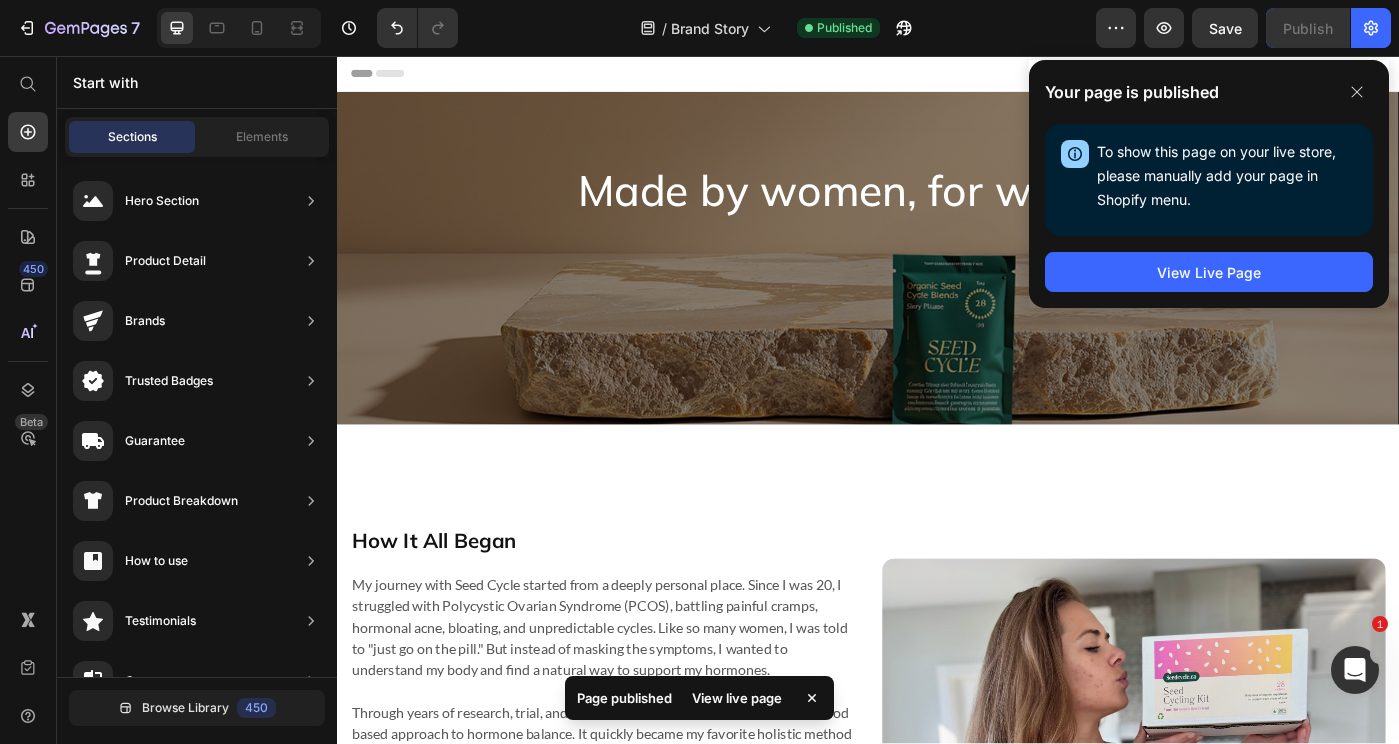 click on "Your page is published To show this page on your live store, please manually add your page in Shopify menu. Open Shopify Menu View Live Page" 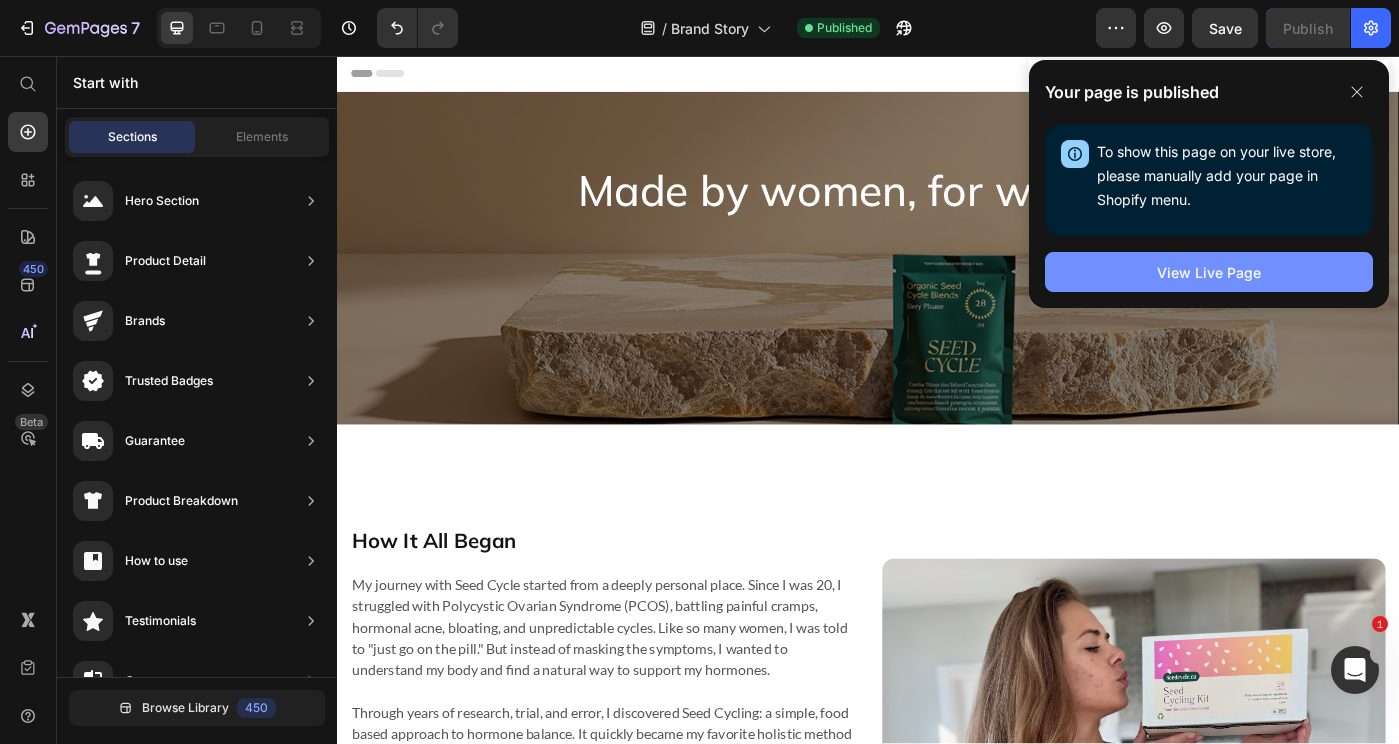 click on "View Live Page" at bounding box center [1209, 272] 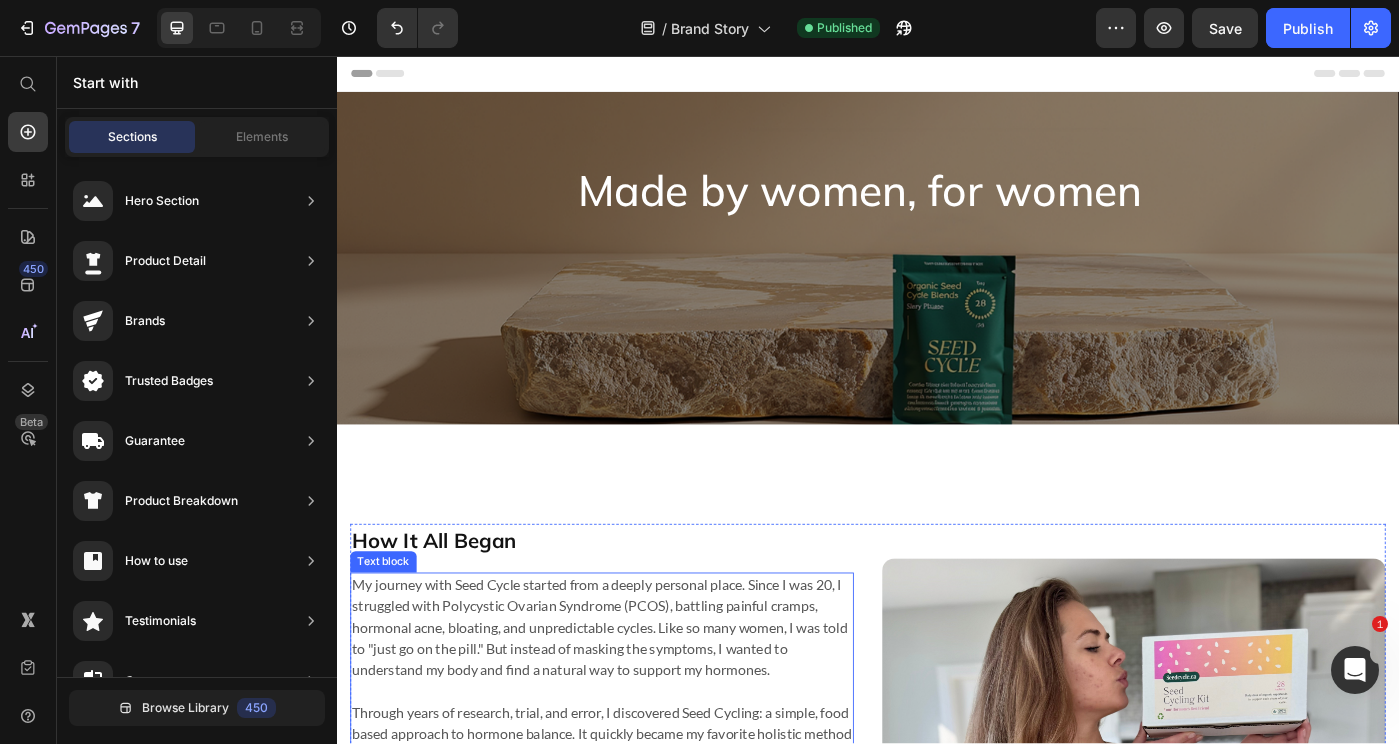 scroll, scrollTop: 1951, scrollLeft: 0, axis: vertical 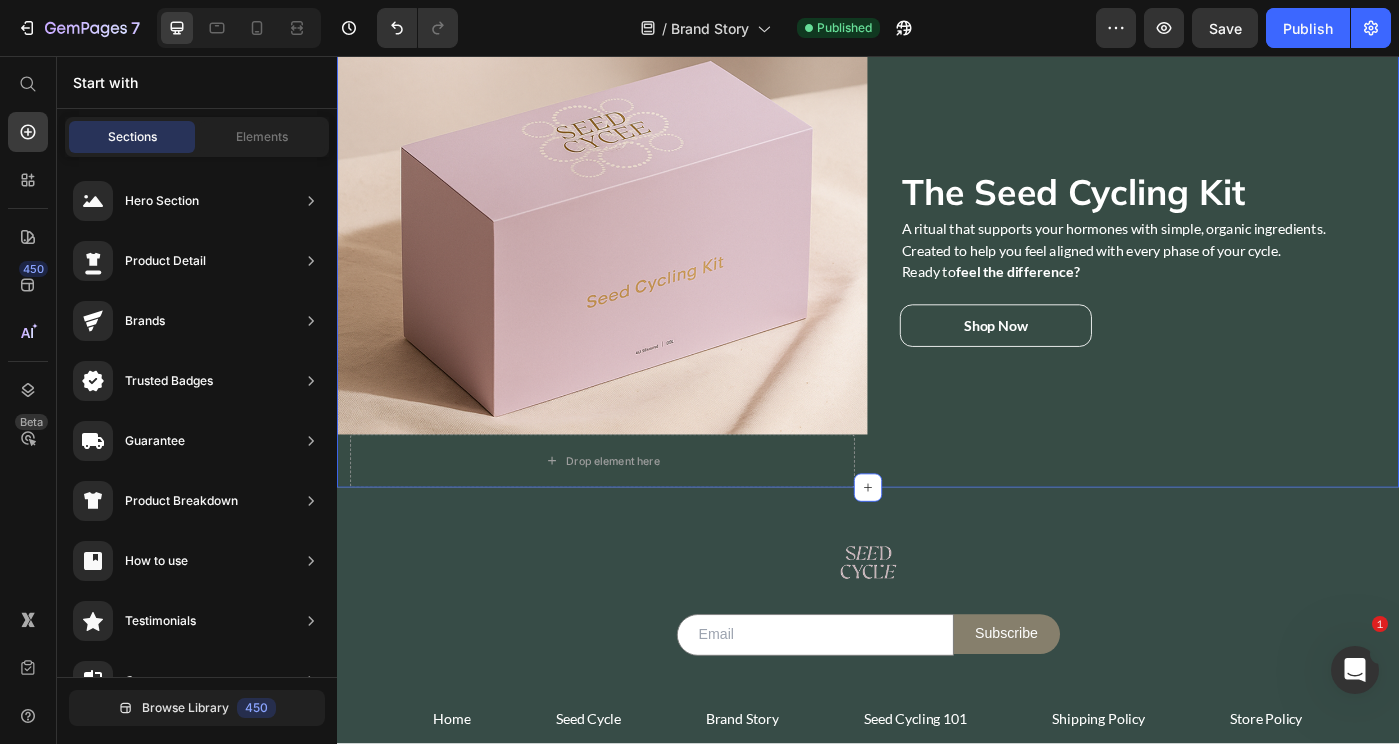 click on "The Seed Cycling Kit Heading A ritual that supports your hormones with simple, organic ingredients. Created to help you feel aligned with every phase of your cycle. Ready to  feel the difference?   Text block Shop Now Button" at bounding box center (1237, 283) 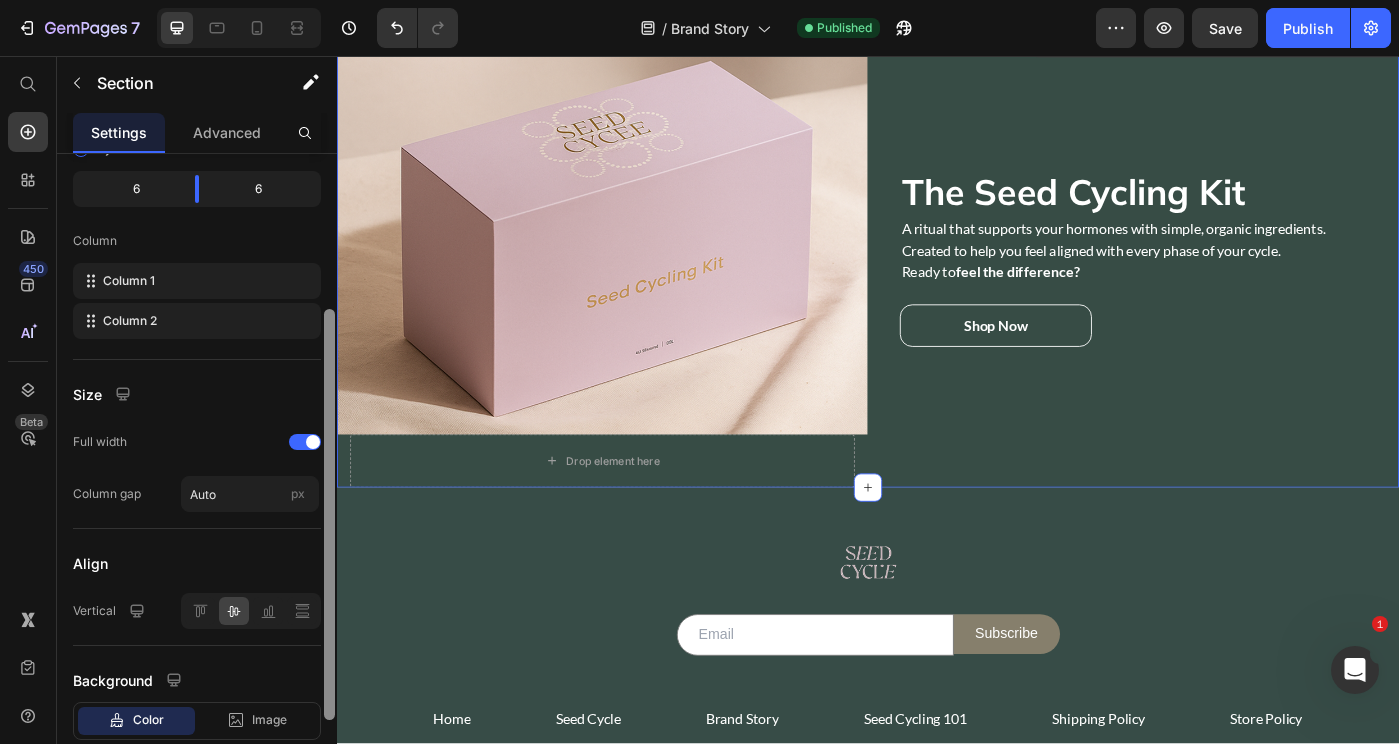 scroll, scrollTop: 370, scrollLeft: 0, axis: vertical 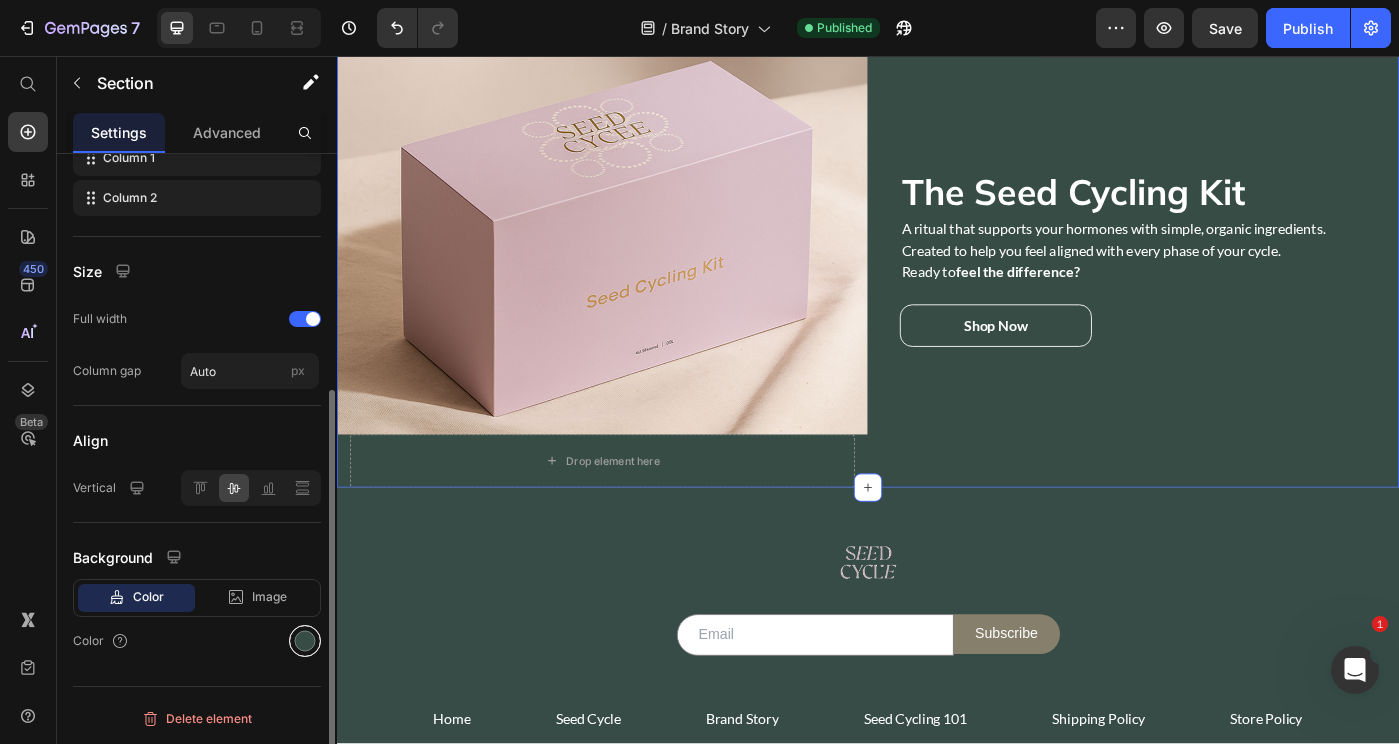 click at bounding box center [305, 641] 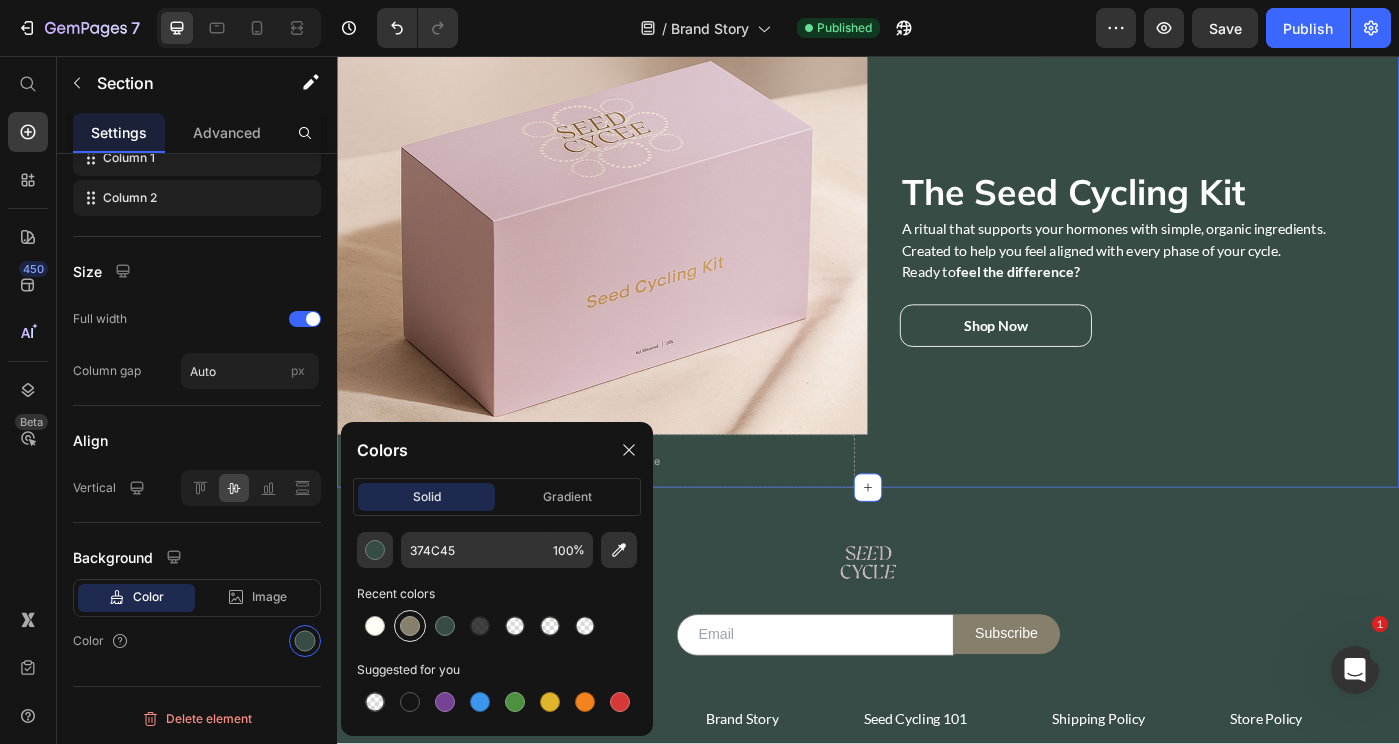 click at bounding box center (410, 626) 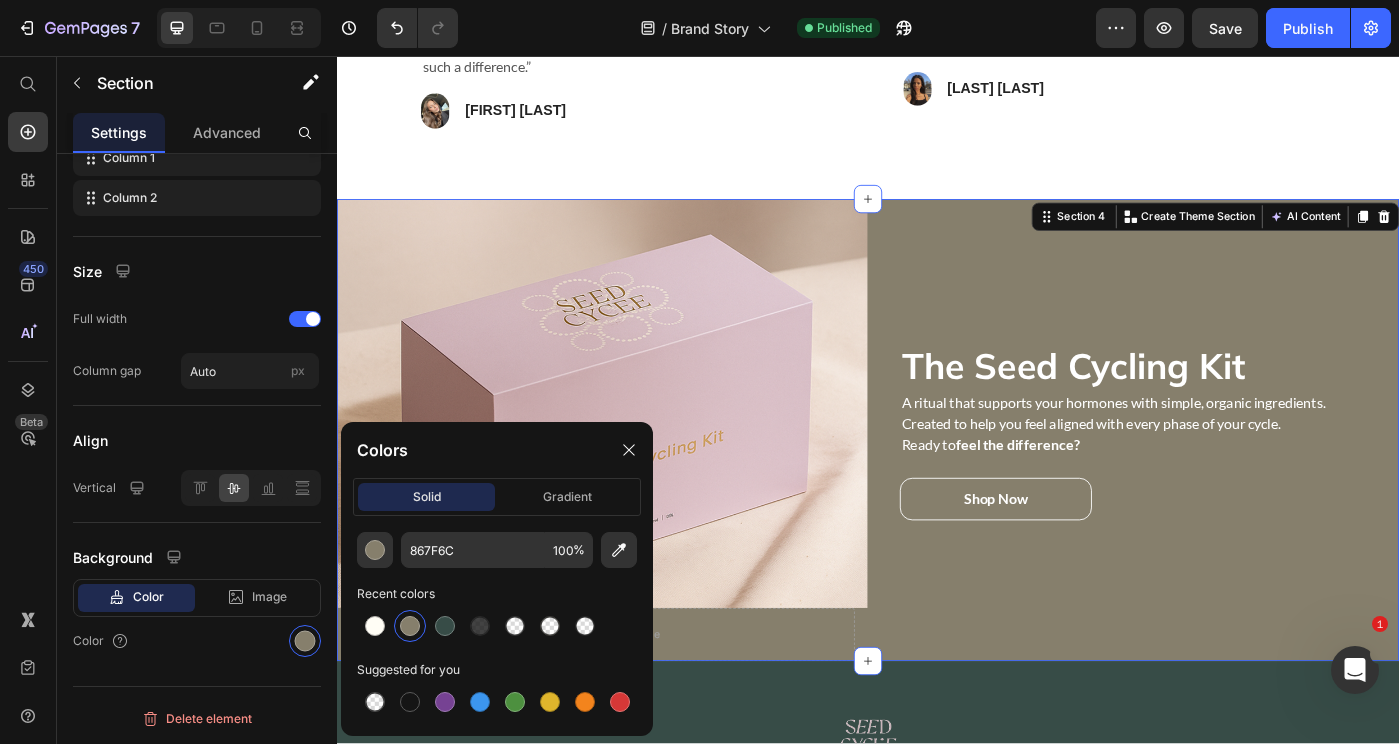 scroll, scrollTop: 1751, scrollLeft: 0, axis: vertical 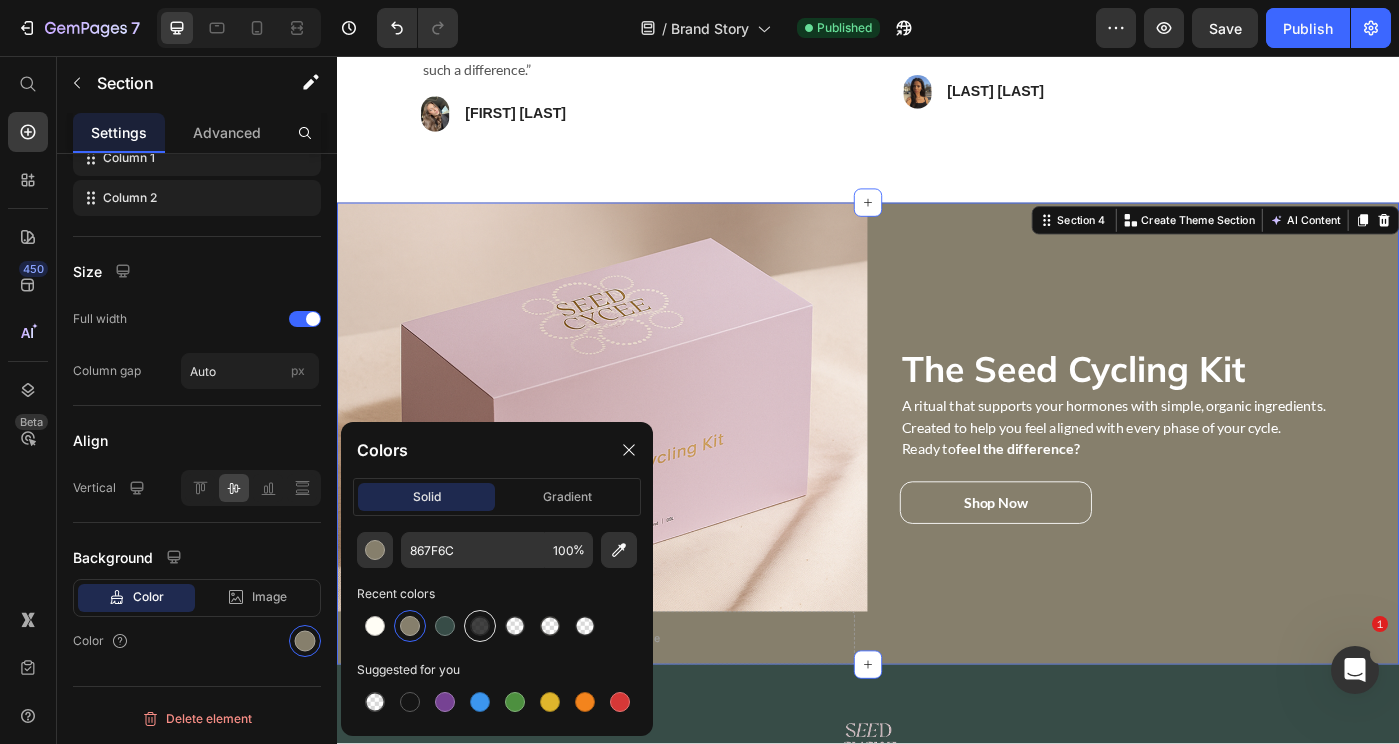 click at bounding box center (480, 626) 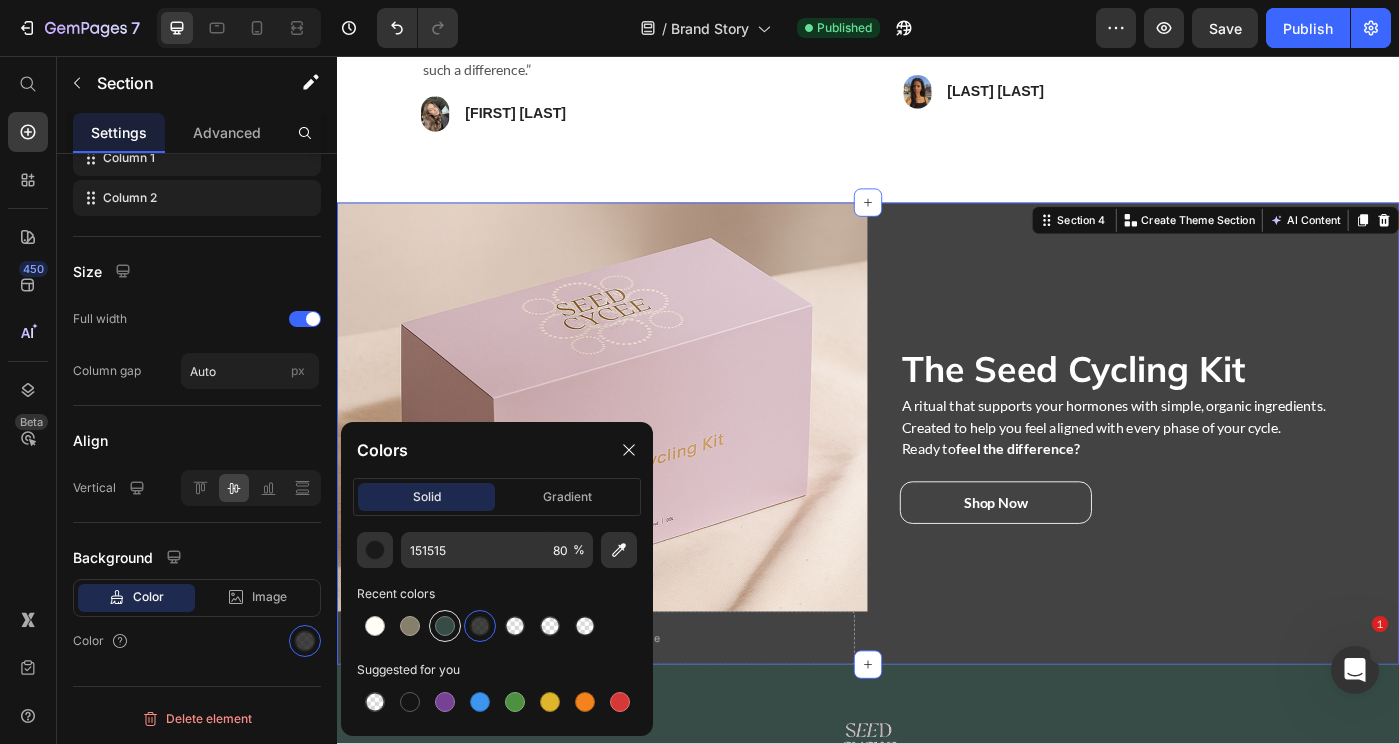 click at bounding box center [445, 626] 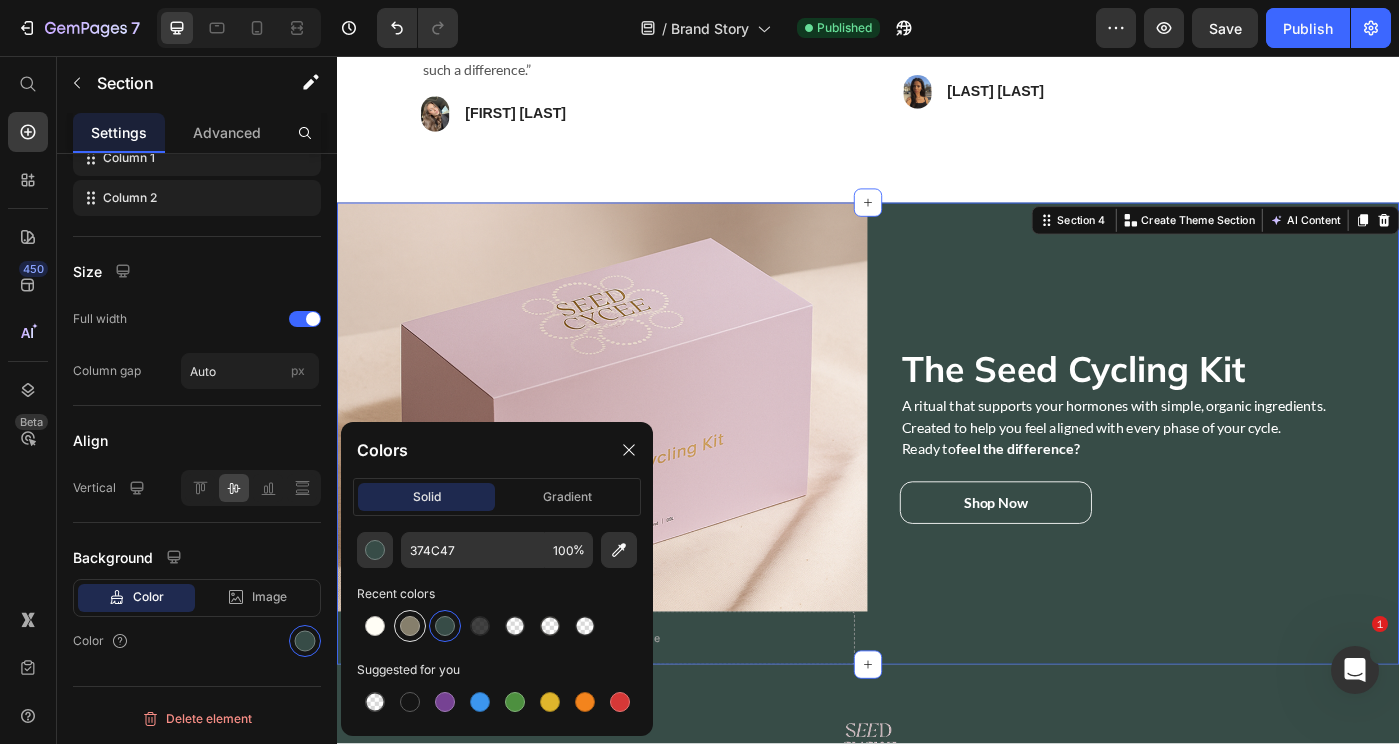 click at bounding box center (410, 626) 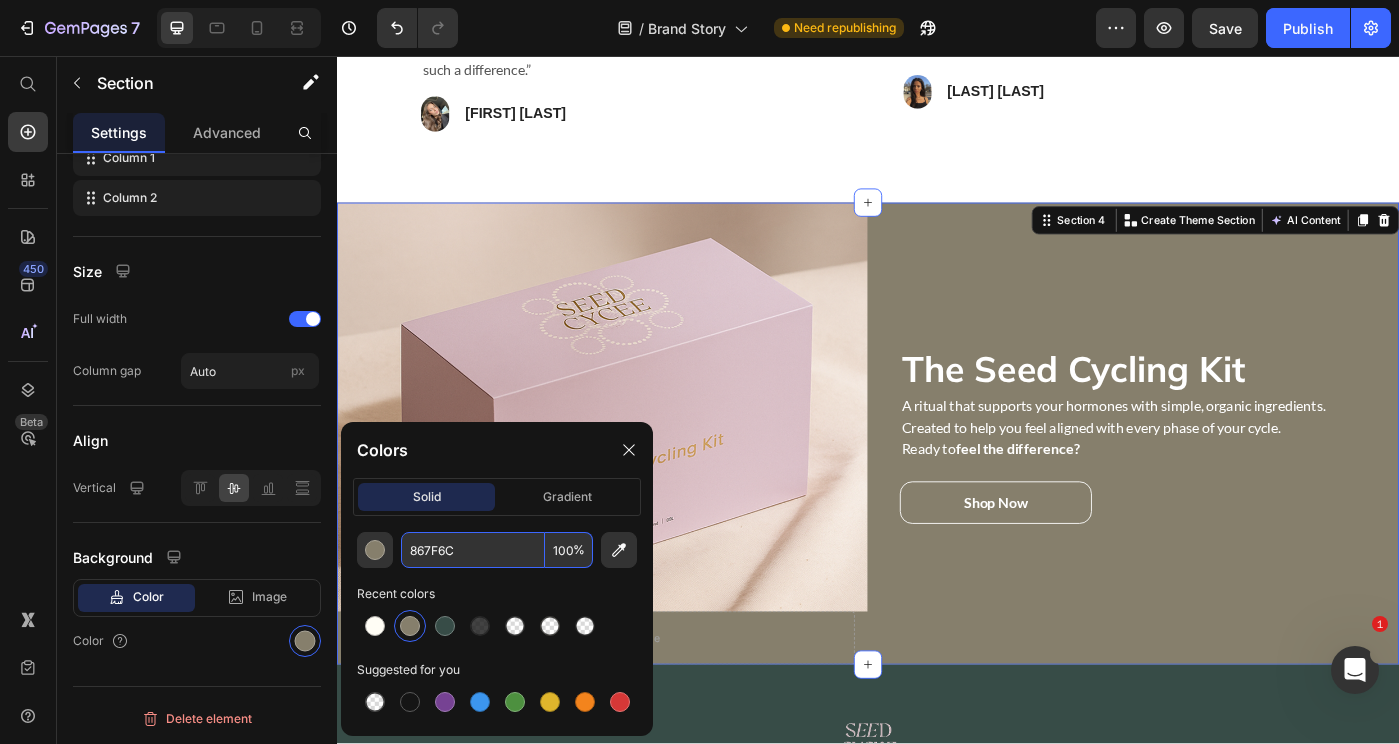 click on "867F6C" at bounding box center [473, 550] 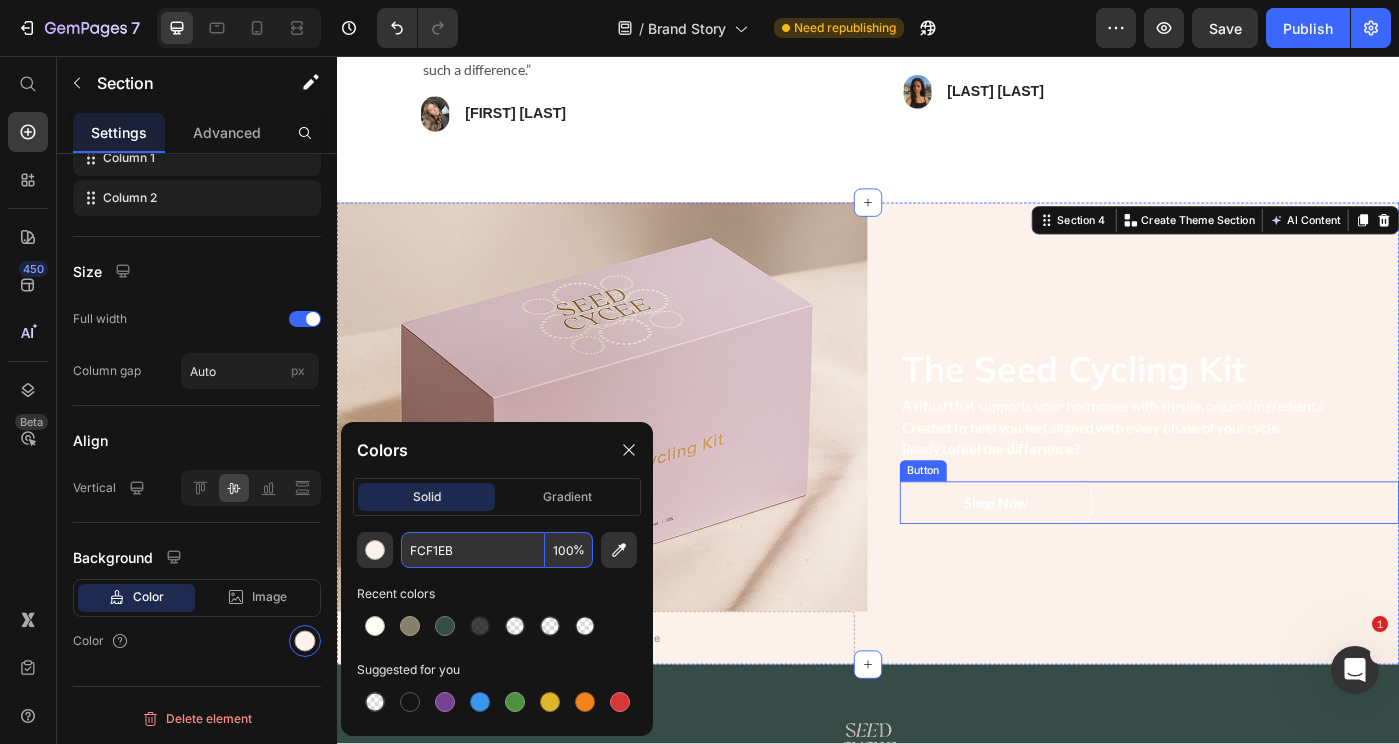 type on "FCF1EB" 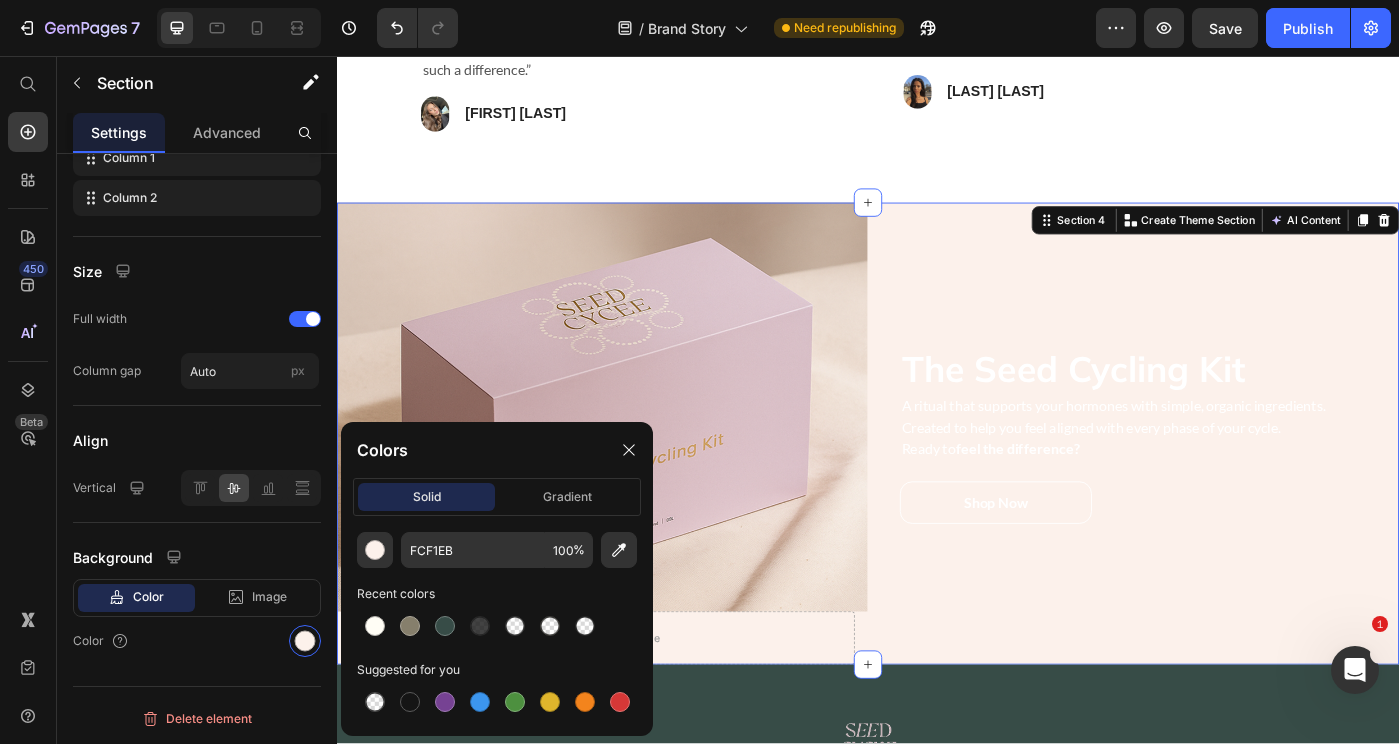 click on "The Seed Cycling Kit Heading A ritual that supports your hormones with simple, organic ingredients. Created to help you feel aligned with every phase of your cycle. Ready to  feel the difference?   Text block Shop Now Button" at bounding box center [1237, 483] 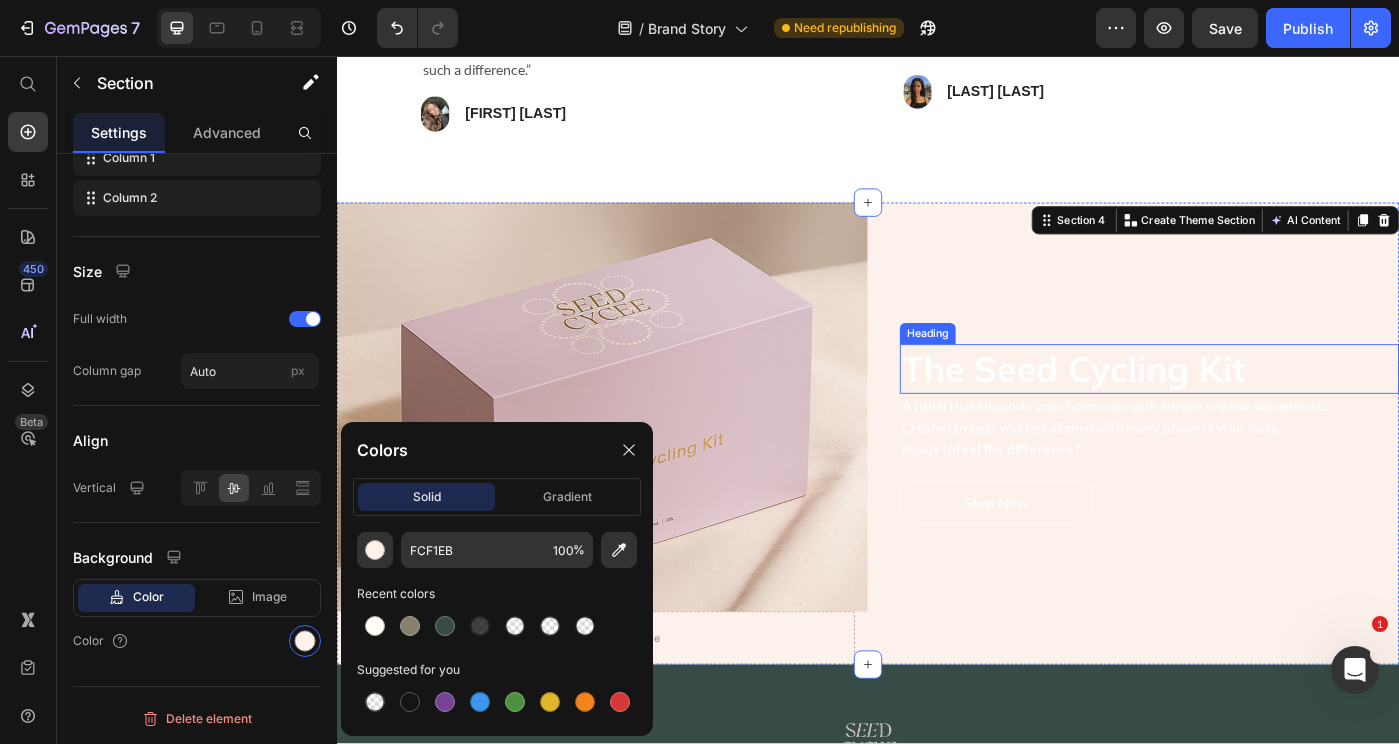 click on "The Seed Cycling Kit" at bounding box center (1169, 410) 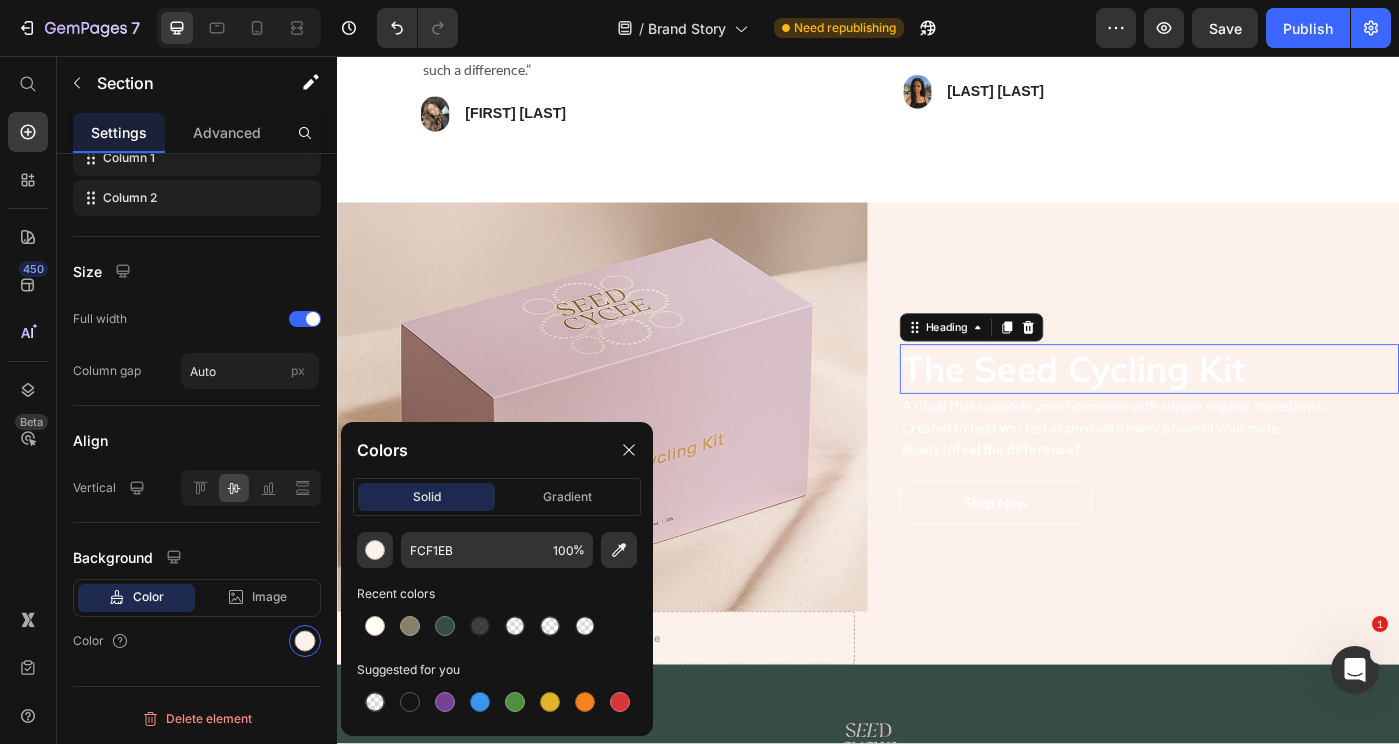 scroll, scrollTop: 0, scrollLeft: 0, axis: both 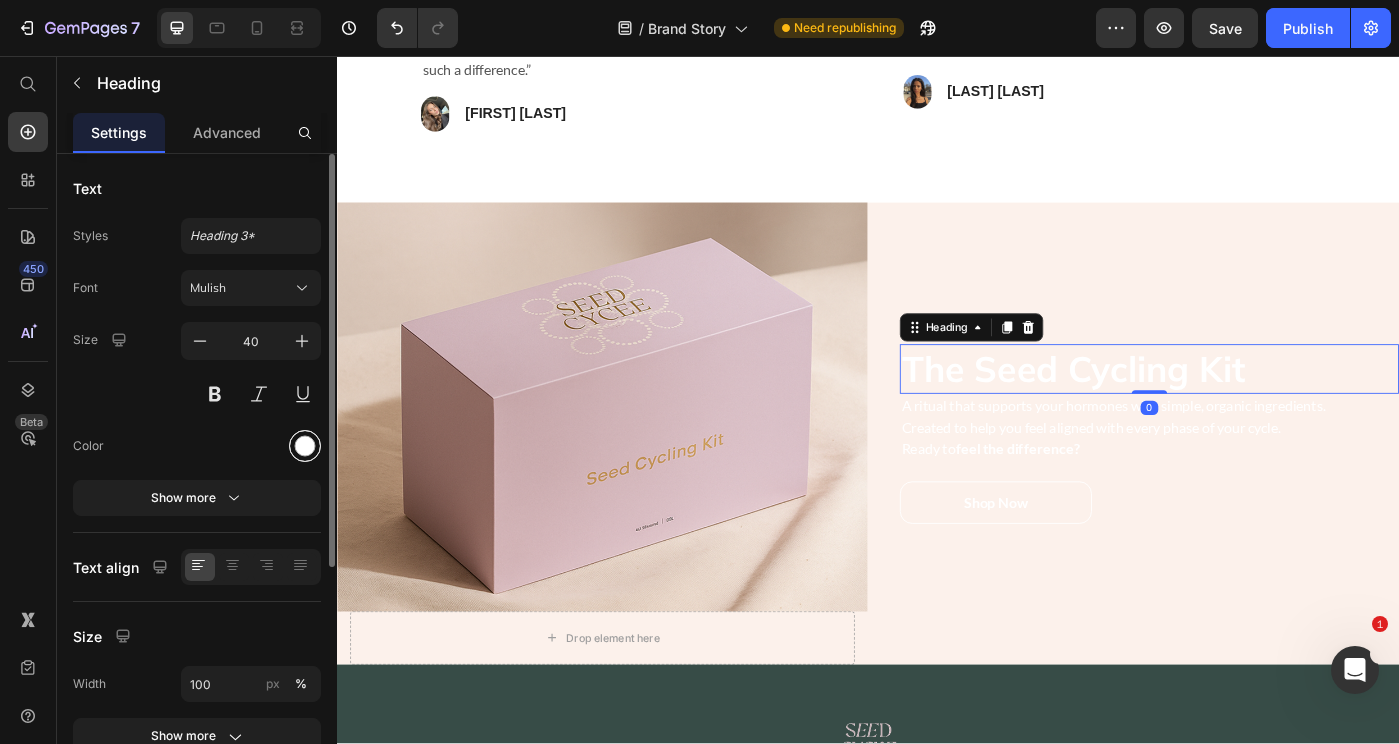 click at bounding box center (305, 446) 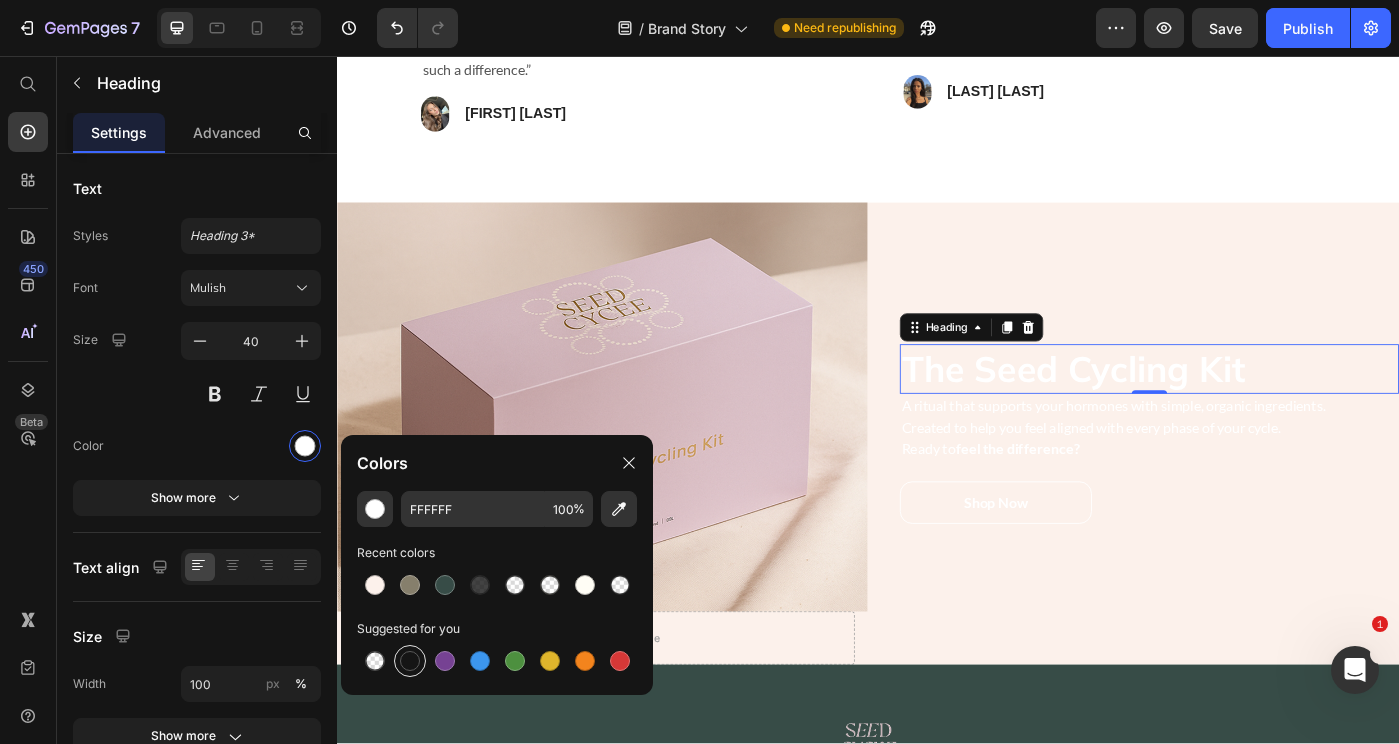 click at bounding box center (410, 661) 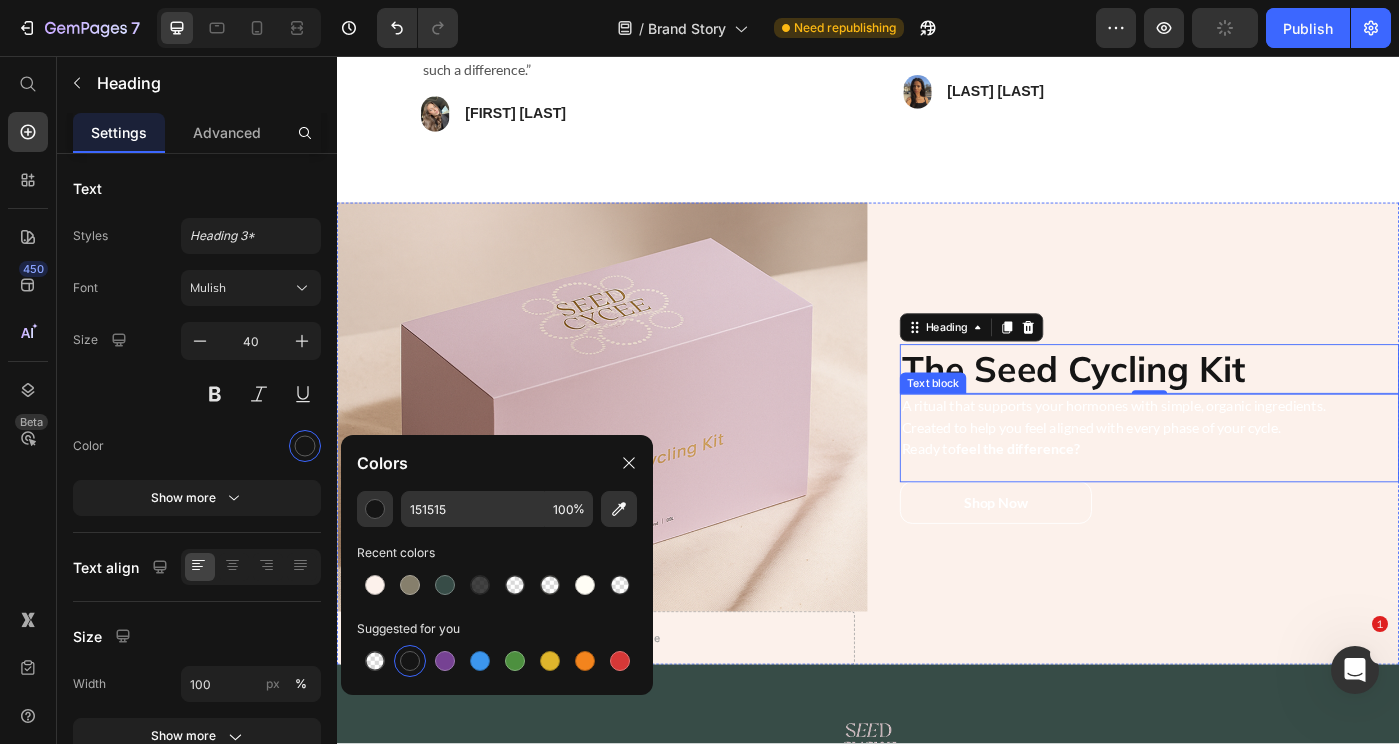 click on "feel the difference?" at bounding box center [1106, 499] 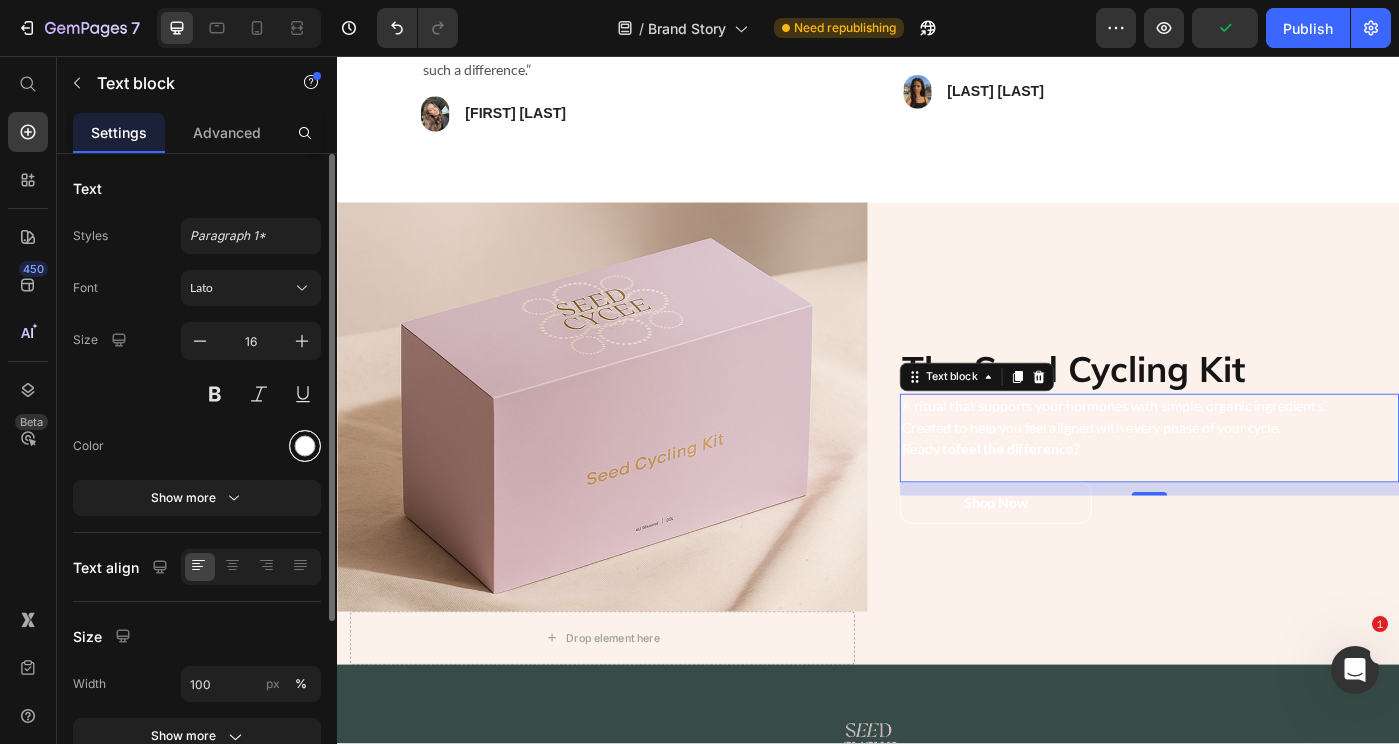 click at bounding box center (305, 446) 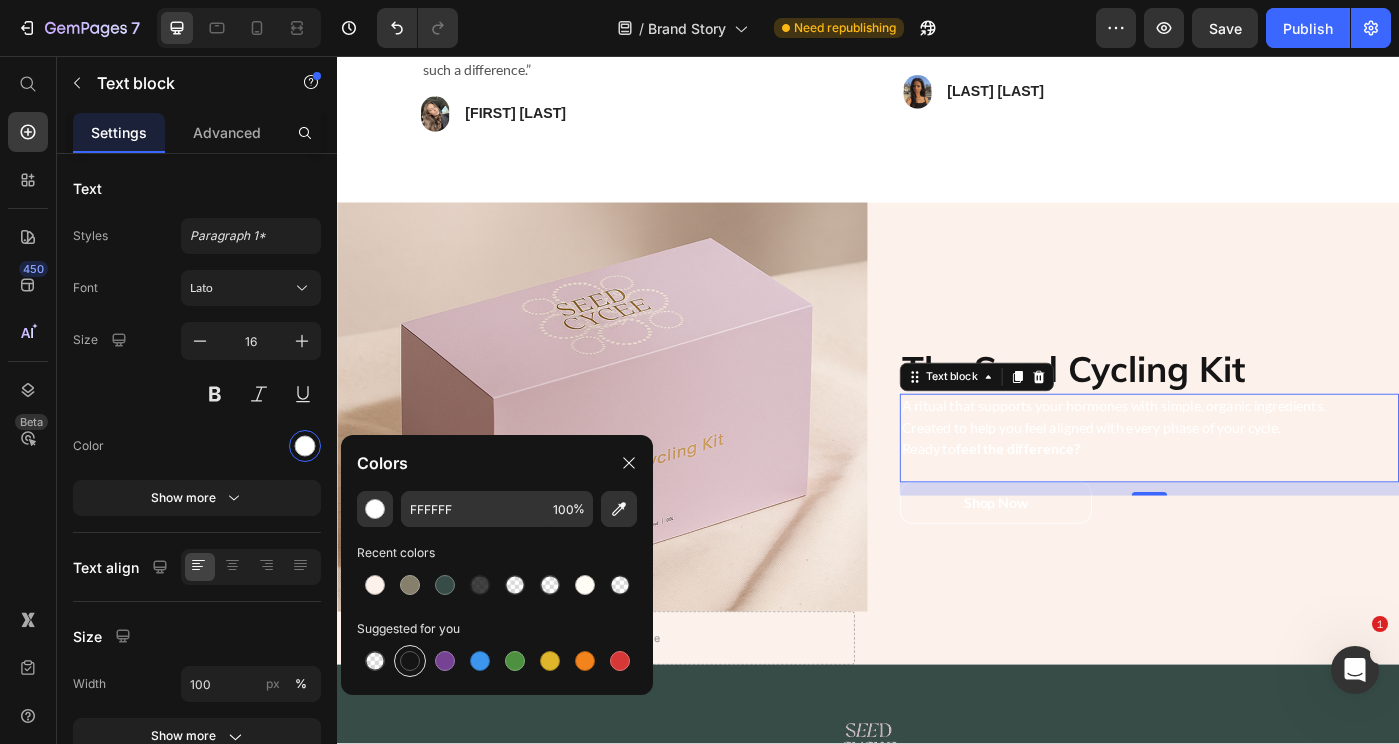 click at bounding box center (410, 661) 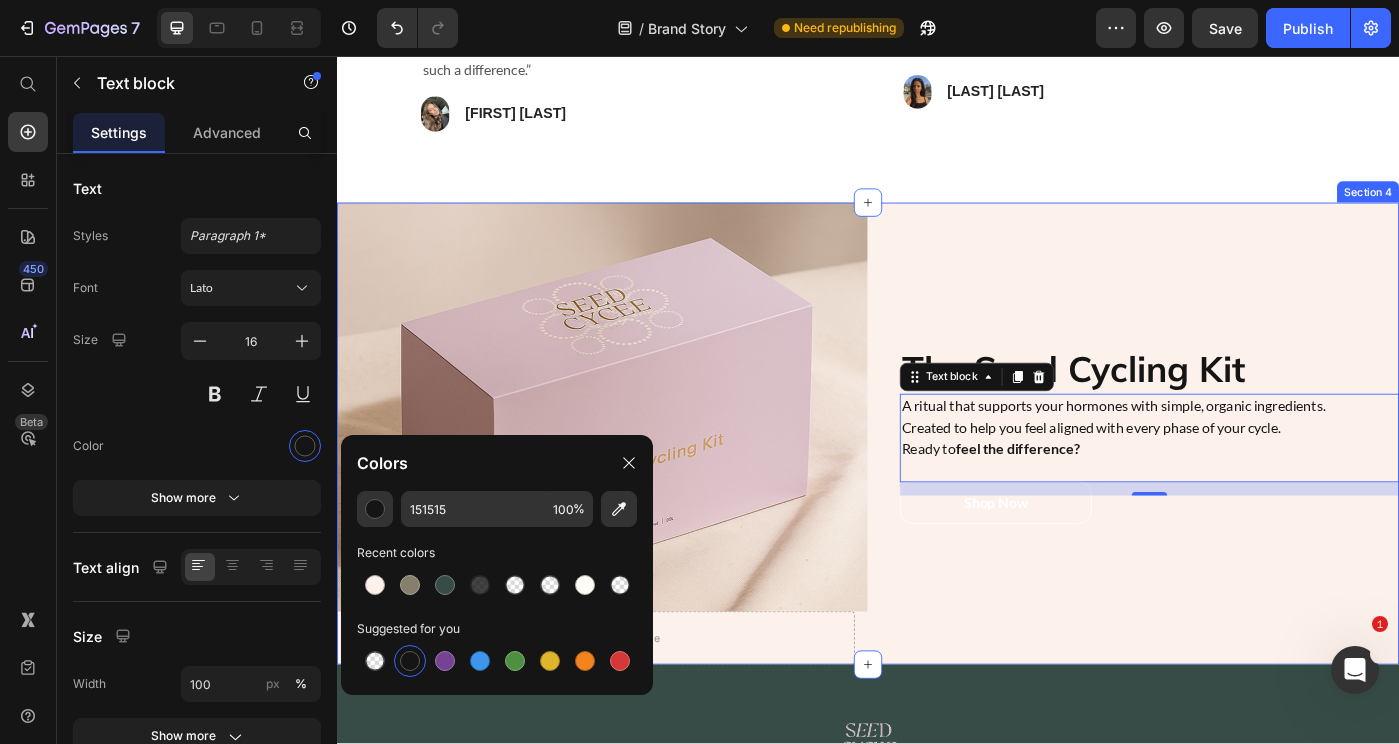 click on "The Seed Cycling Kit Heading A ritual that supports your hormones with simple, organic ingredients. Created to help you feel aligned with every phase of your cycle. Ready to  feel the difference?   Text block   15 Shop Now Button" at bounding box center [1237, 483] 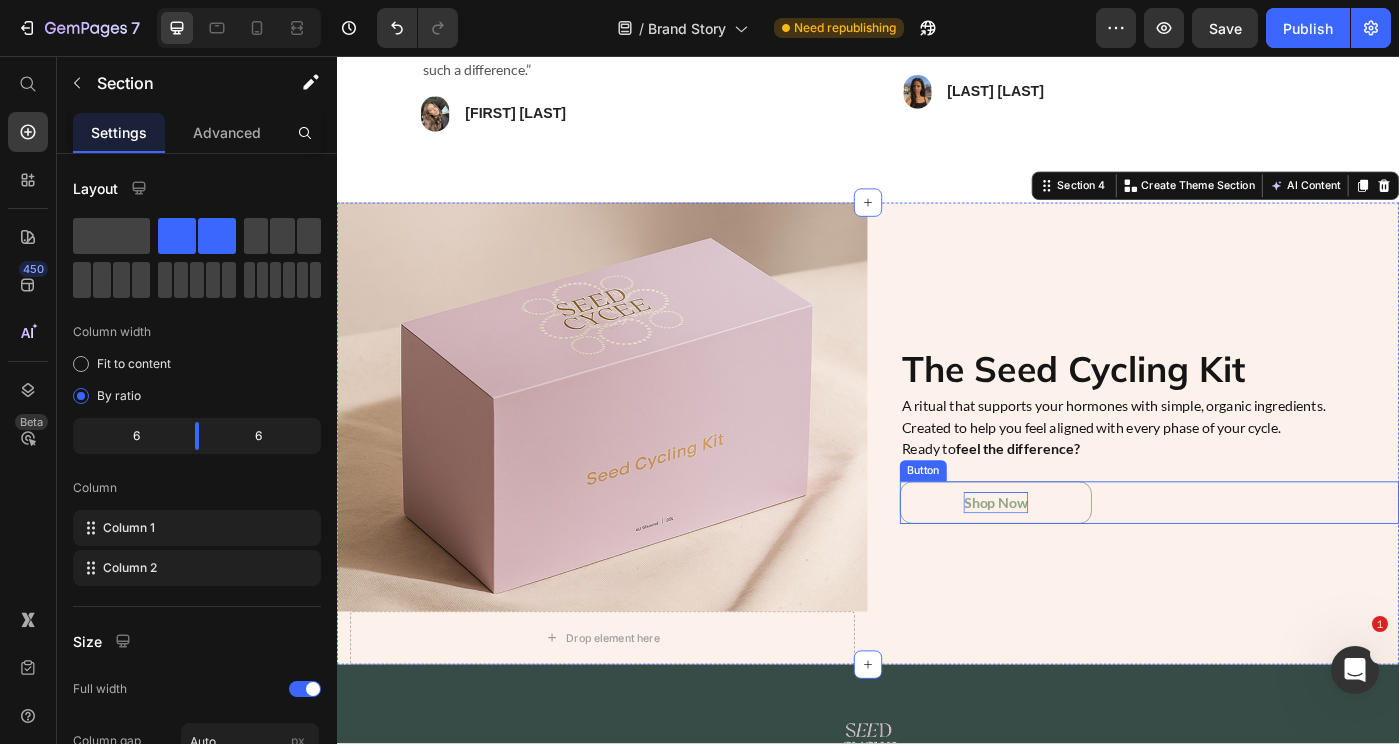 click on "Shop Now" at bounding box center [1081, 561] 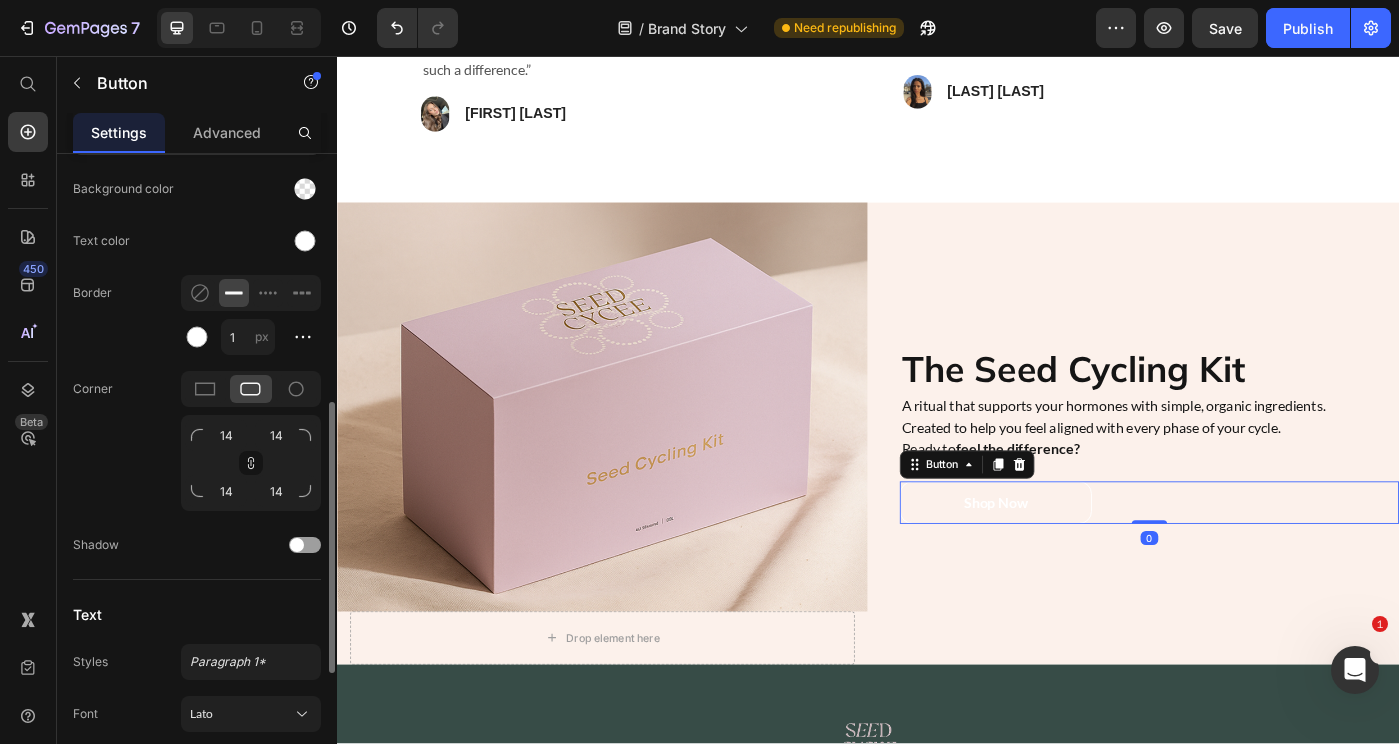 scroll, scrollTop: 597, scrollLeft: 0, axis: vertical 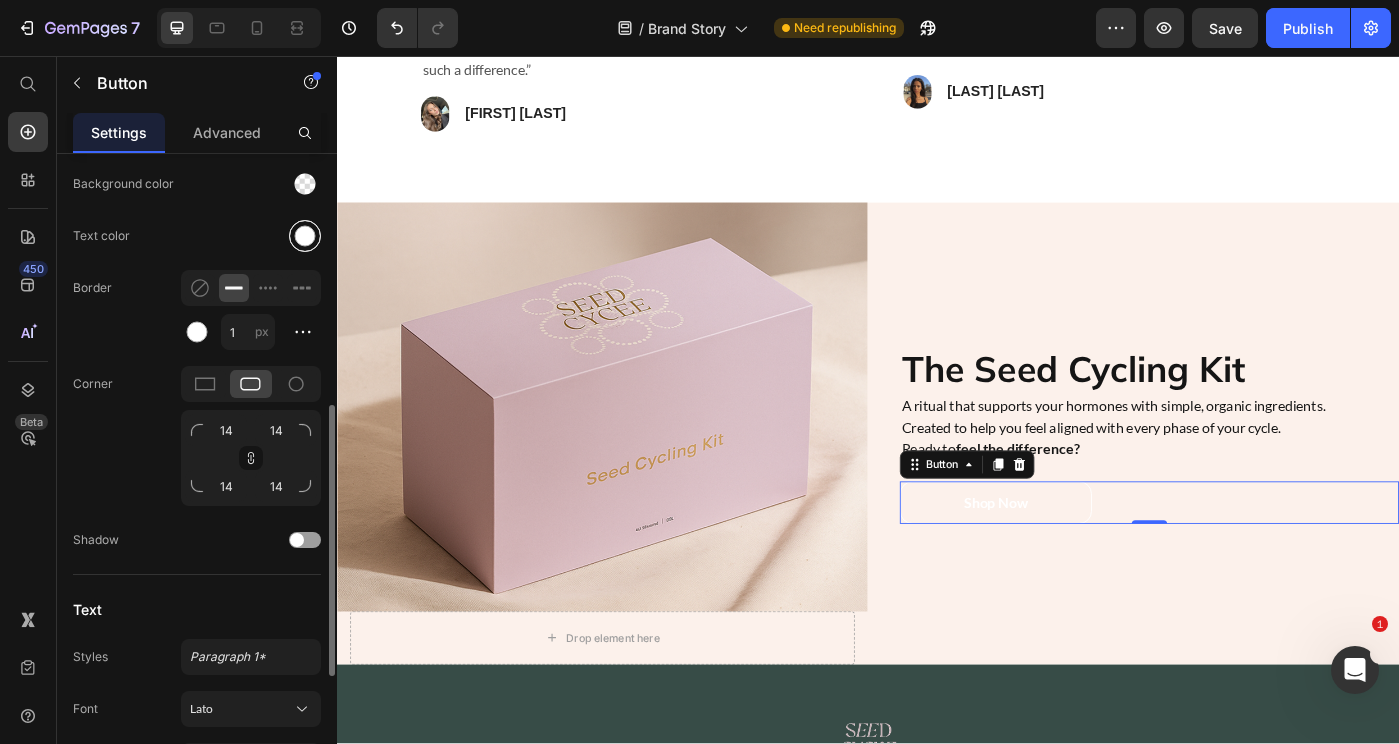 click at bounding box center [305, 236] 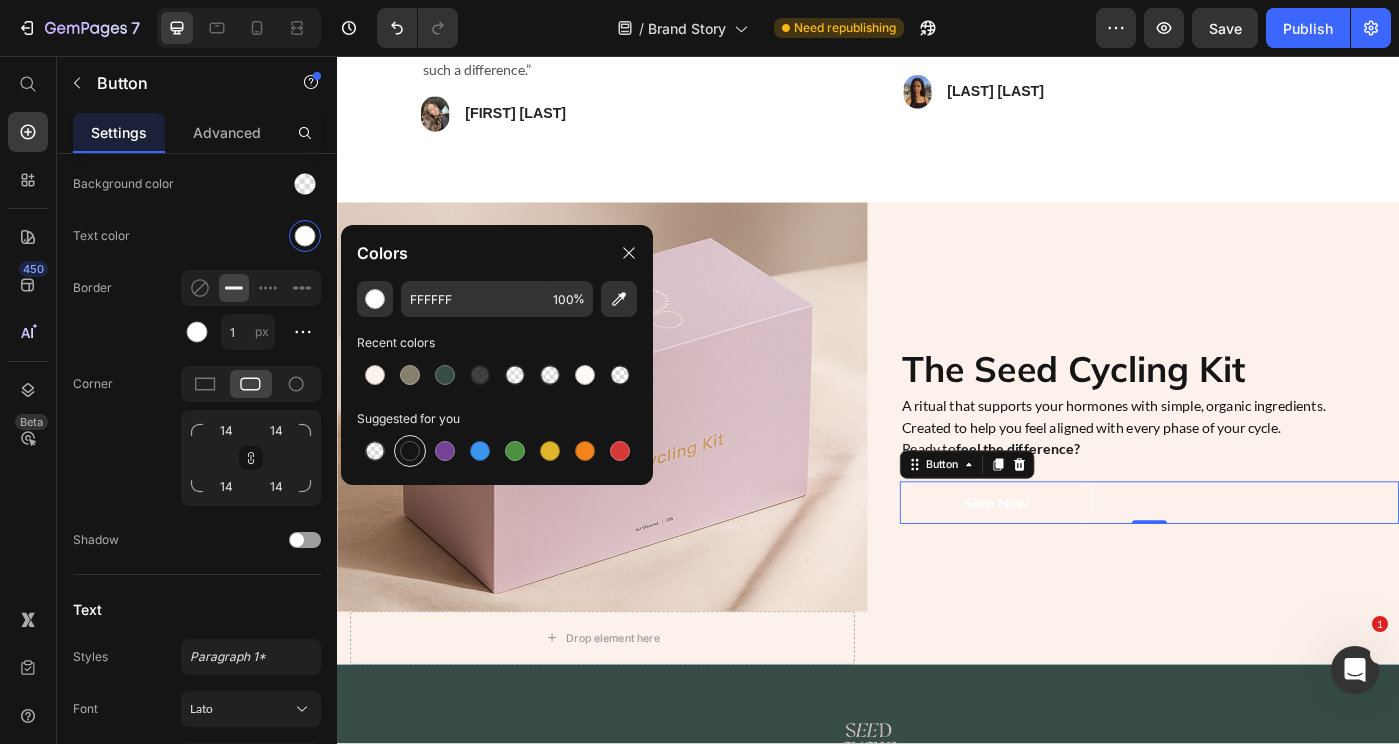 click at bounding box center (410, 451) 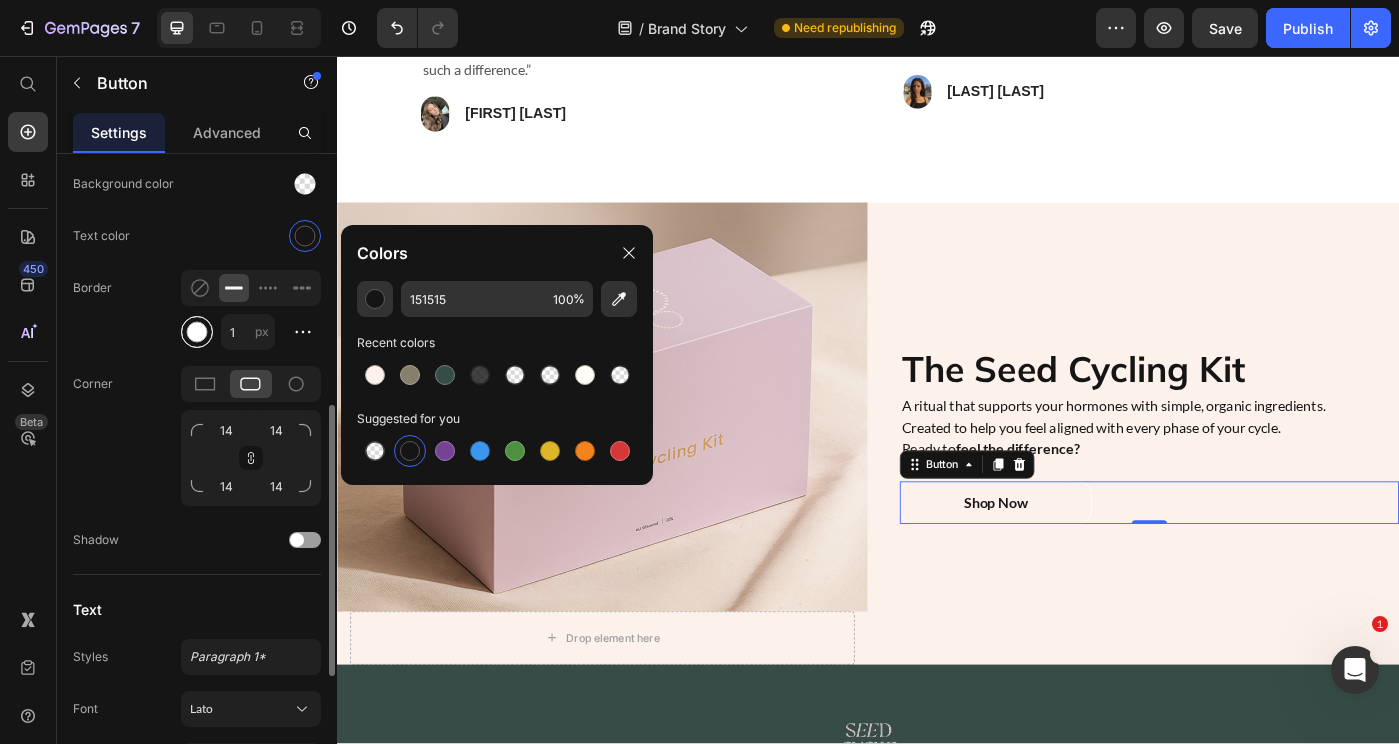 click at bounding box center (197, 332) 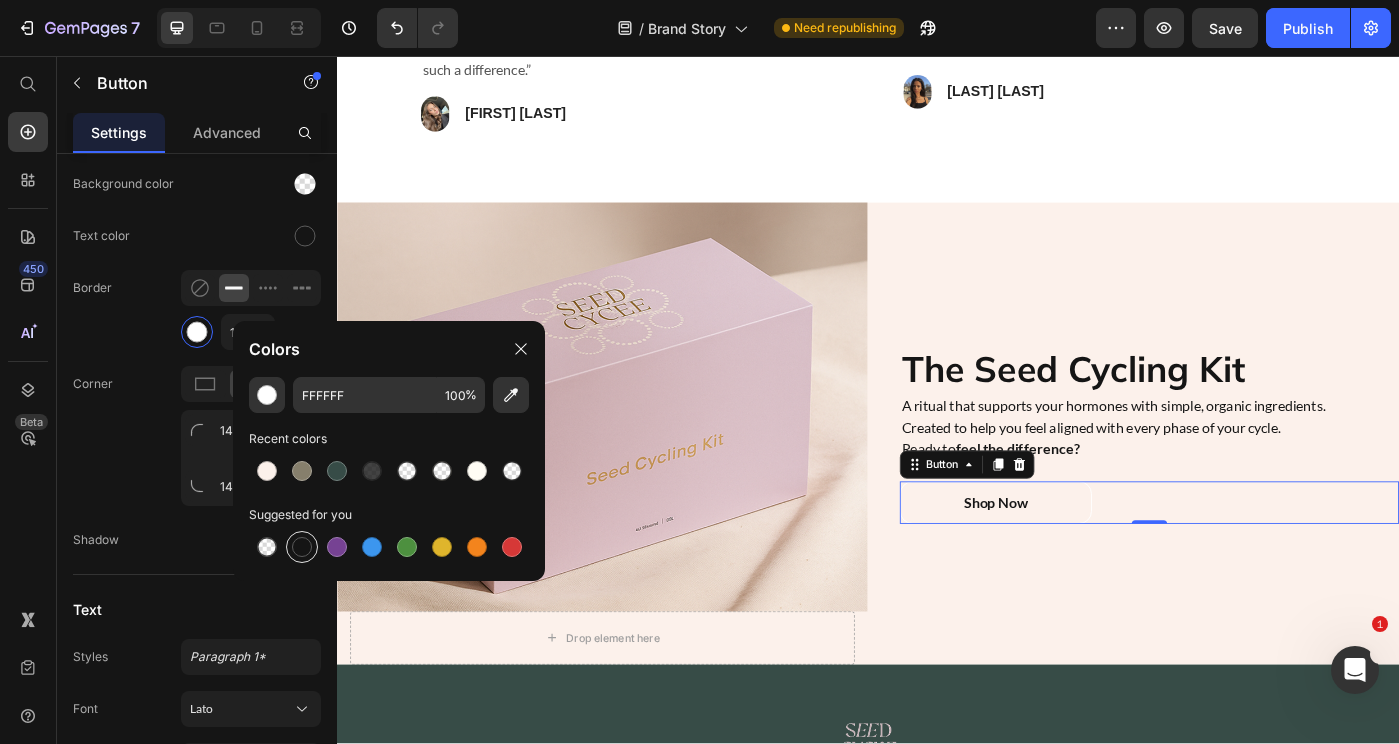 click at bounding box center [302, 547] 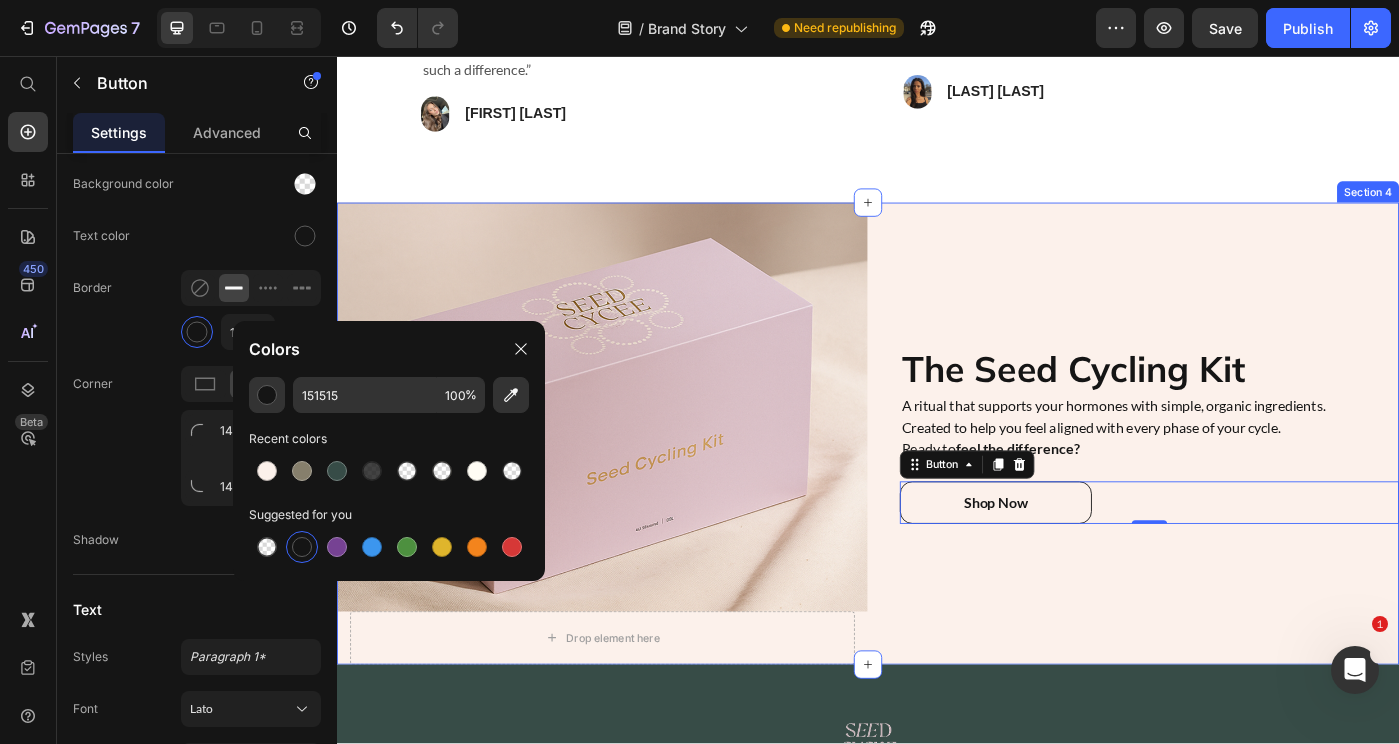 click on "The Seed Cycling Kit Heading A ritual that supports your hormones with simple, organic ingredients. Created to help you feel aligned with every phase of your cycle. Ready to  feel the difference?   Text block Shop Now Button   0" at bounding box center (1237, 483) 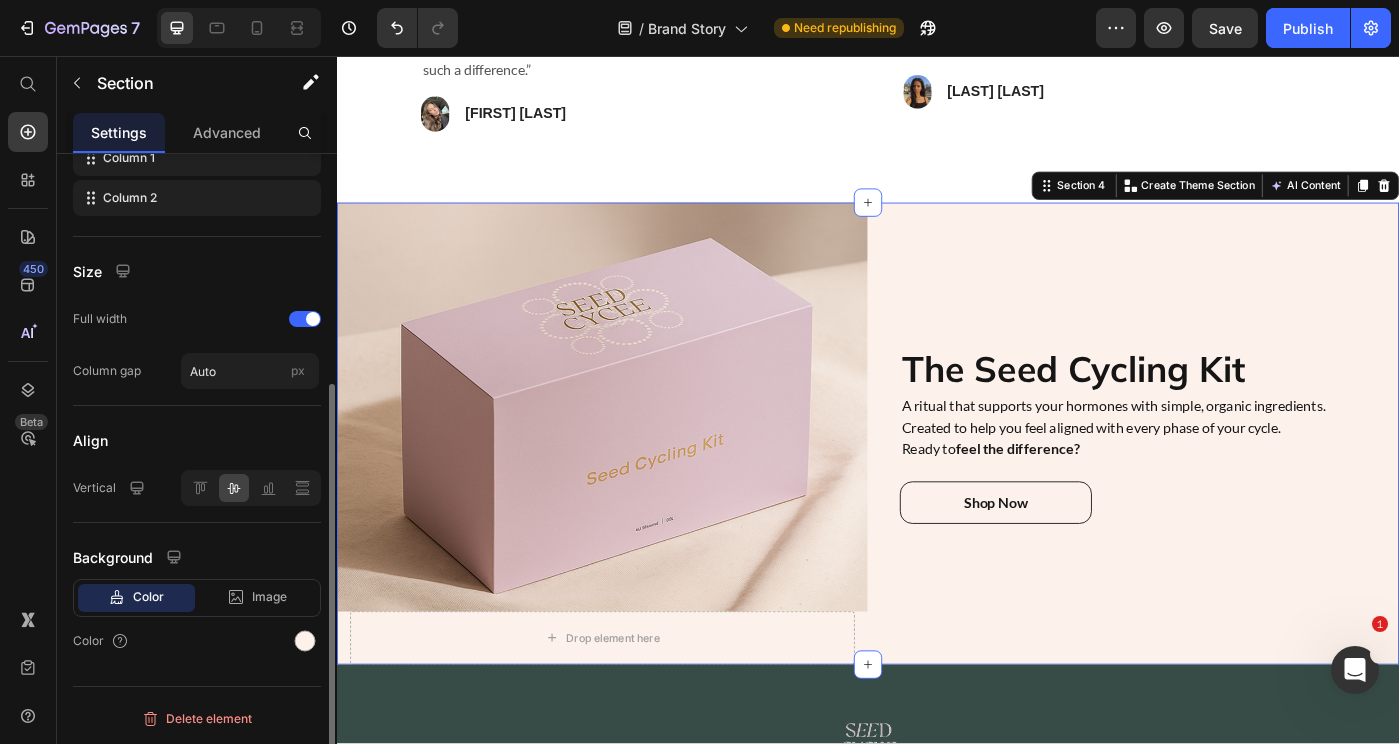 scroll, scrollTop: 0, scrollLeft: 0, axis: both 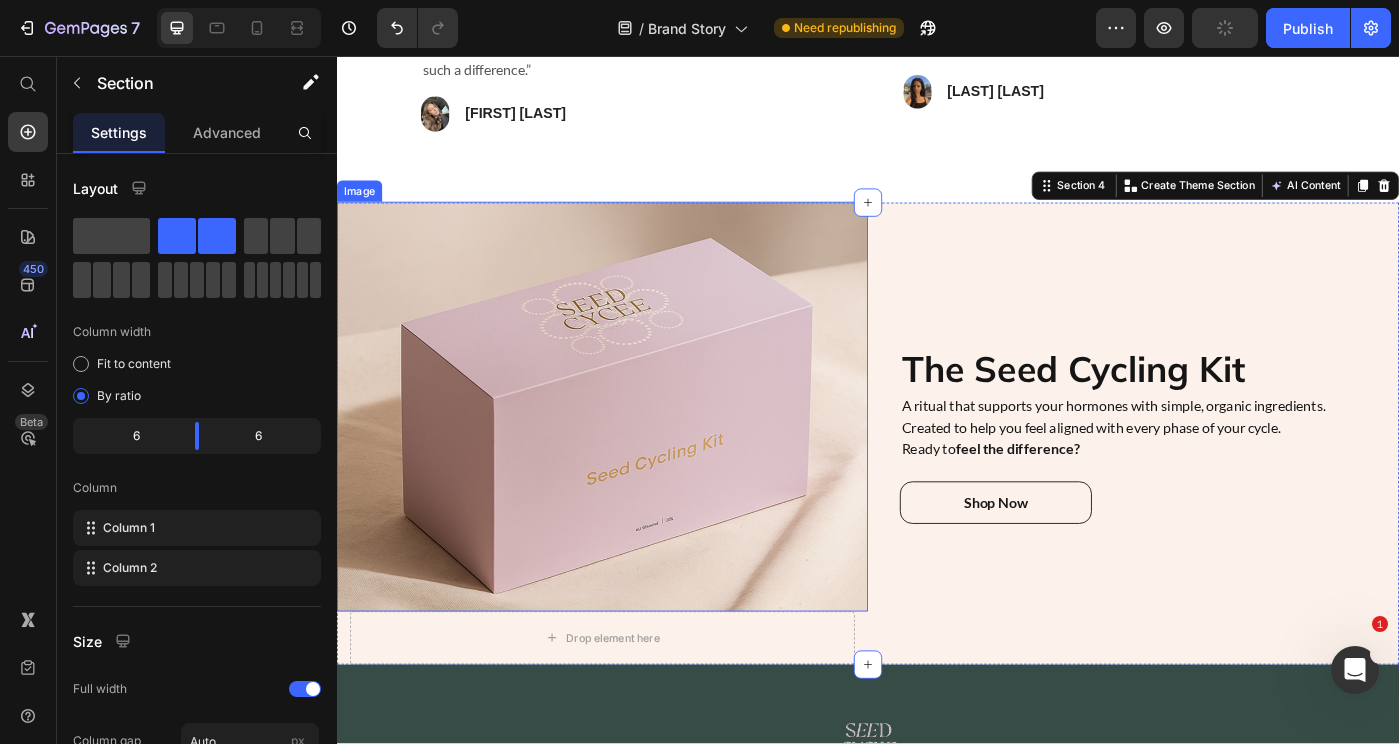 click at bounding box center (637, 452) 